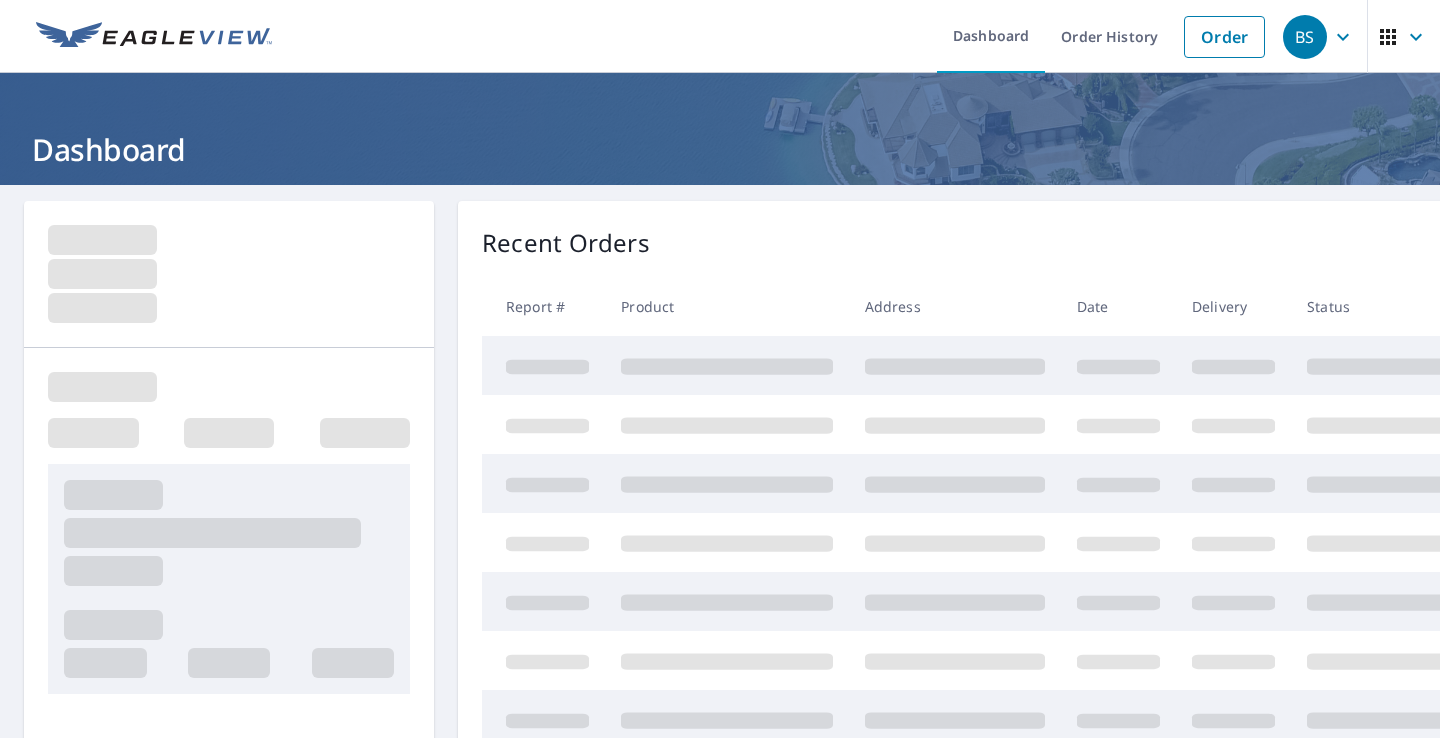 scroll, scrollTop: 0, scrollLeft: 0, axis: both 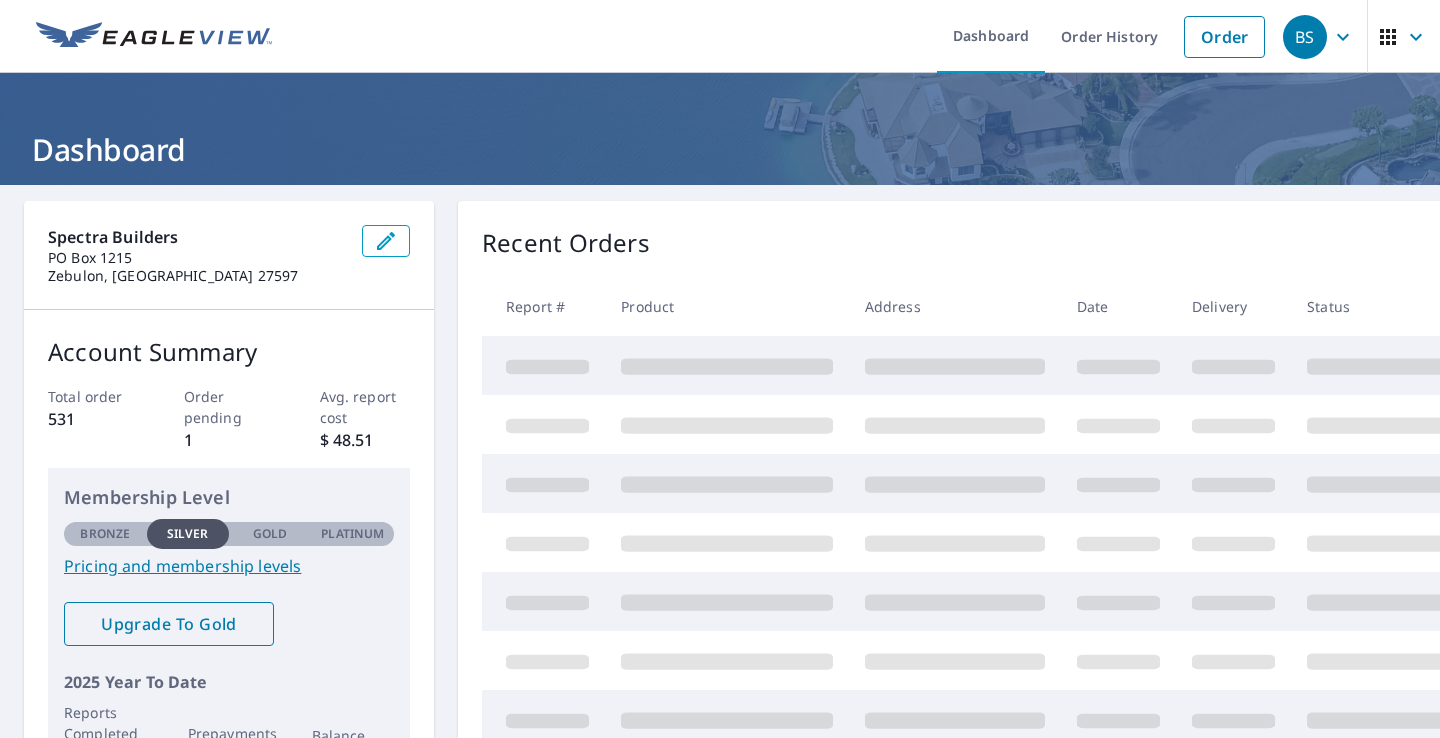 click on "Upgrade To Gold" at bounding box center [169, 624] 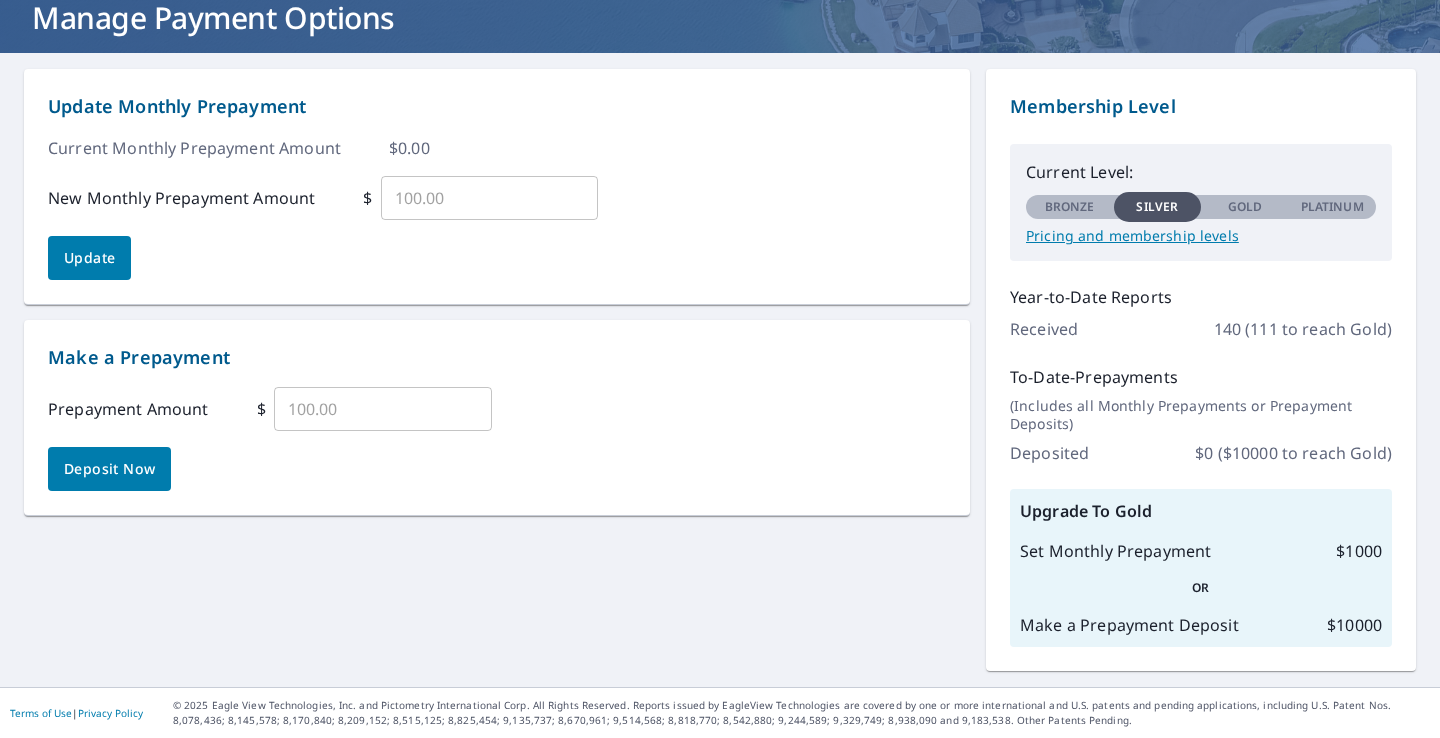 scroll, scrollTop: 132, scrollLeft: 0, axis: vertical 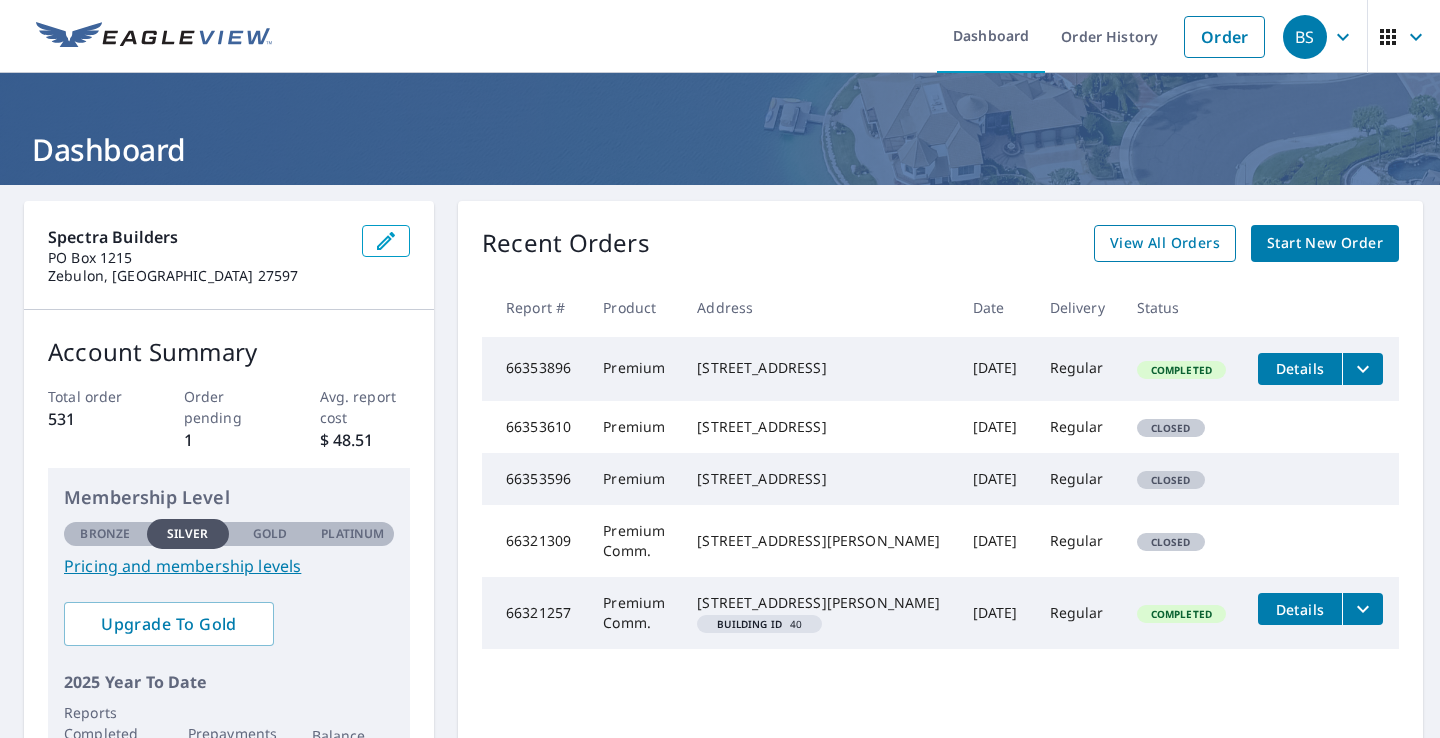 click on "View All Orders" at bounding box center [1165, 243] 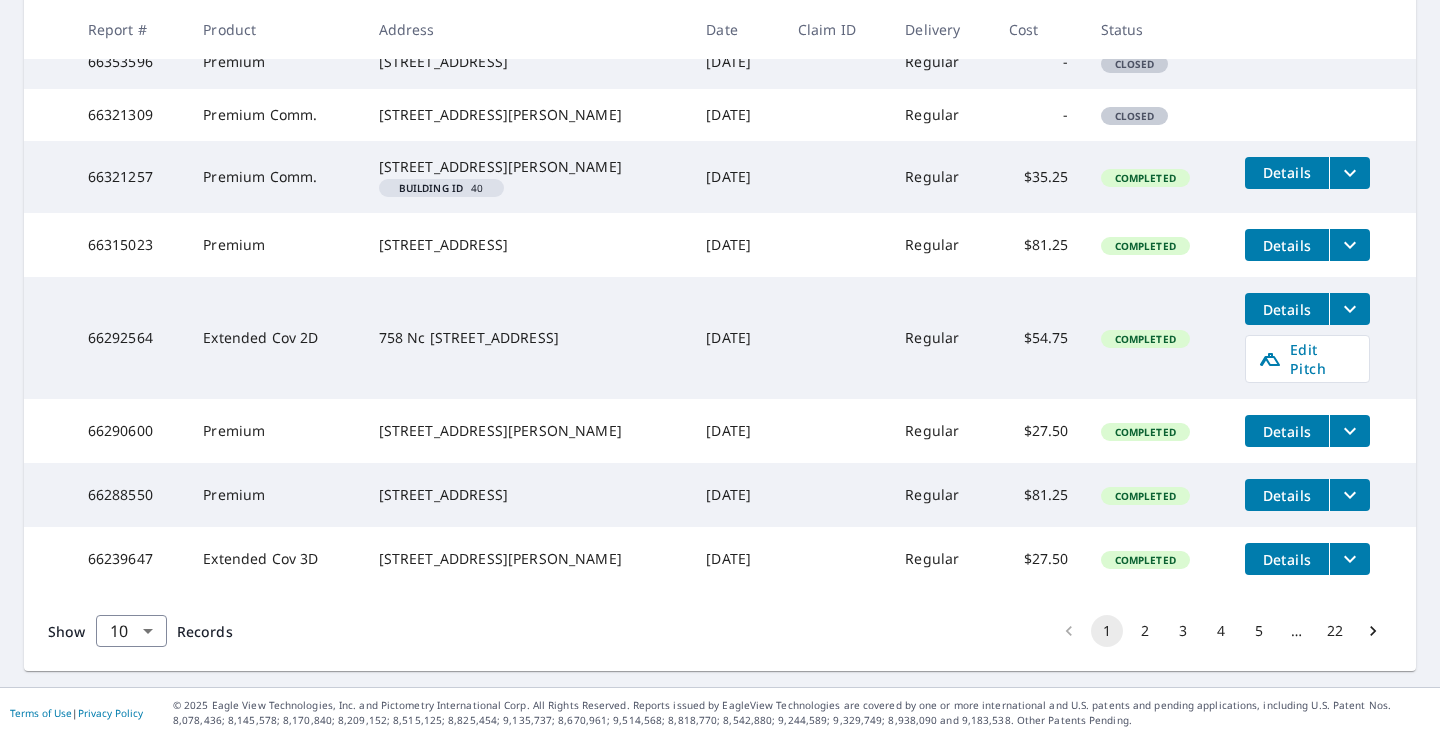 scroll, scrollTop: 629, scrollLeft: 0, axis: vertical 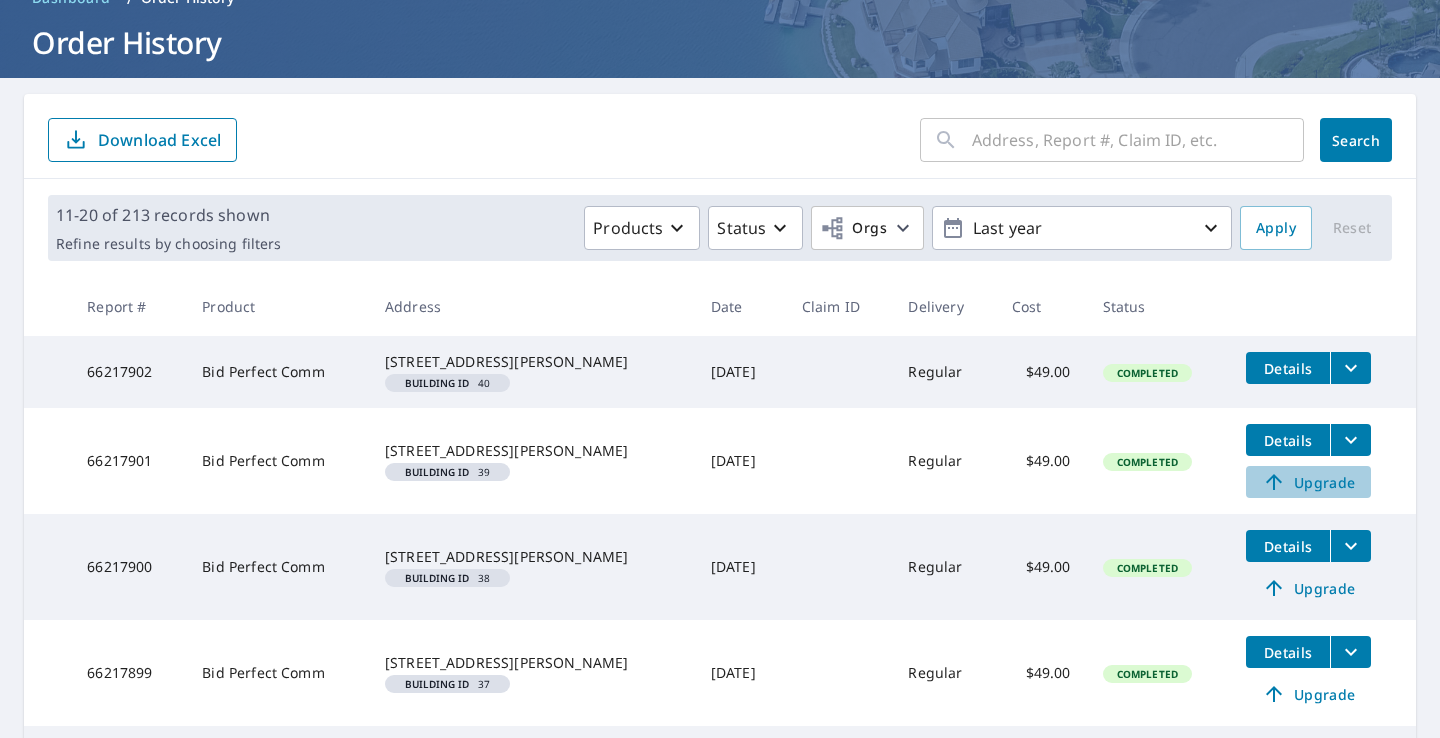 click on "Upgrade" at bounding box center [1308, 482] 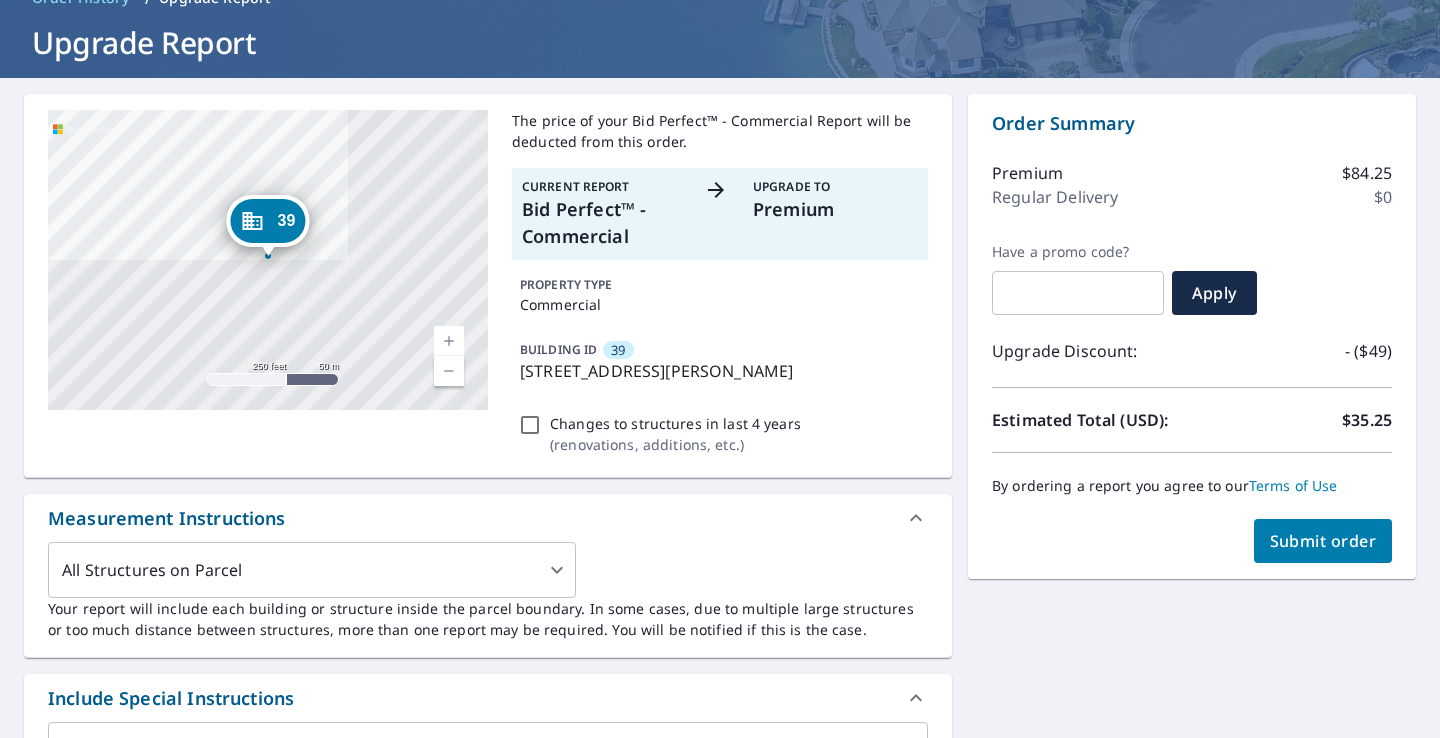 click on "Submit order" at bounding box center (1323, 541) 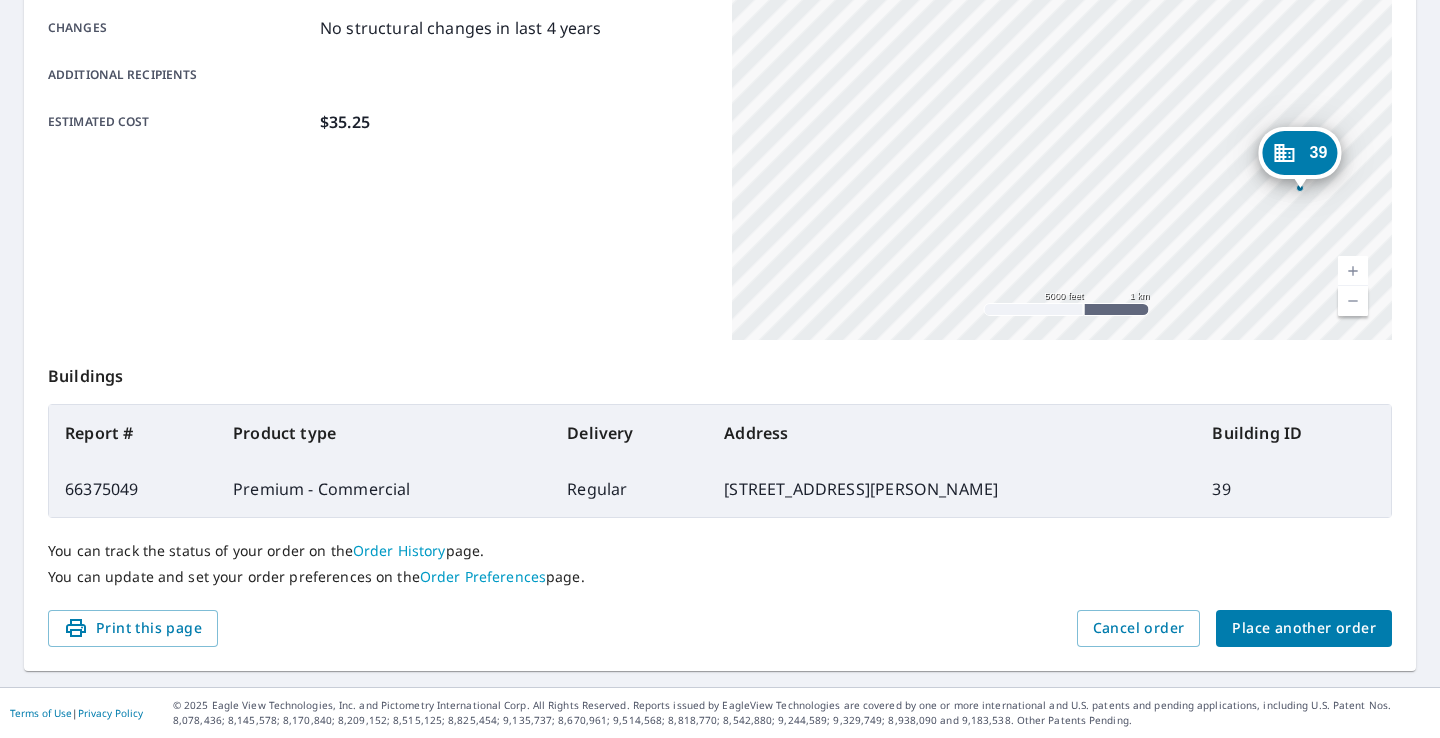 scroll, scrollTop: 438, scrollLeft: 0, axis: vertical 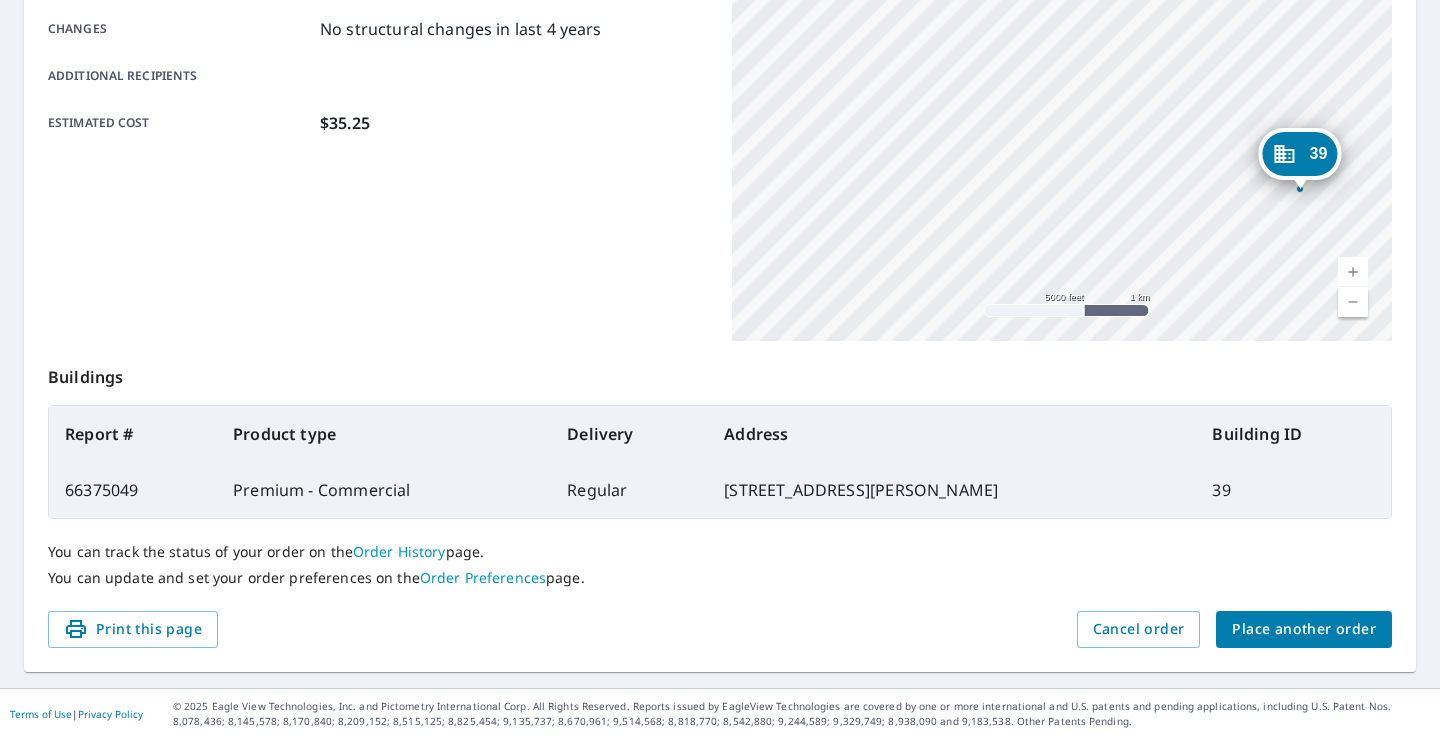 click on "Place another order" at bounding box center [1304, 629] 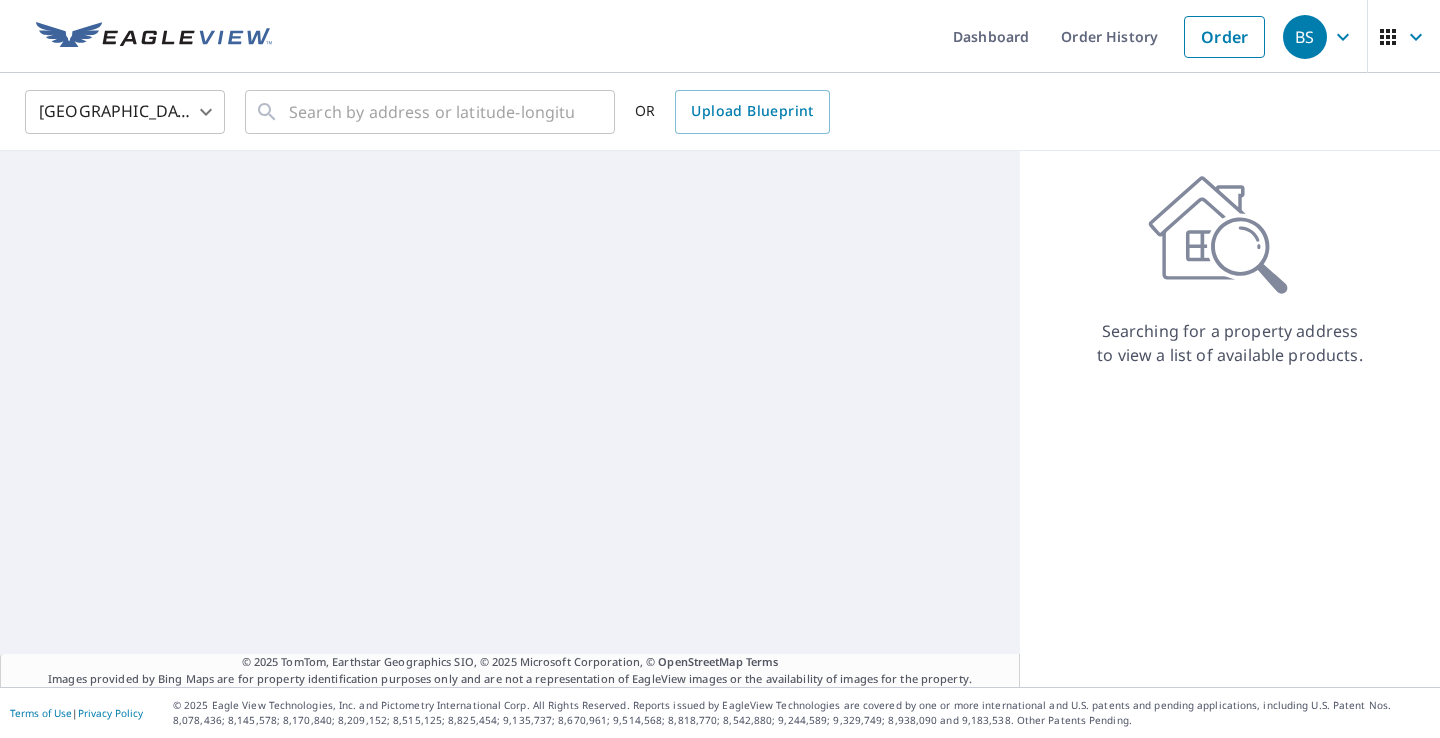 scroll, scrollTop: 0, scrollLeft: 0, axis: both 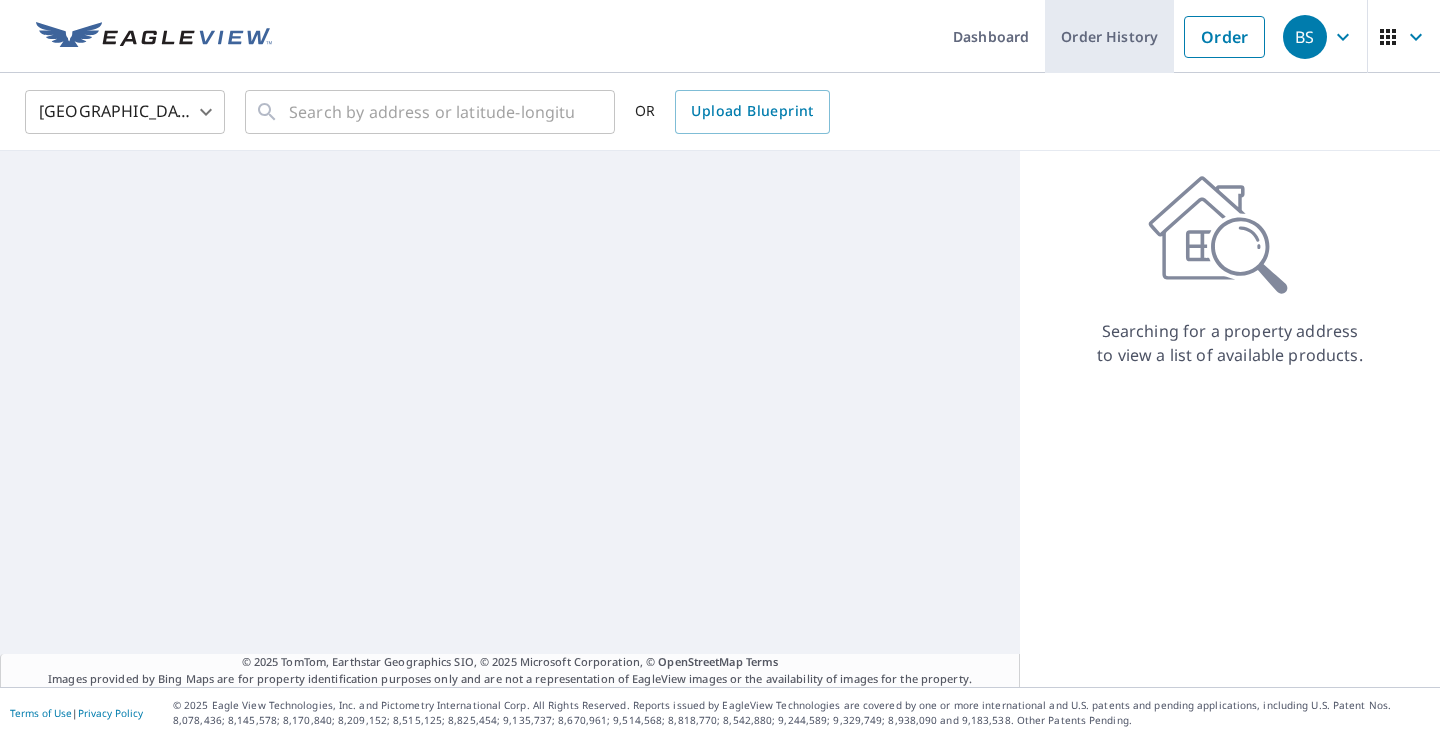 click on "Order History" at bounding box center (1109, 36) 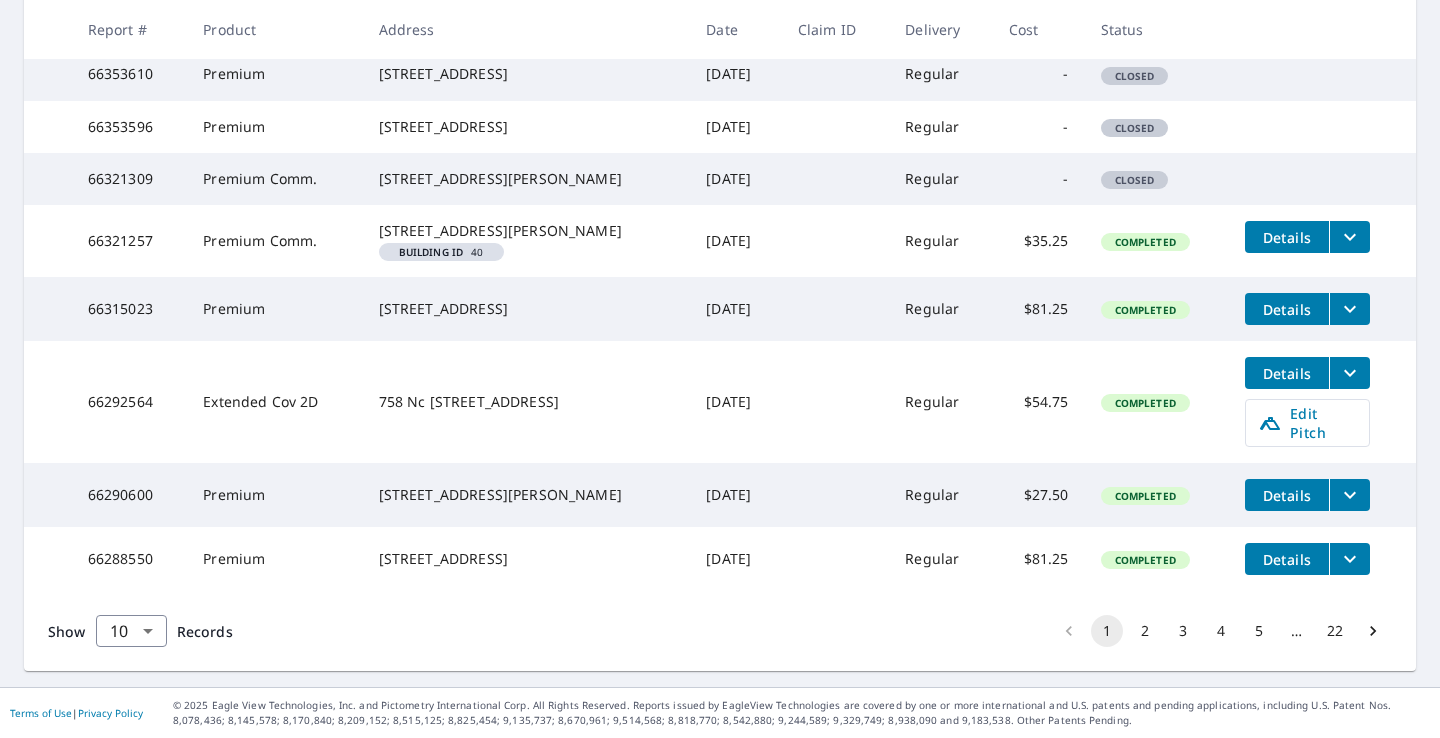 click on "2" at bounding box center (1145, 631) 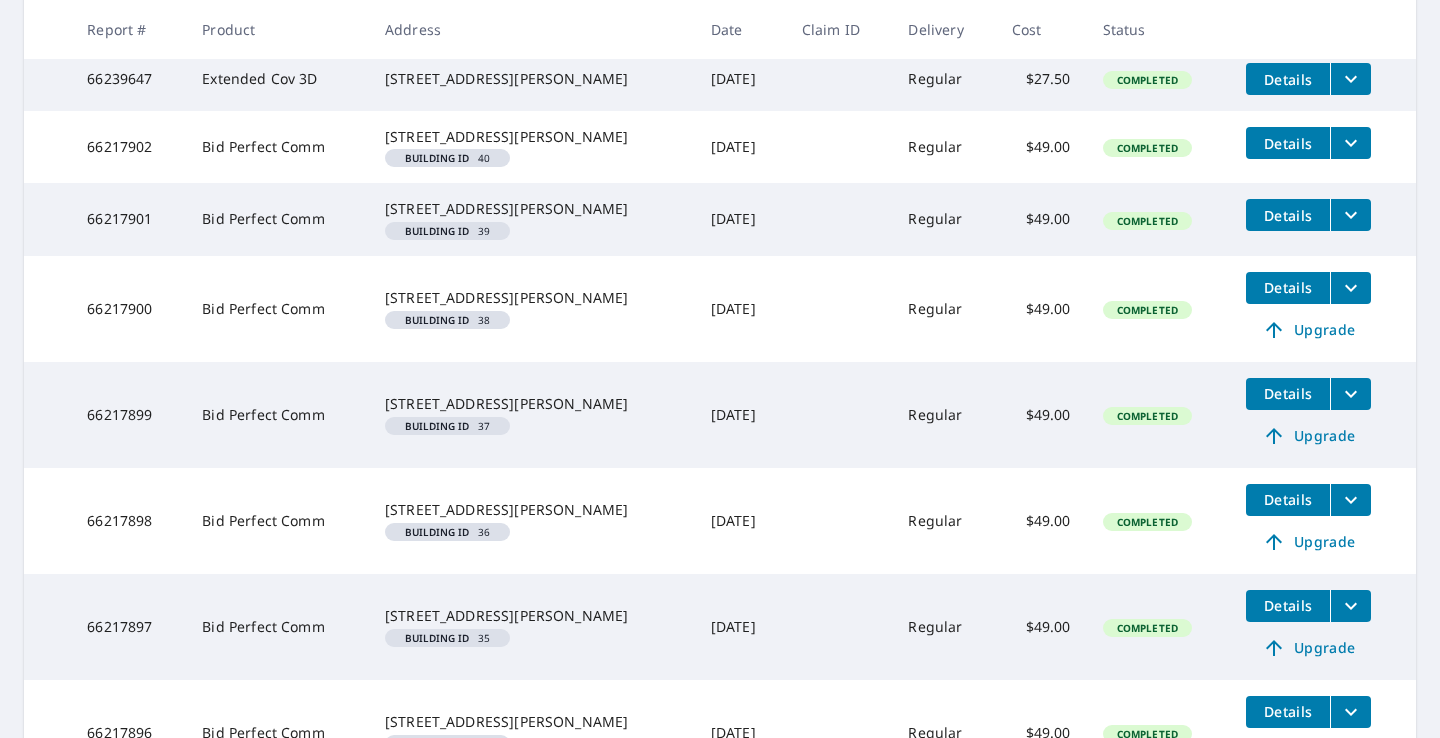 scroll, scrollTop: 419, scrollLeft: 0, axis: vertical 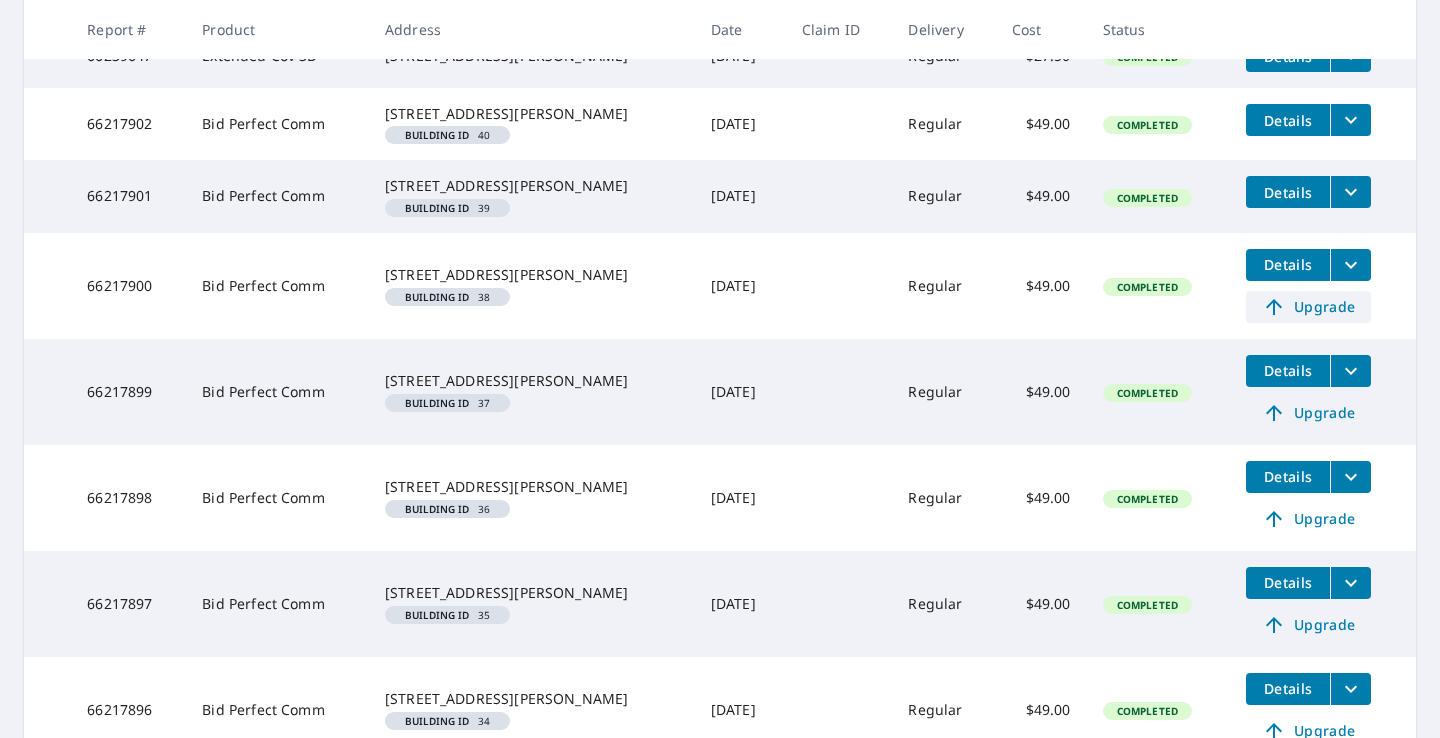 click on "Upgrade" at bounding box center [1308, 307] 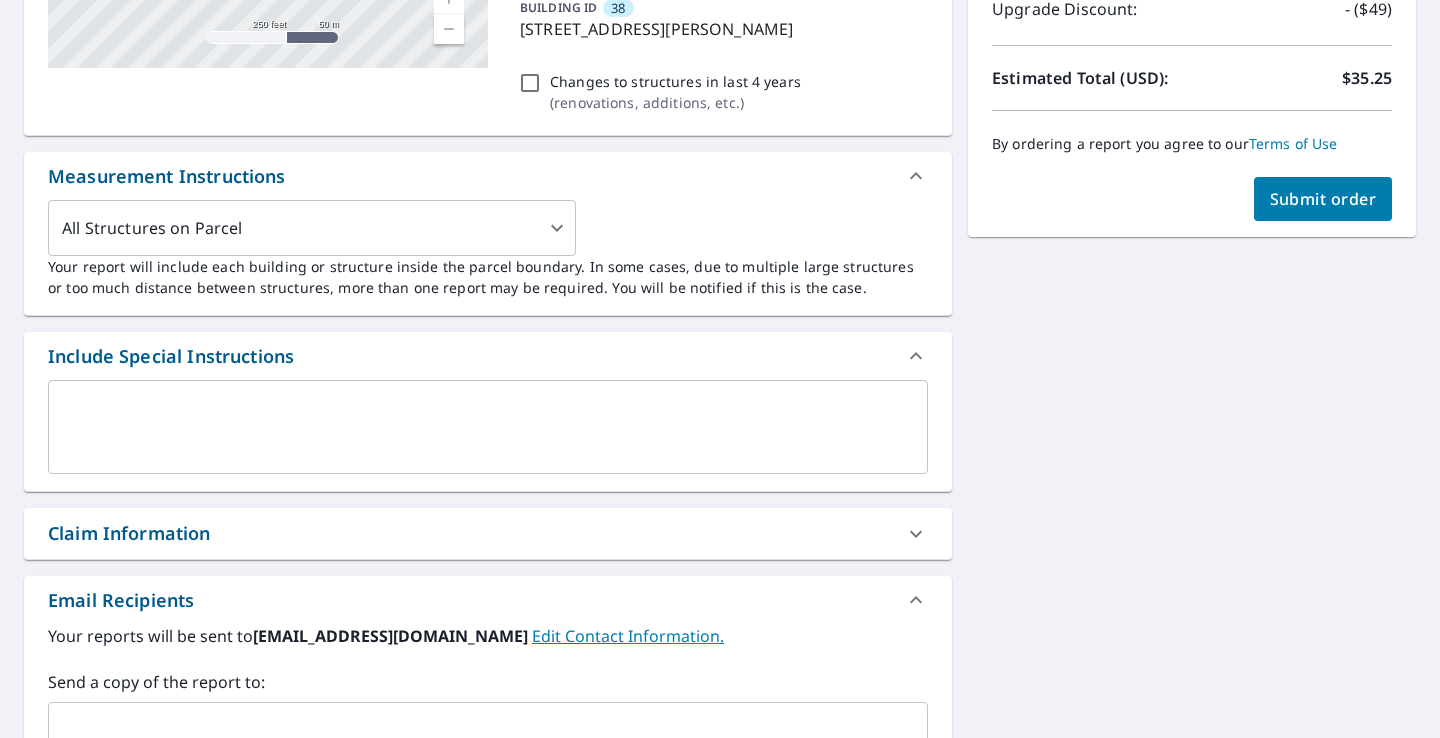 scroll, scrollTop: 451, scrollLeft: 0, axis: vertical 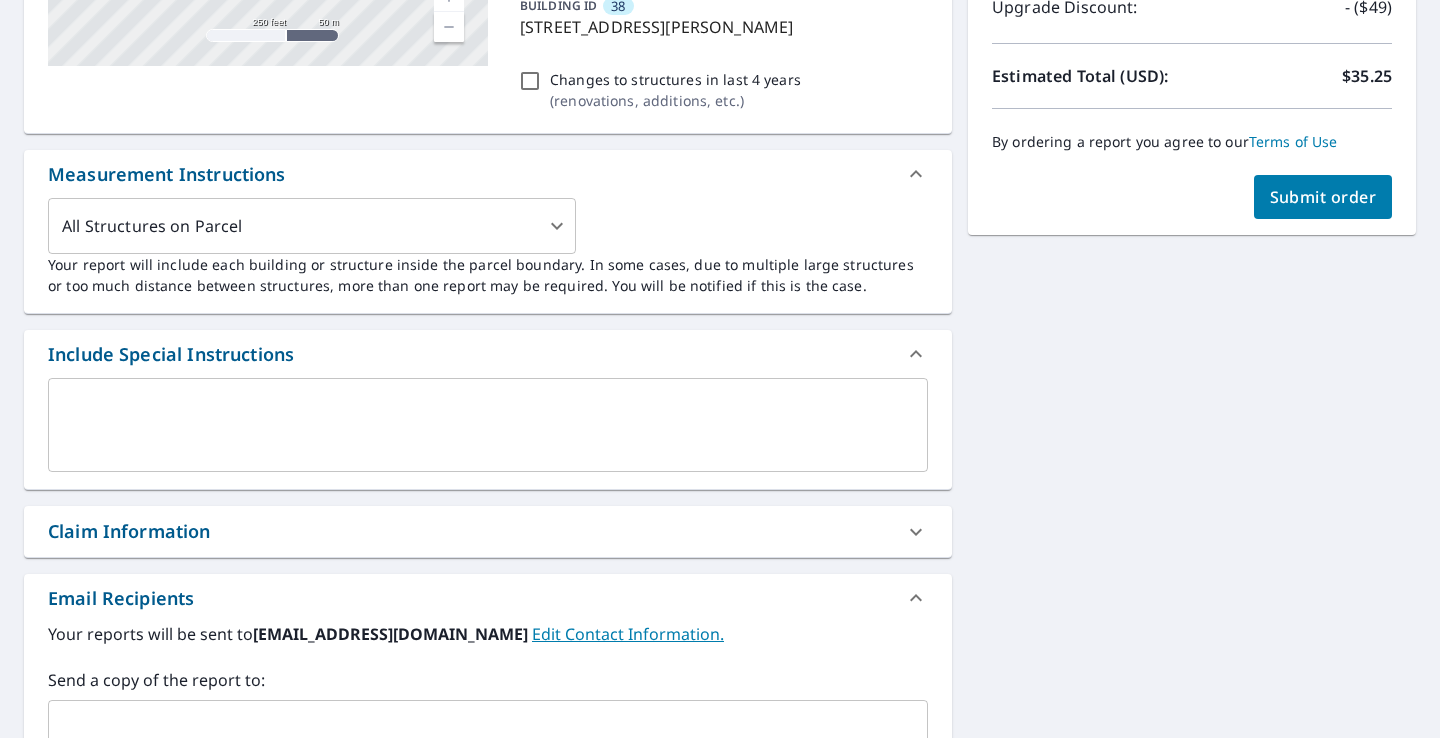 click on "Submit order" at bounding box center [1323, 197] 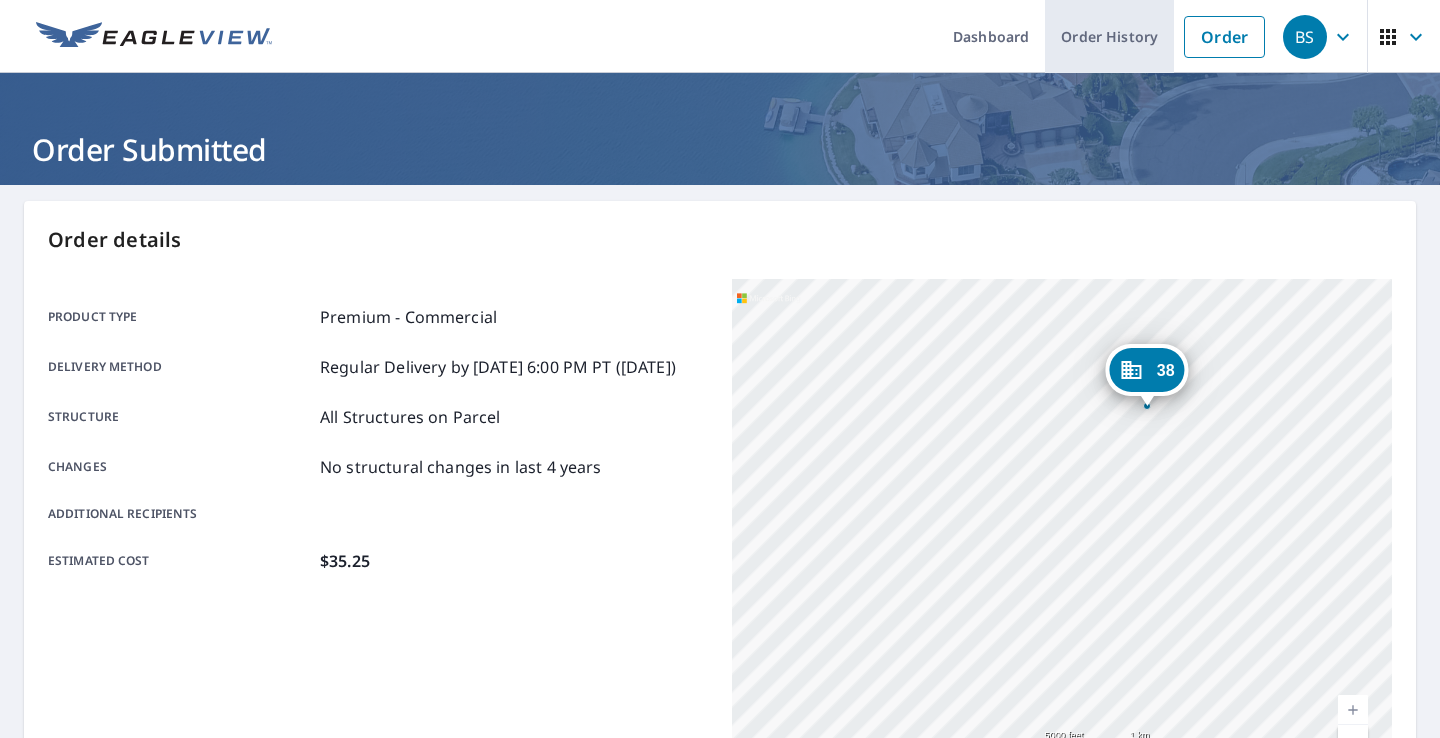 scroll, scrollTop: 0, scrollLeft: 0, axis: both 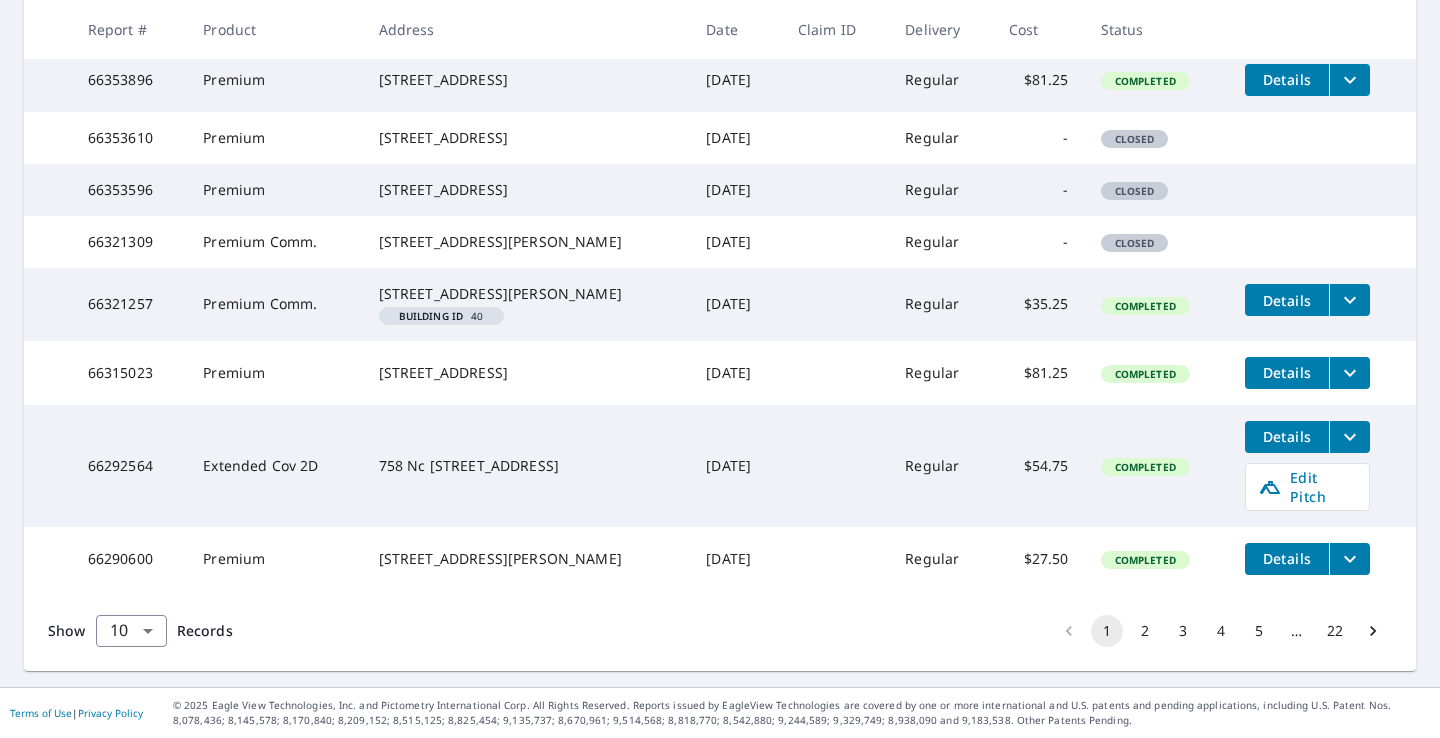 click on "2" at bounding box center [1145, 631] 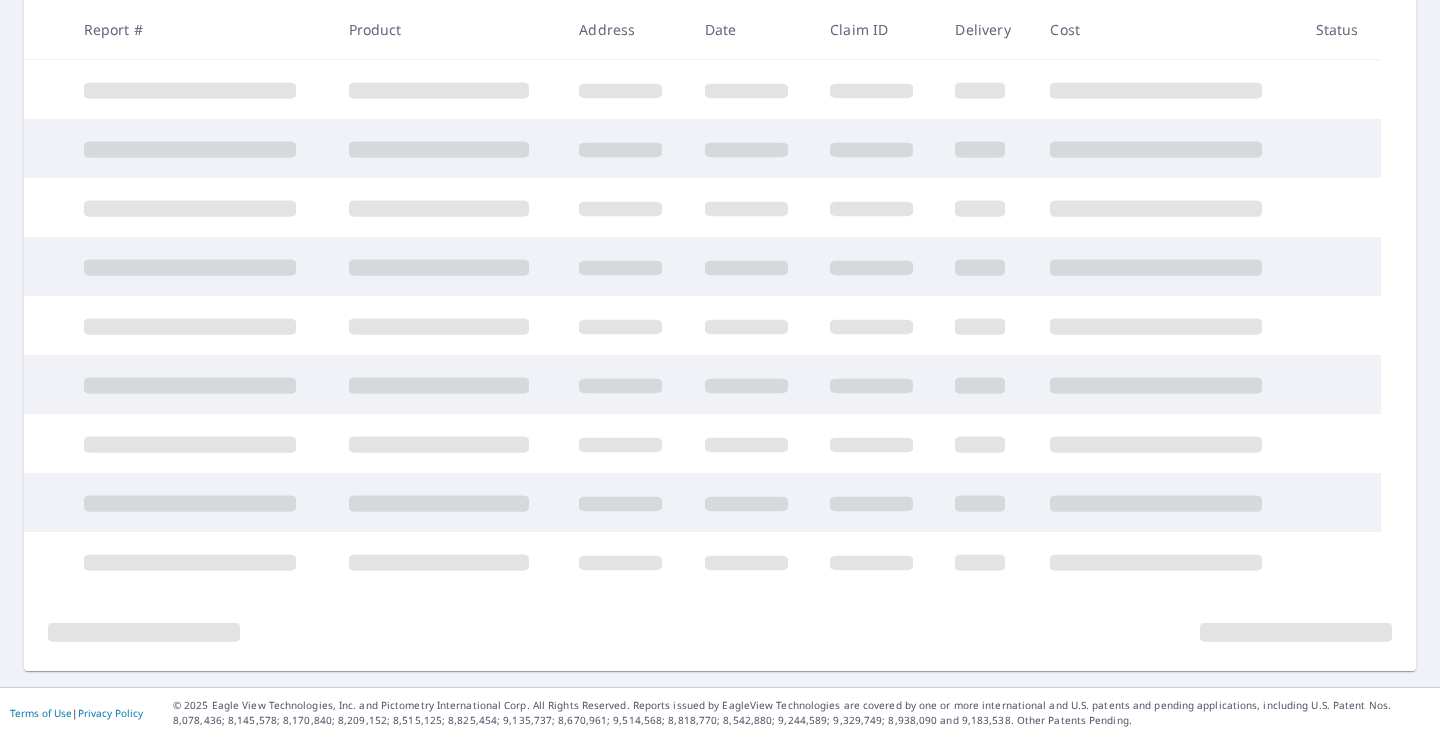 scroll, scrollTop: 420, scrollLeft: 0, axis: vertical 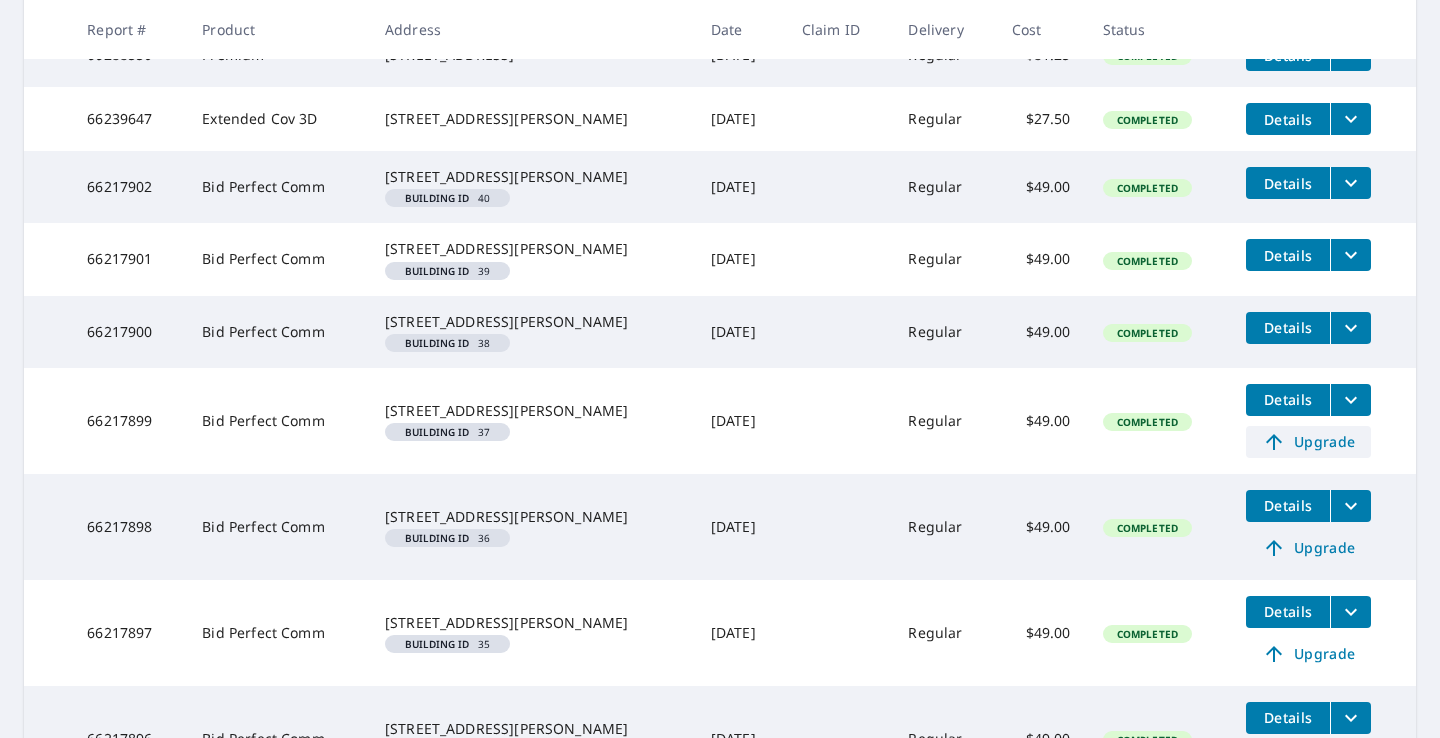 click on "Upgrade" at bounding box center [1308, 442] 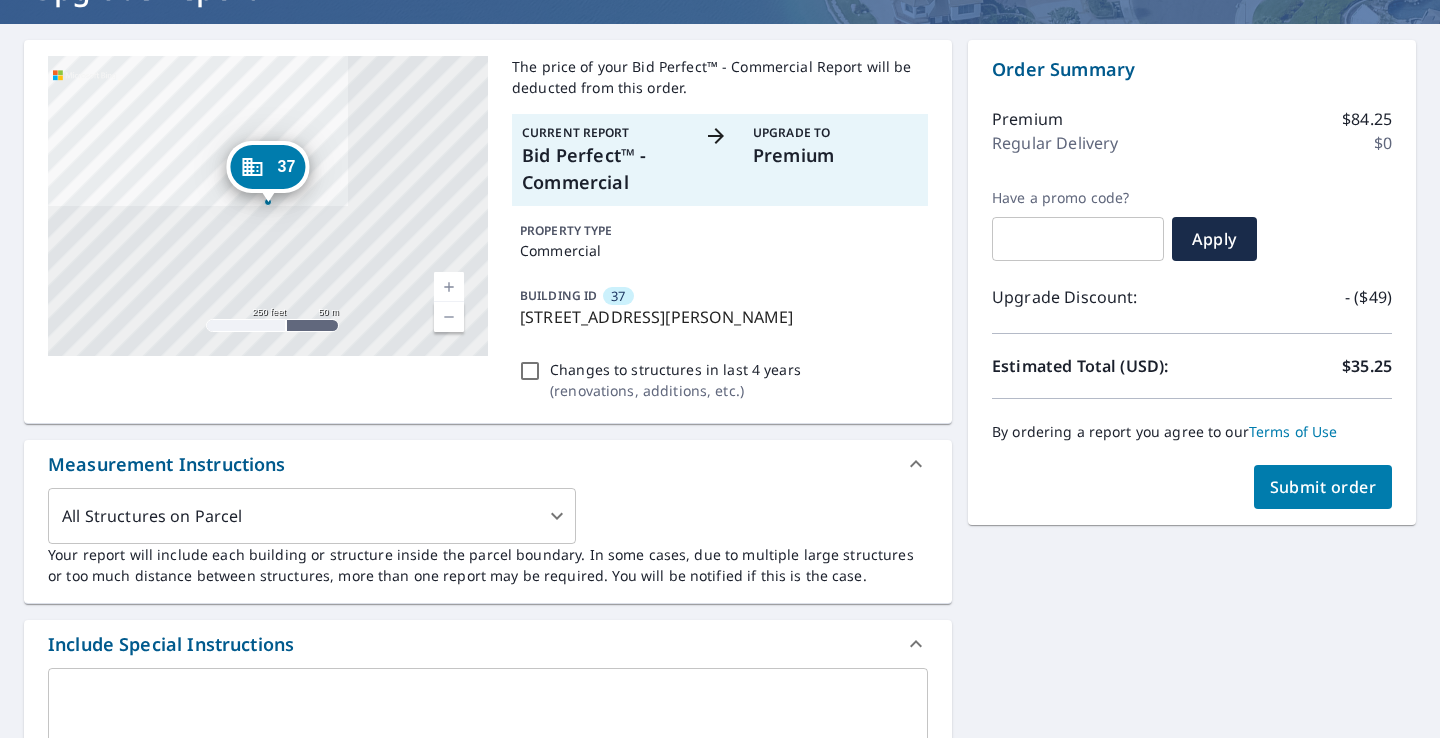 scroll, scrollTop: 139, scrollLeft: 0, axis: vertical 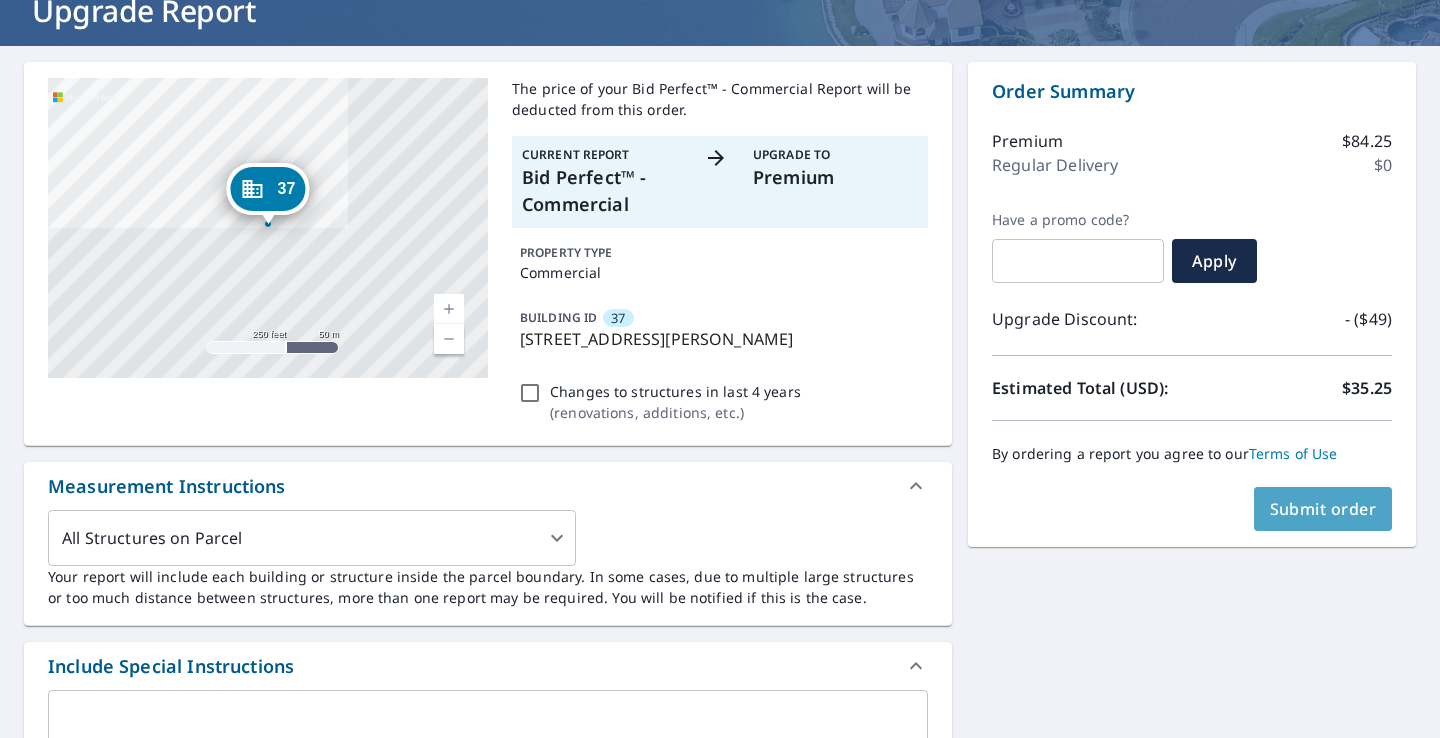 click on "Submit order" at bounding box center (1323, 509) 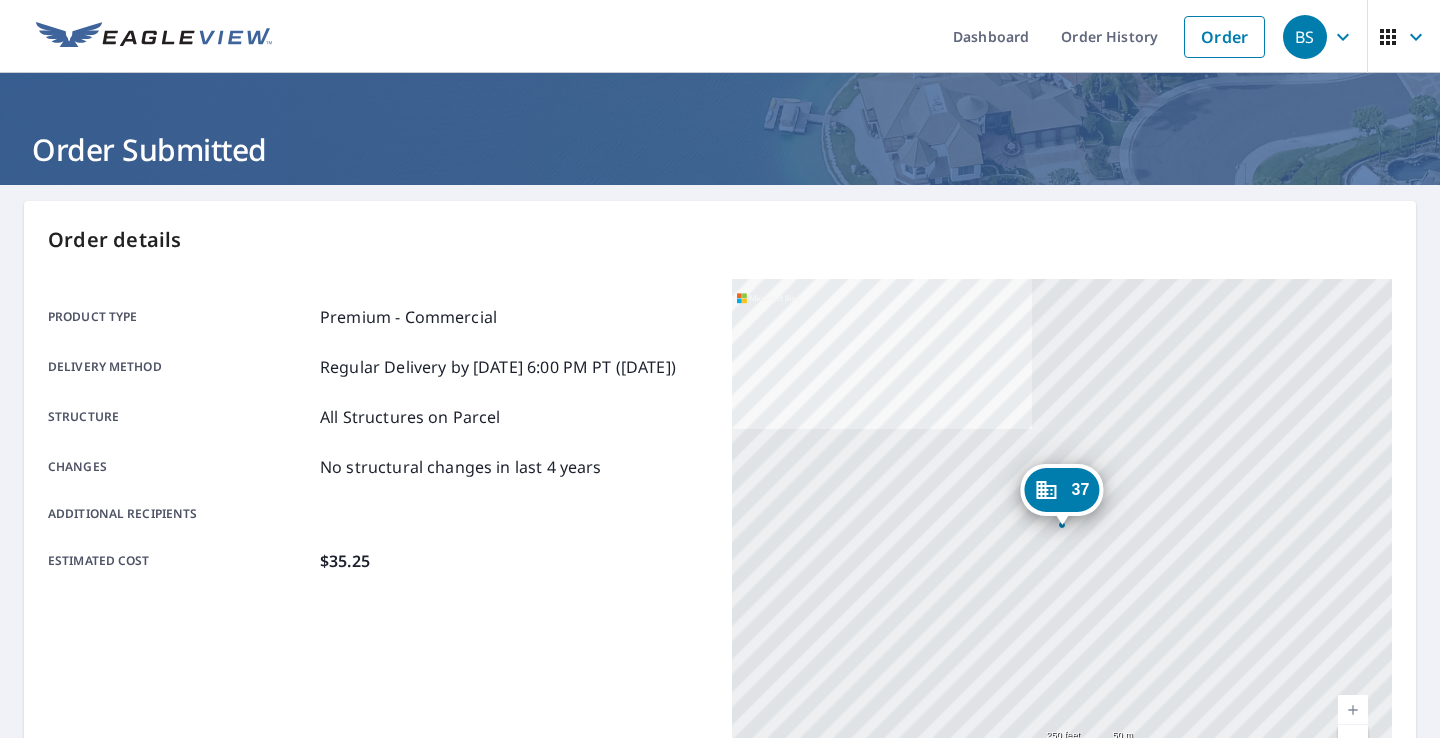 scroll, scrollTop: 0, scrollLeft: 0, axis: both 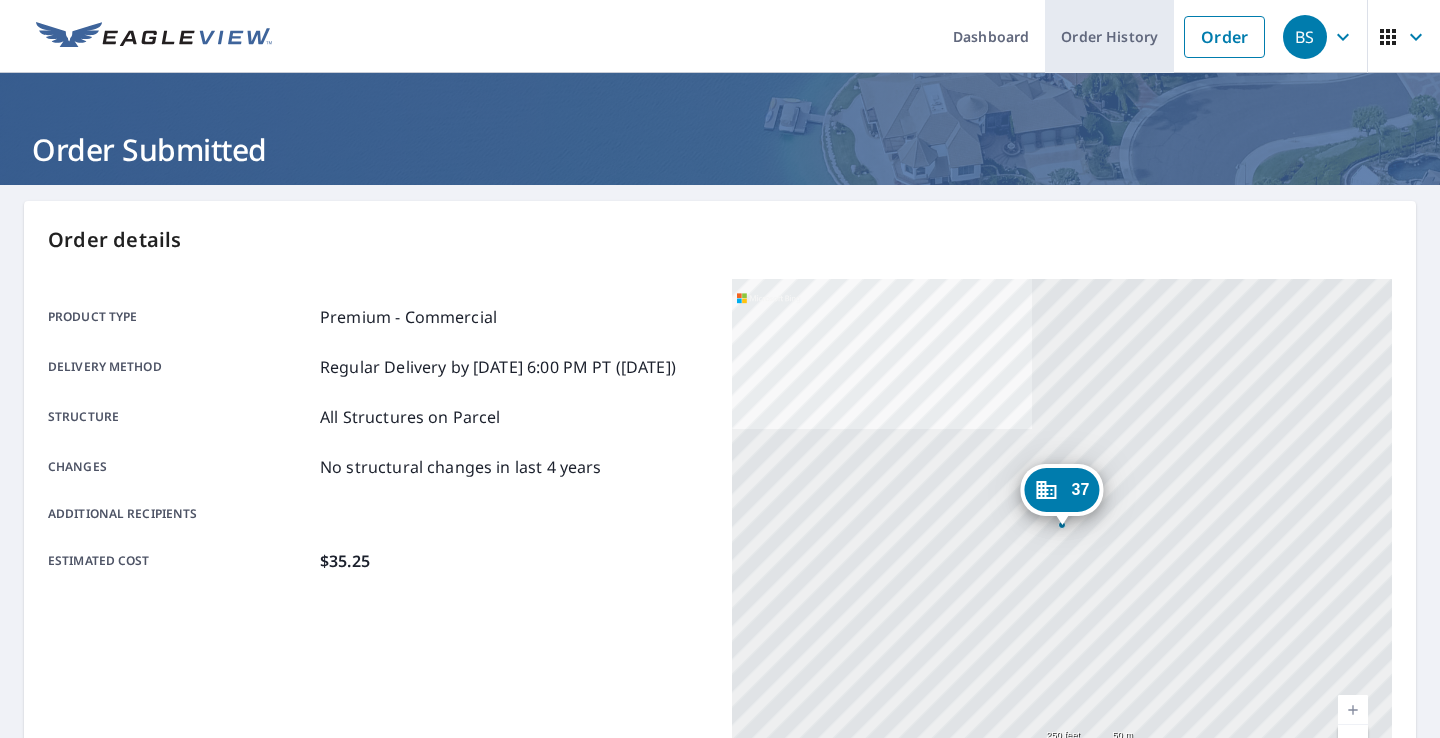 click on "Order History" at bounding box center (1109, 36) 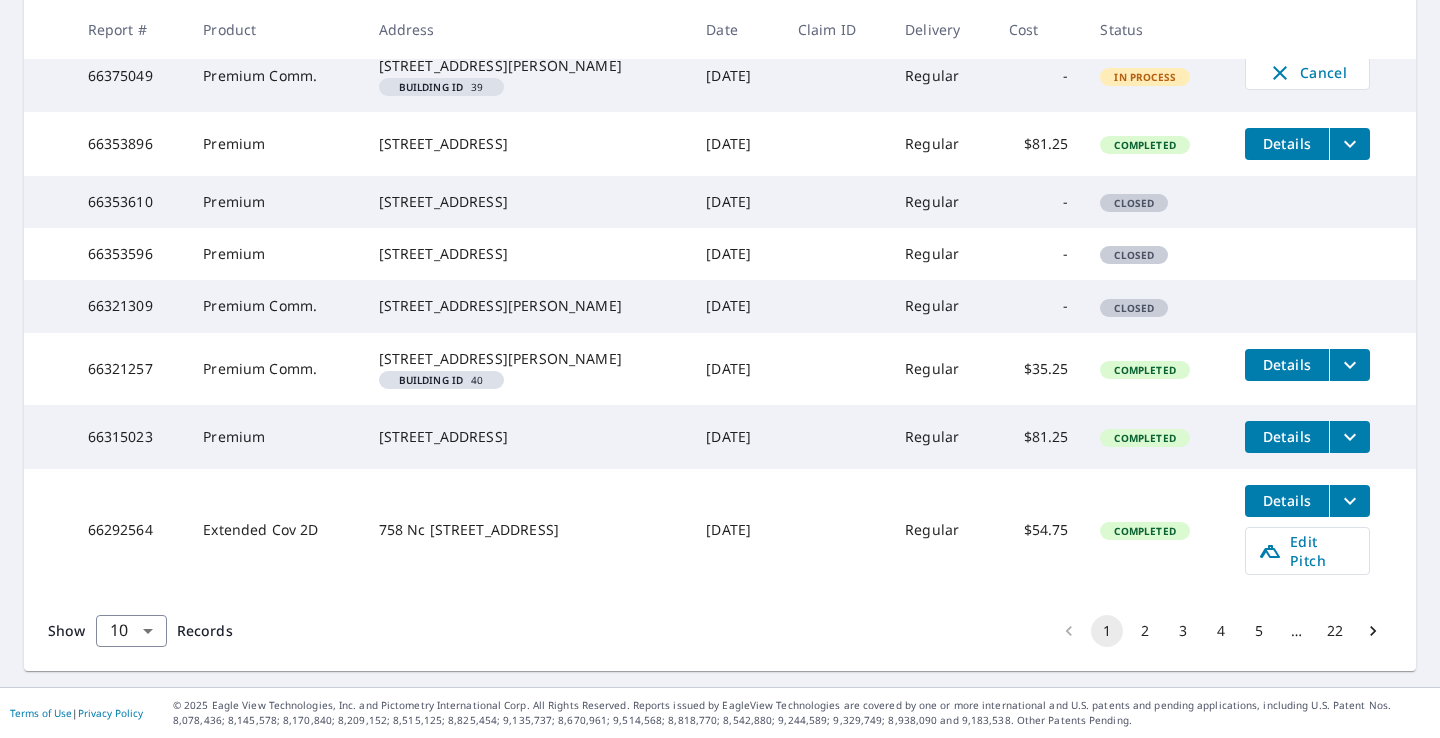 click on "Show 10 10 ​ Records 1 2 3 4 5 … 22" at bounding box center [720, 631] 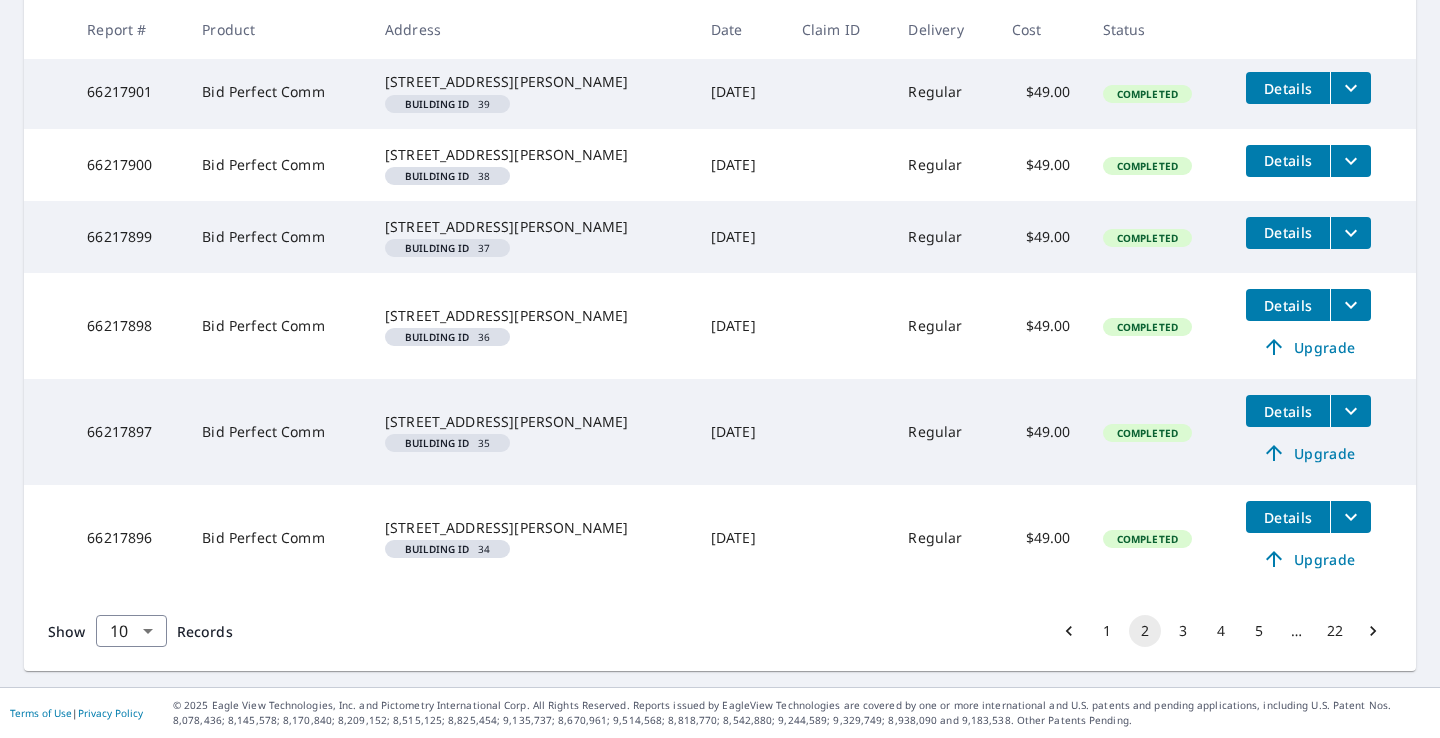 scroll, scrollTop: 758, scrollLeft: 0, axis: vertical 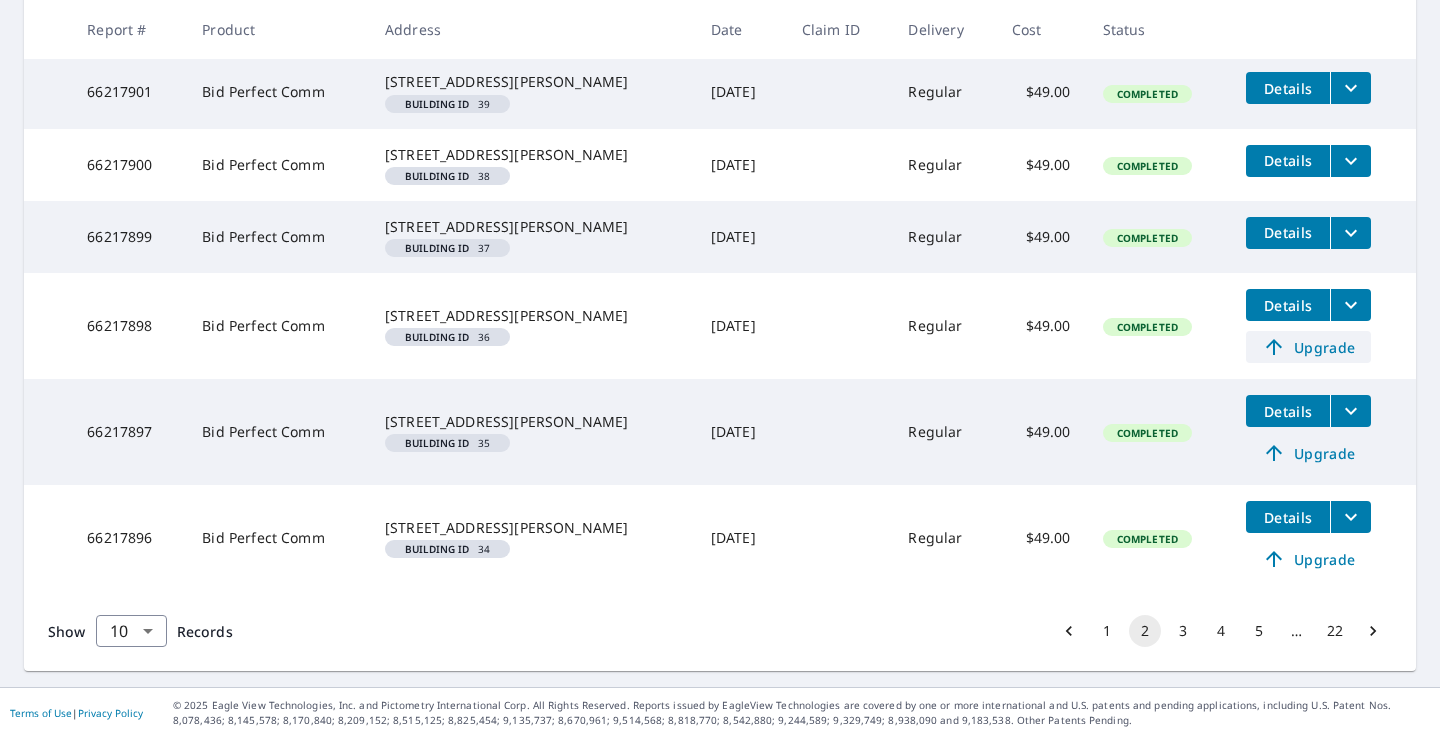 click on "Upgrade" at bounding box center (1308, 347) 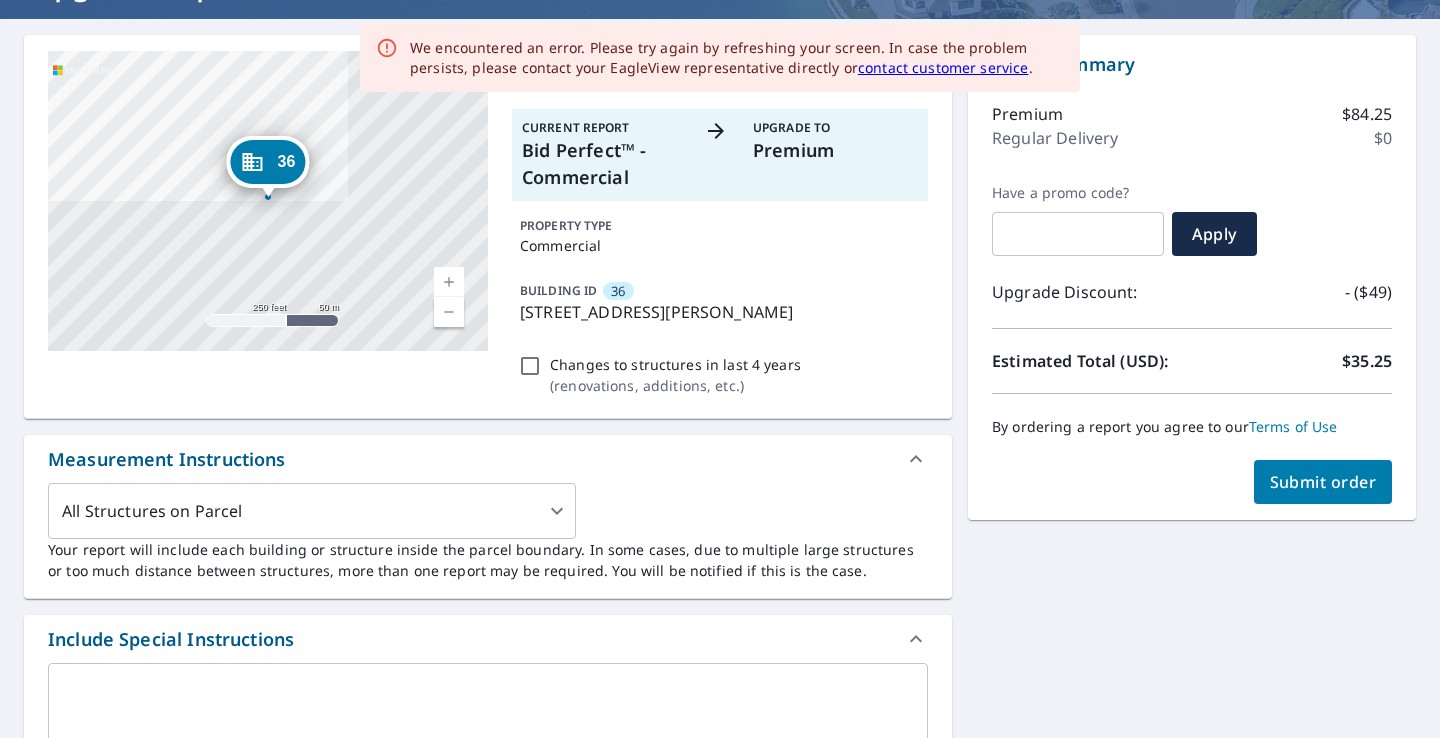 scroll, scrollTop: 210, scrollLeft: 0, axis: vertical 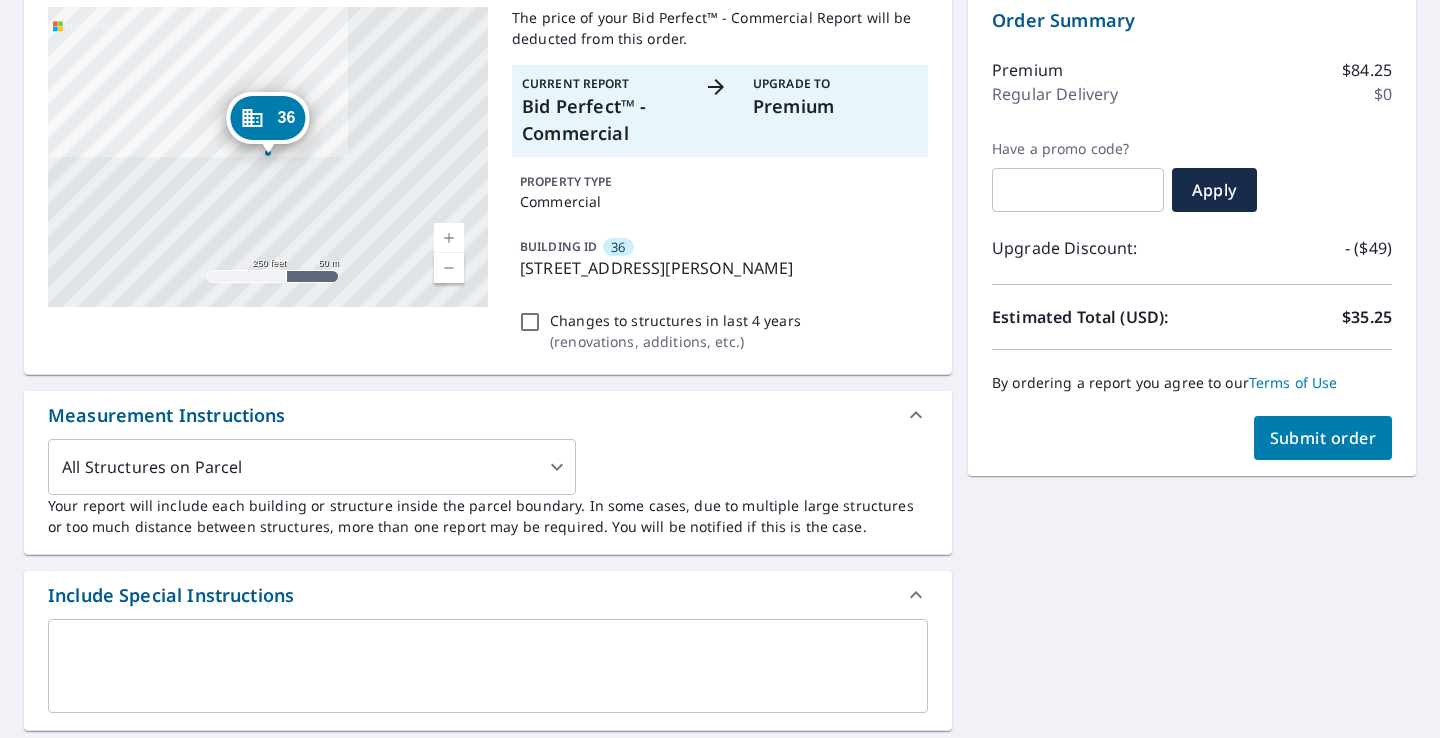 click on "Submit order" at bounding box center [1323, 438] 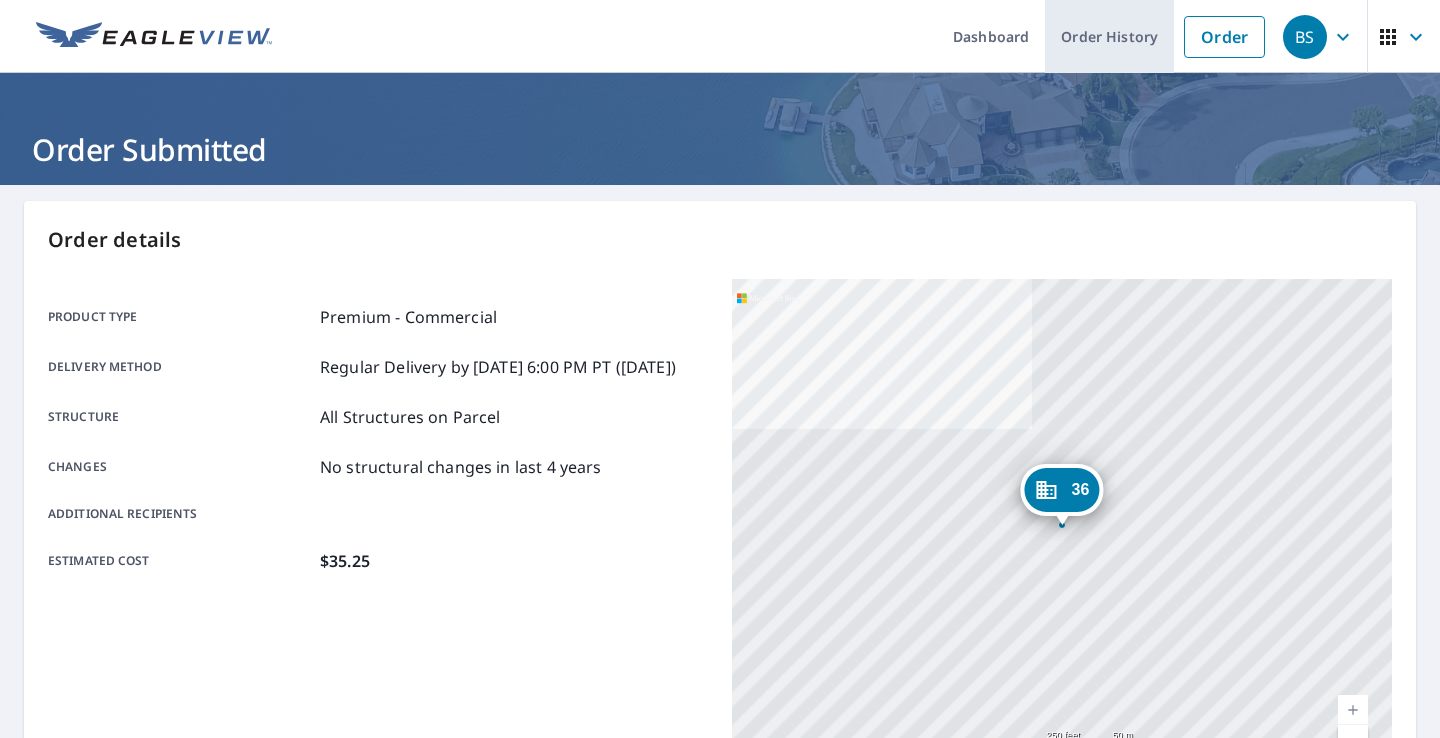 scroll, scrollTop: 0, scrollLeft: 0, axis: both 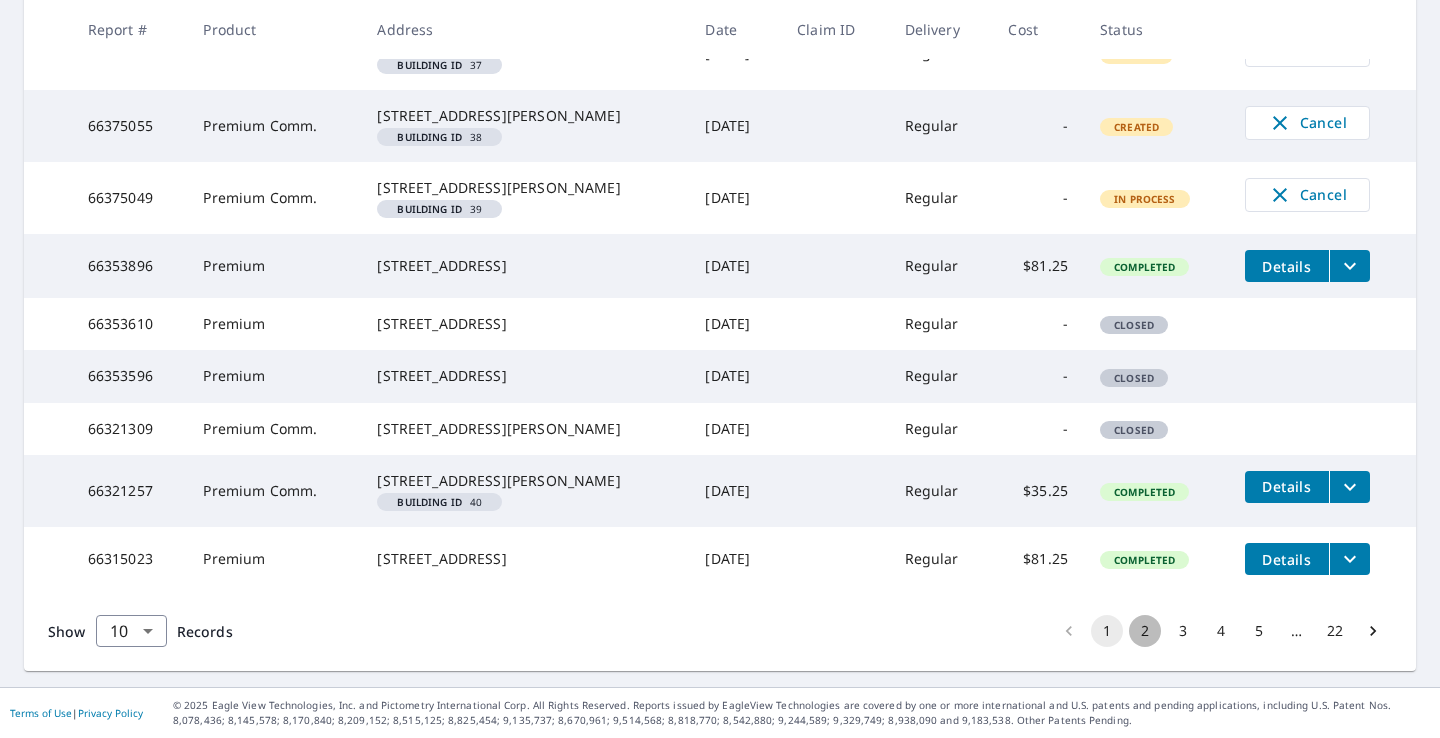 click on "2" at bounding box center (1145, 631) 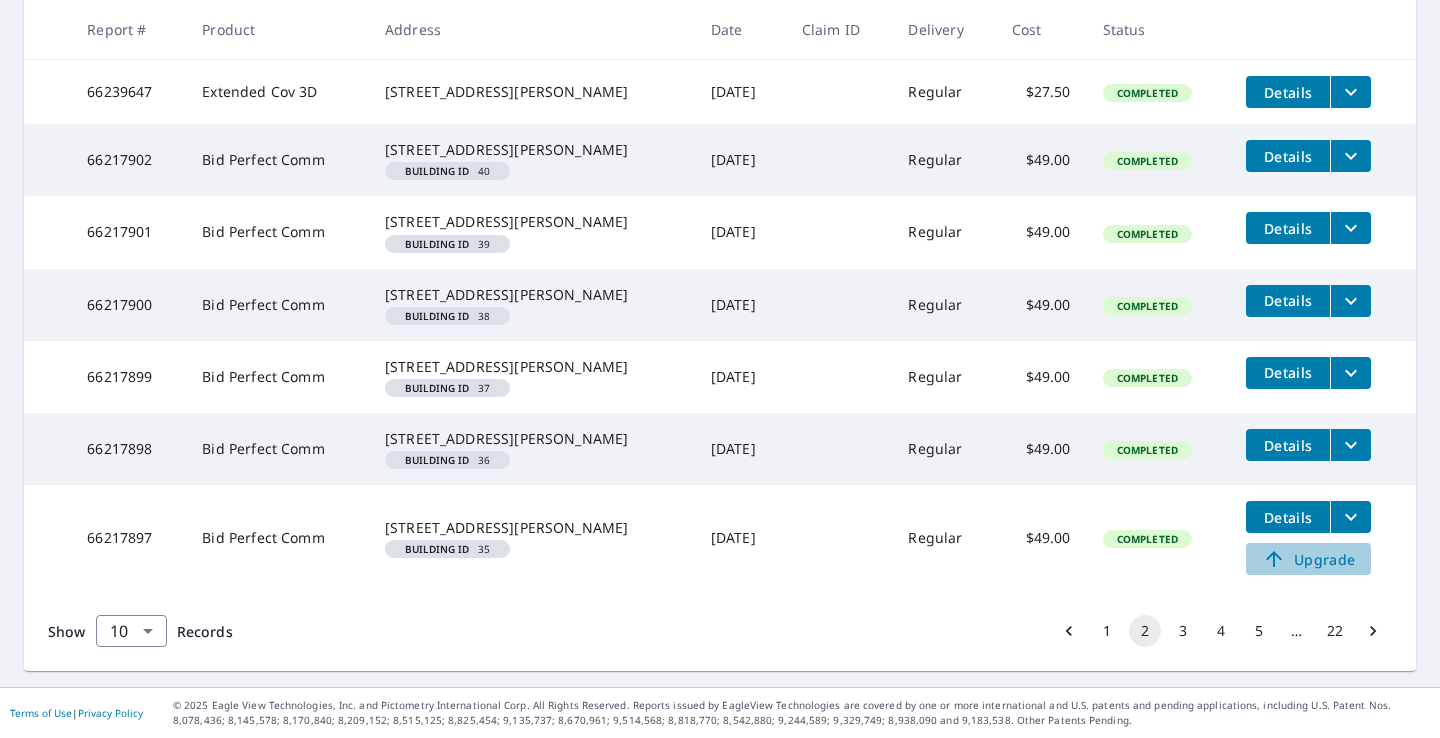click on "Upgrade" at bounding box center (1308, 559) 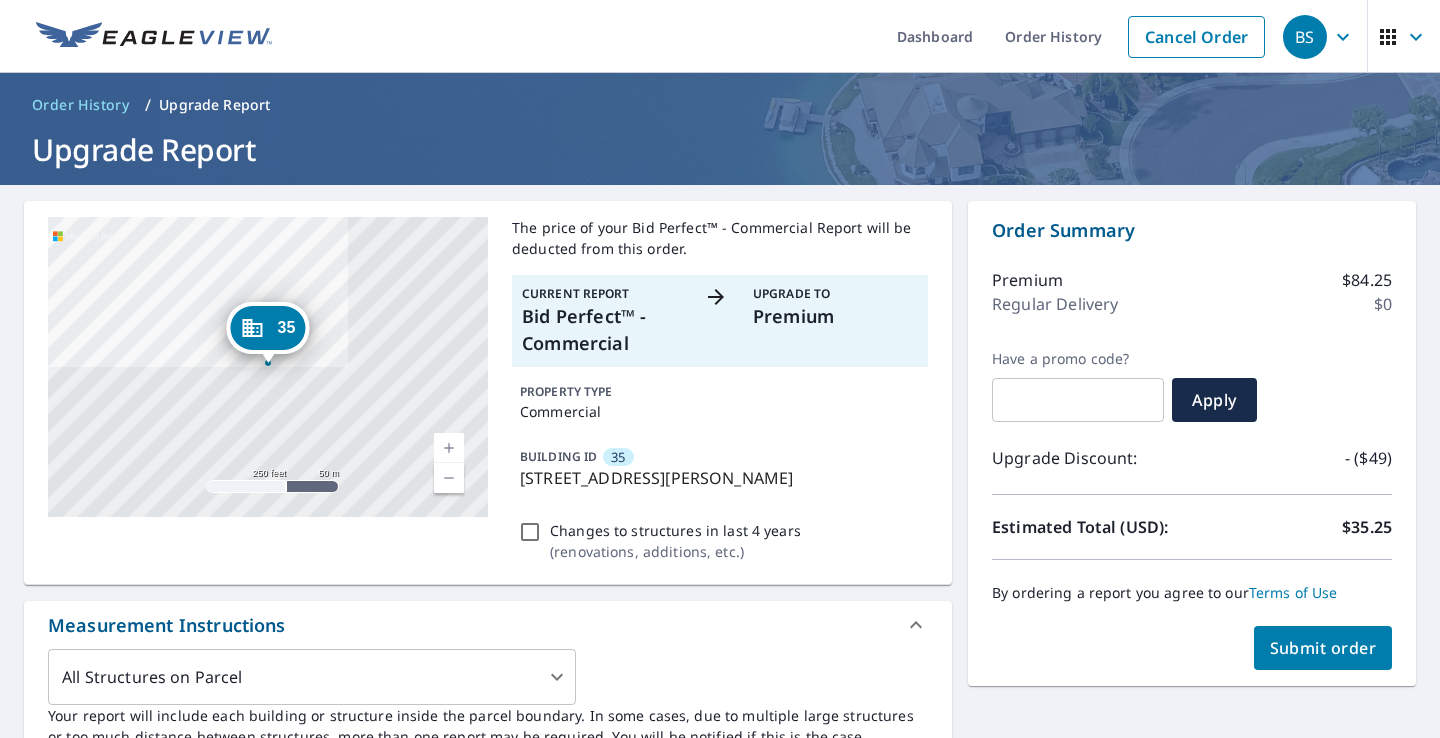 scroll, scrollTop: 0, scrollLeft: 0, axis: both 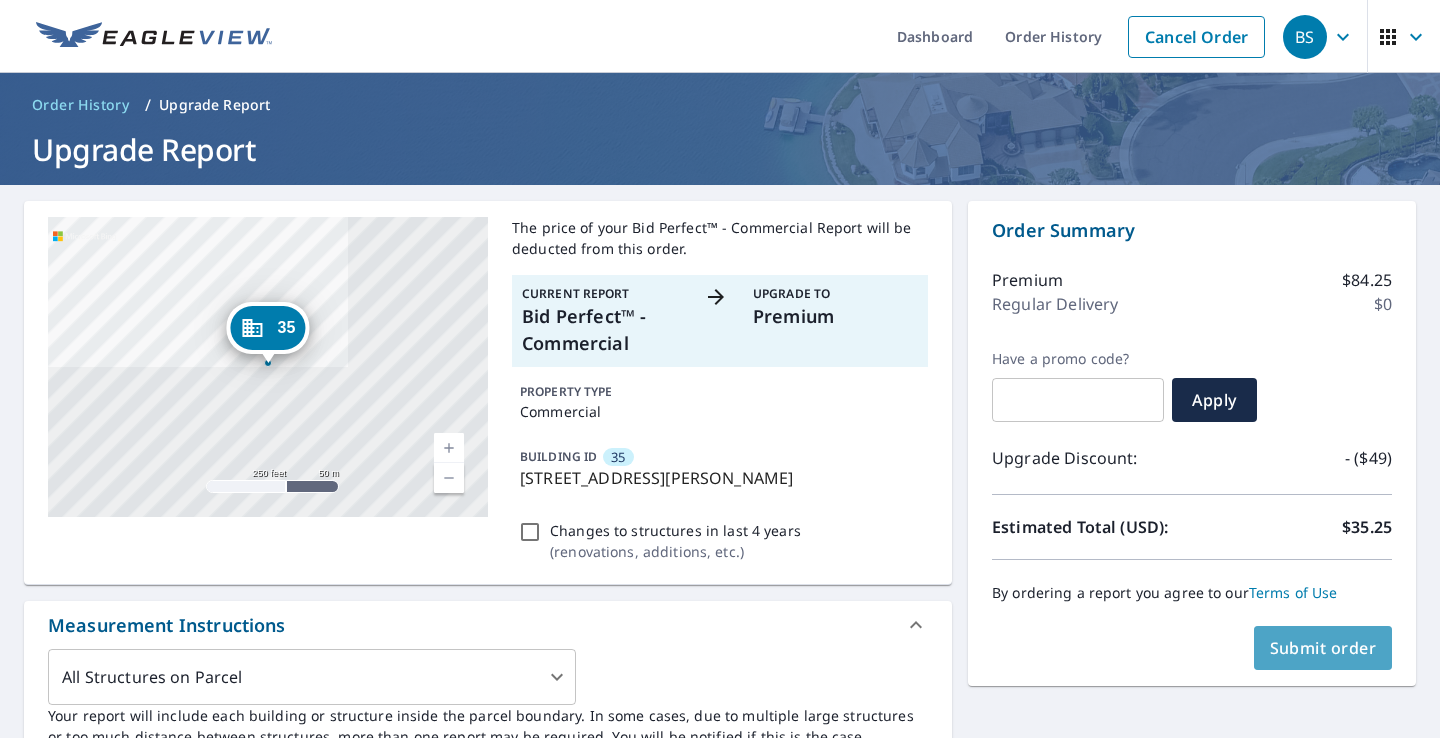 click on "Submit order" at bounding box center [1323, 648] 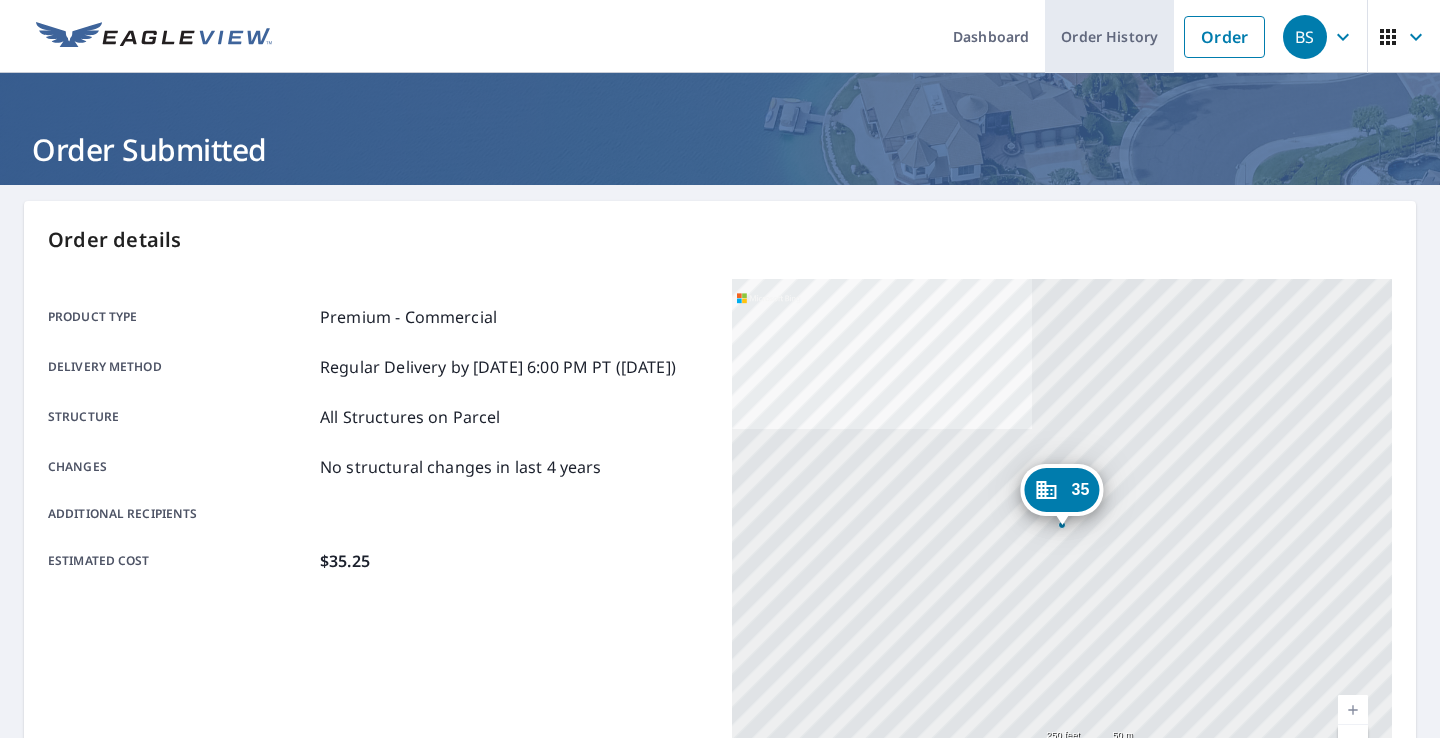 click on "Order History" at bounding box center (1109, 36) 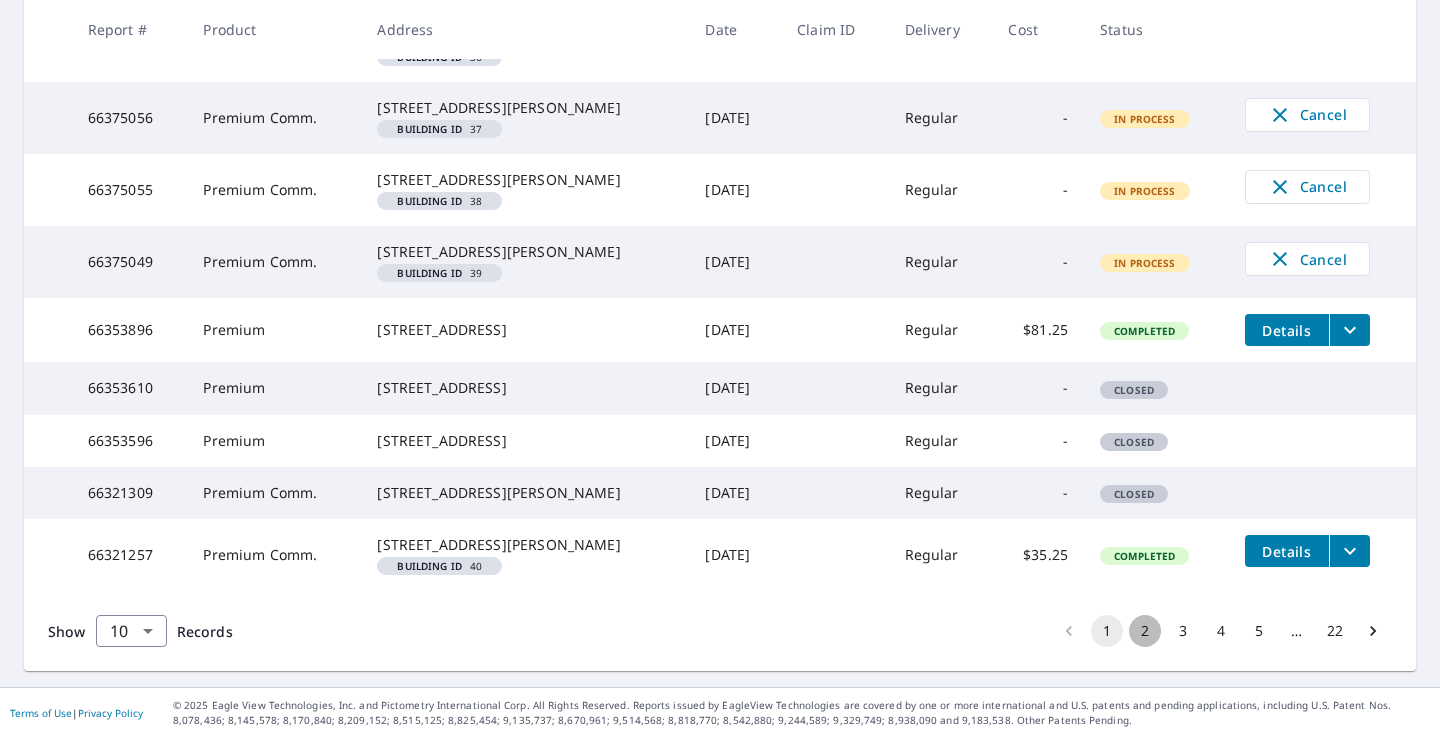 click on "2" at bounding box center [1145, 631] 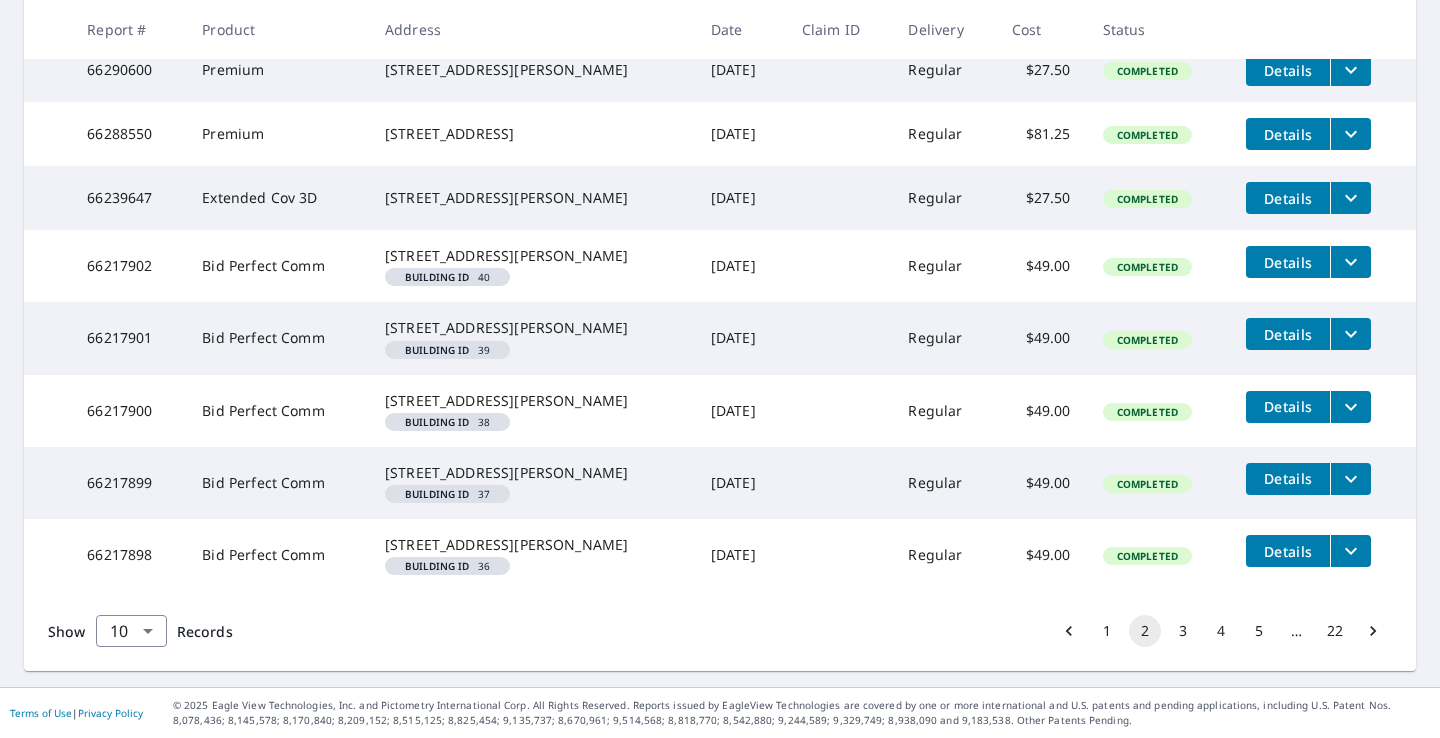 scroll, scrollTop: 713, scrollLeft: 0, axis: vertical 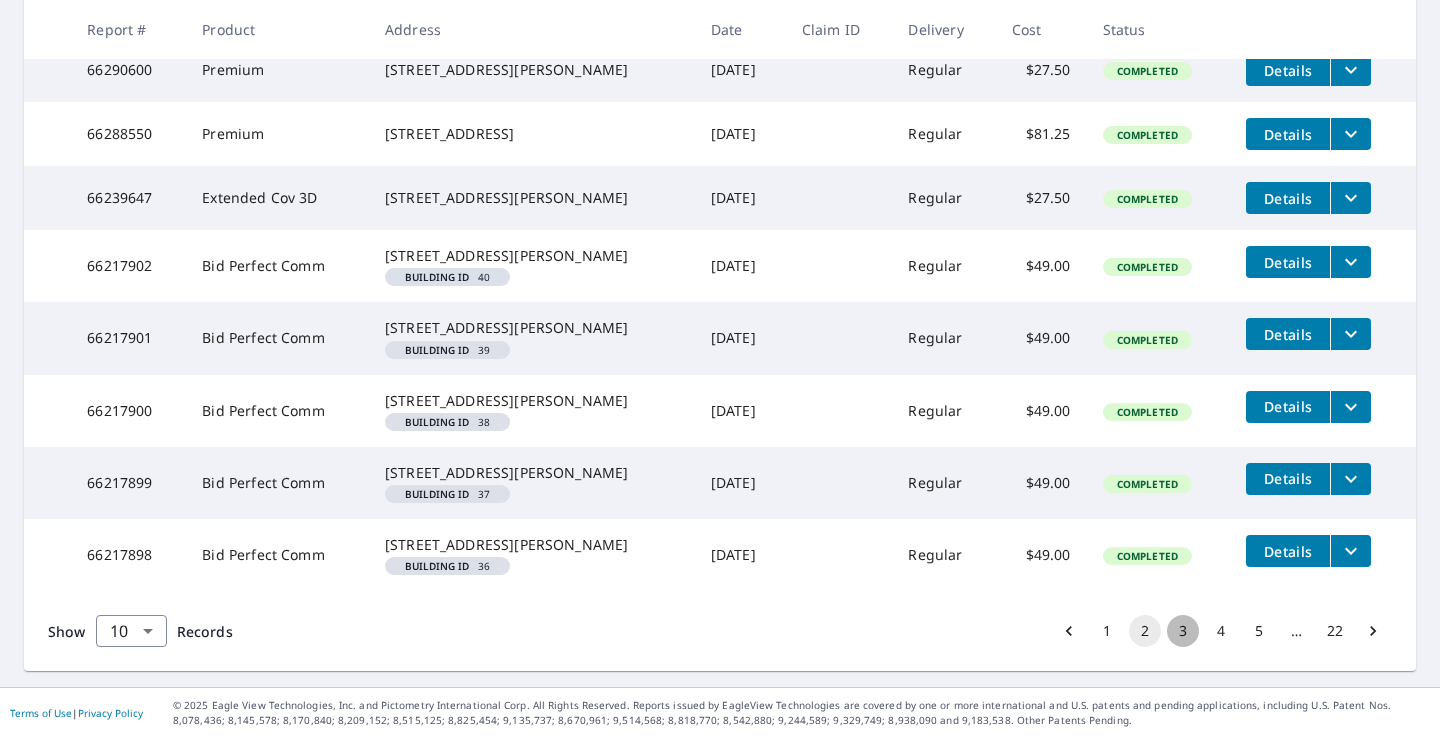 click on "3" at bounding box center (1183, 631) 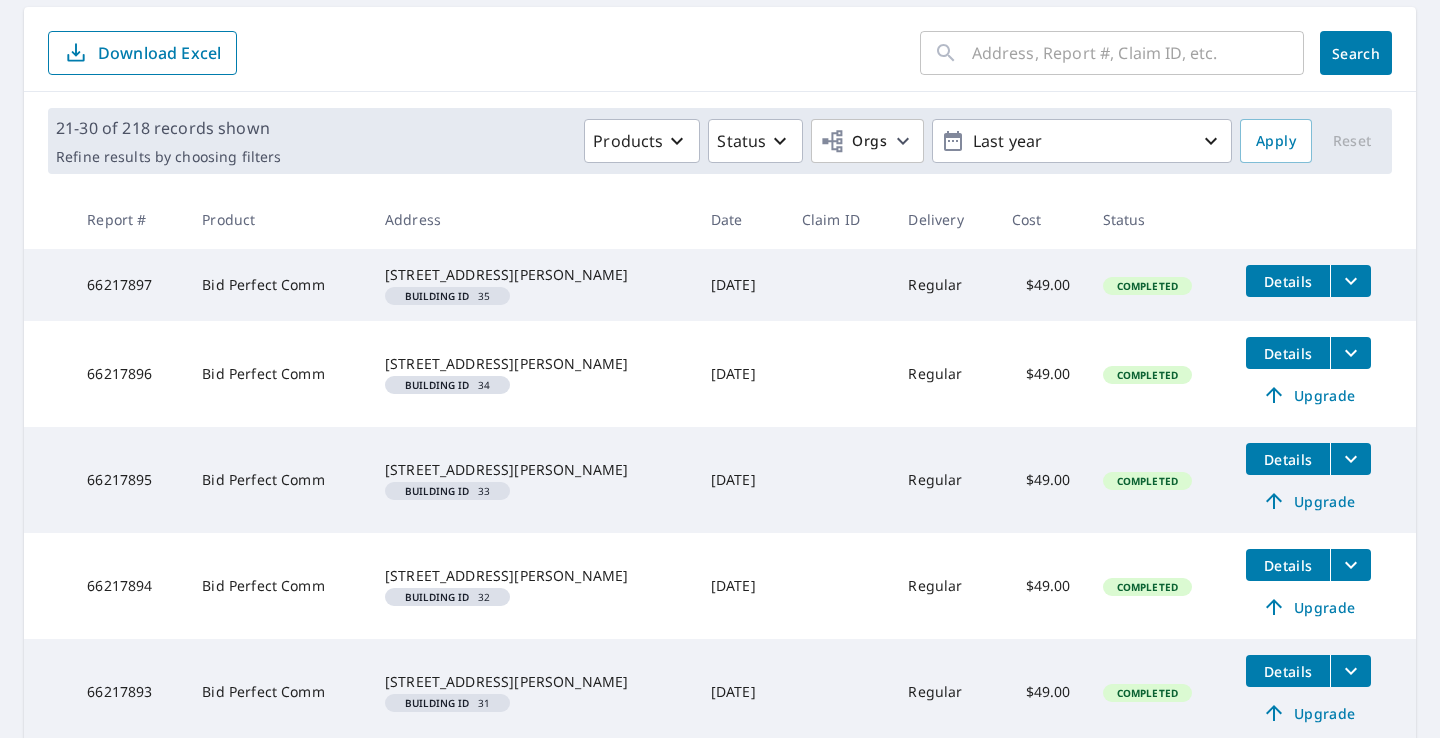 scroll, scrollTop: 196, scrollLeft: 0, axis: vertical 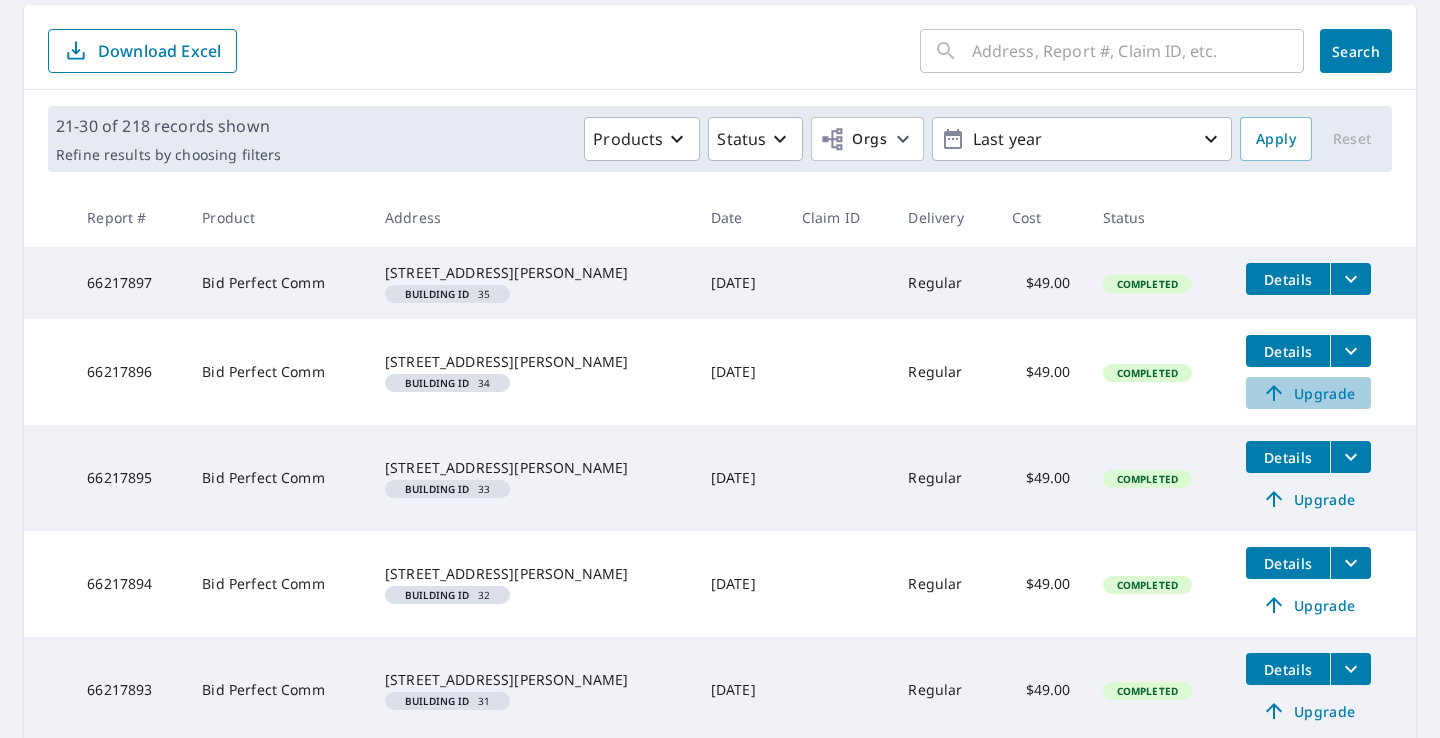 click on "Upgrade" at bounding box center [1308, 393] 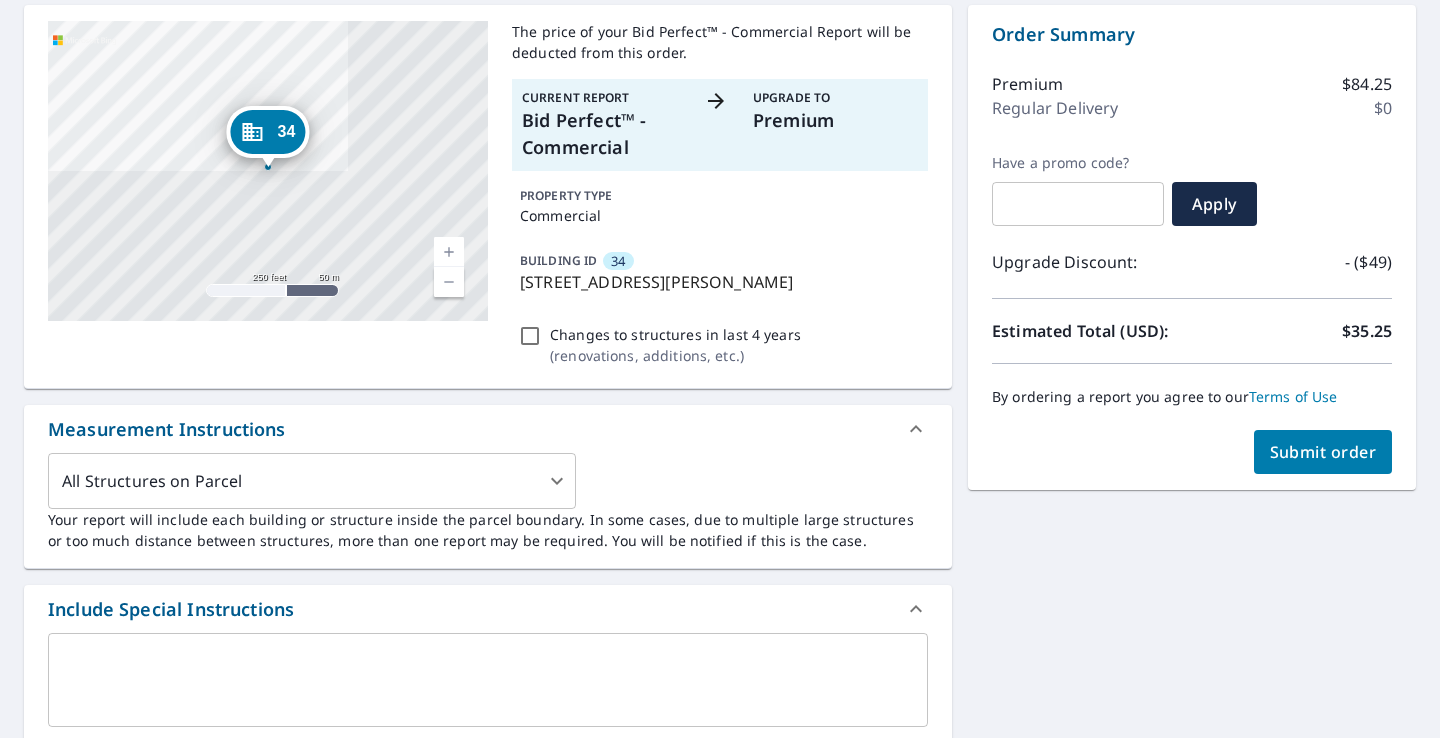 click on "Submit order" at bounding box center (1323, 452) 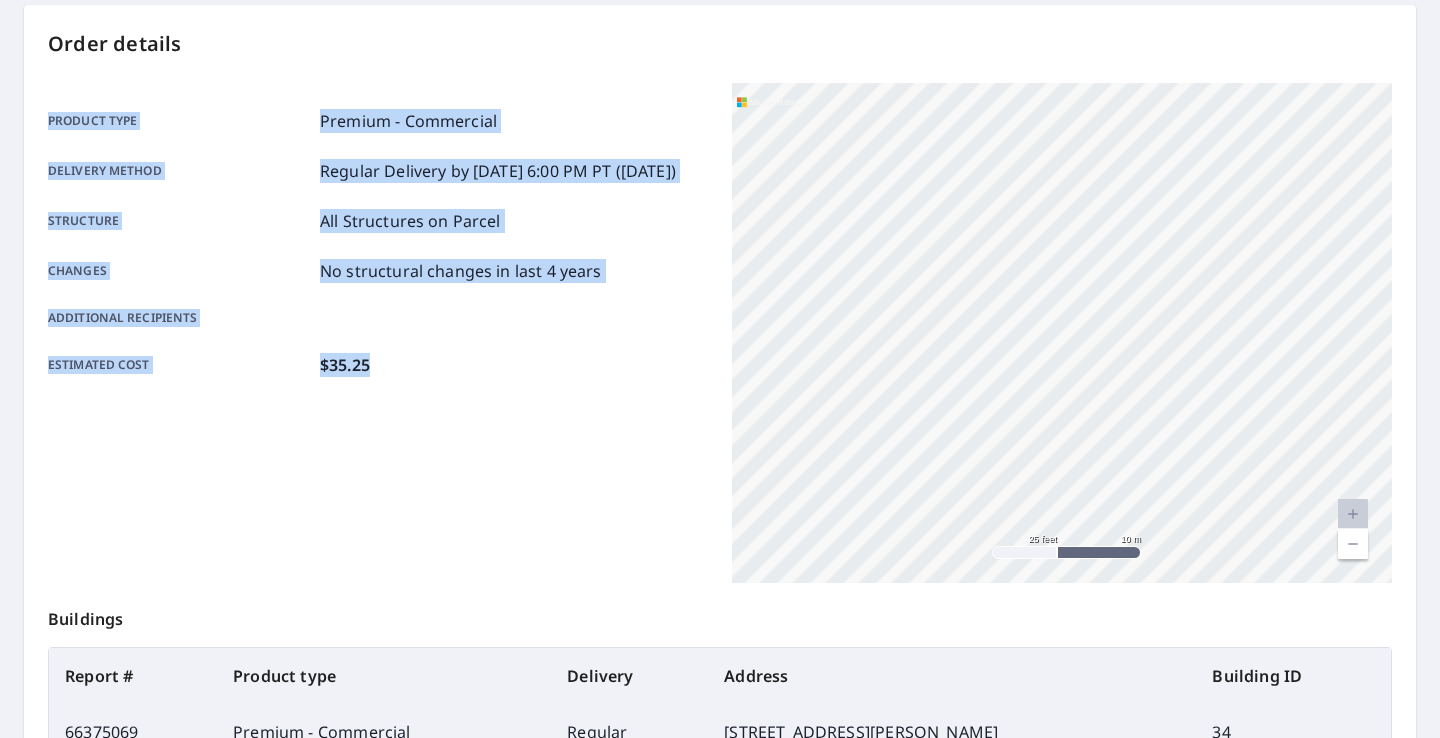 drag, startPoint x: 1177, startPoint y: 38, endPoint x: 1129, endPoint y: 72, distance: 58.821766 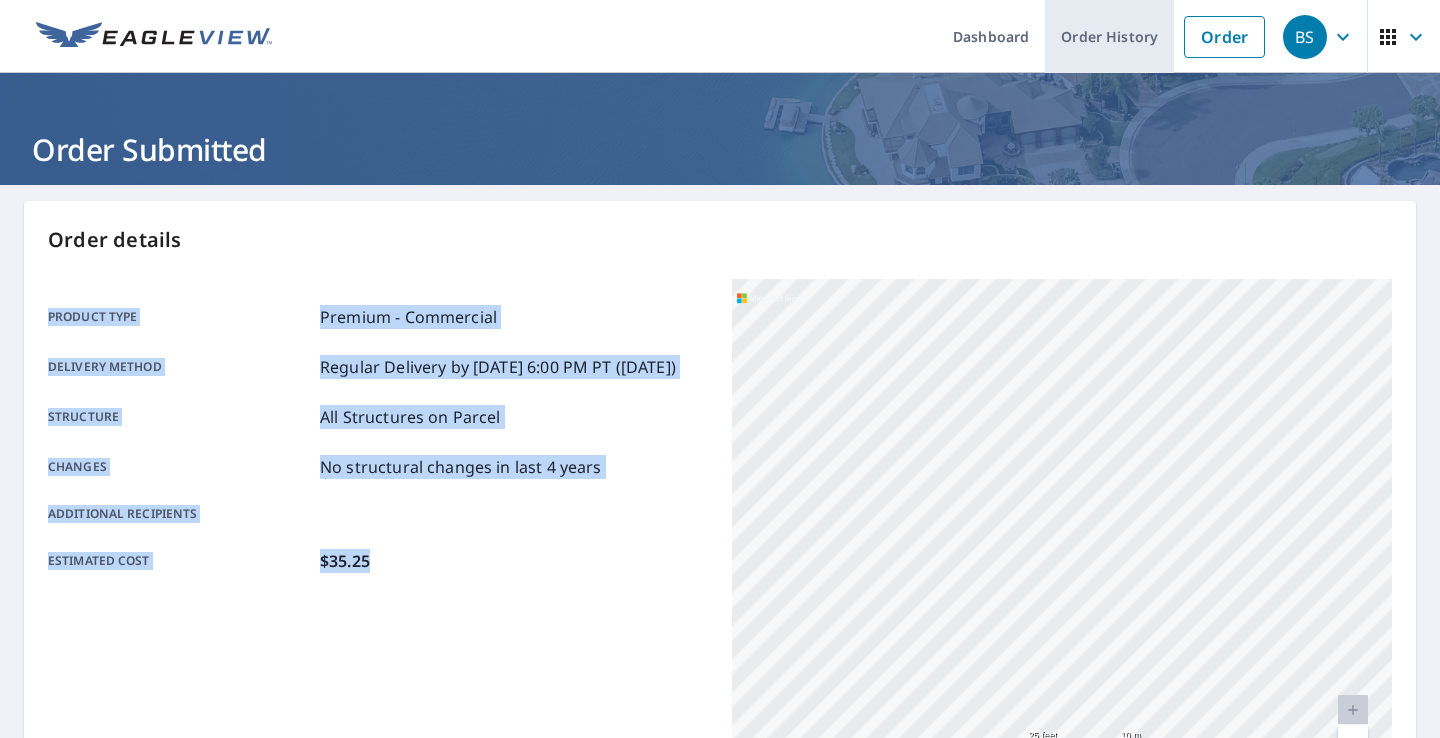 scroll, scrollTop: 0, scrollLeft: 0, axis: both 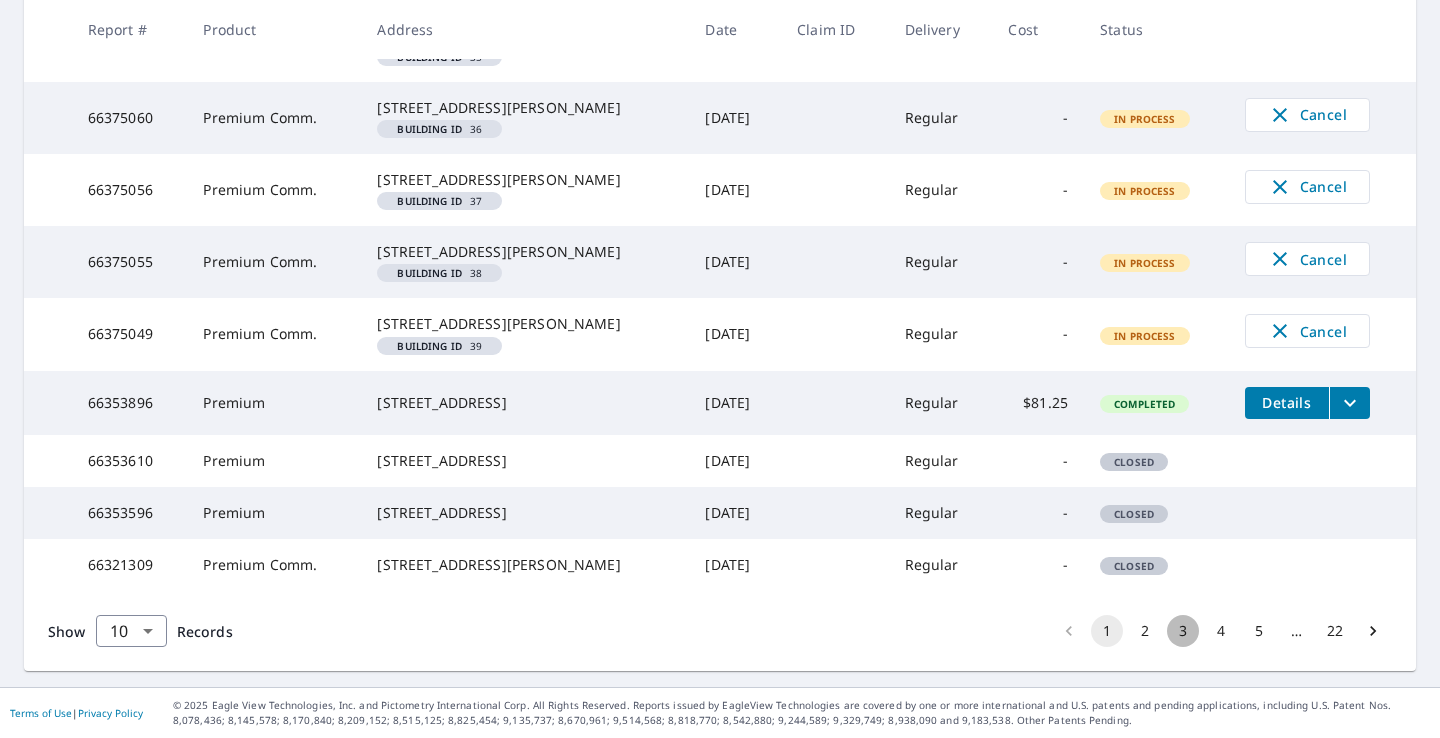 click on "3" at bounding box center (1183, 631) 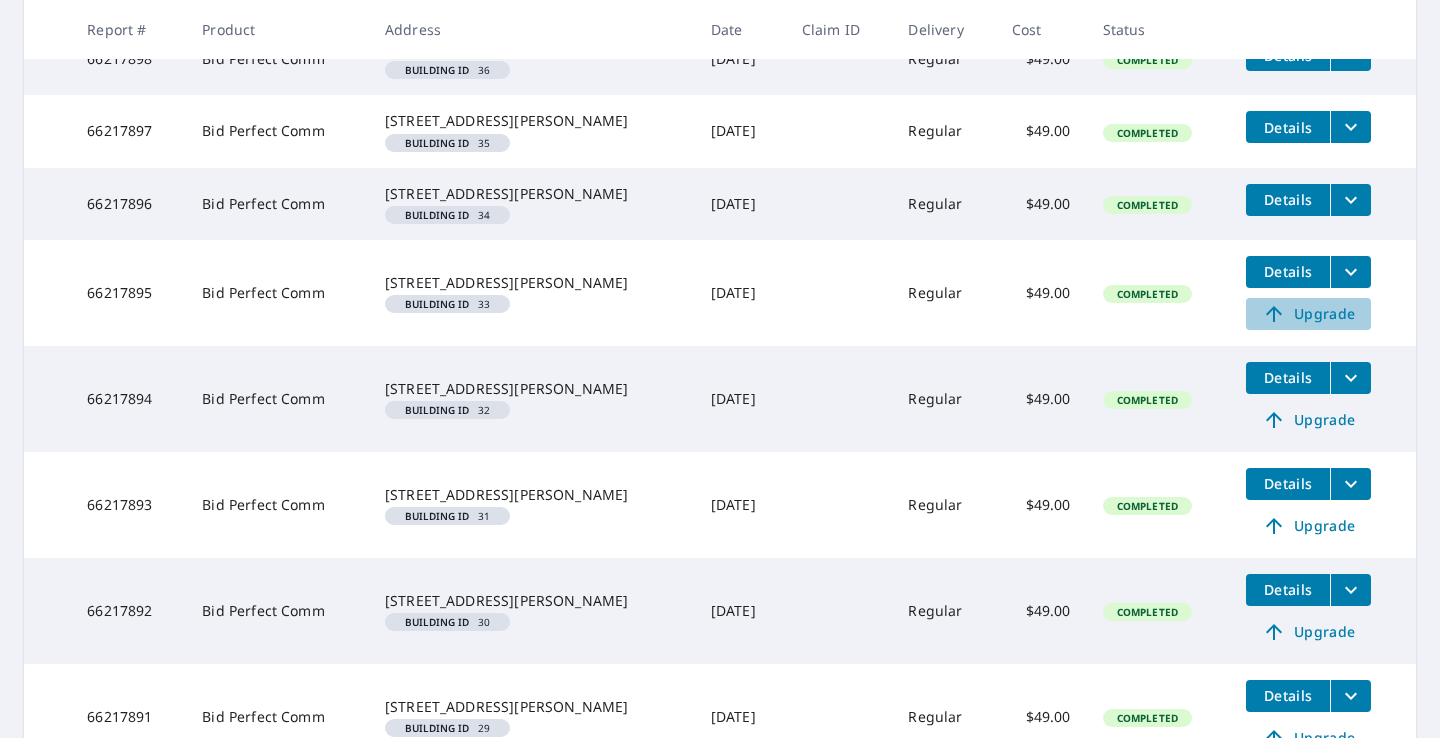 click on "Upgrade" at bounding box center (1308, 314) 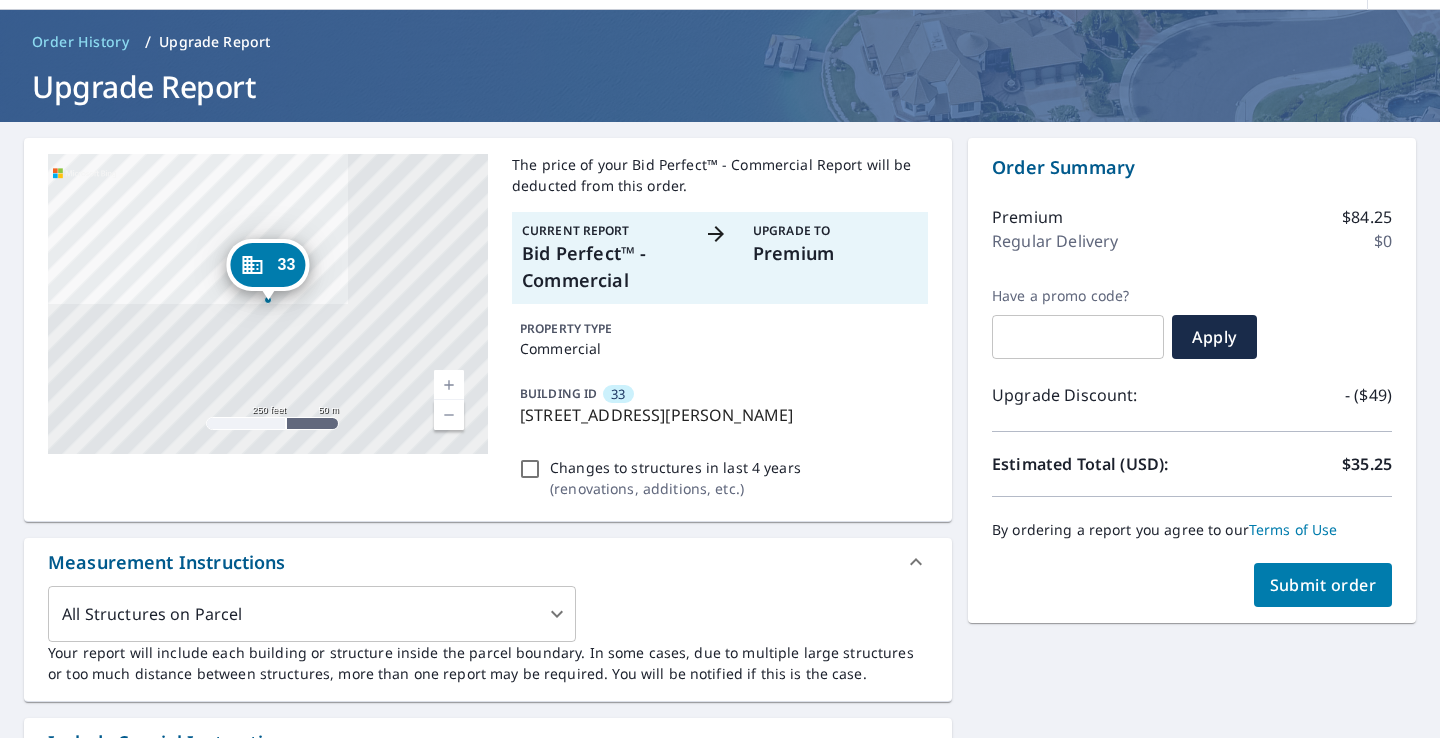 scroll, scrollTop: 64, scrollLeft: 0, axis: vertical 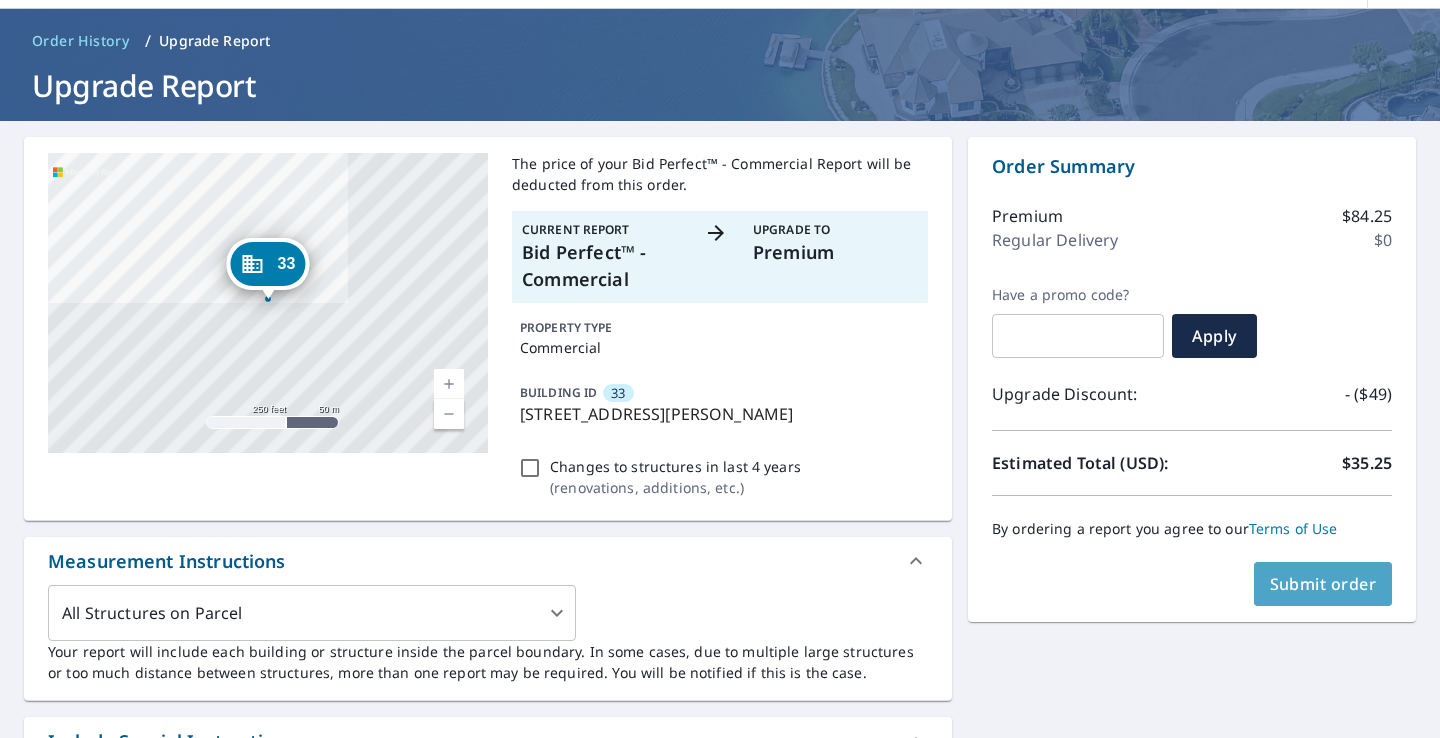 click on "Submit order" at bounding box center (1323, 584) 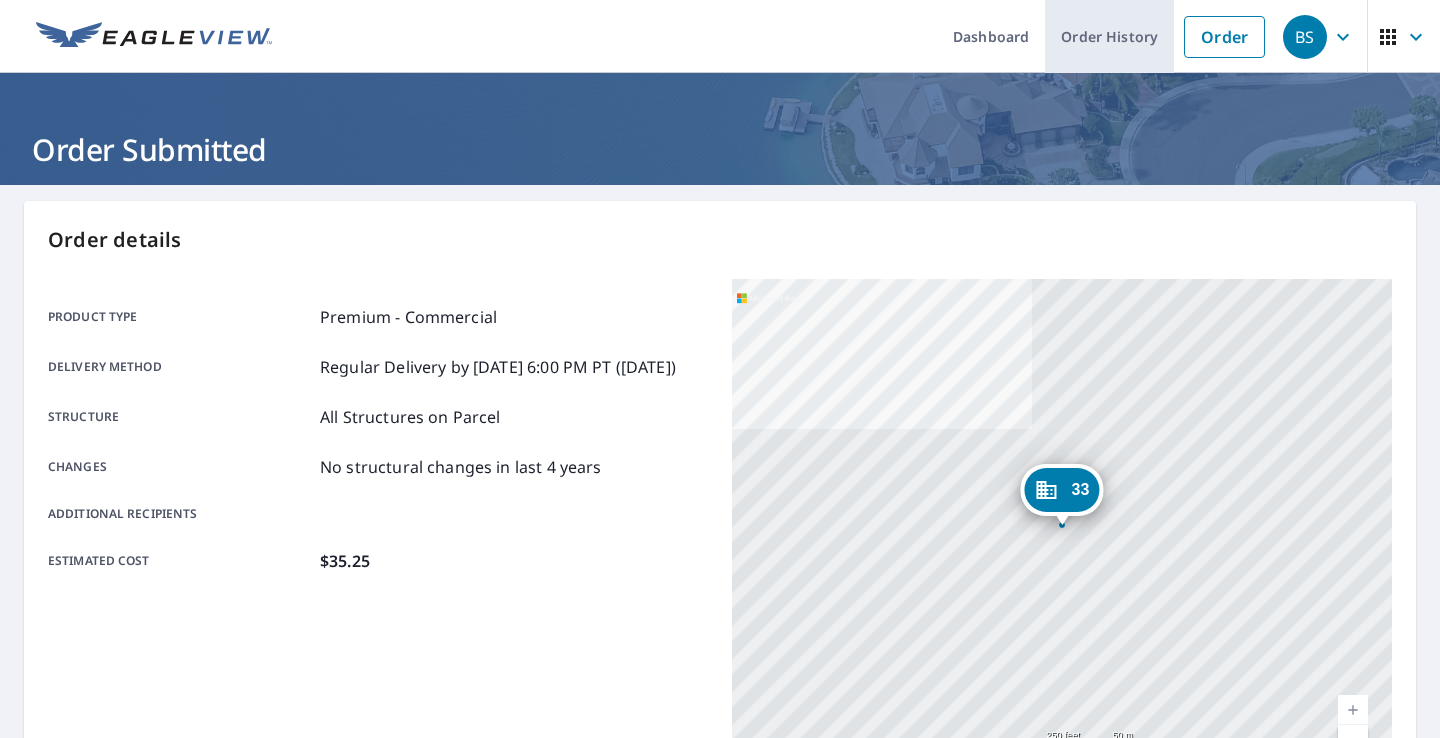 scroll, scrollTop: 0, scrollLeft: 0, axis: both 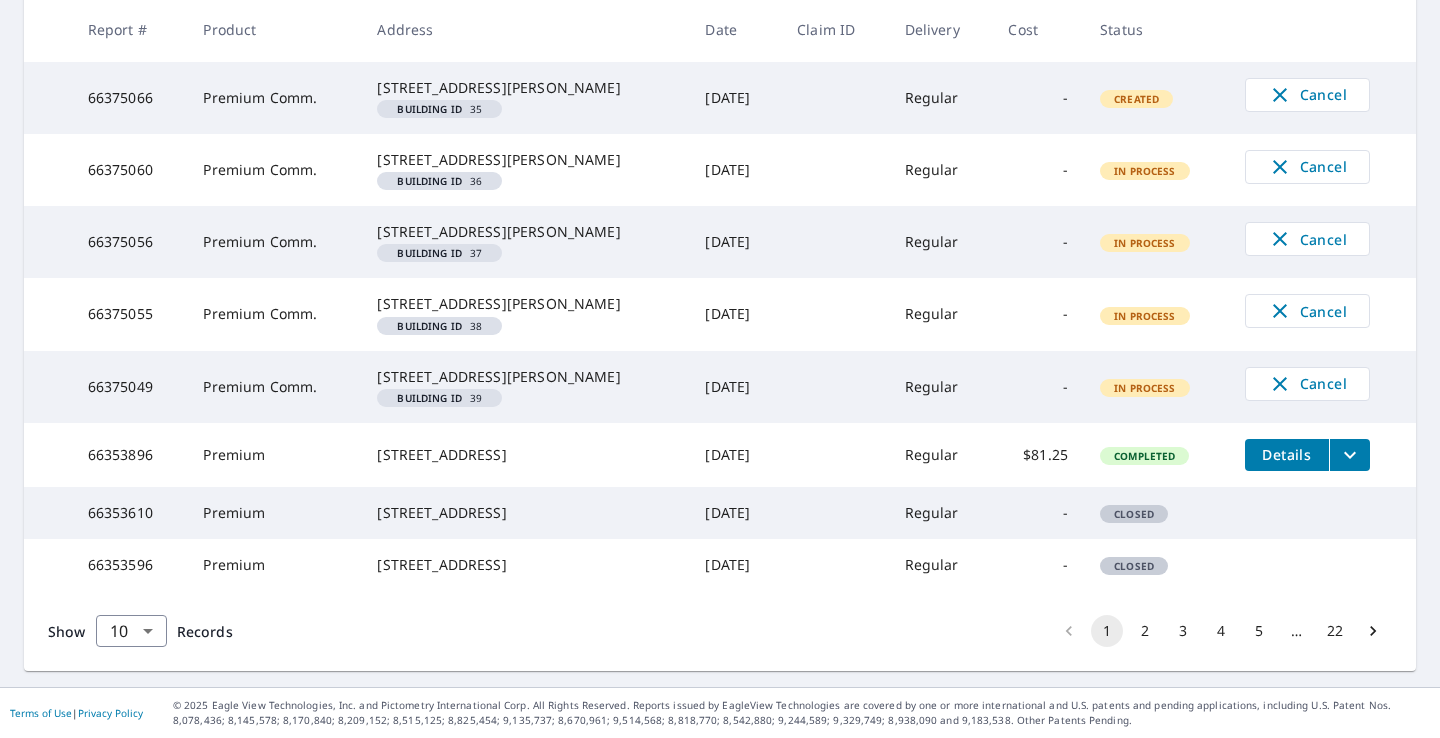 click on "3" at bounding box center (1183, 631) 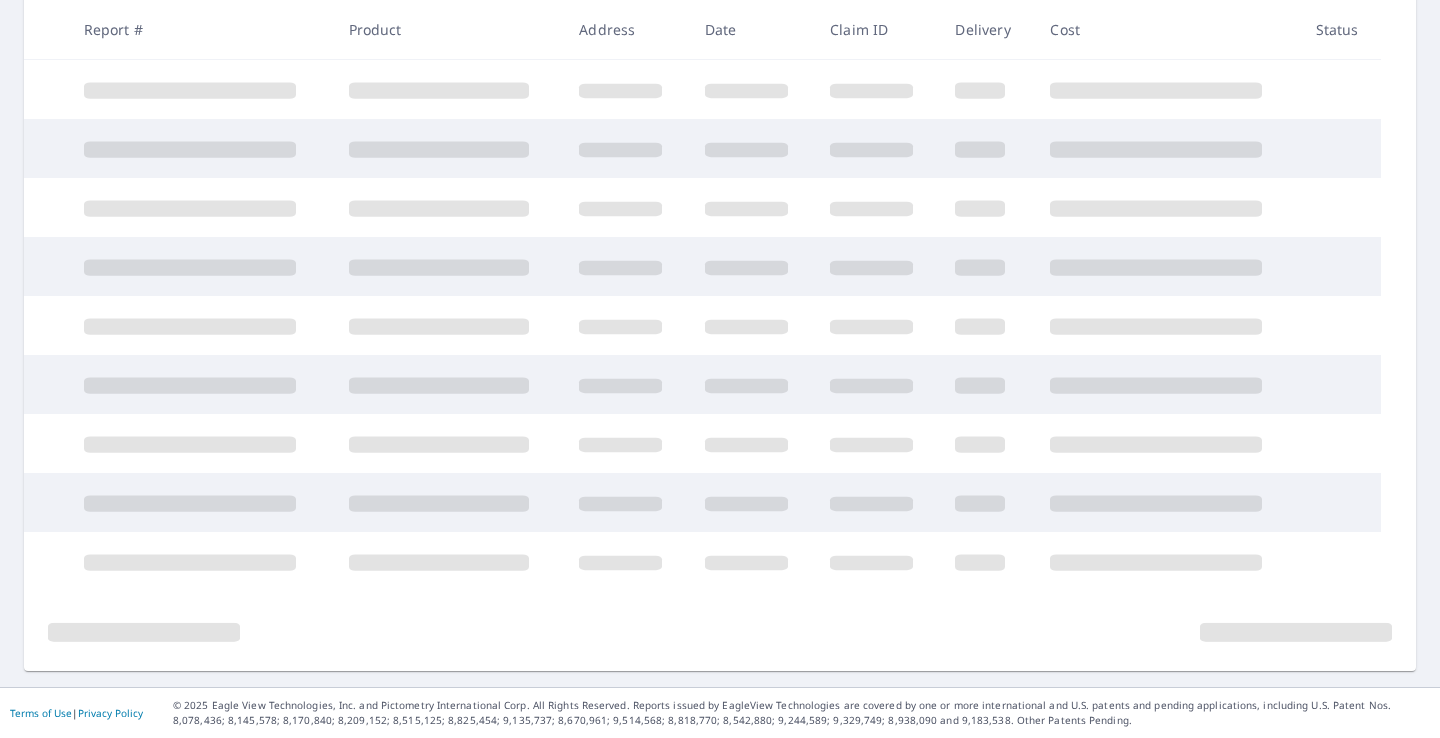 scroll, scrollTop: 420, scrollLeft: 0, axis: vertical 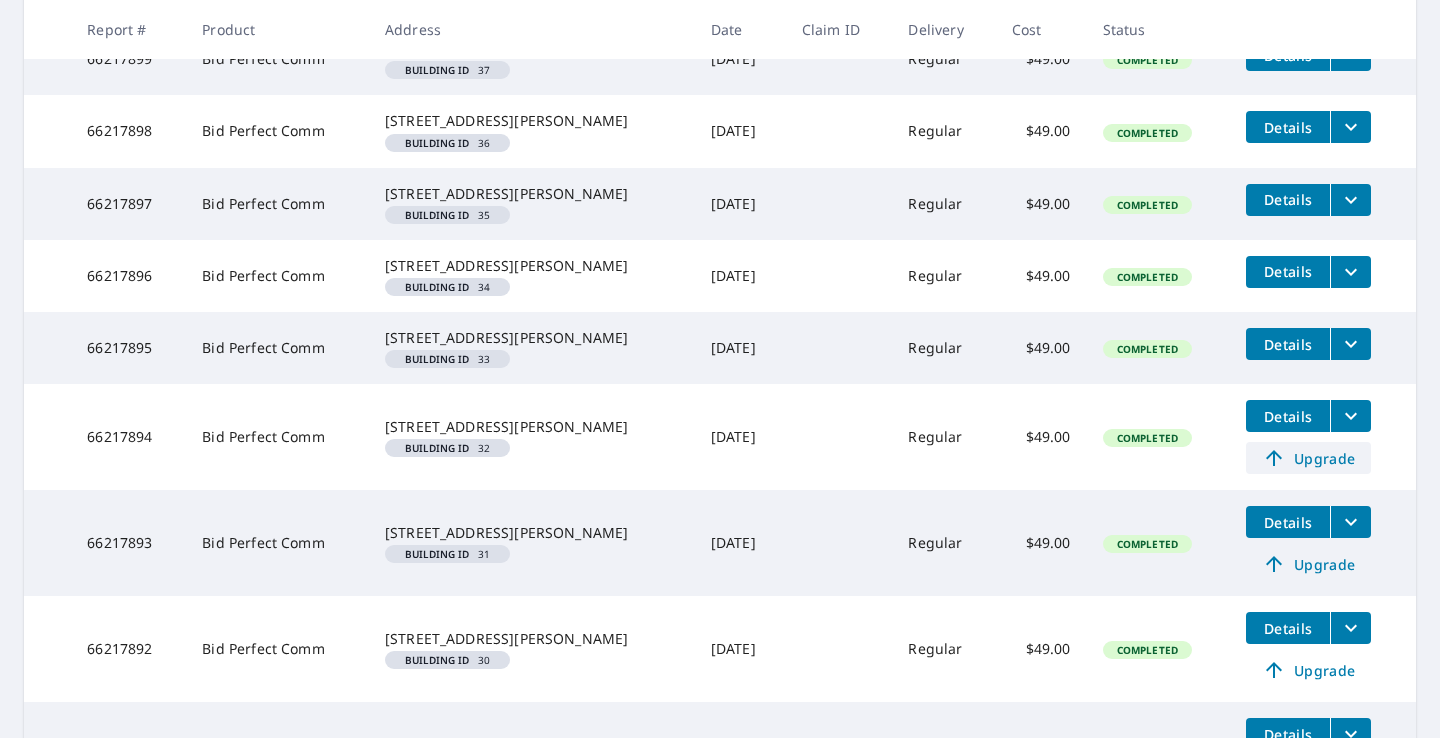 click on "Upgrade" at bounding box center (1308, 458) 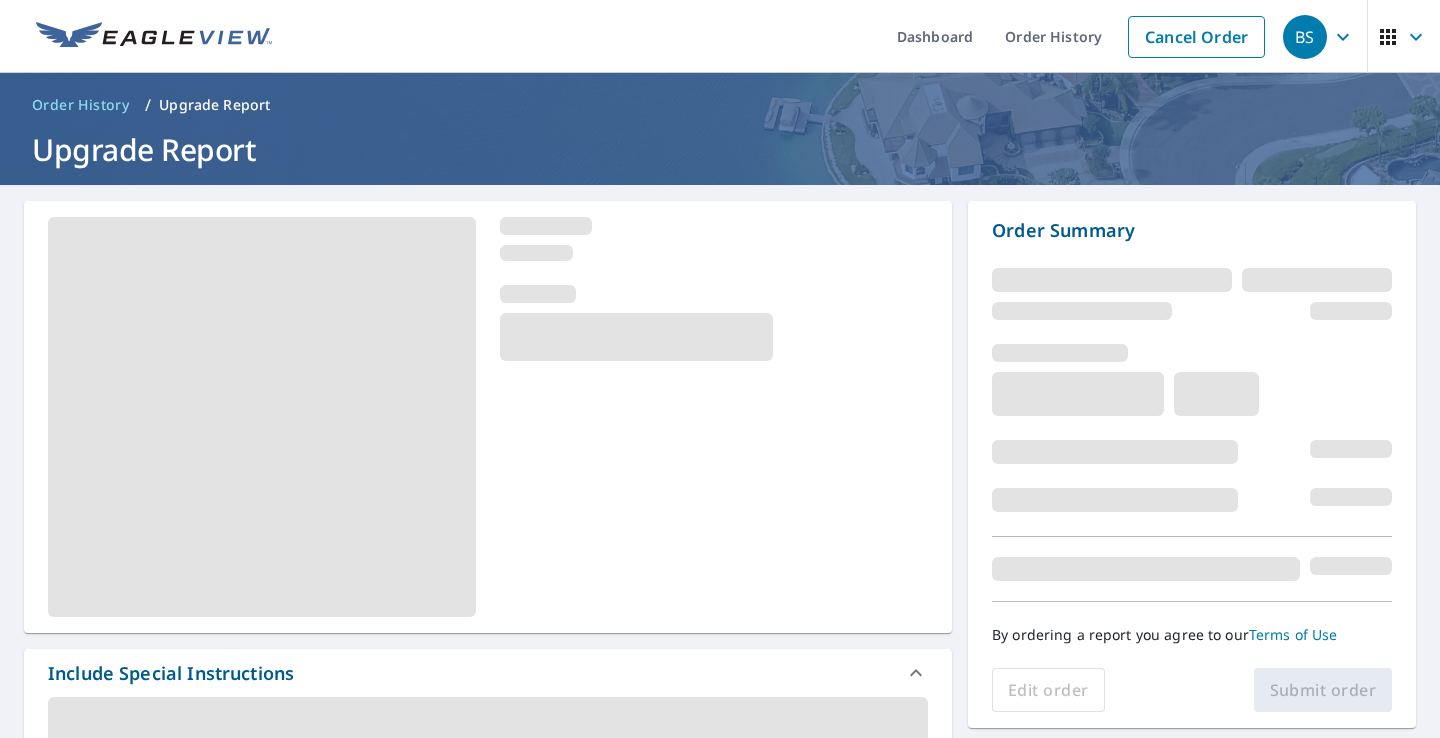 scroll, scrollTop: 0, scrollLeft: 0, axis: both 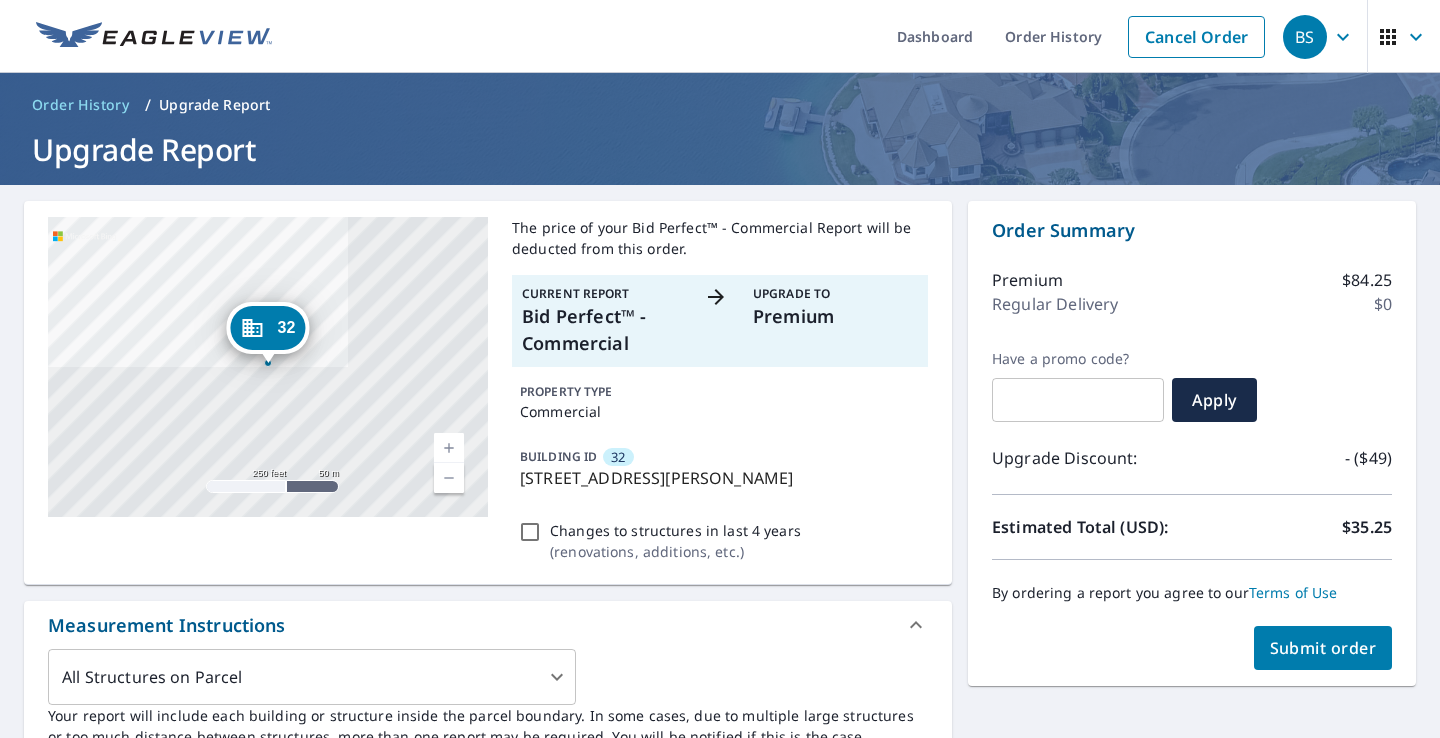 click on "Submit order" at bounding box center (1323, 648) 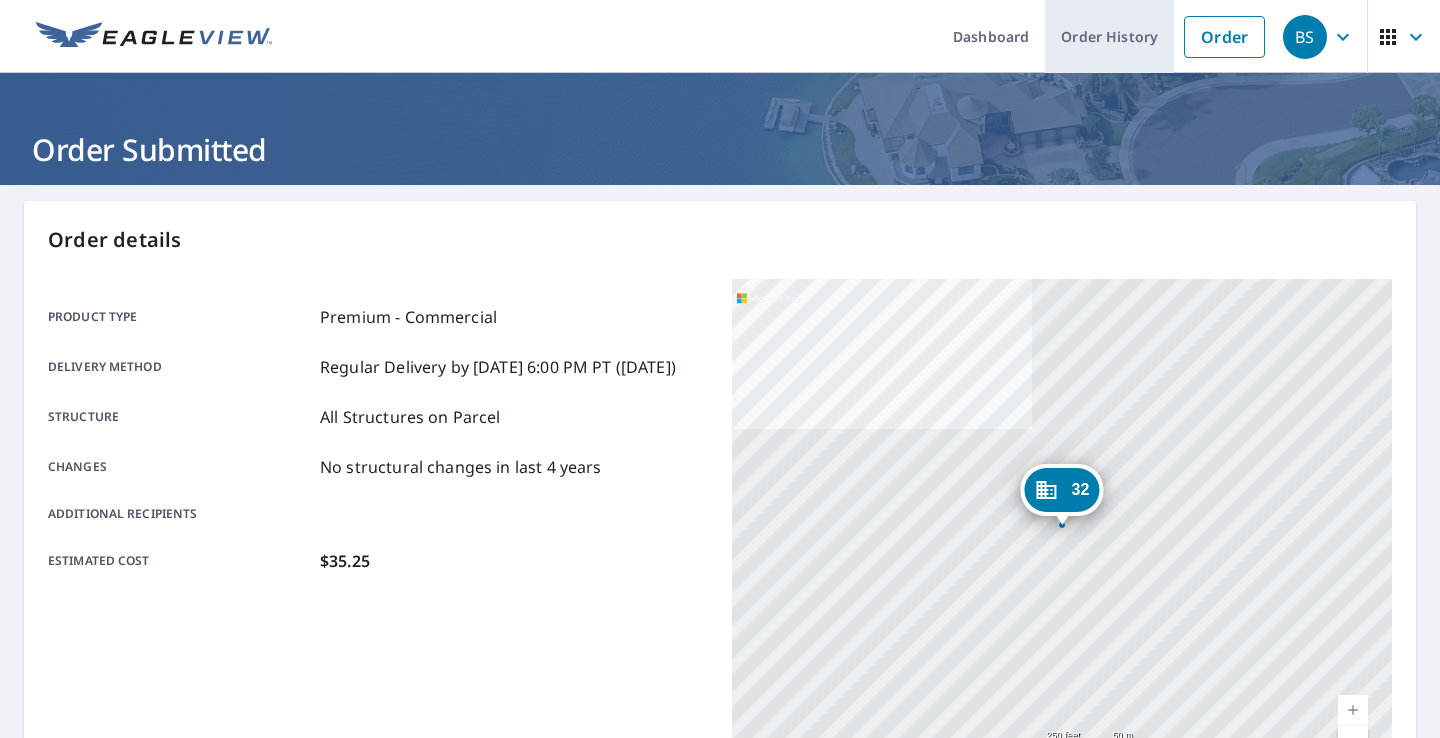 click on "Order History" at bounding box center [1109, 36] 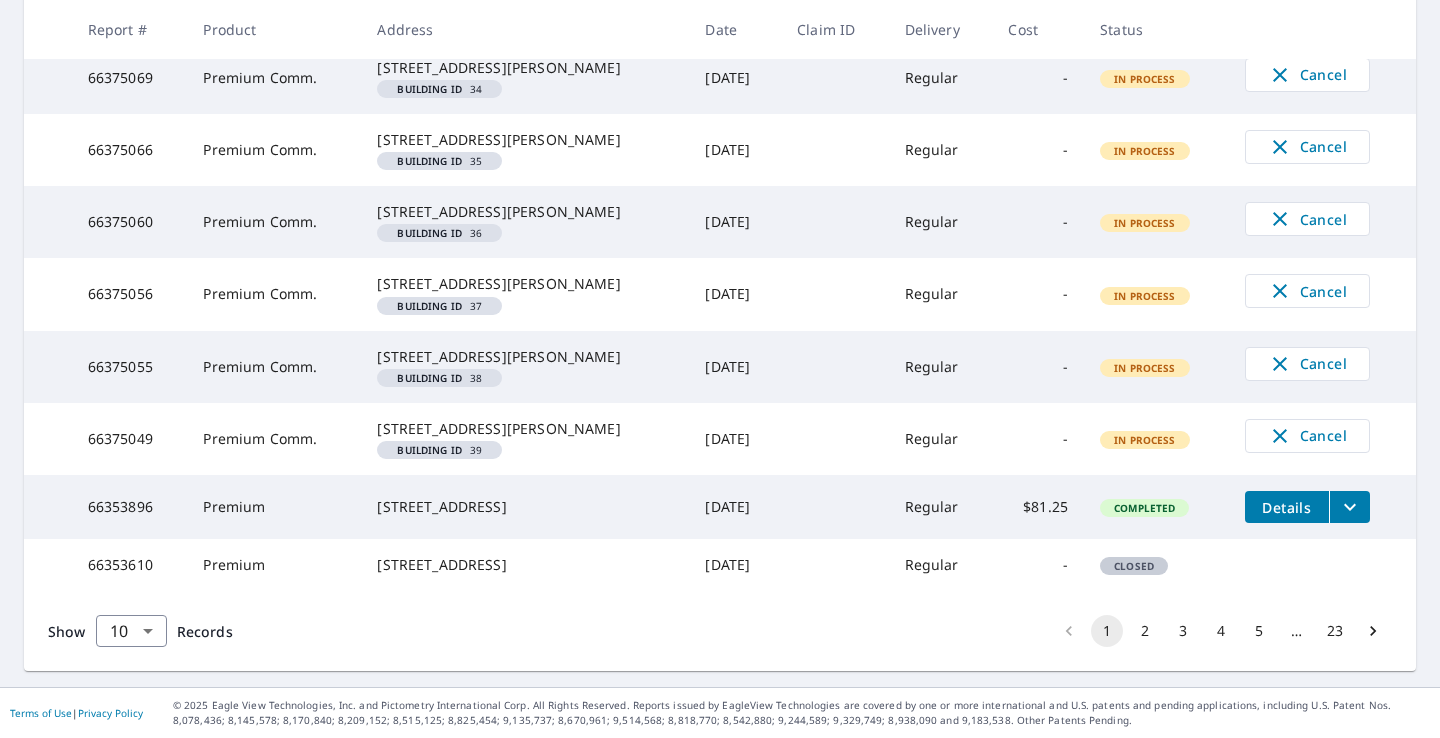 click on "3" at bounding box center [1183, 631] 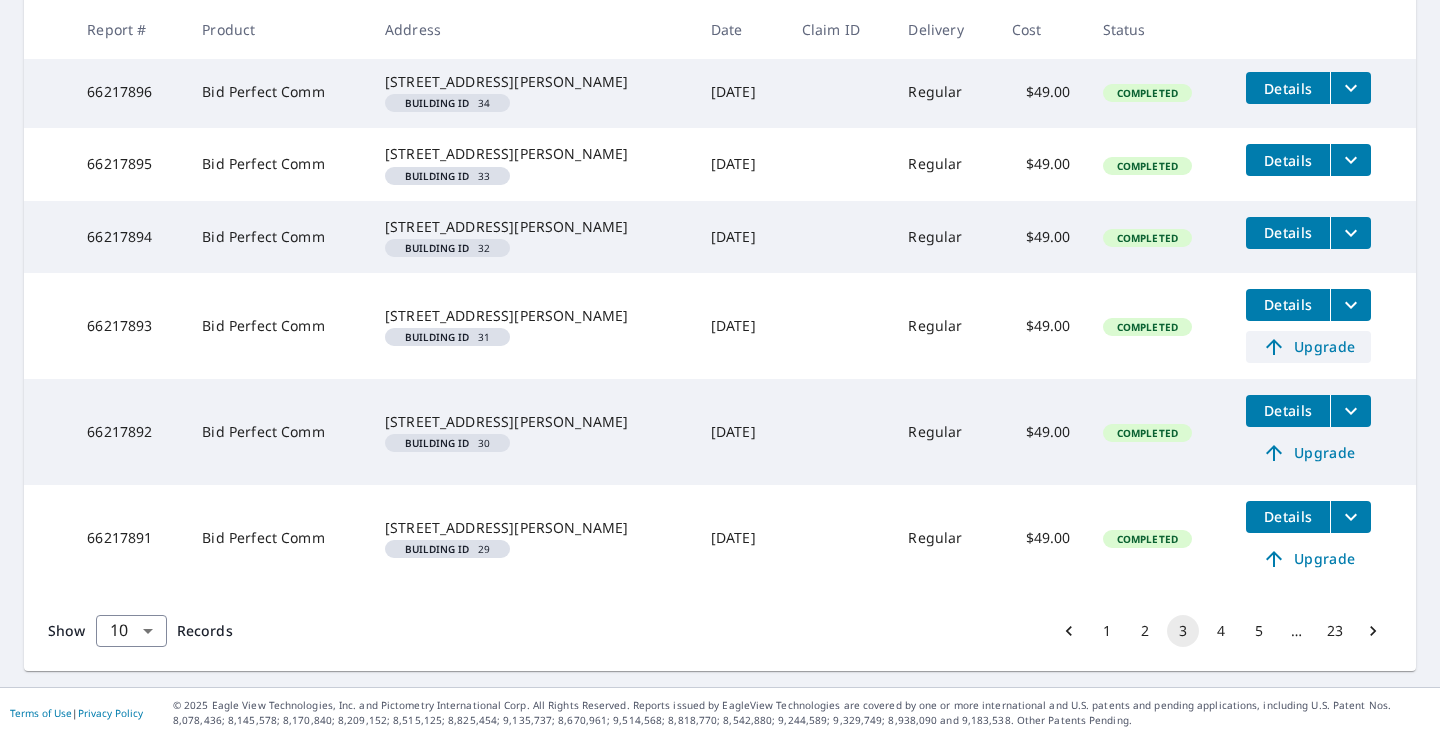 click on "Upgrade" at bounding box center [1308, 347] 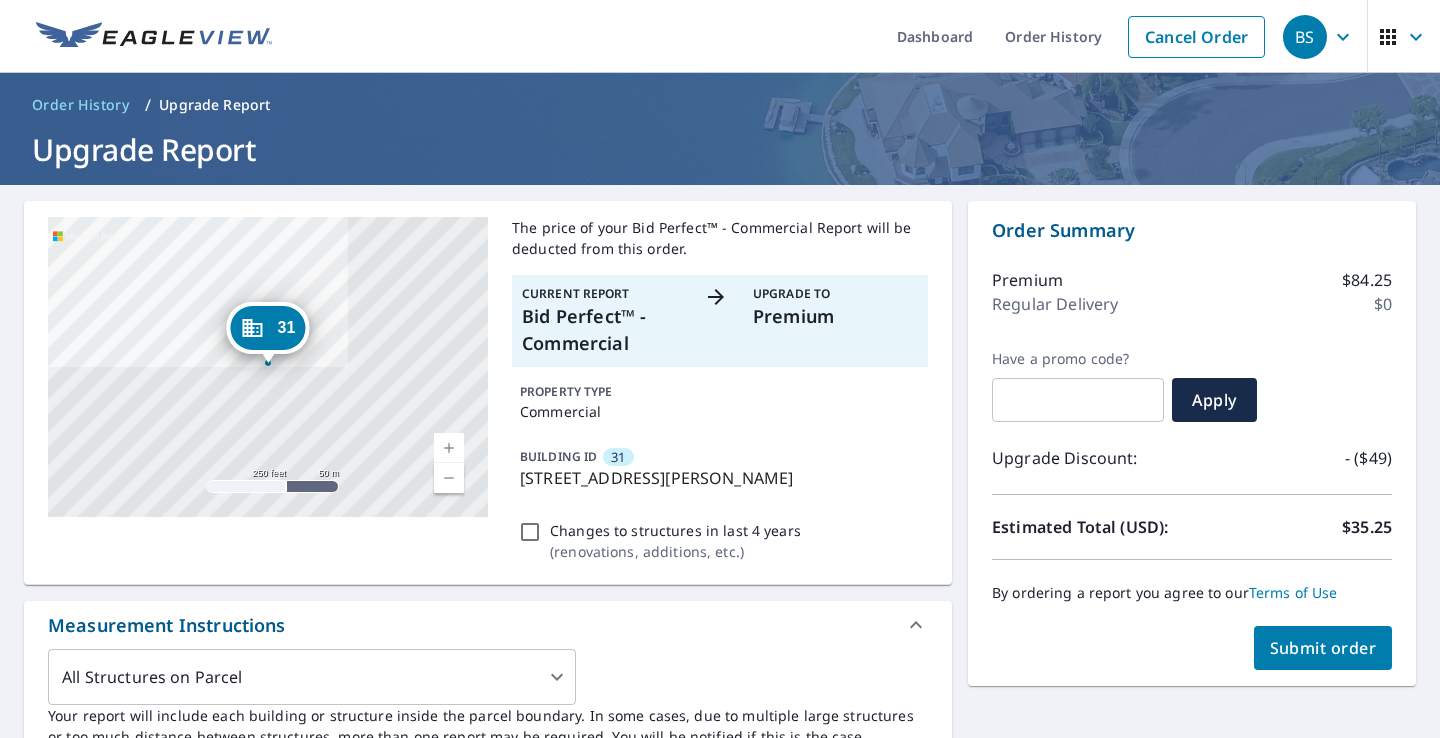scroll, scrollTop: 0, scrollLeft: 0, axis: both 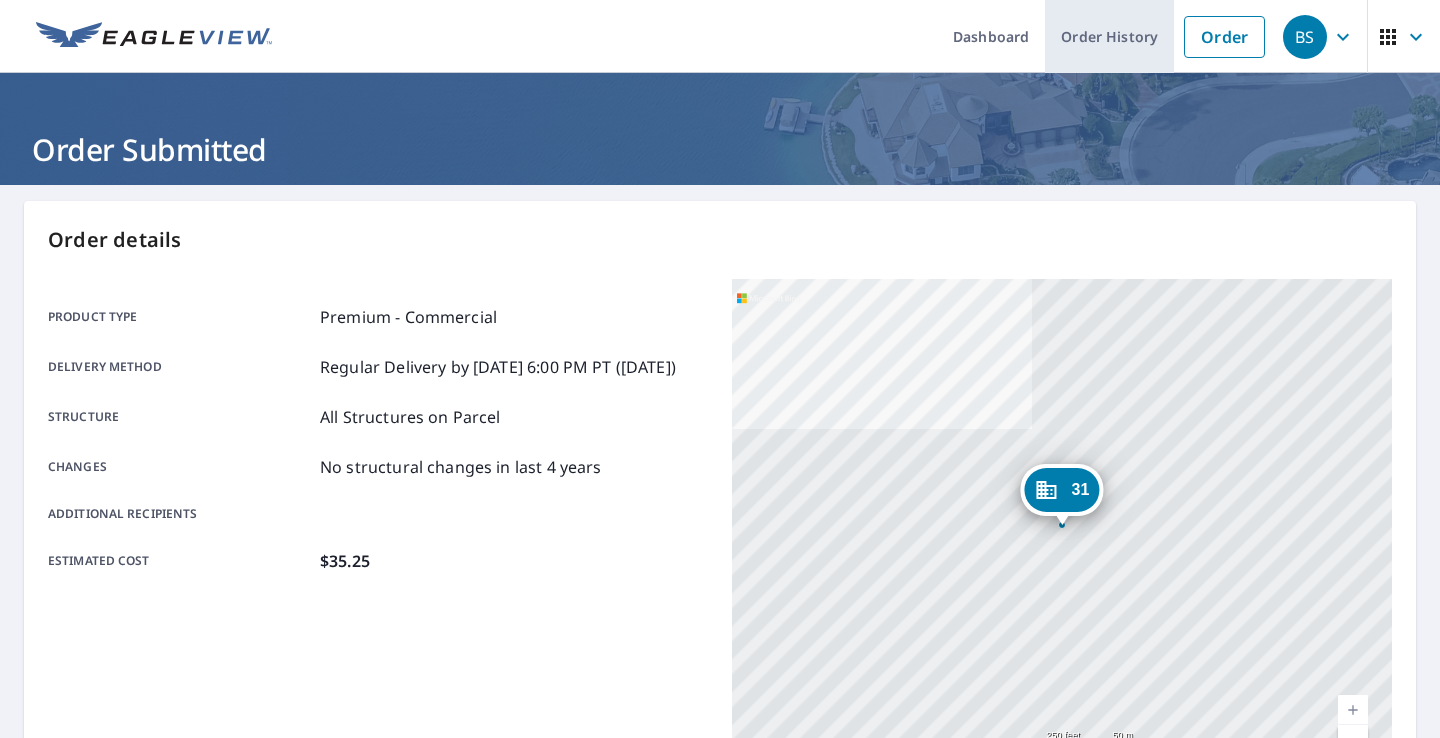 click on "Order History" at bounding box center (1109, 36) 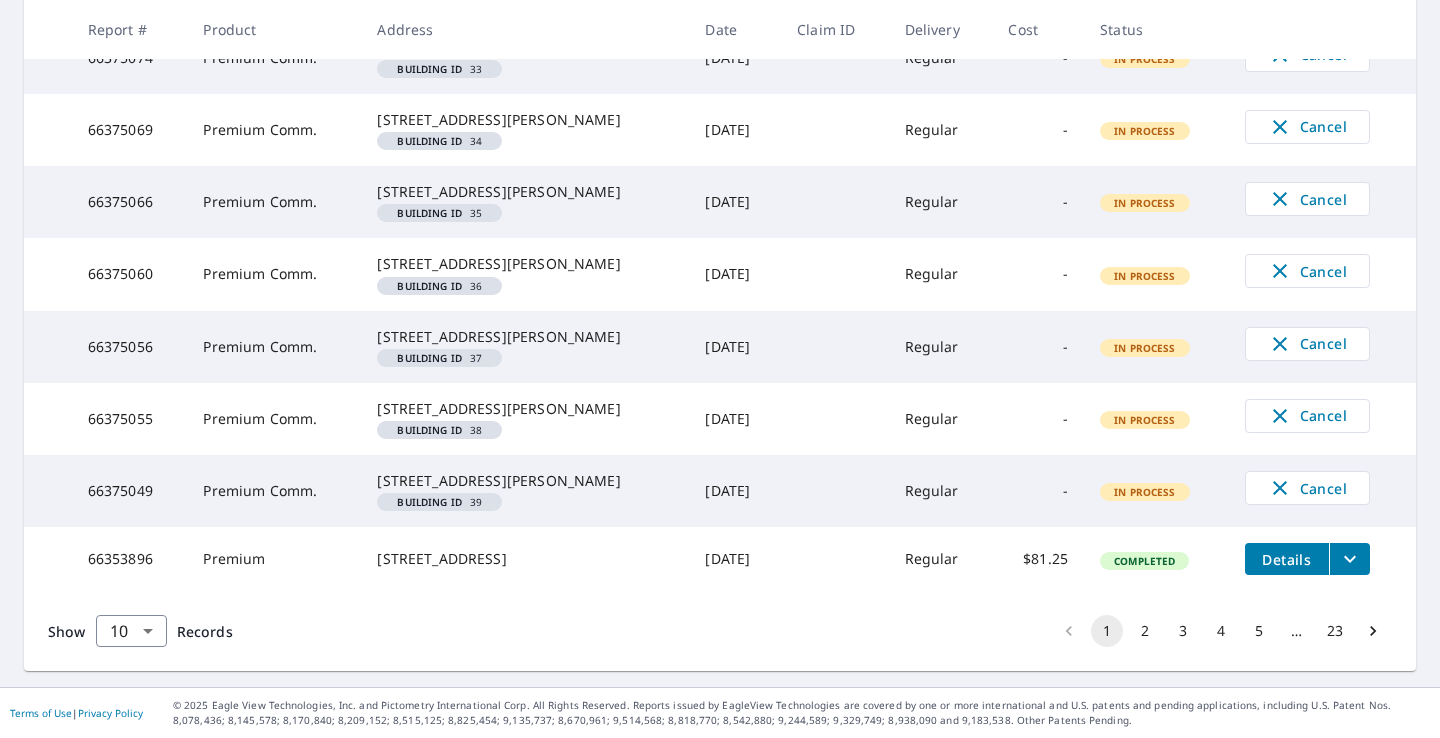 click on "3" at bounding box center [1183, 631] 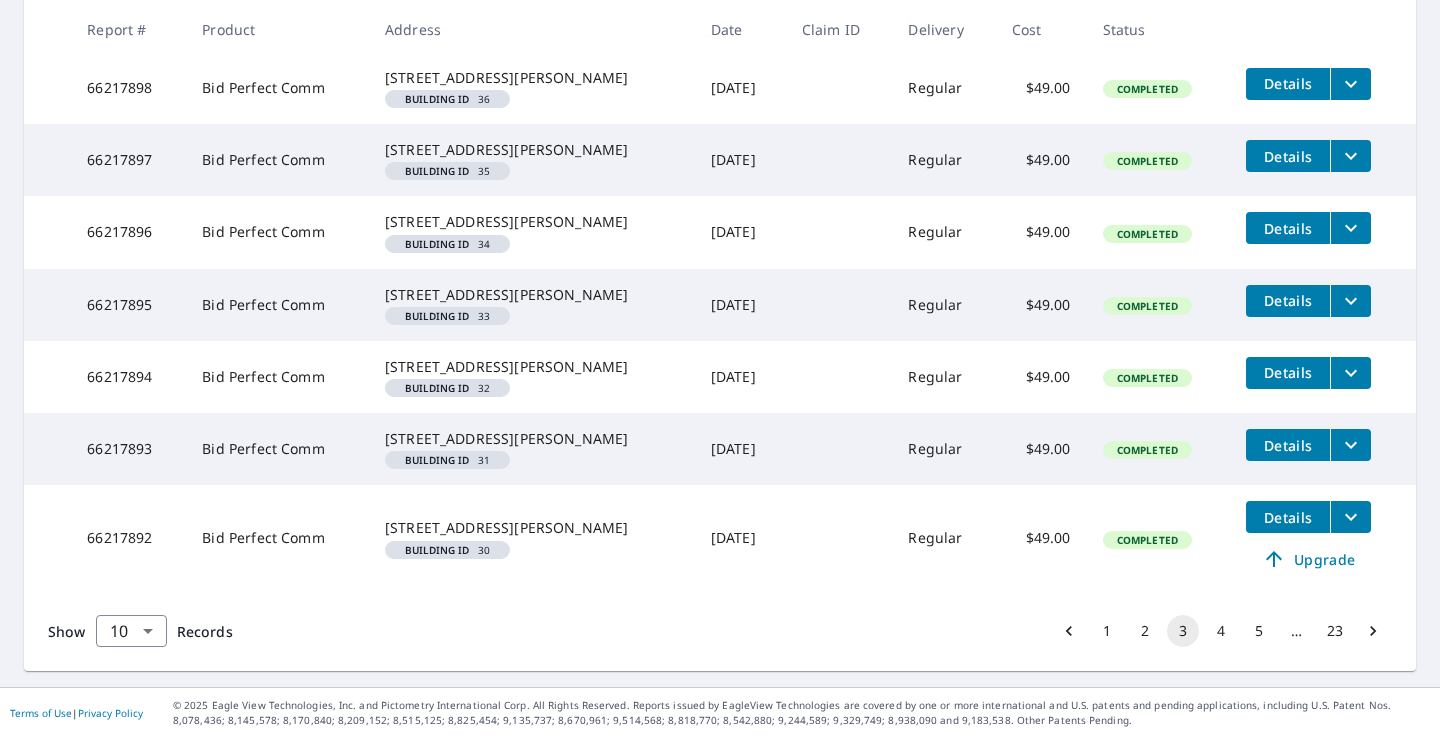 scroll, scrollTop: 795, scrollLeft: 0, axis: vertical 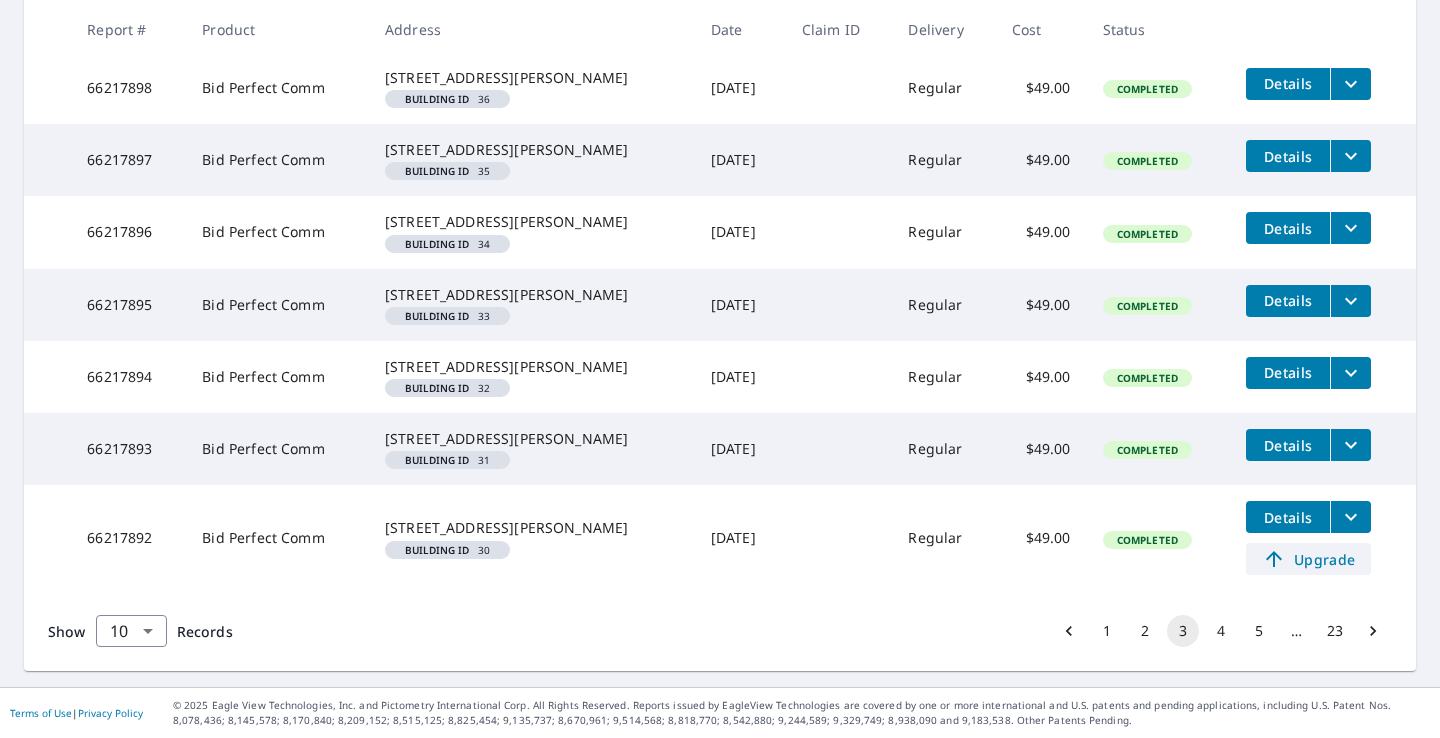 click on "Upgrade" at bounding box center [1308, 559] 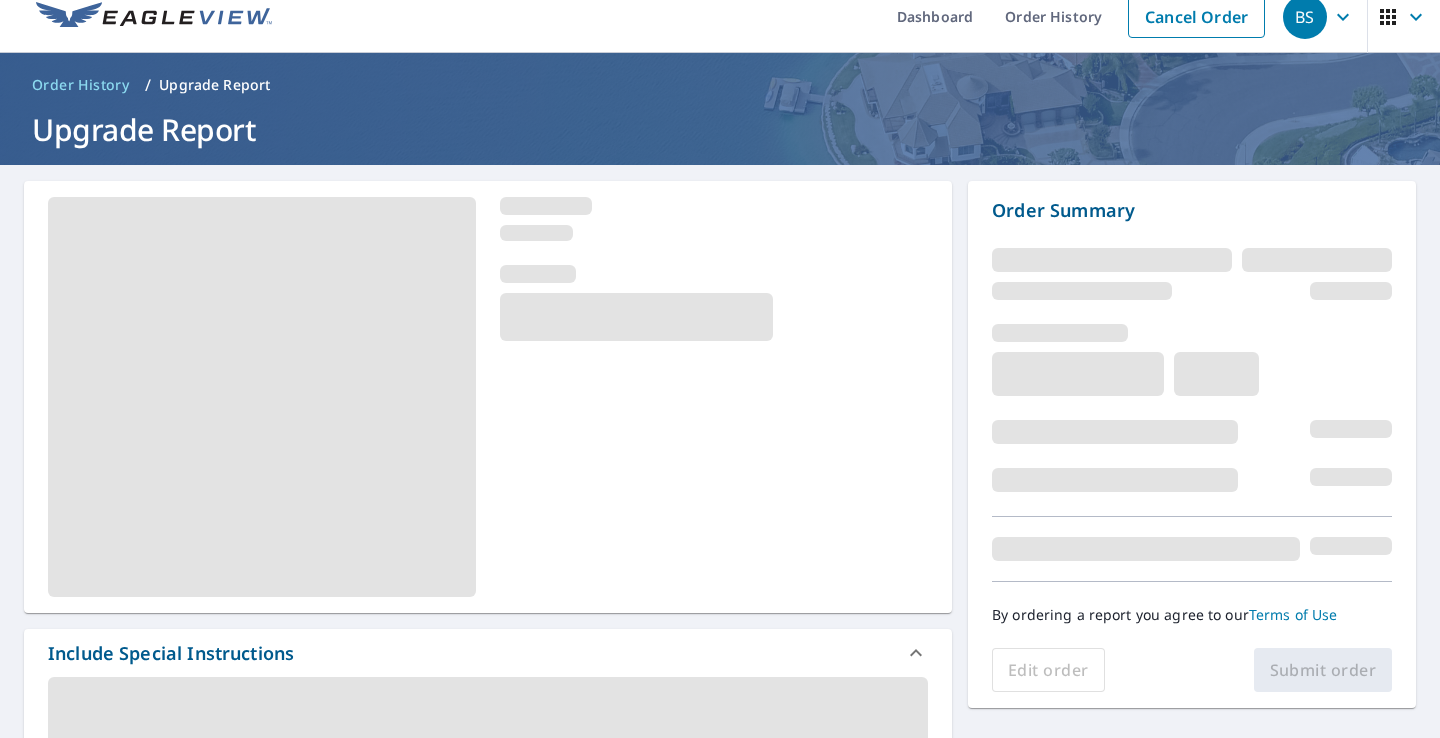 scroll, scrollTop: 17, scrollLeft: 0, axis: vertical 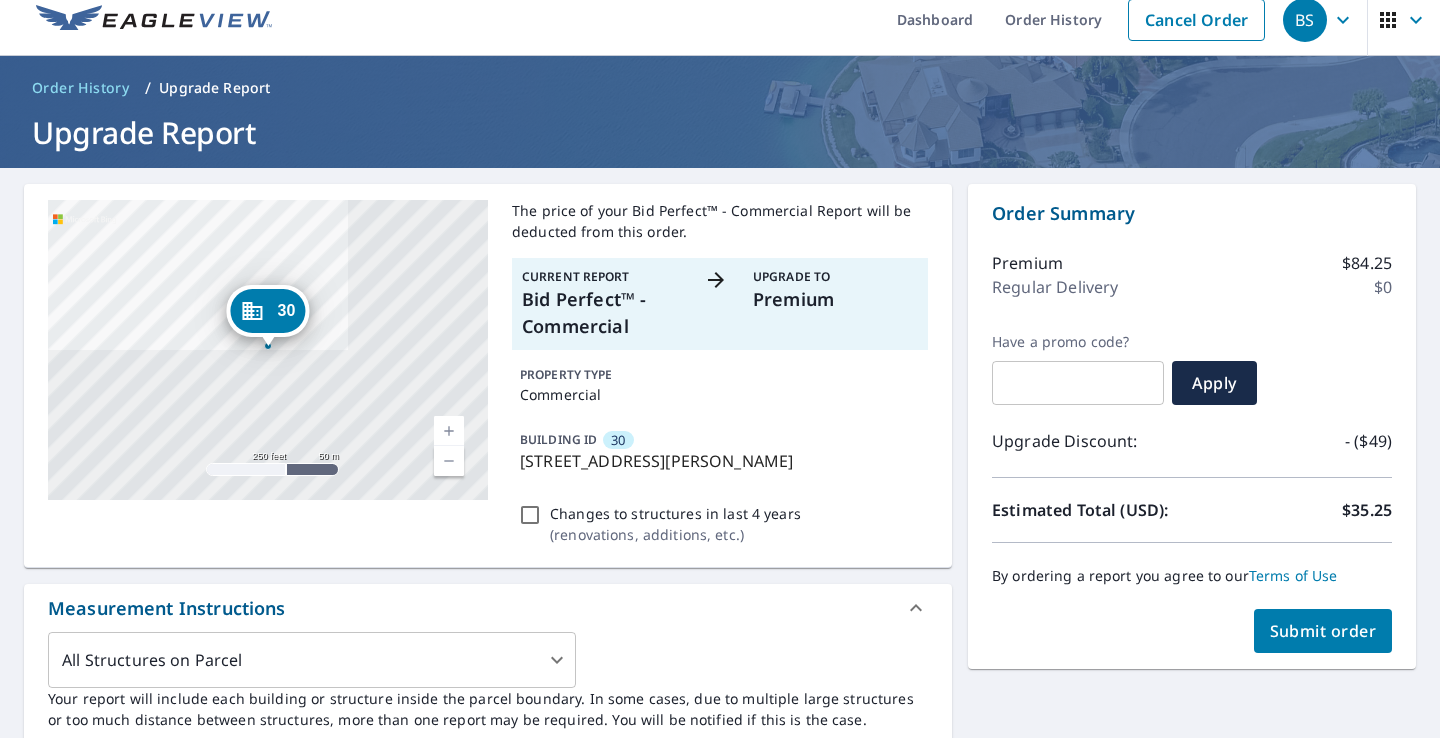 click on "Submit order" at bounding box center (1323, 631) 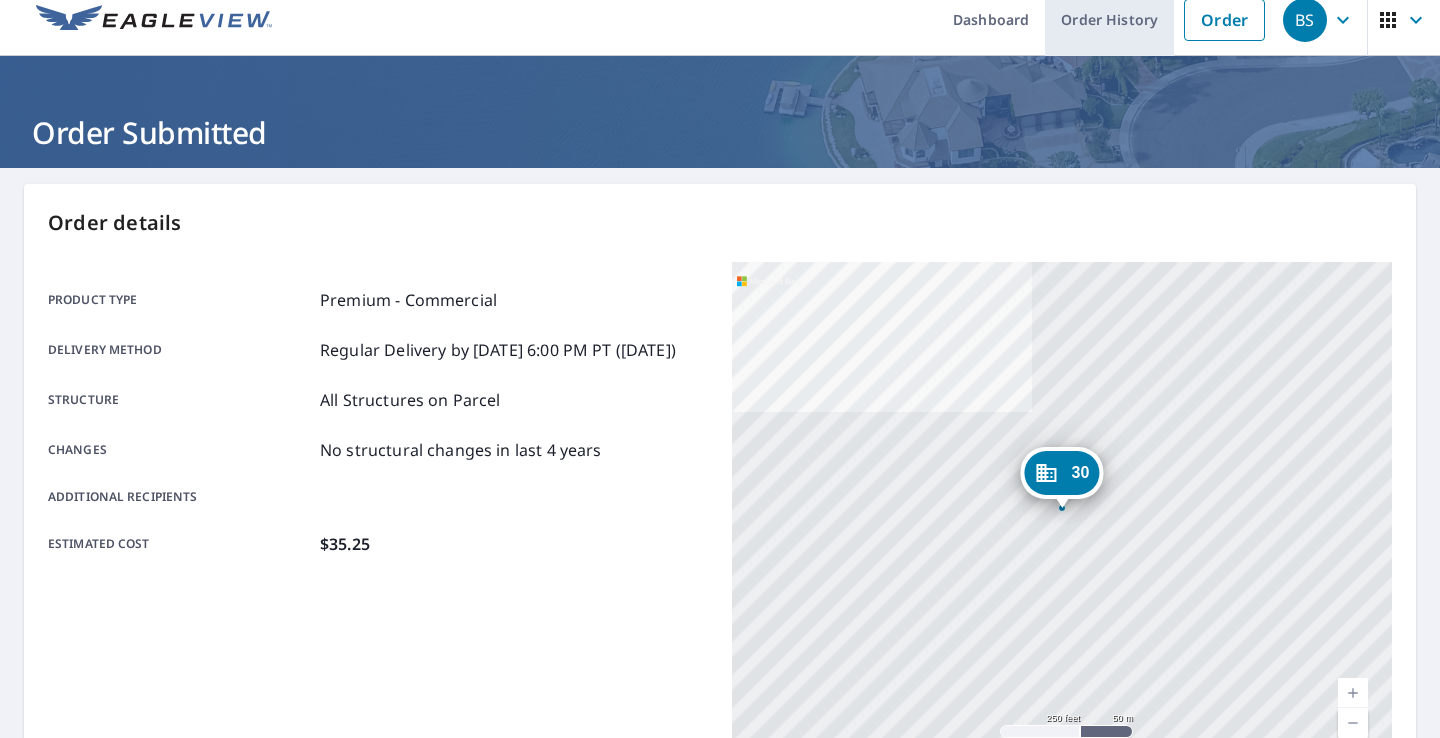 click on "Order History" at bounding box center (1109, 19) 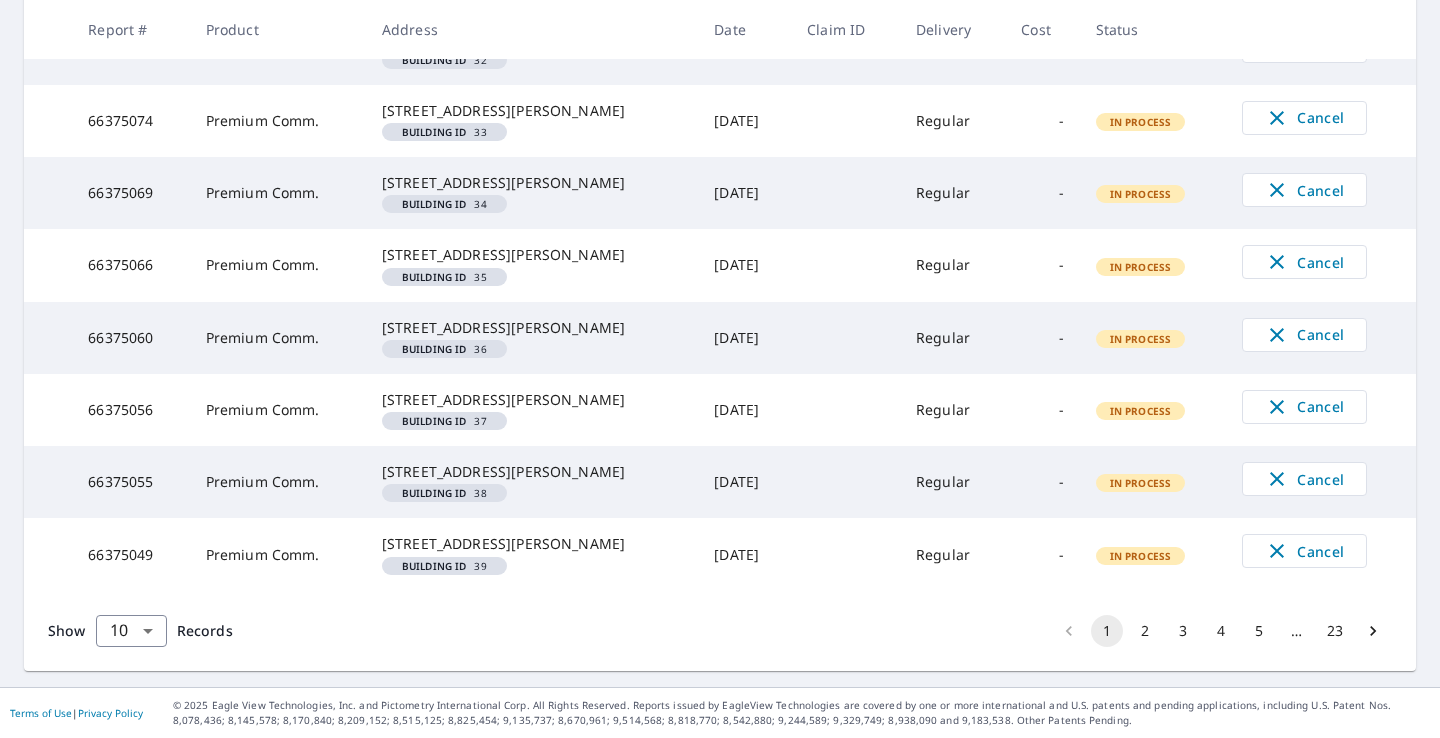 click on "3" at bounding box center [1183, 631] 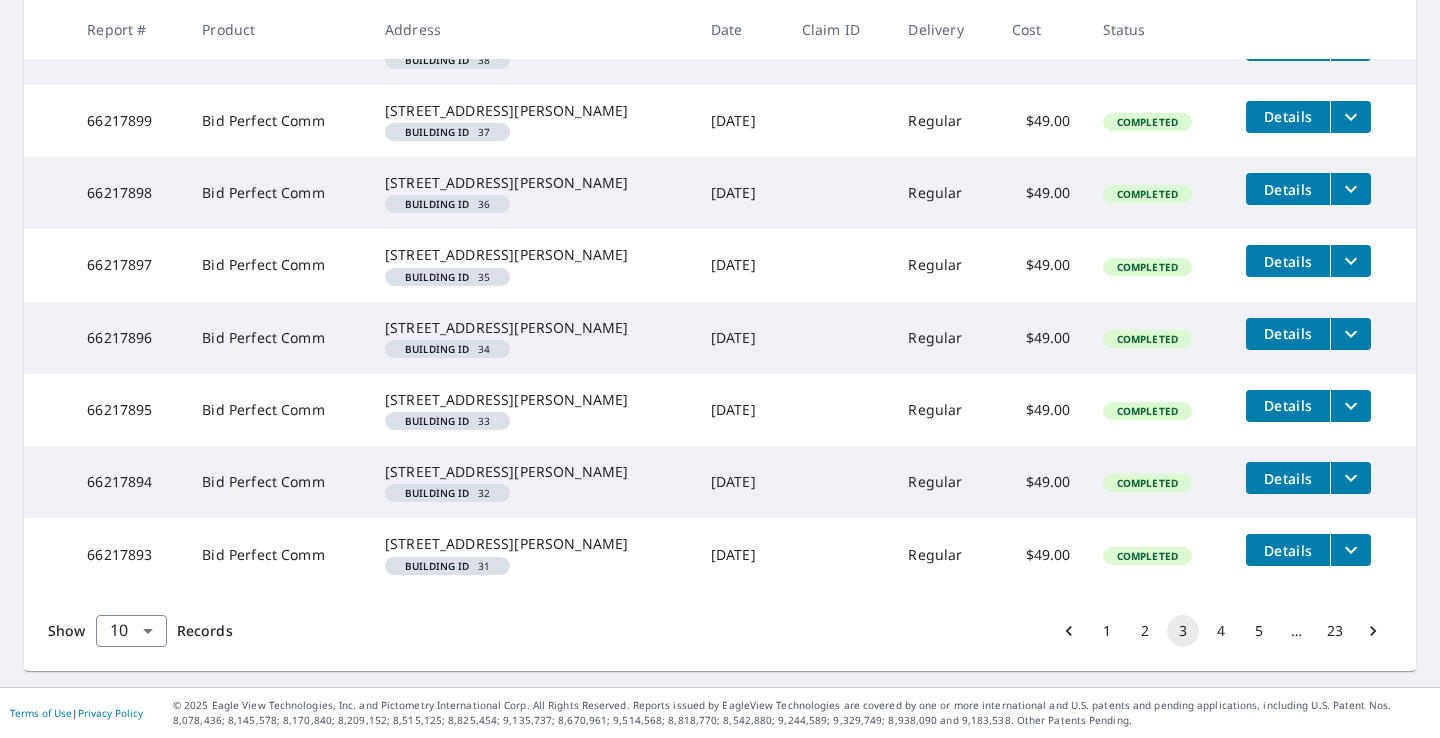 scroll, scrollTop: 782, scrollLeft: 0, axis: vertical 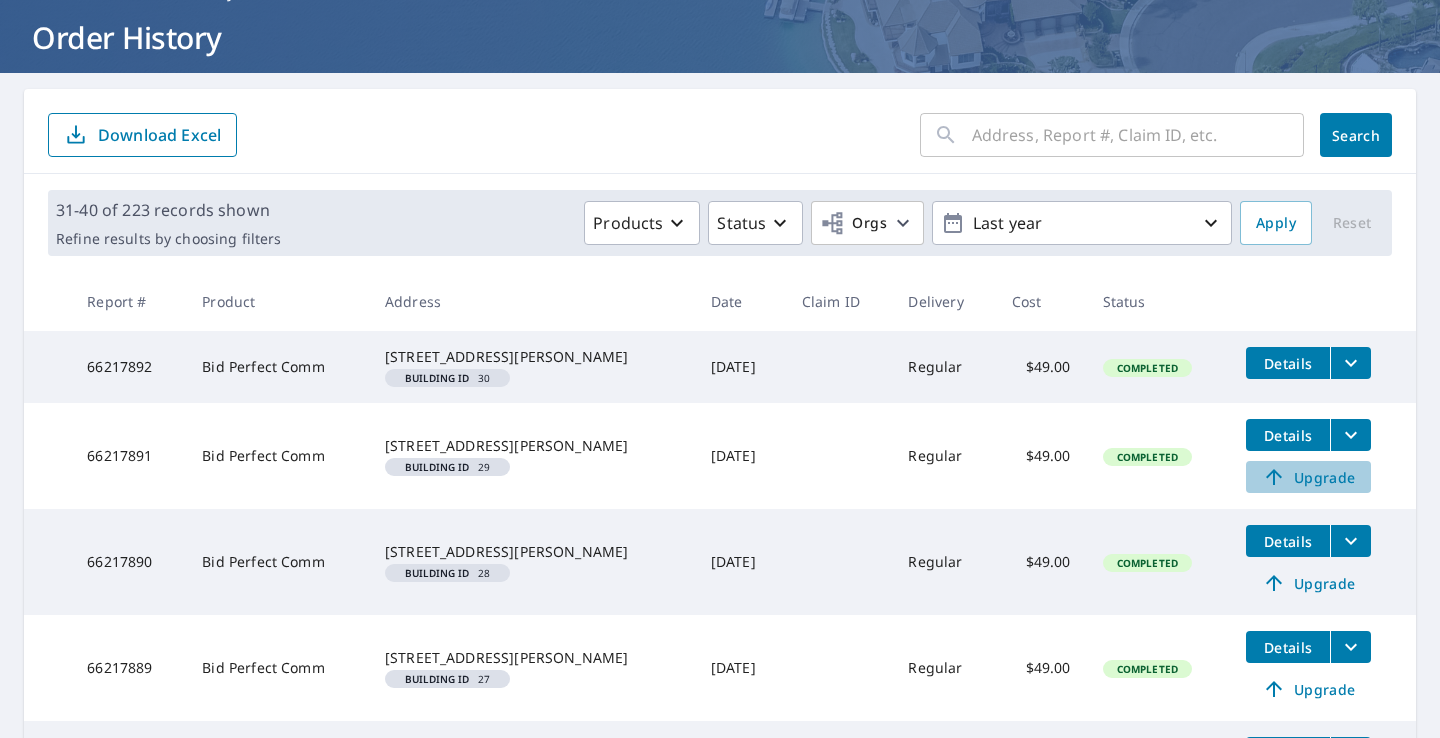 click on "Upgrade" at bounding box center (1308, 477) 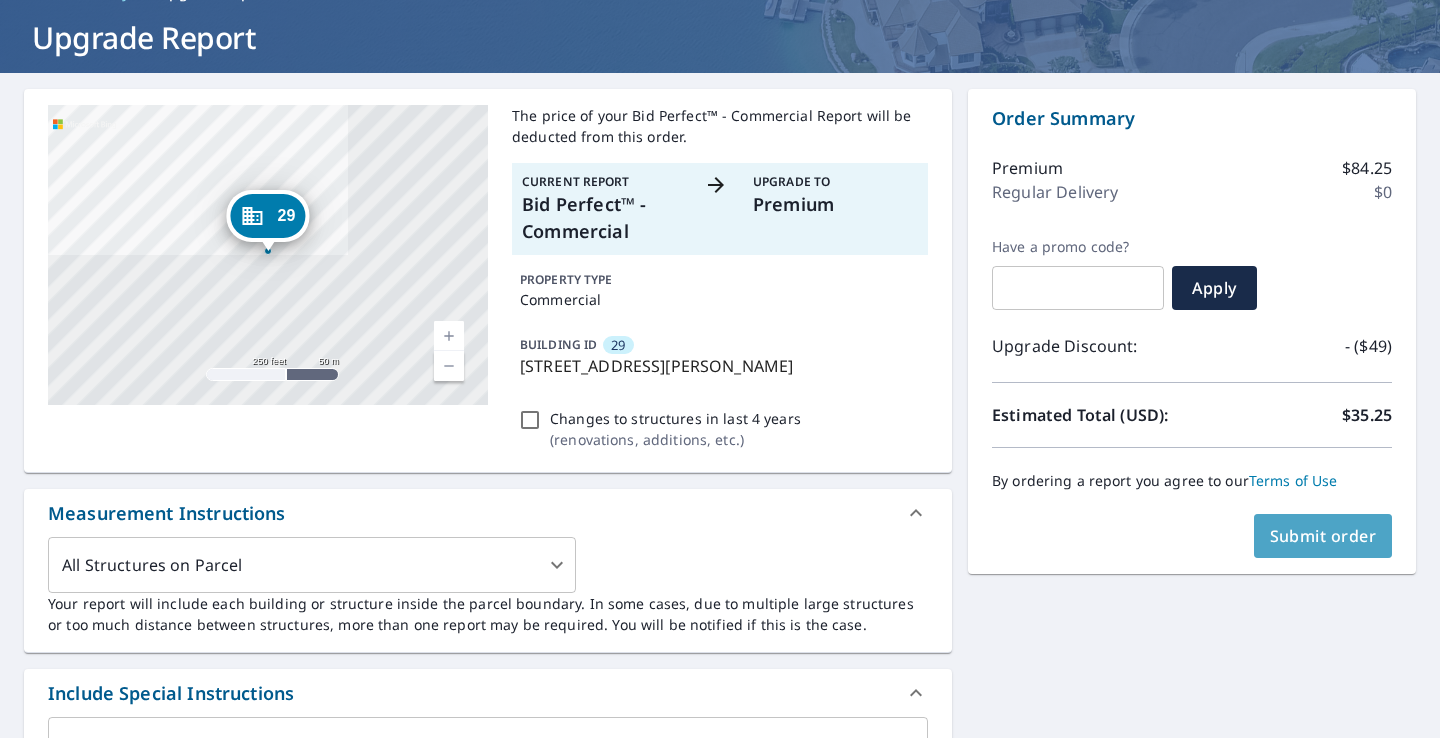 click on "Submit order" at bounding box center (1323, 536) 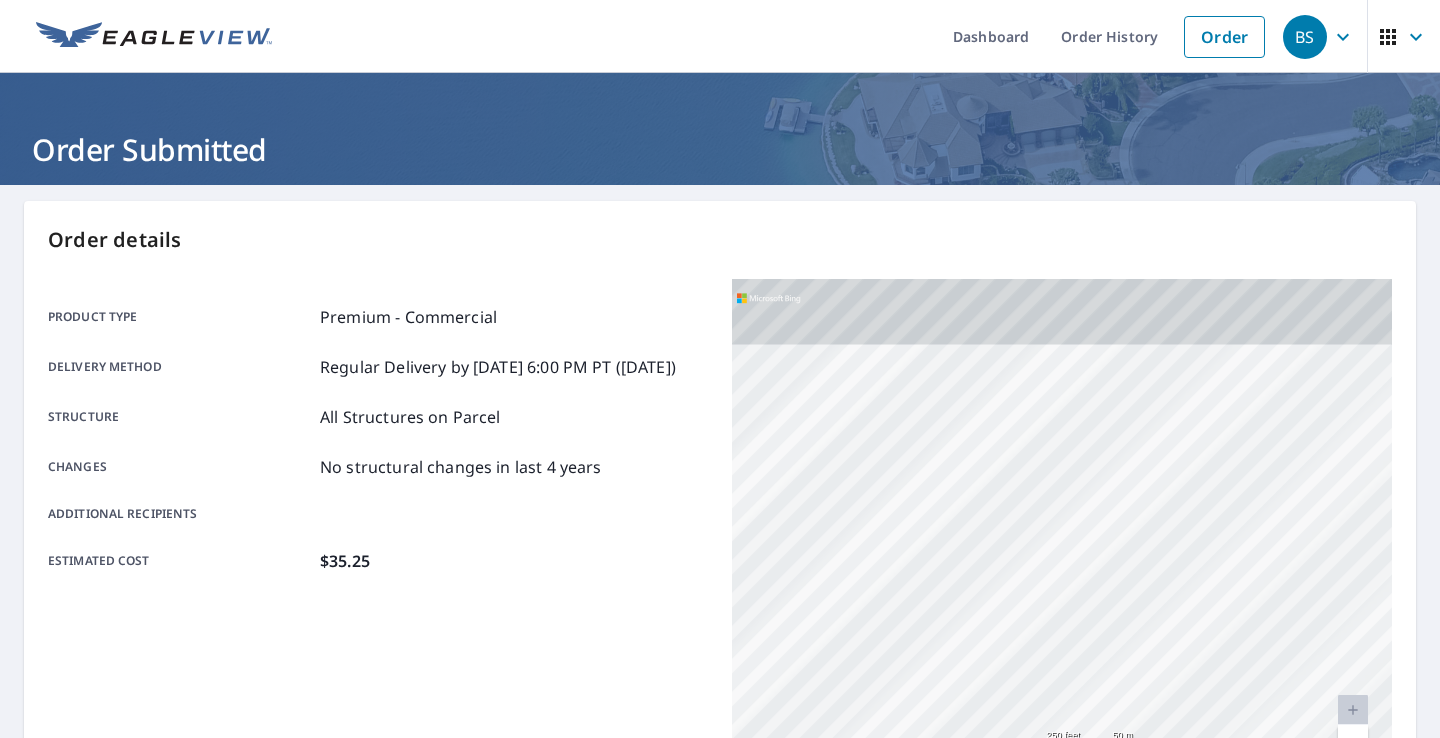 scroll, scrollTop: 0, scrollLeft: 0, axis: both 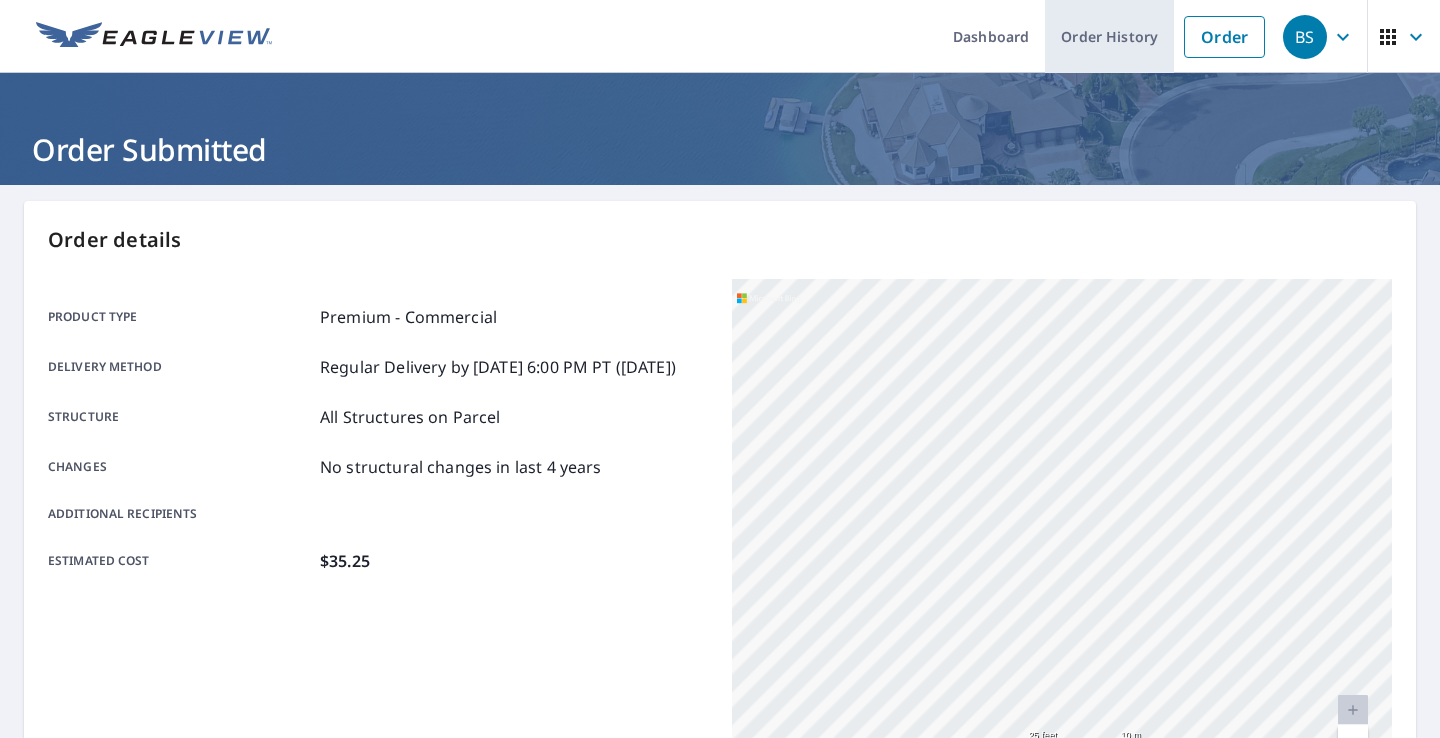 click on "Order History" at bounding box center [1109, 36] 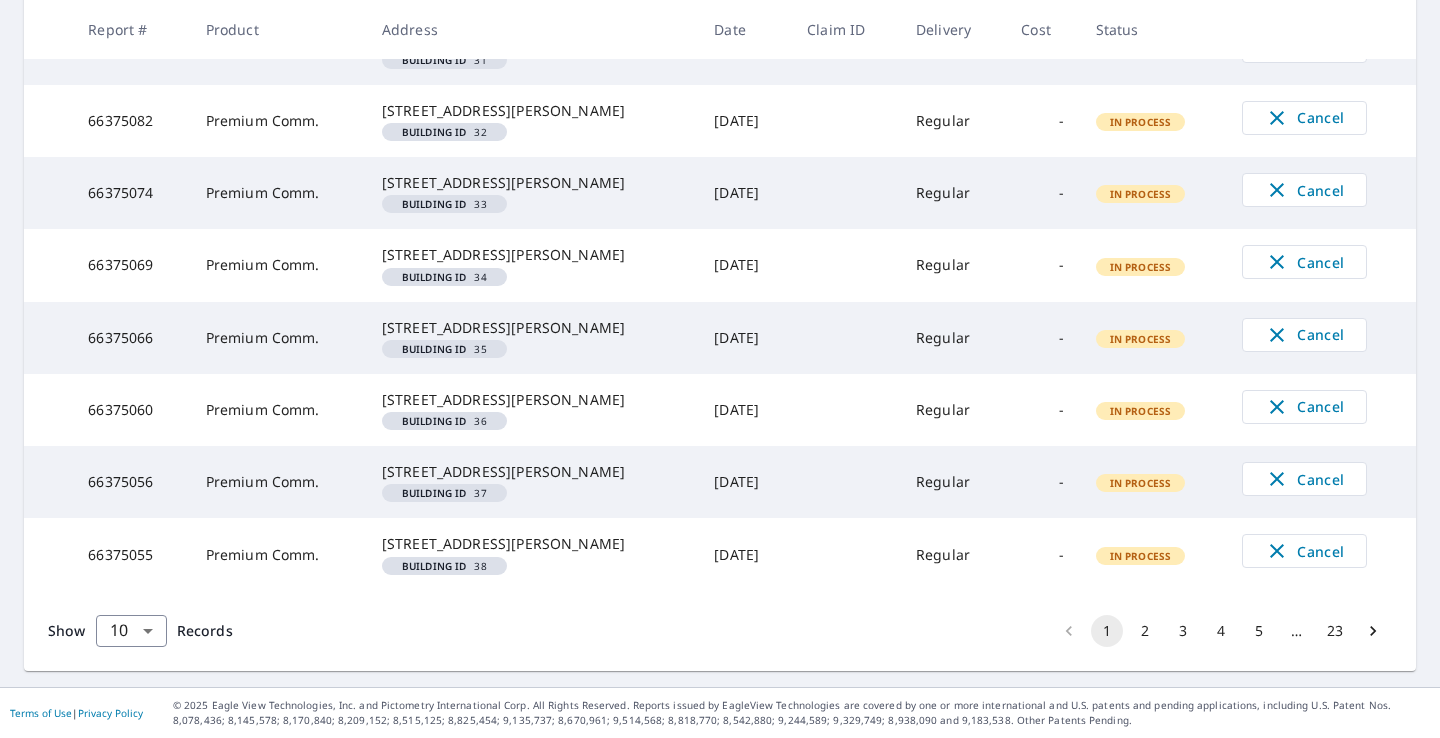 click on "4" at bounding box center (1221, 631) 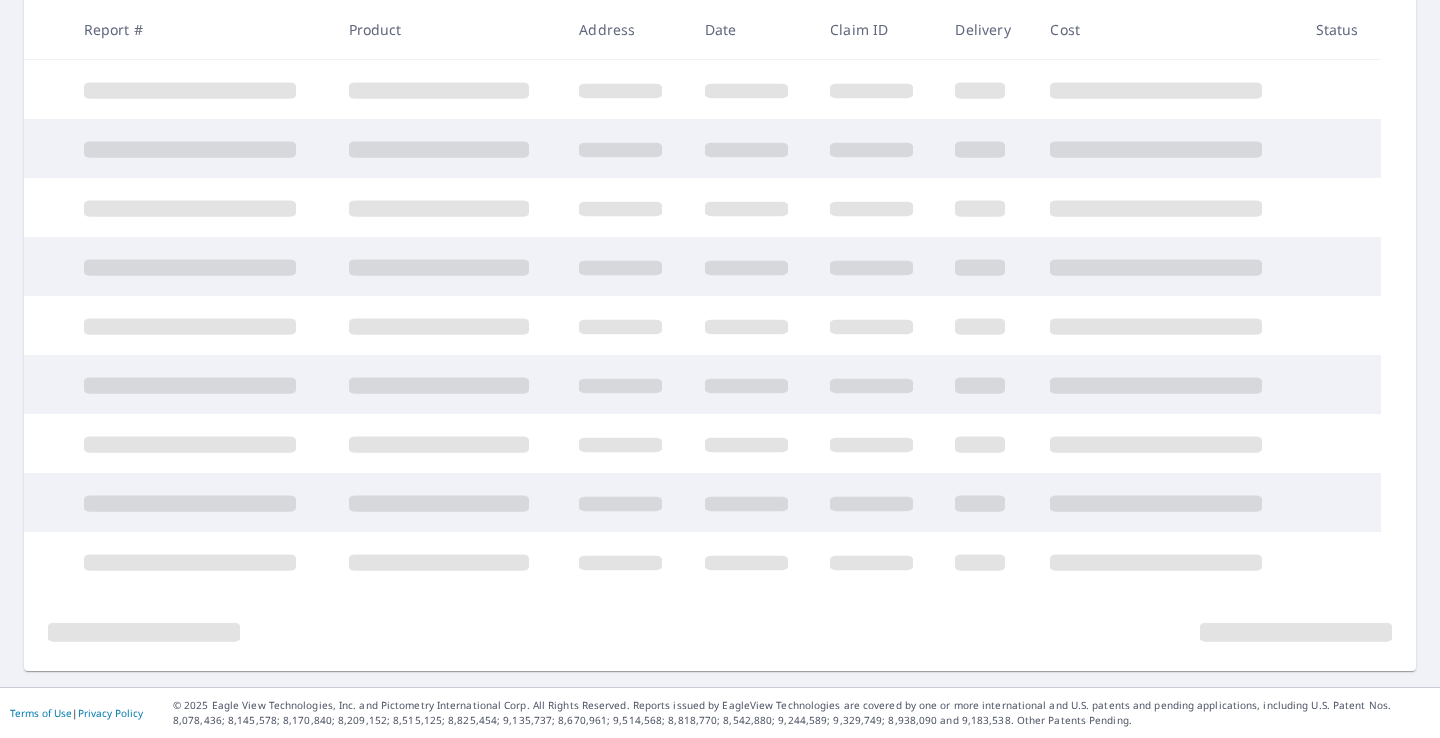 scroll, scrollTop: 420, scrollLeft: 0, axis: vertical 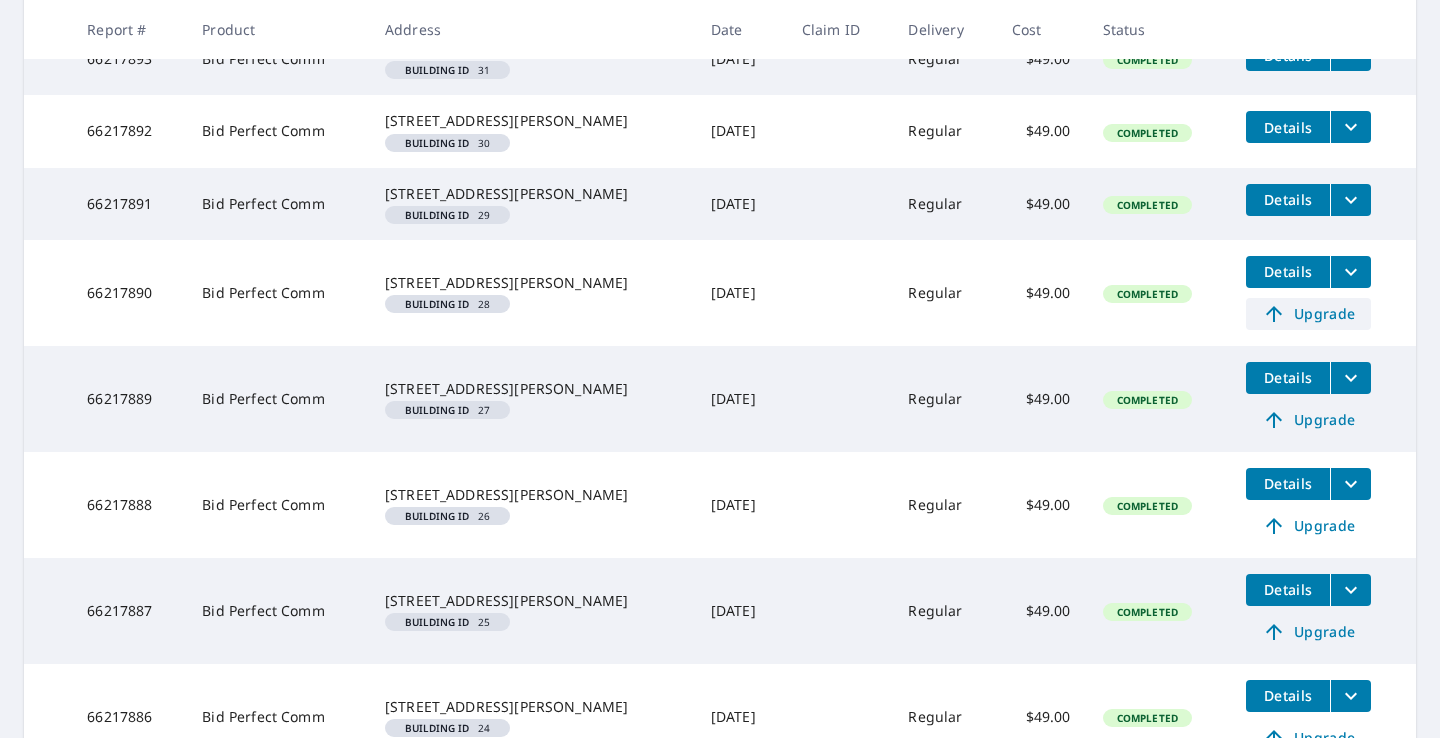 click on "Upgrade" at bounding box center (1308, 314) 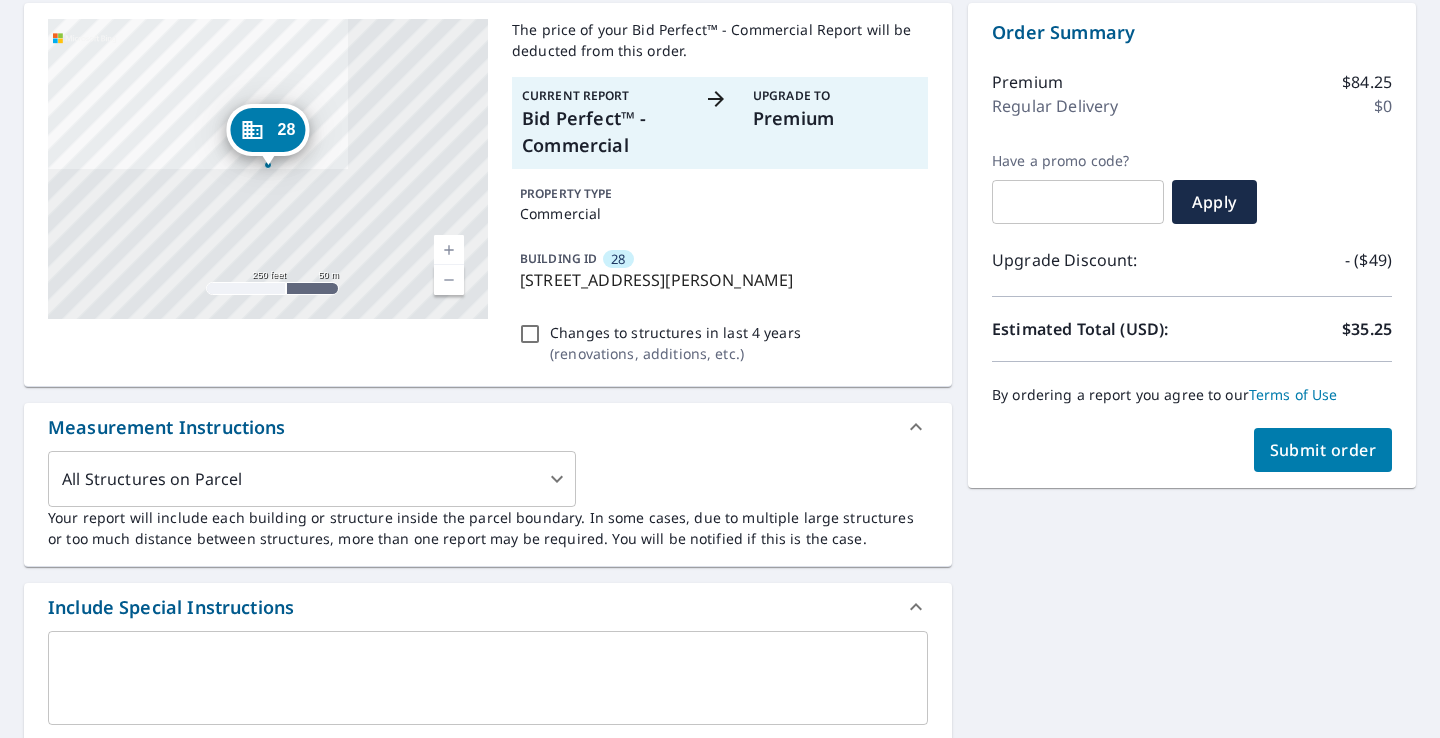 scroll, scrollTop: 188, scrollLeft: 0, axis: vertical 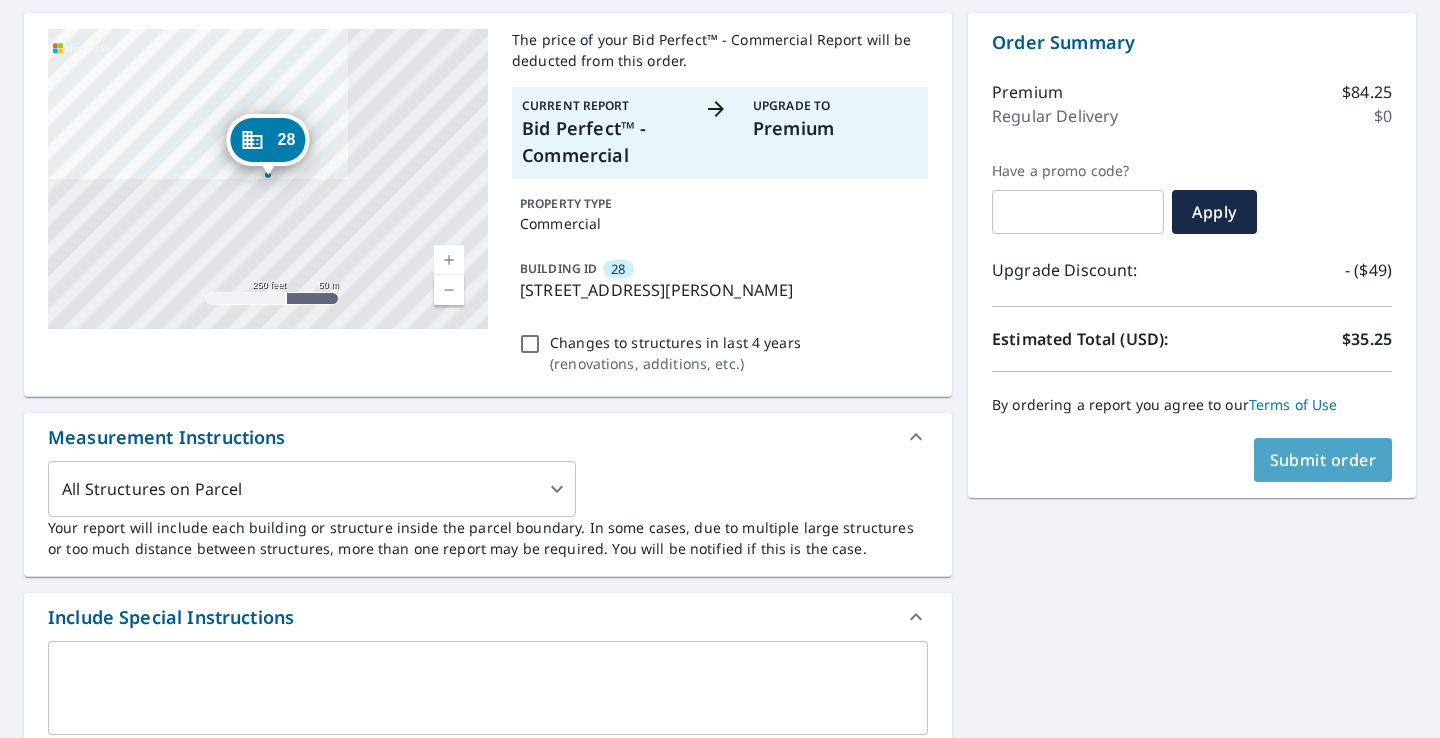 click on "Submit order" at bounding box center (1323, 460) 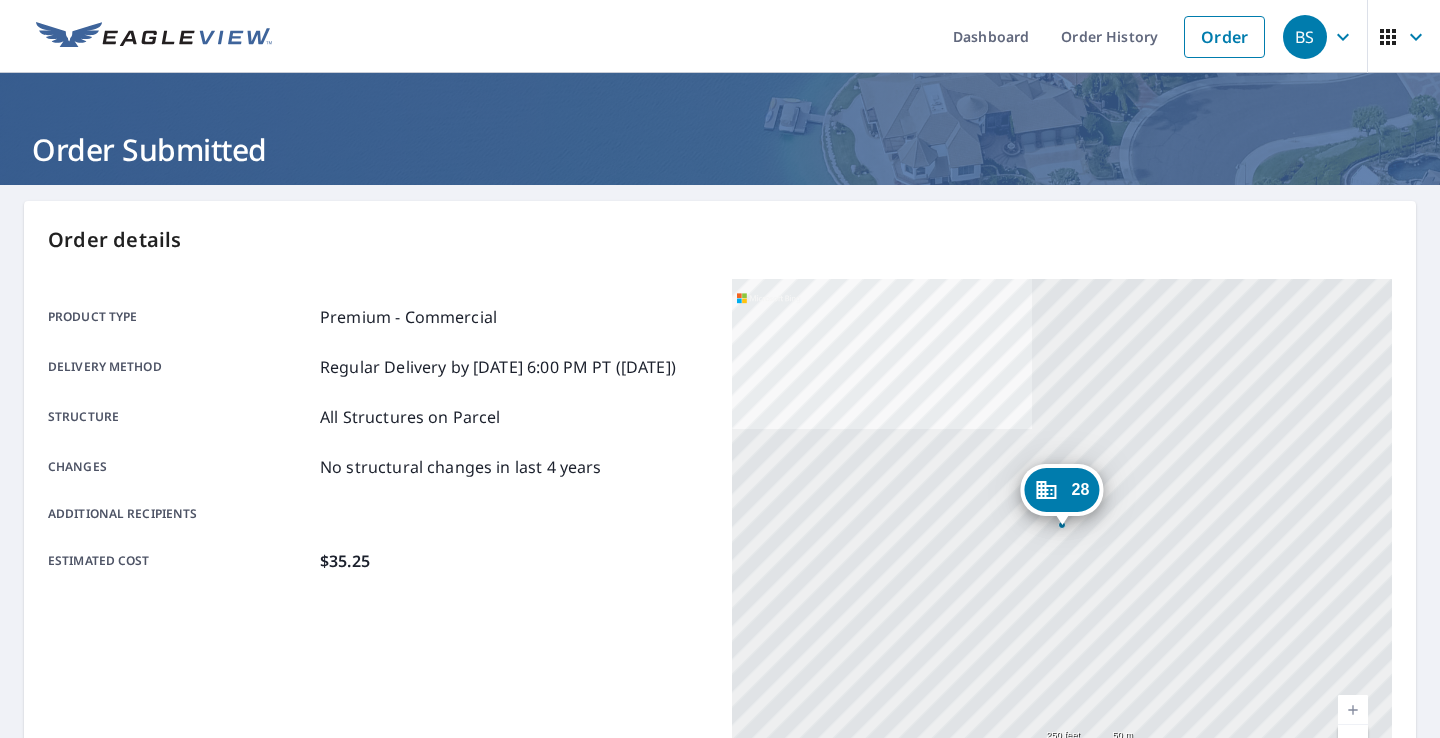 scroll, scrollTop: 0, scrollLeft: 0, axis: both 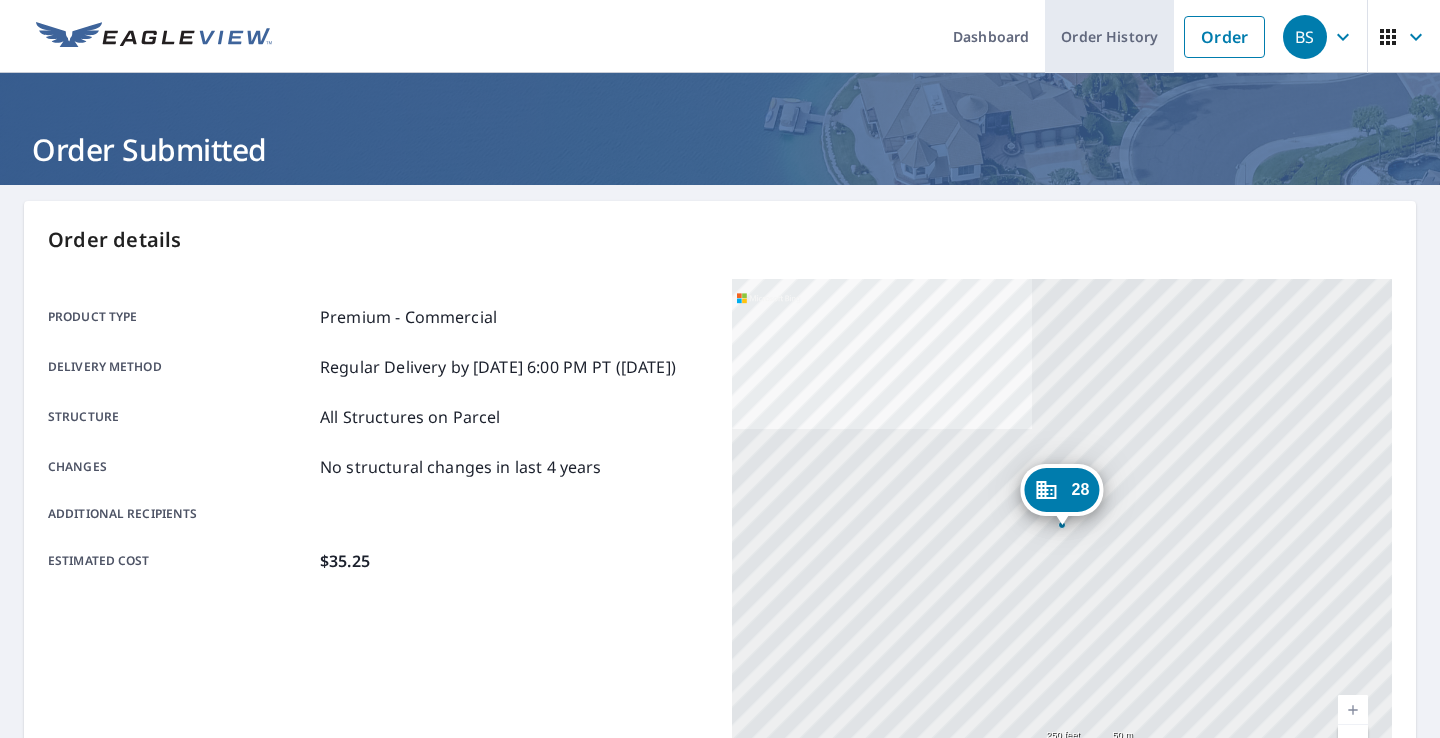 click on "Order History" at bounding box center [1109, 36] 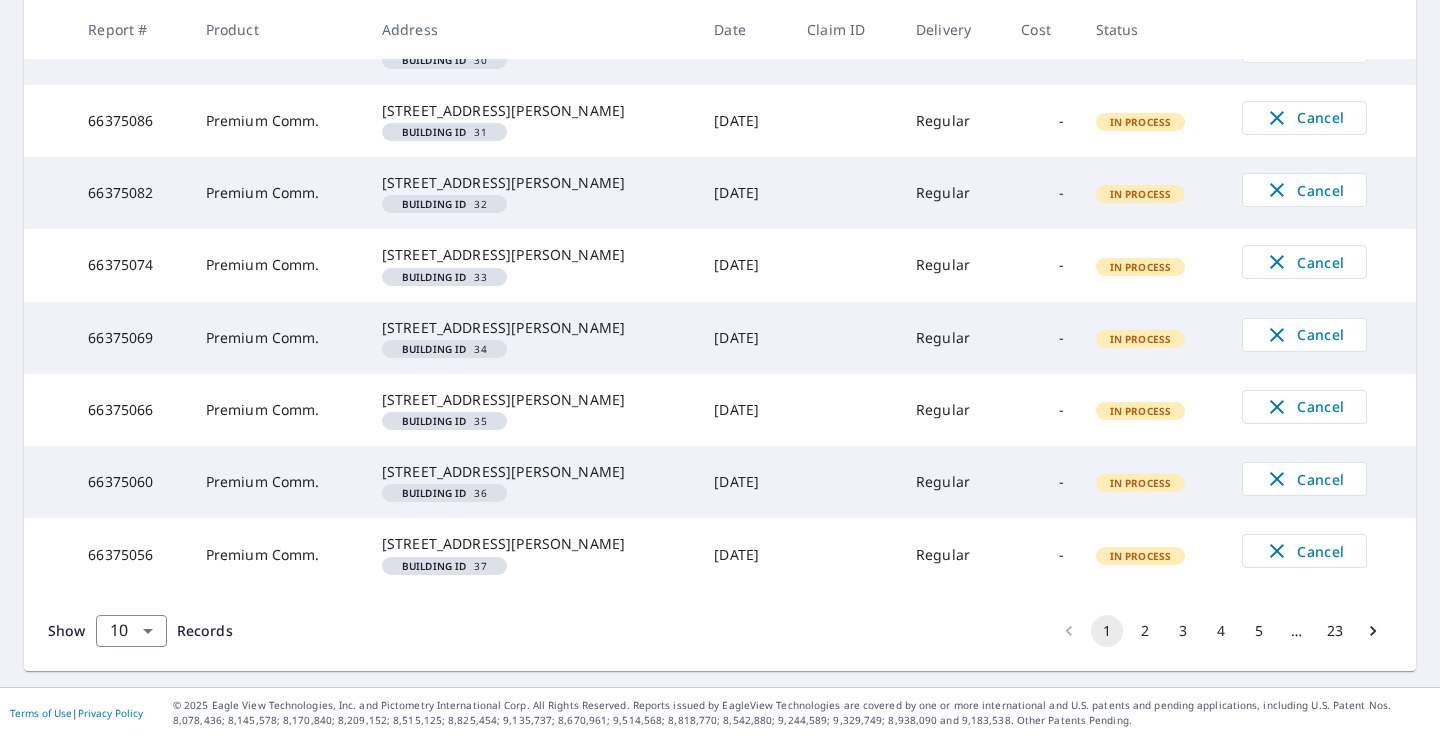 click on "4" at bounding box center [1221, 631] 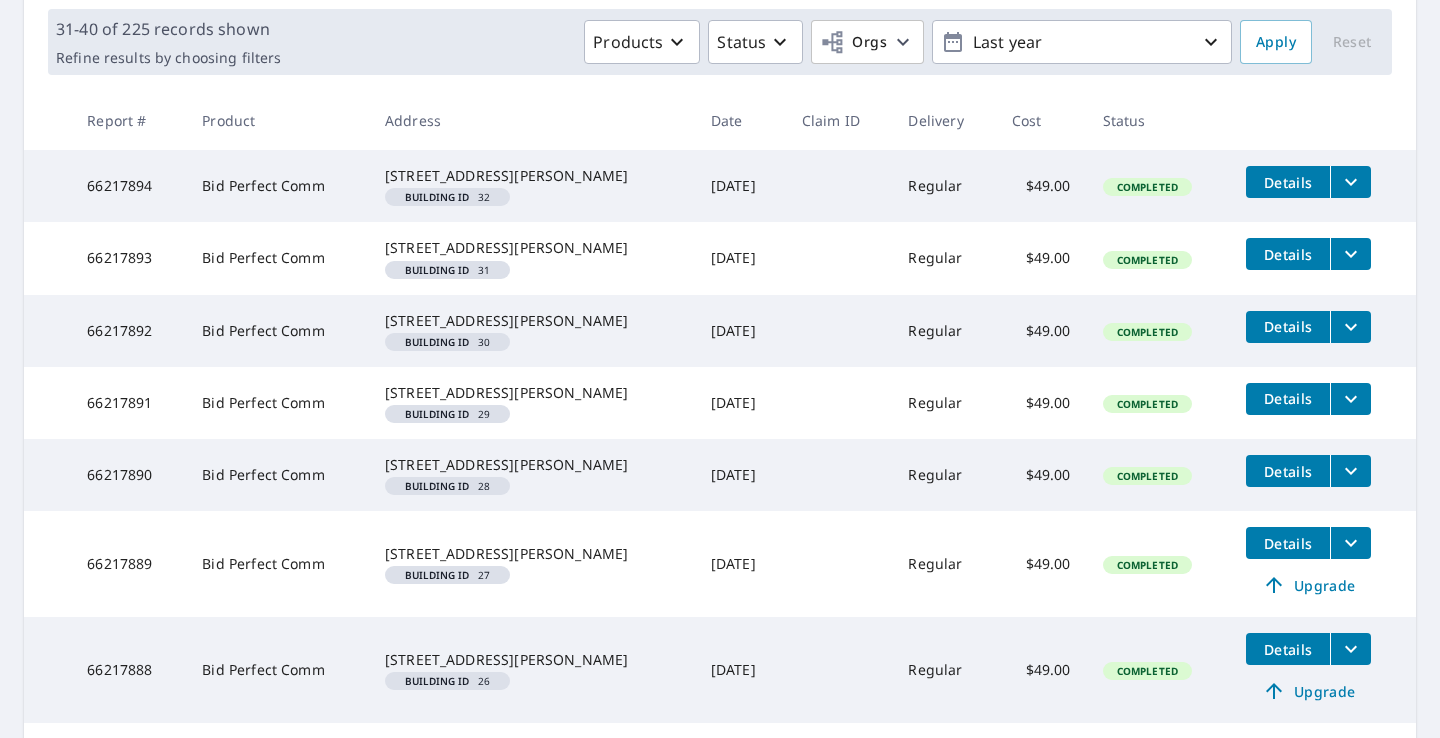 scroll, scrollTop: 300, scrollLeft: 0, axis: vertical 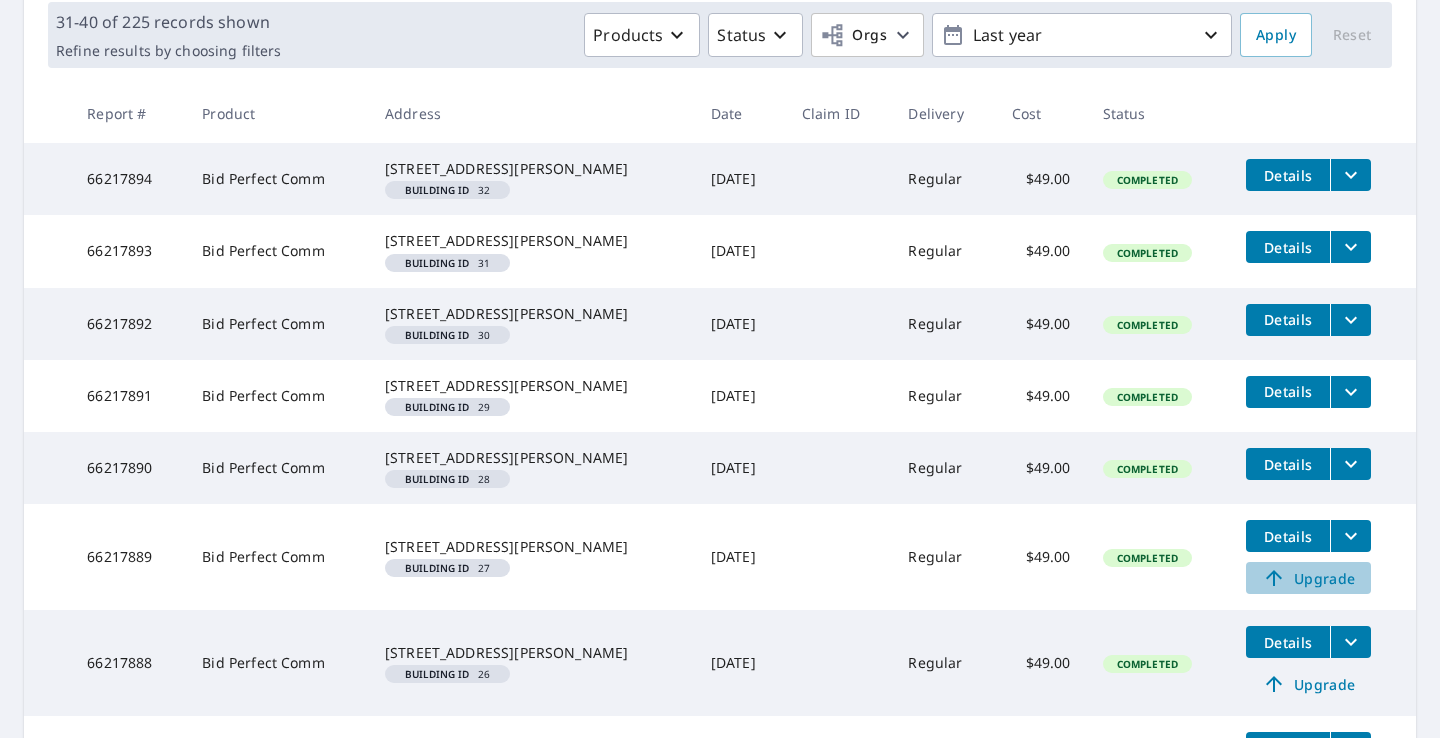 click on "Upgrade" at bounding box center [1308, 578] 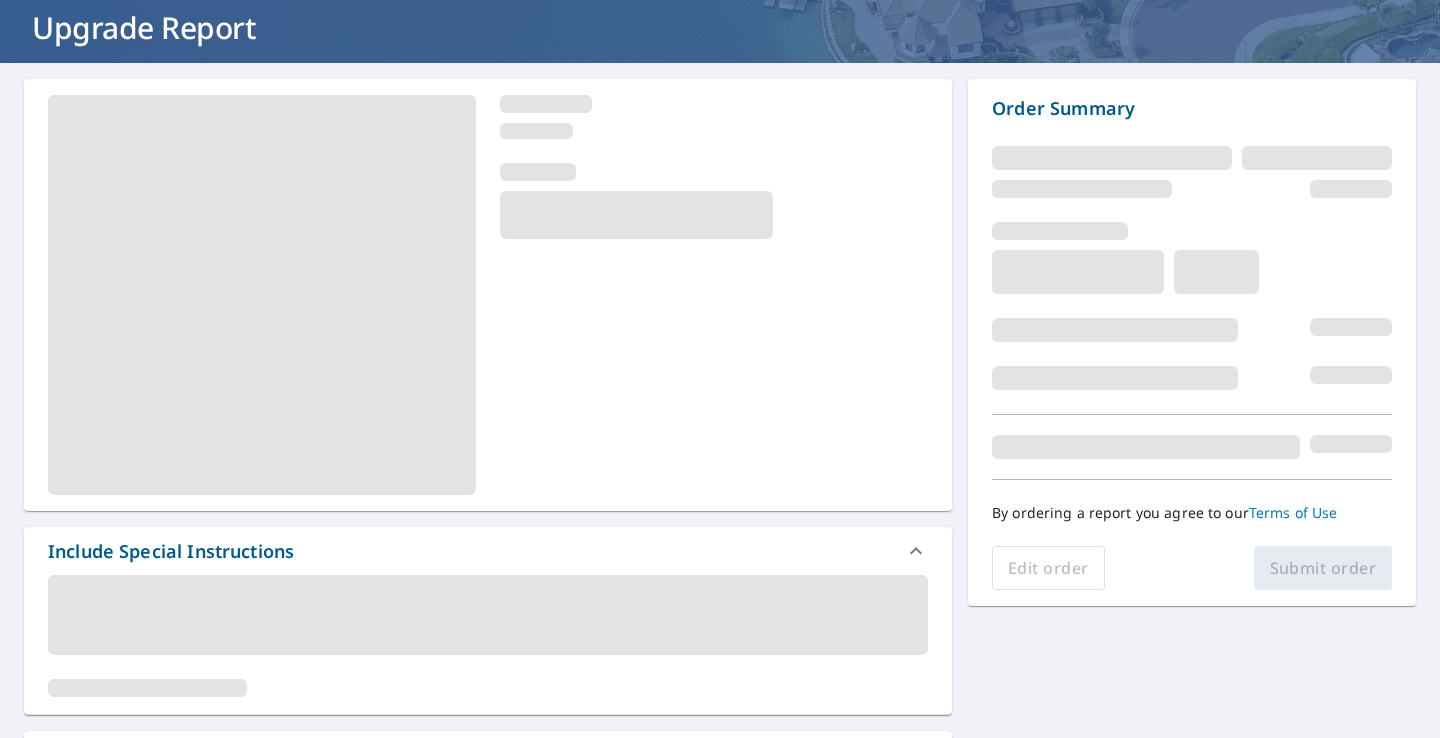 scroll, scrollTop: 120, scrollLeft: 0, axis: vertical 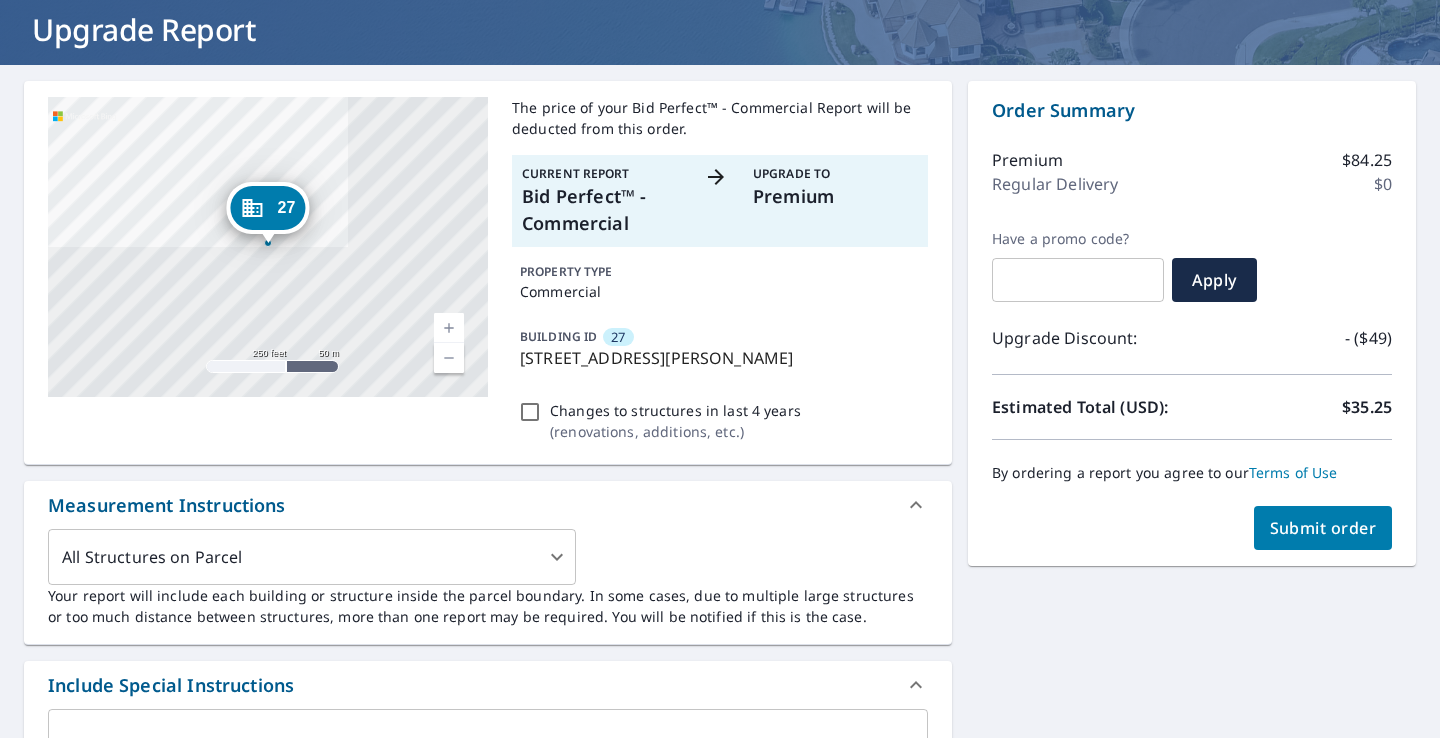 click on "Submit order" at bounding box center (1323, 528) 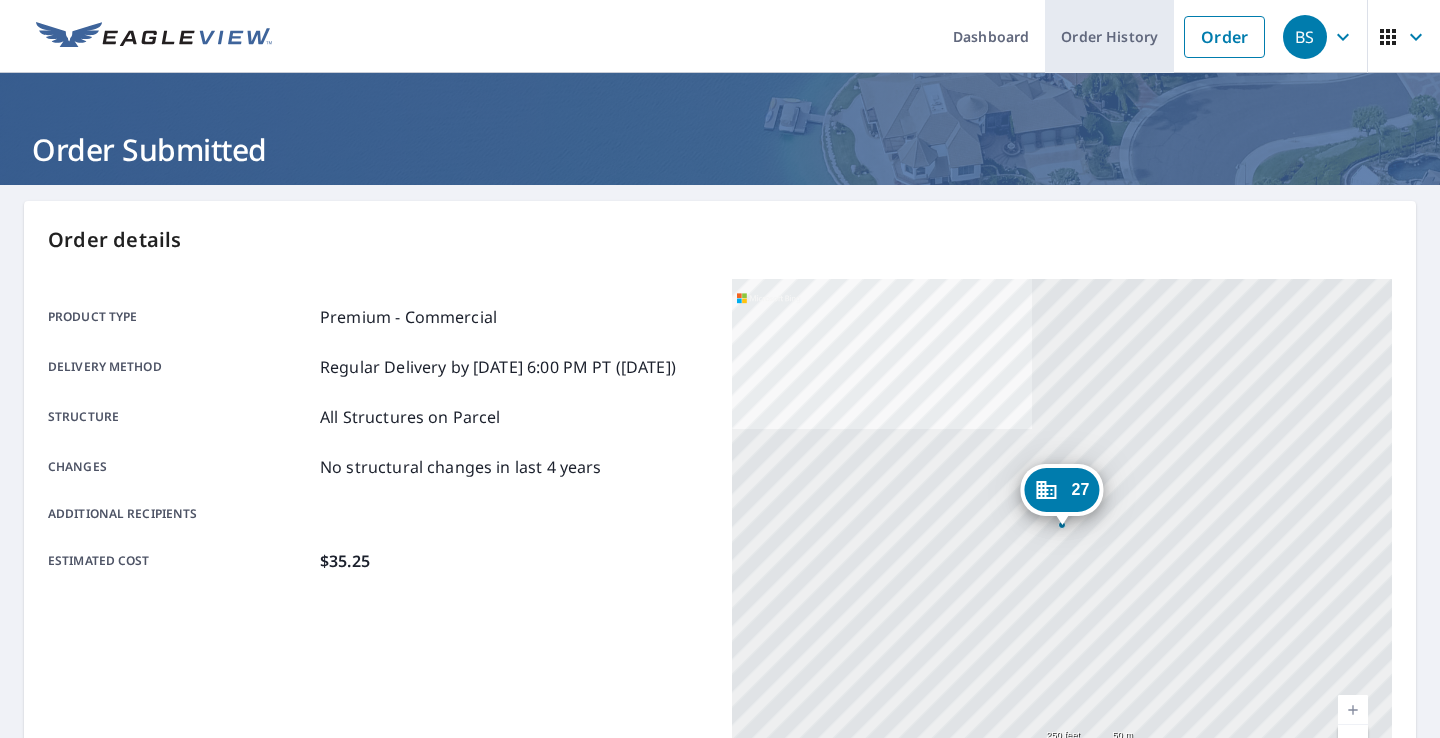 scroll, scrollTop: 0, scrollLeft: 0, axis: both 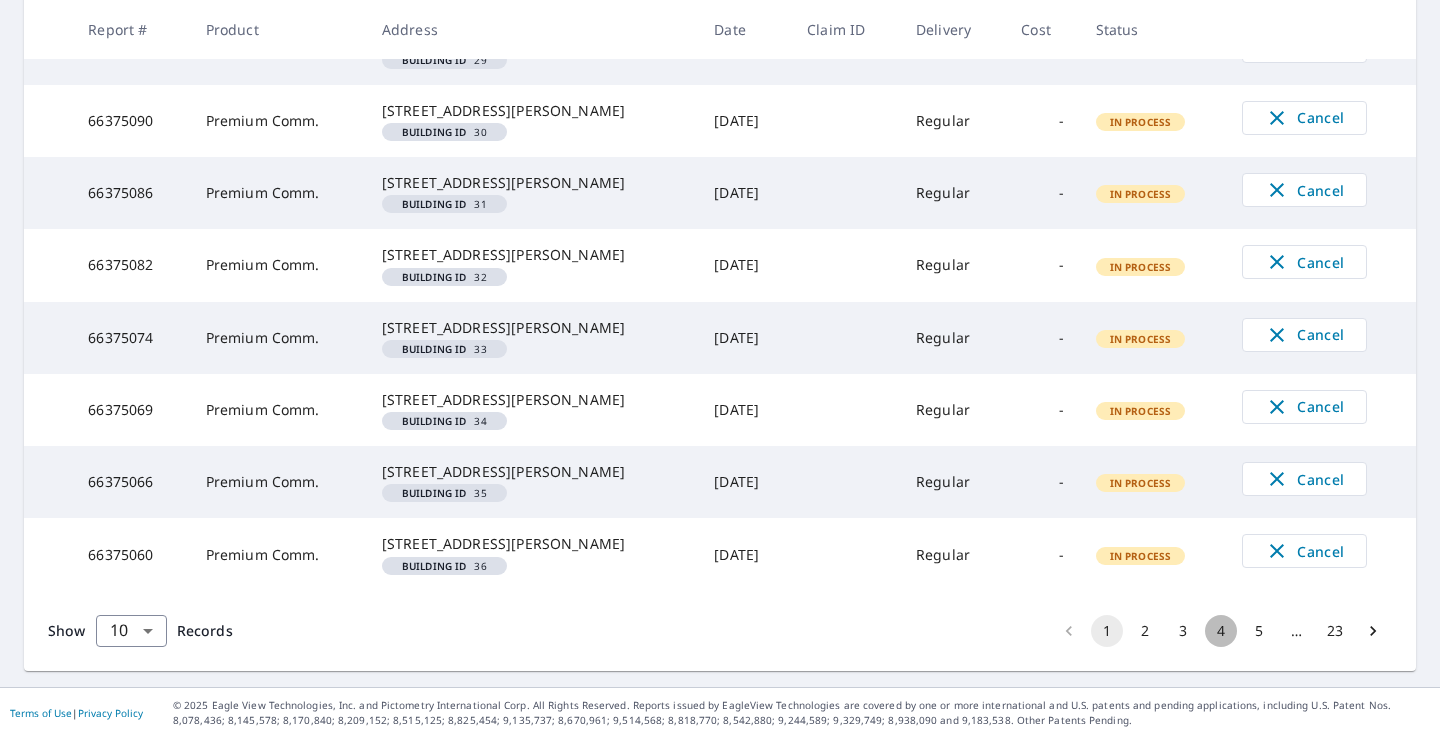 click on "4" at bounding box center [1221, 631] 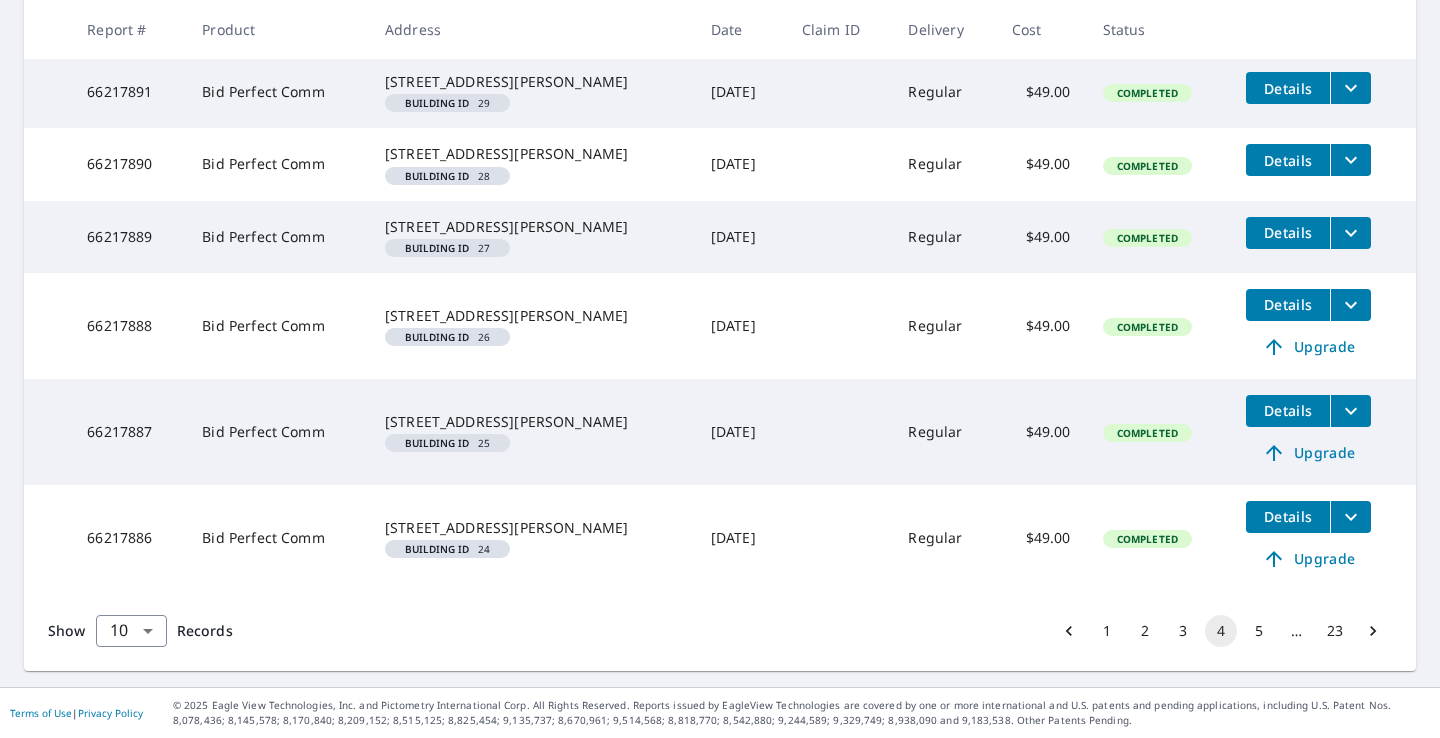 scroll, scrollTop: 821, scrollLeft: 0, axis: vertical 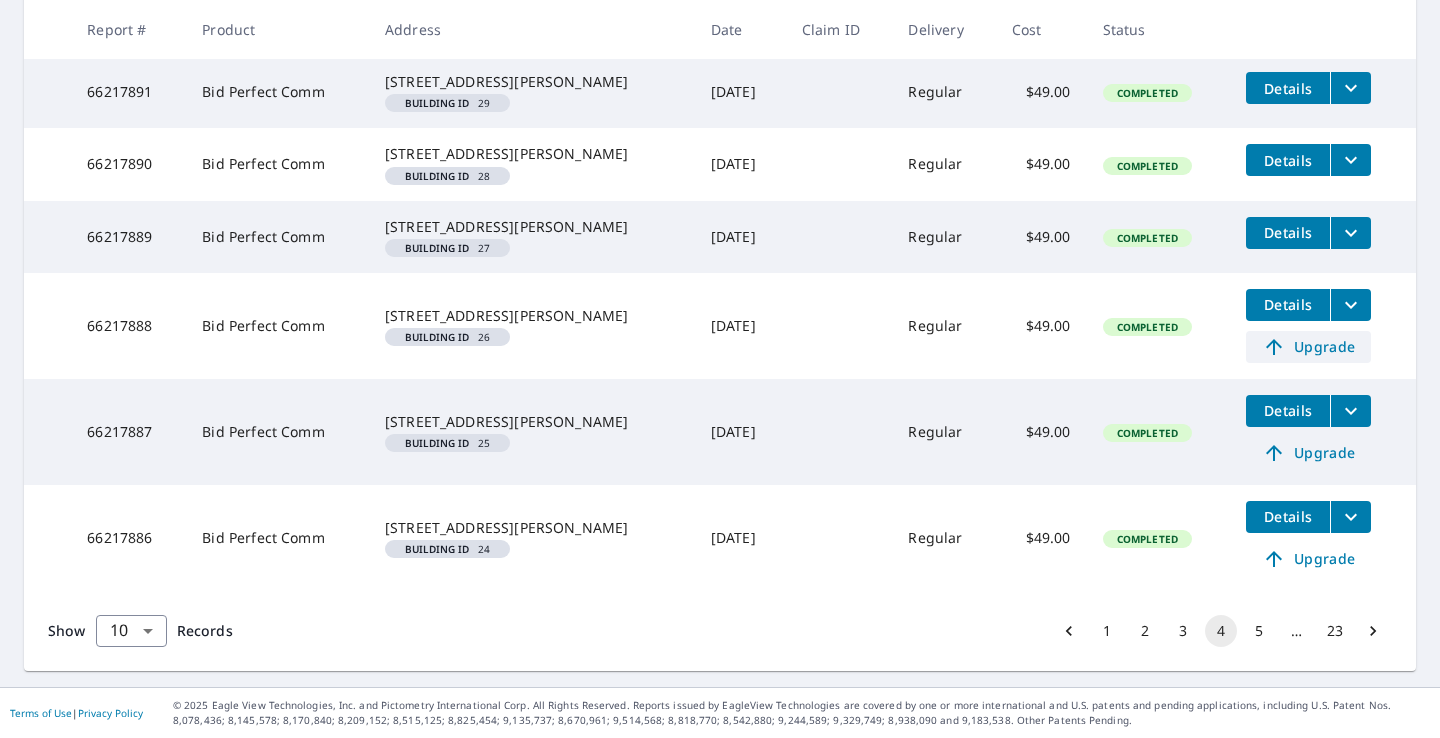 click on "Upgrade" at bounding box center (1308, 347) 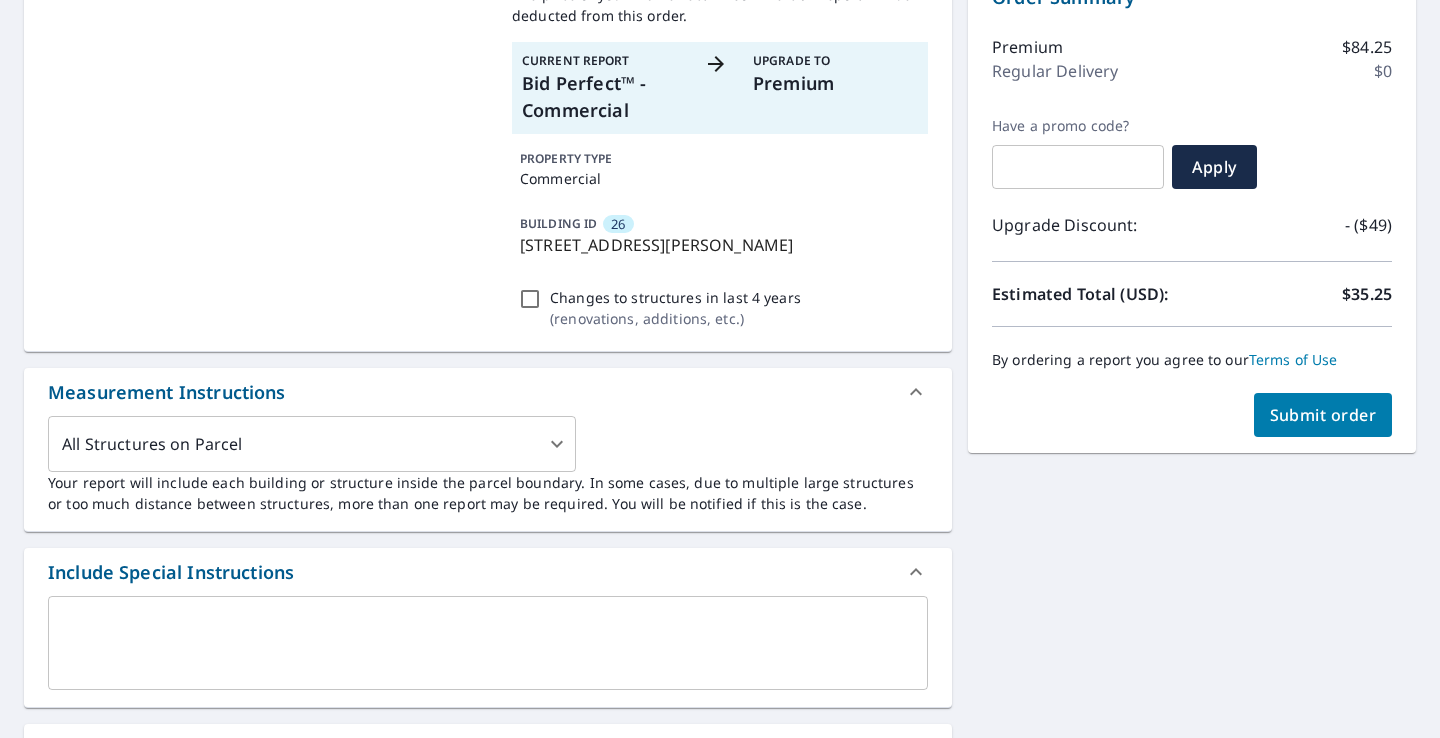 scroll, scrollTop: 49, scrollLeft: 0, axis: vertical 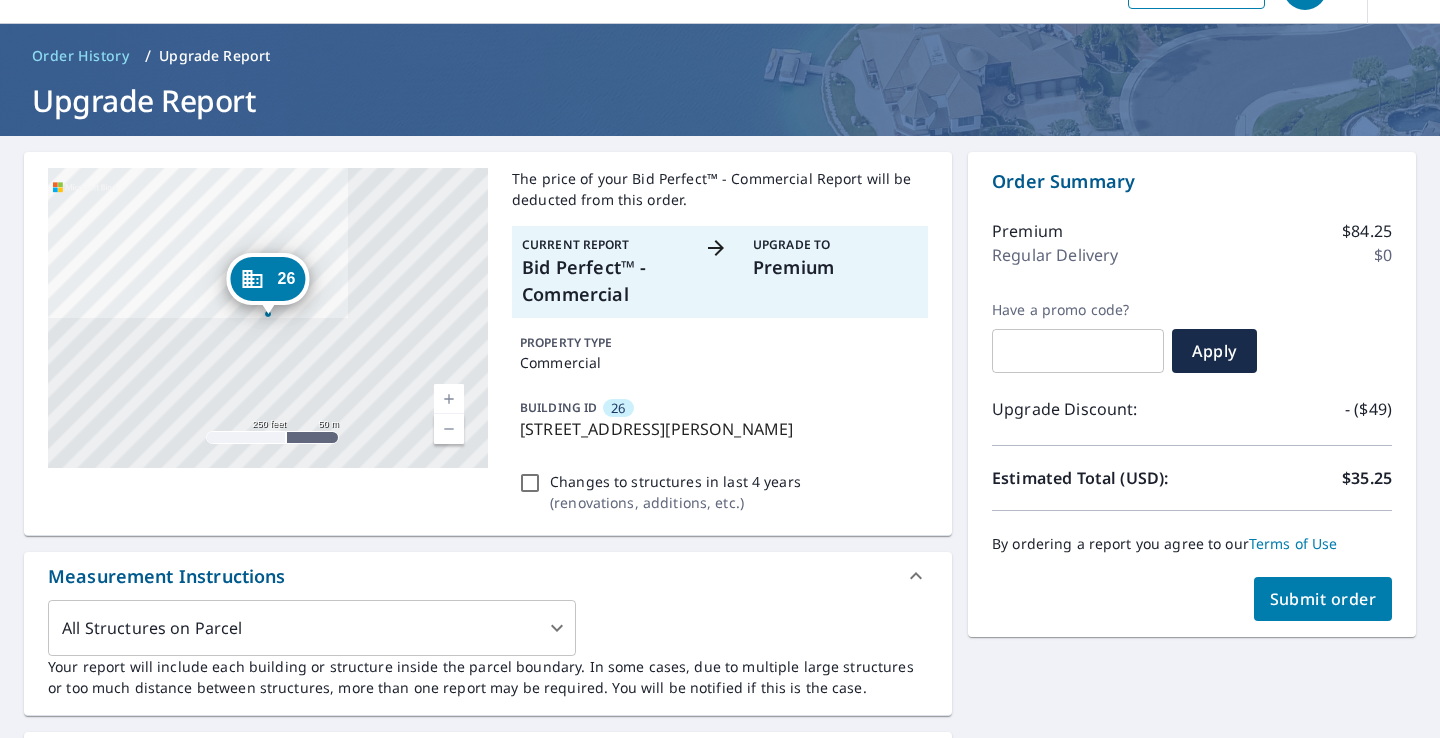 click on "Order Summary Premium $84.25 Regular Delivery $0 Have a promo code? ​ Apply Upgrade Discount: -   ($49) Estimated Total (USD): $35.25 By ordering a report you agree to our  Terms of Use Submit order" at bounding box center [1192, 394] 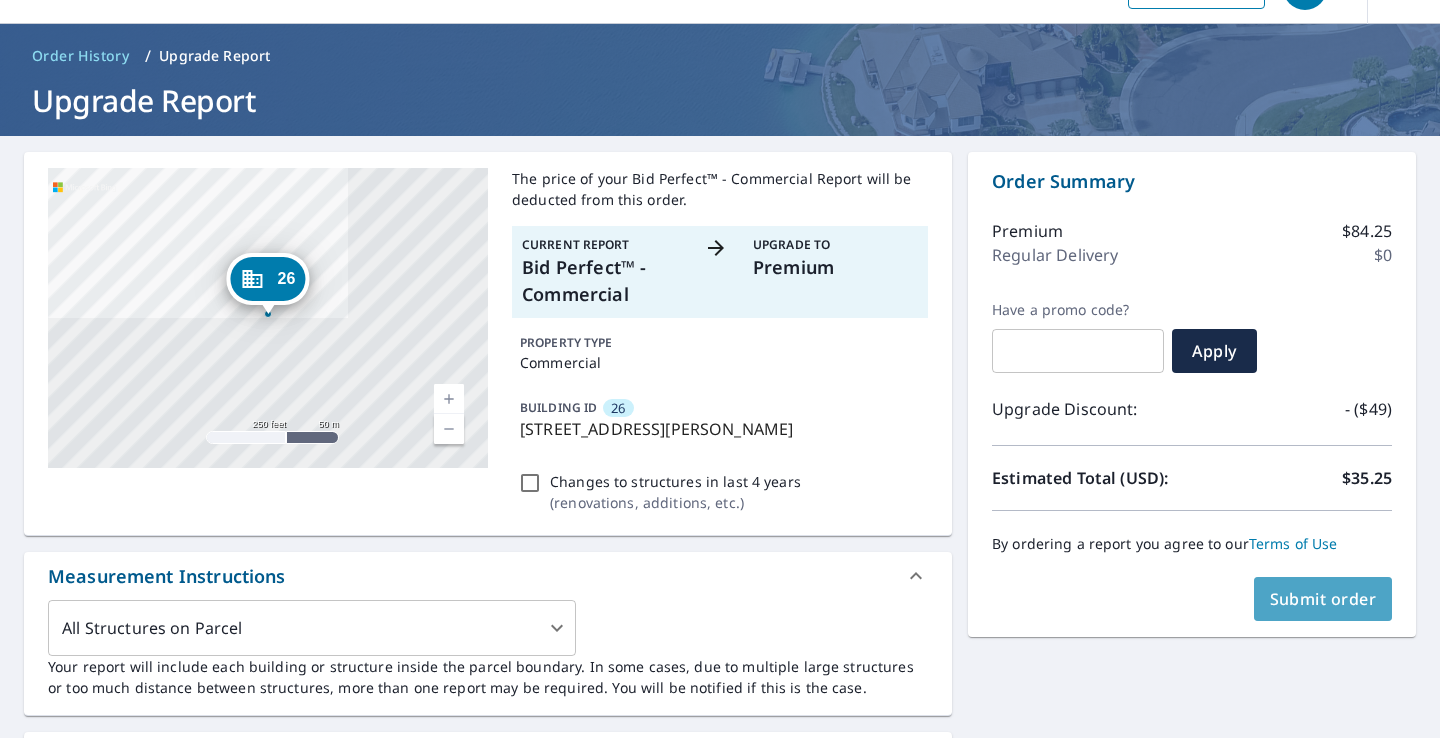 click on "Submit order" at bounding box center [1323, 599] 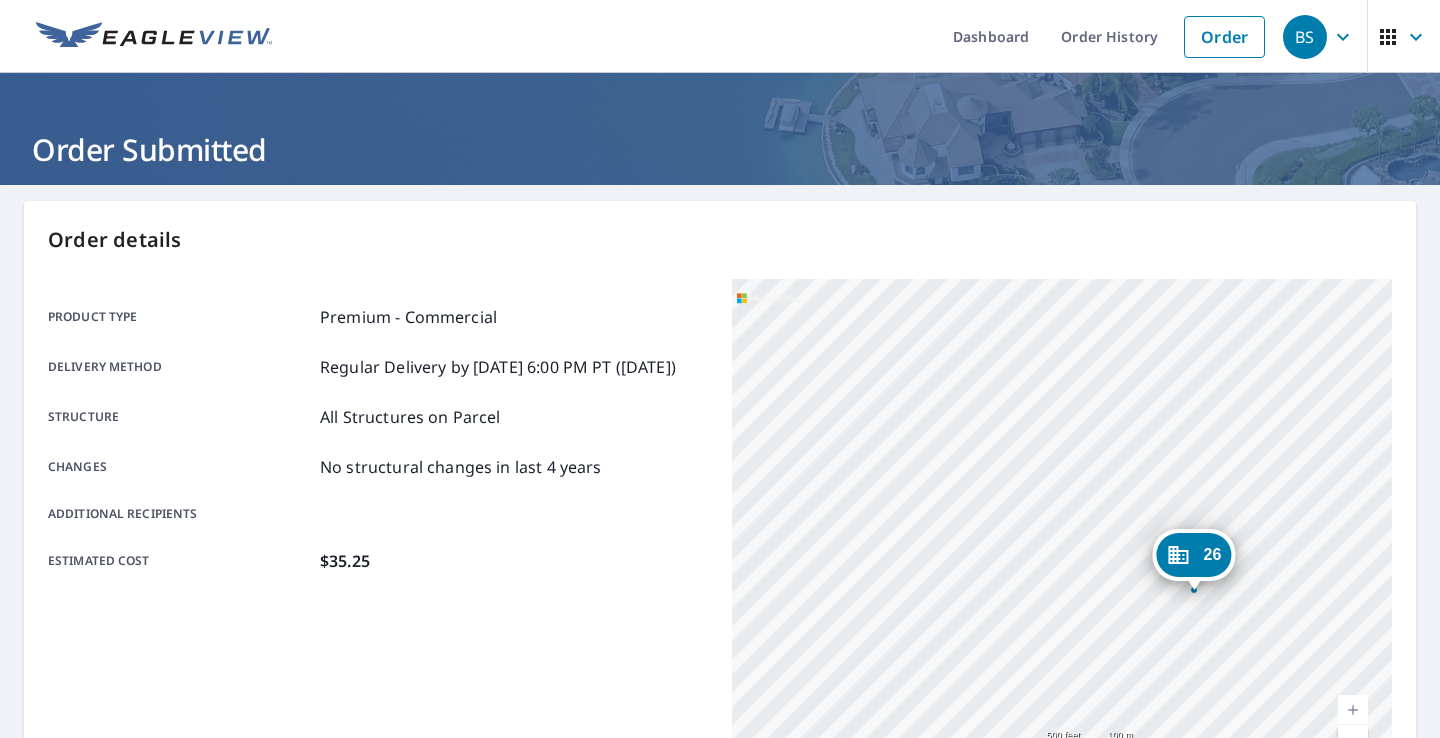 scroll, scrollTop: 0, scrollLeft: 0, axis: both 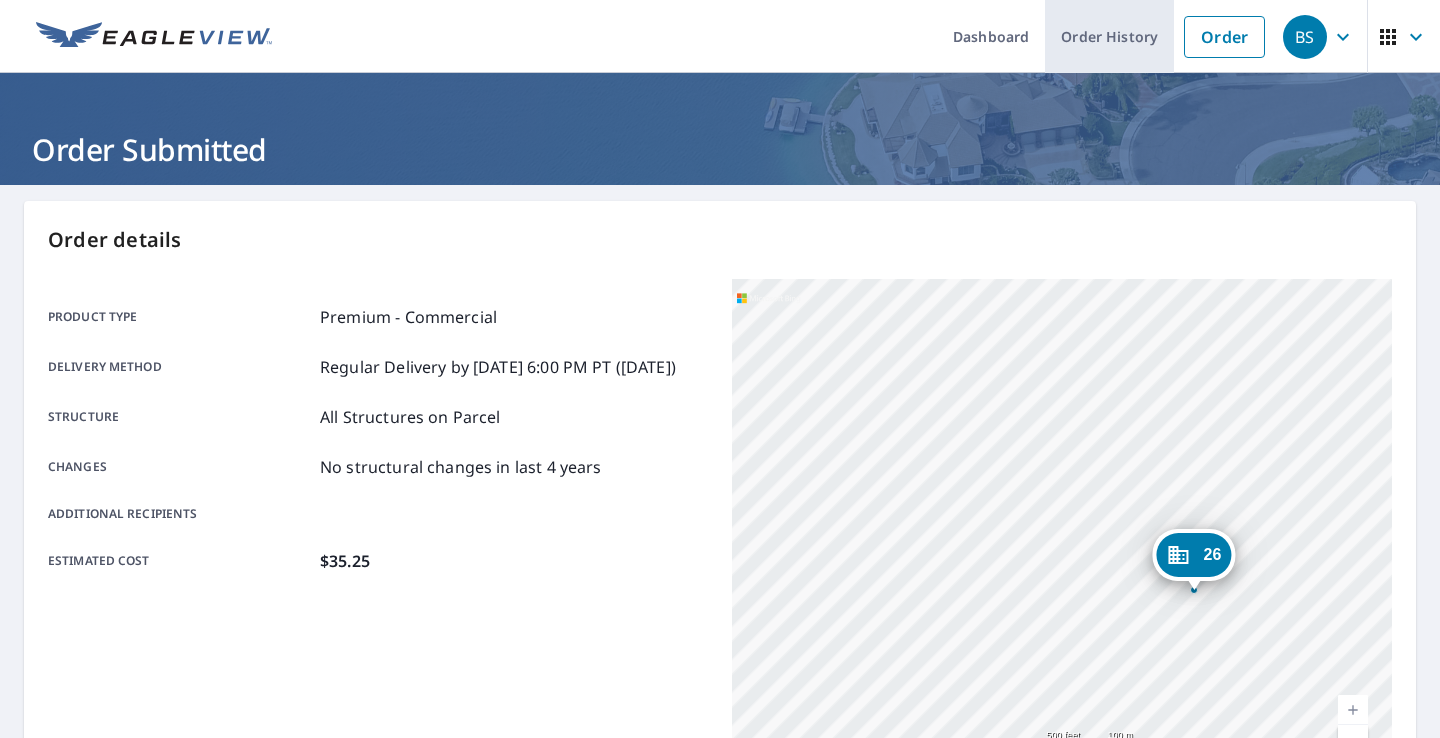 click on "Order History" at bounding box center (1109, 36) 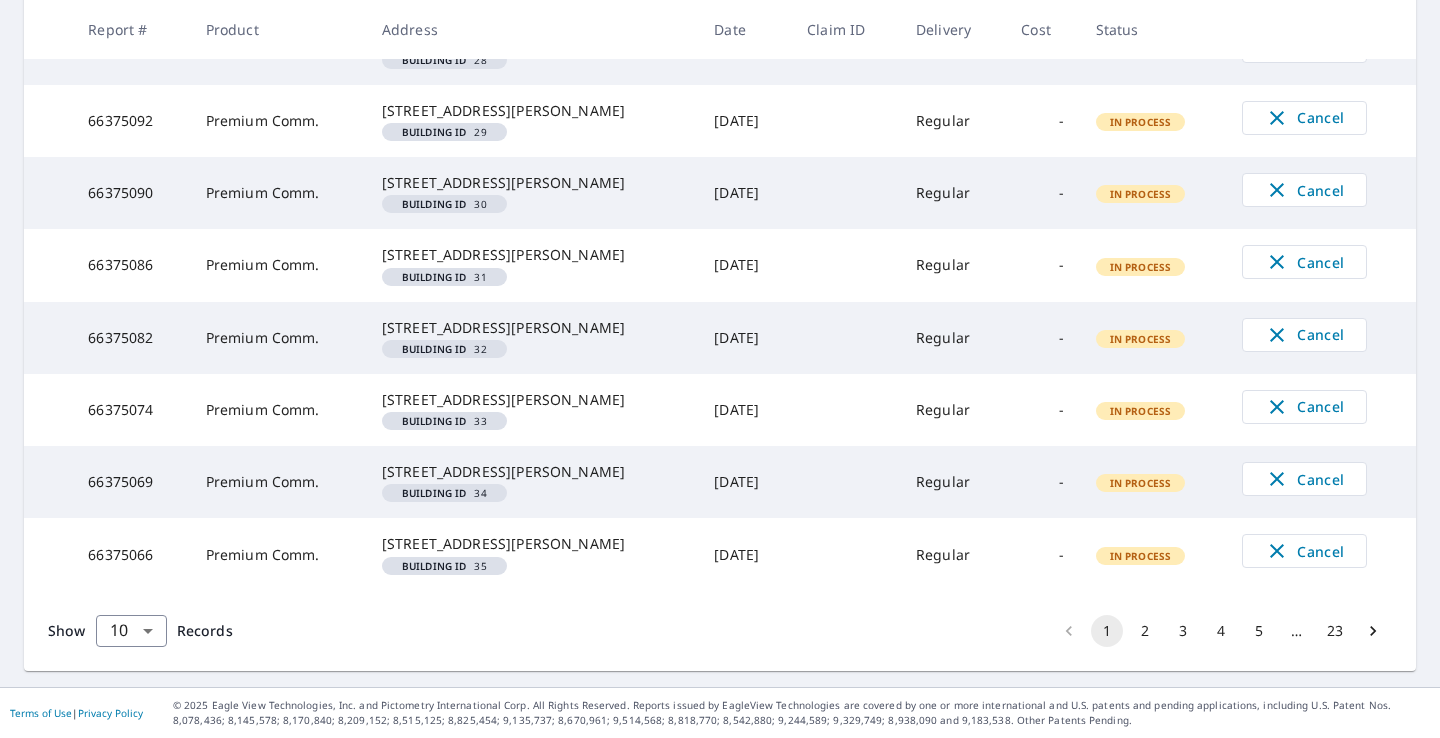 click on "4" at bounding box center (1221, 631) 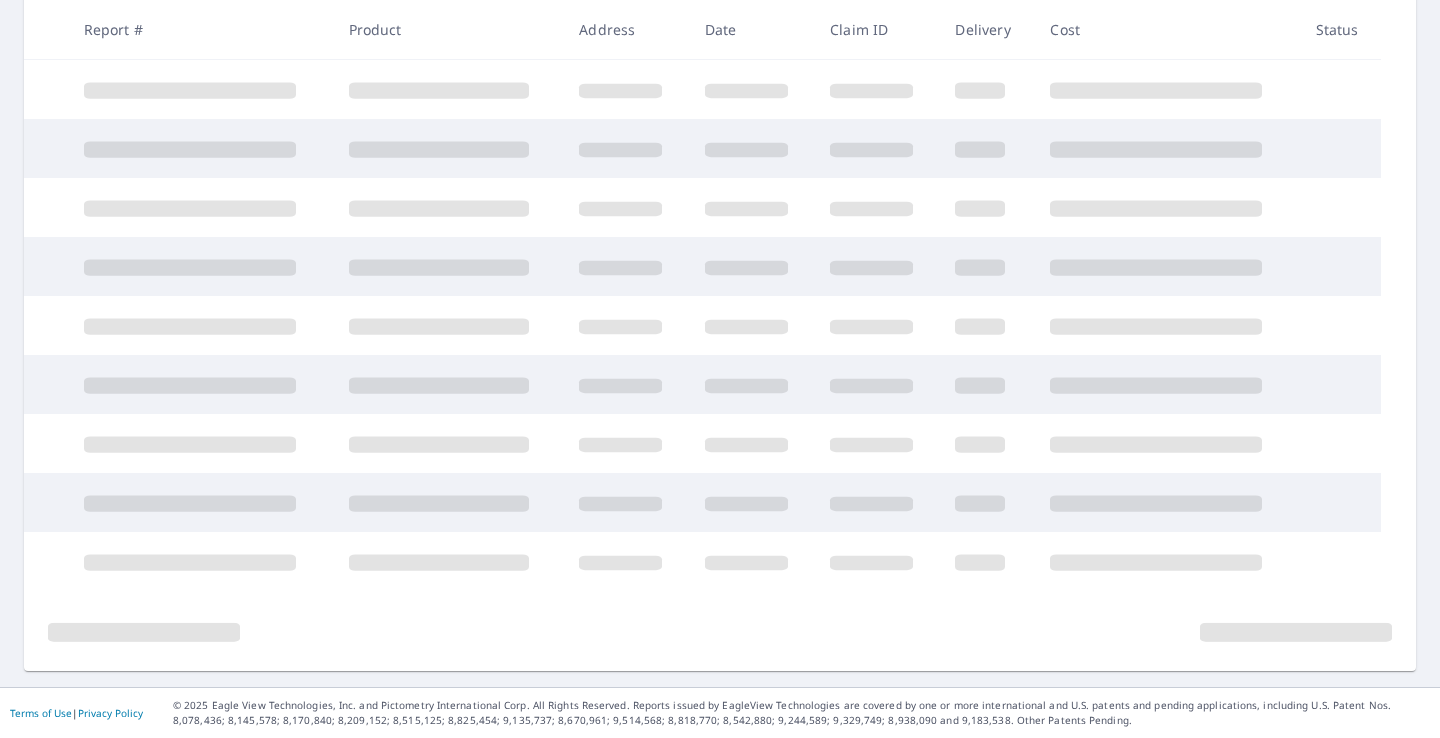 scroll, scrollTop: 420, scrollLeft: 0, axis: vertical 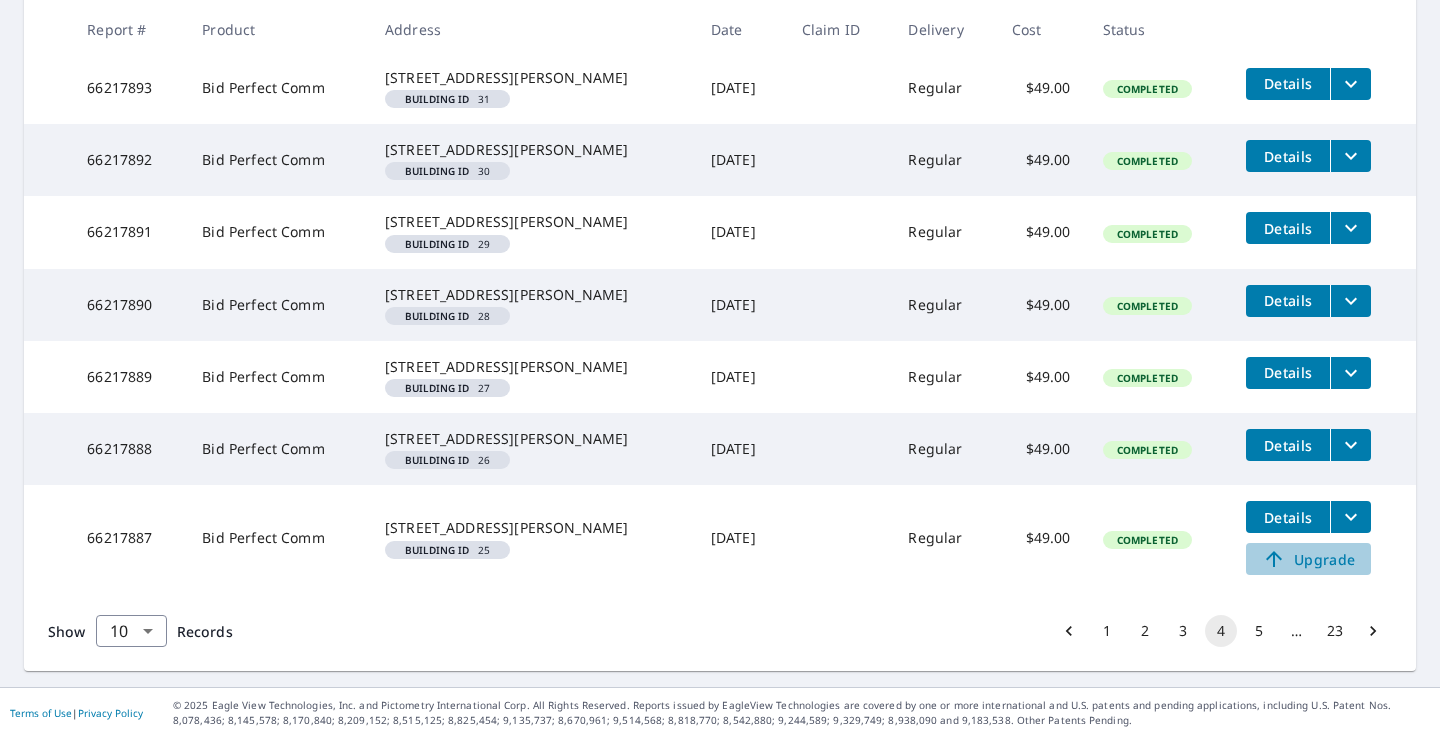 click on "Upgrade" at bounding box center [1308, 559] 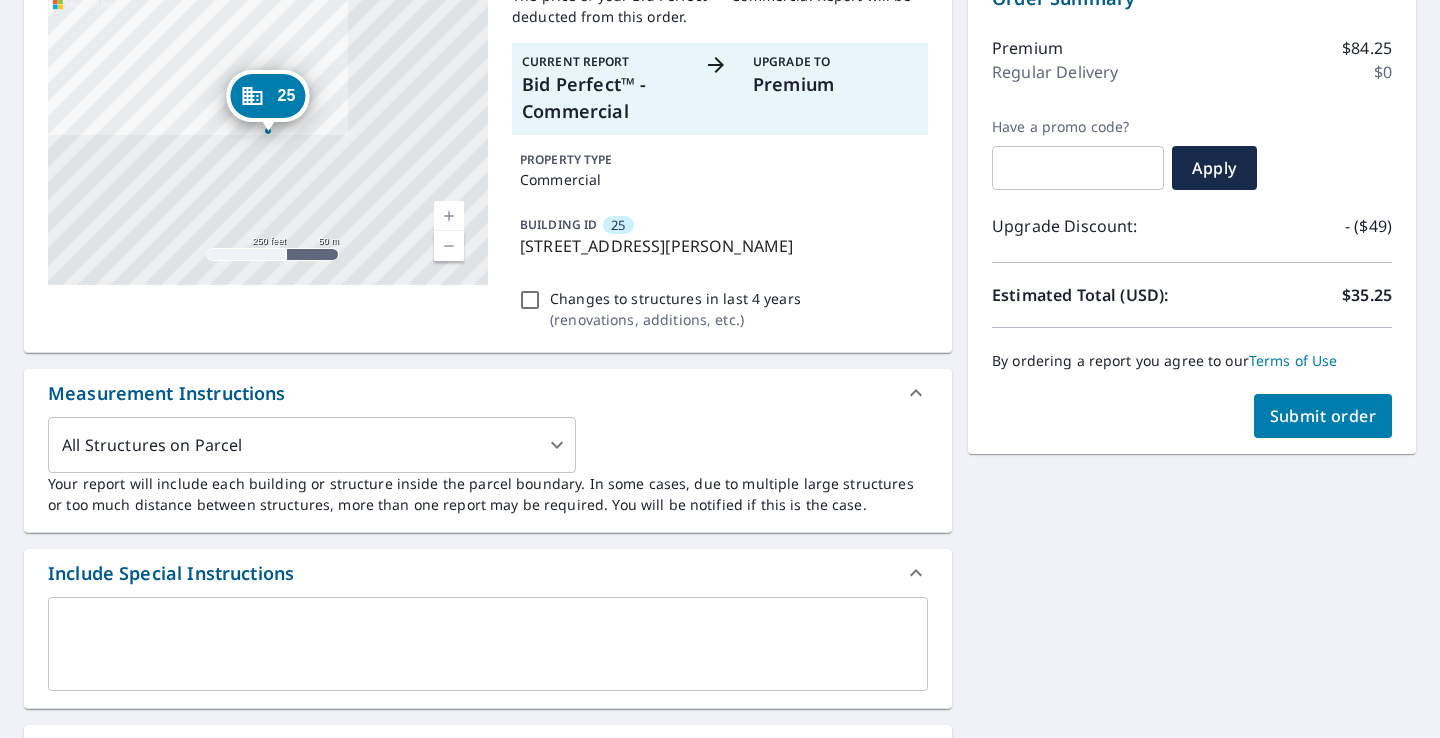 scroll, scrollTop: 231, scrollLeft: 0, axis: vertical 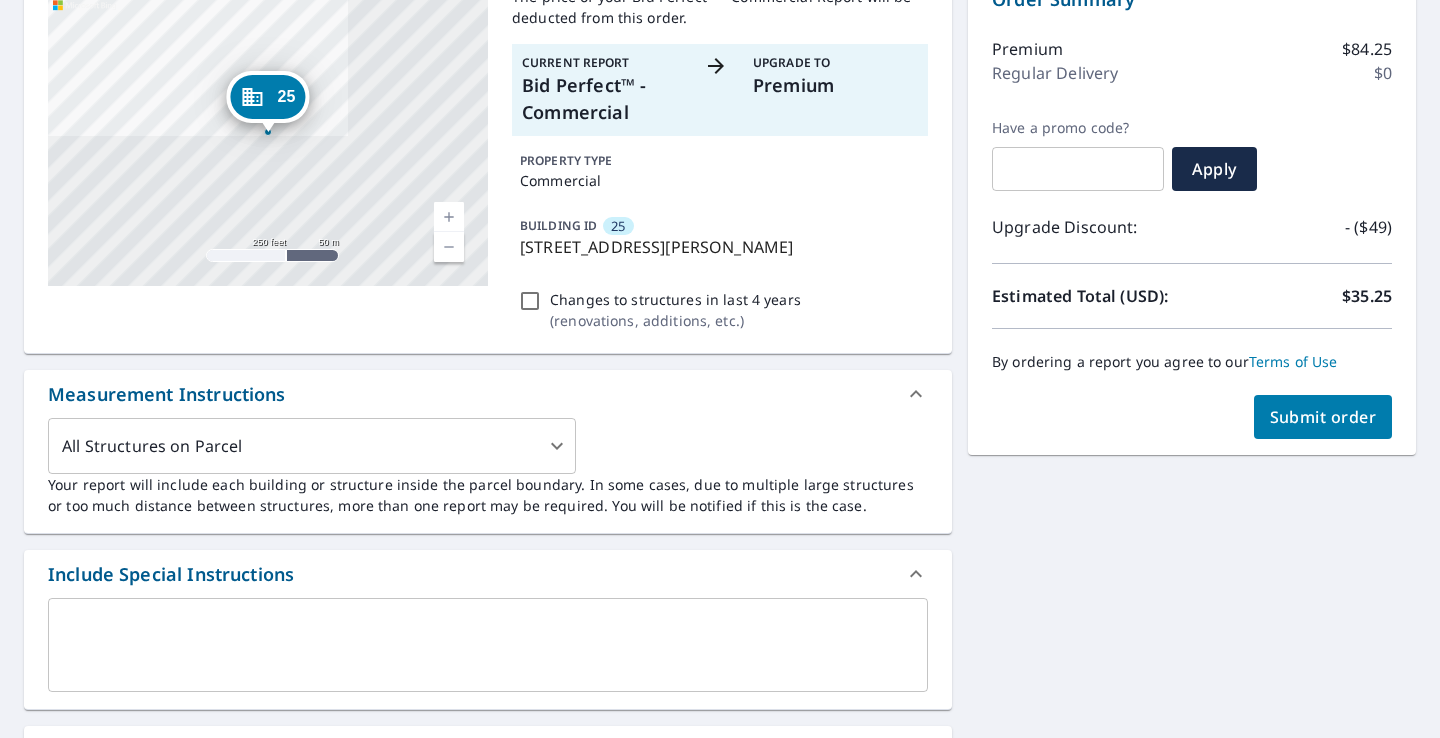 click on "Submit order" at bounding box center [1323, 417] 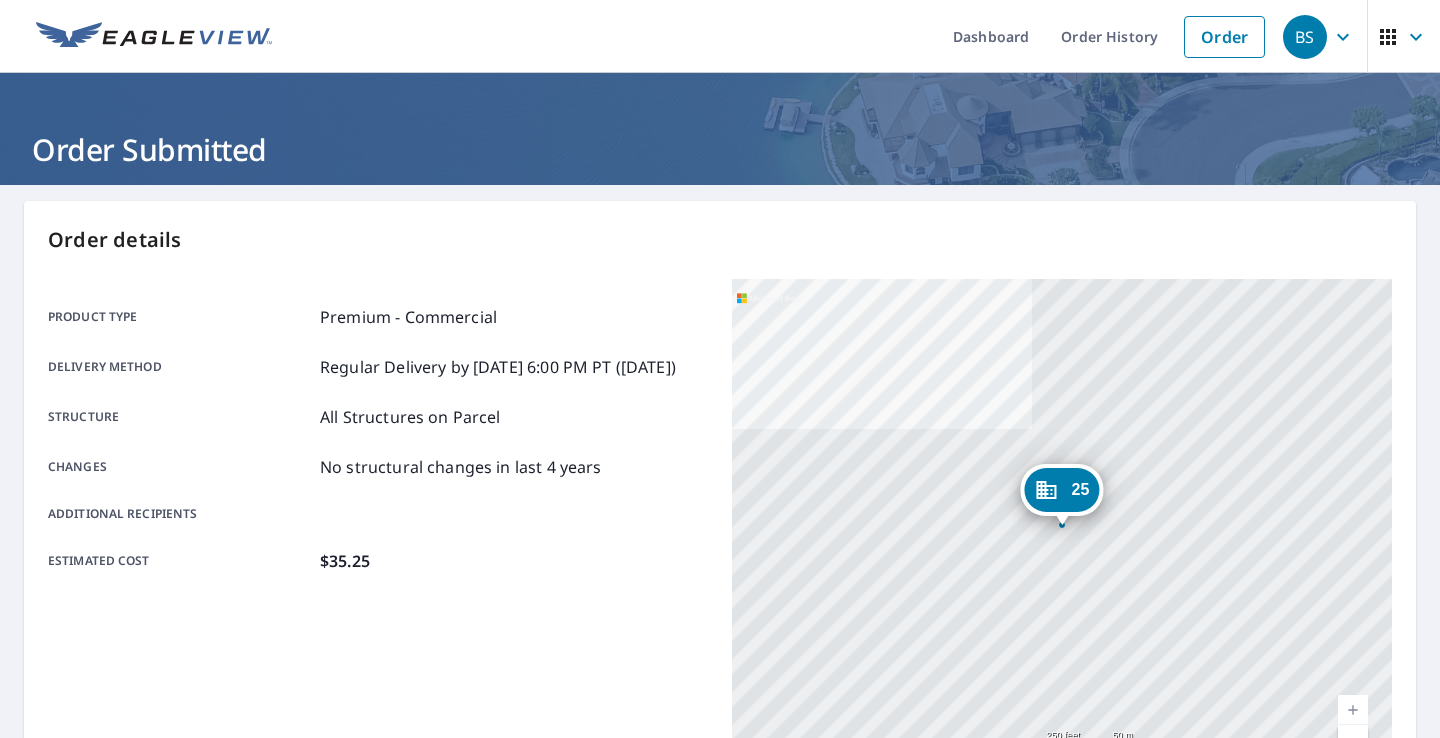scroll, scrollTop: 0, scrollLeft: 0, axis: both 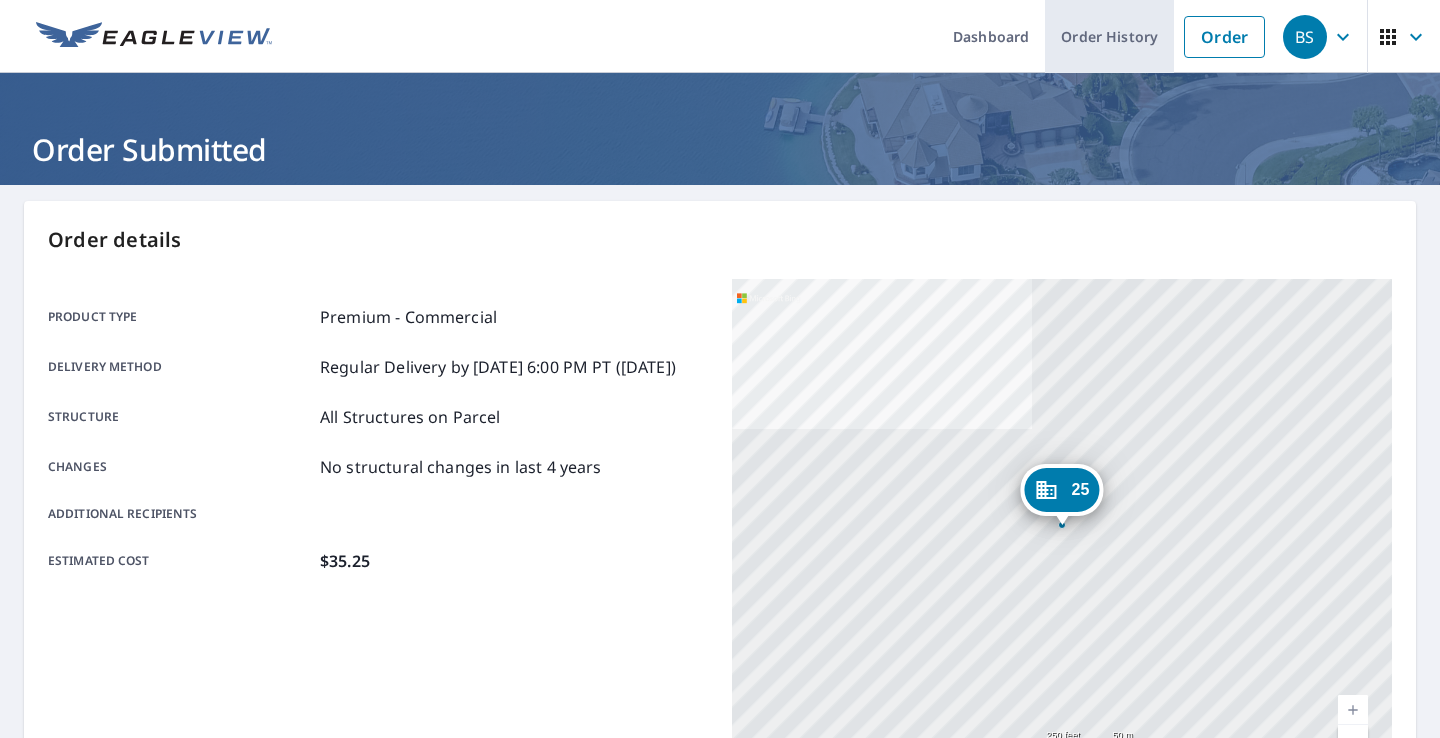 click on "Order History" at bounding box center (1109, 36) 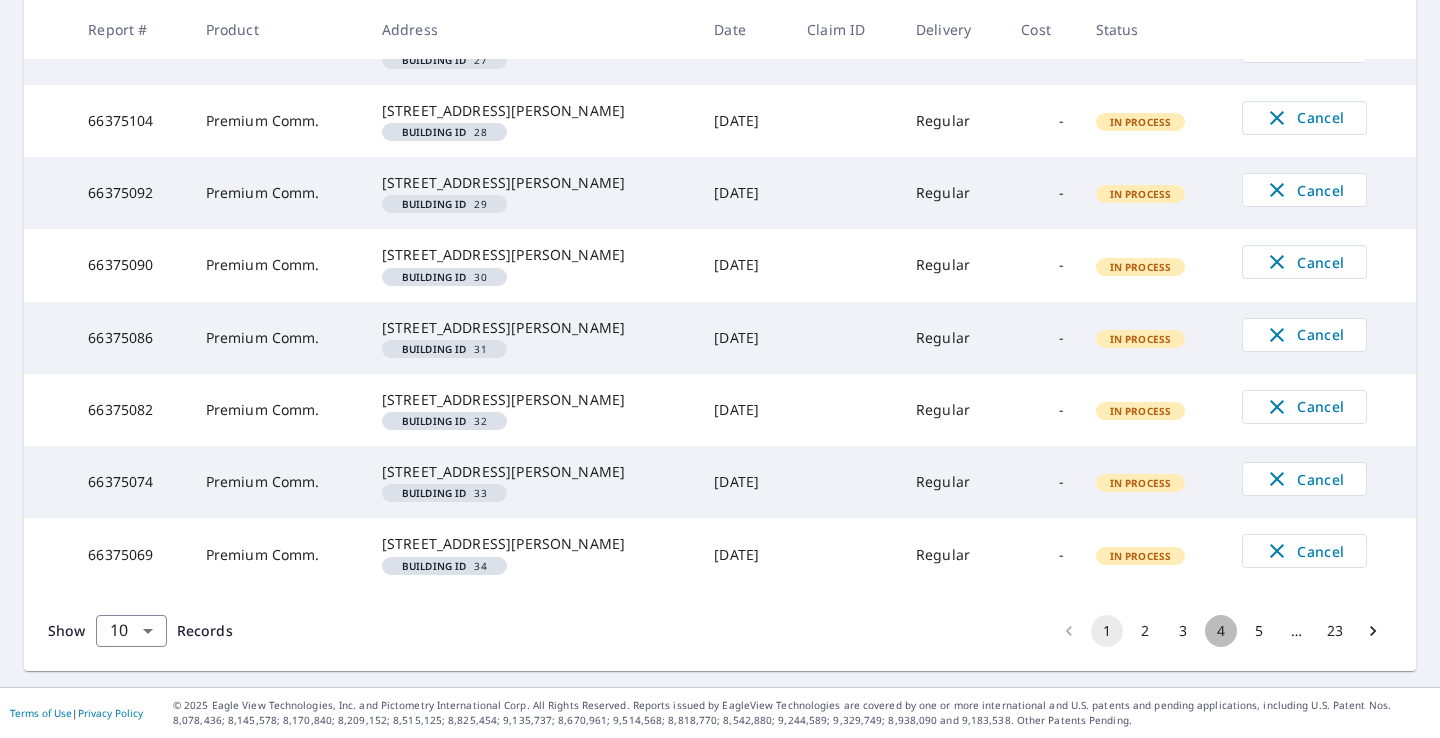 click on "4" at bounding box center (1221, 631) 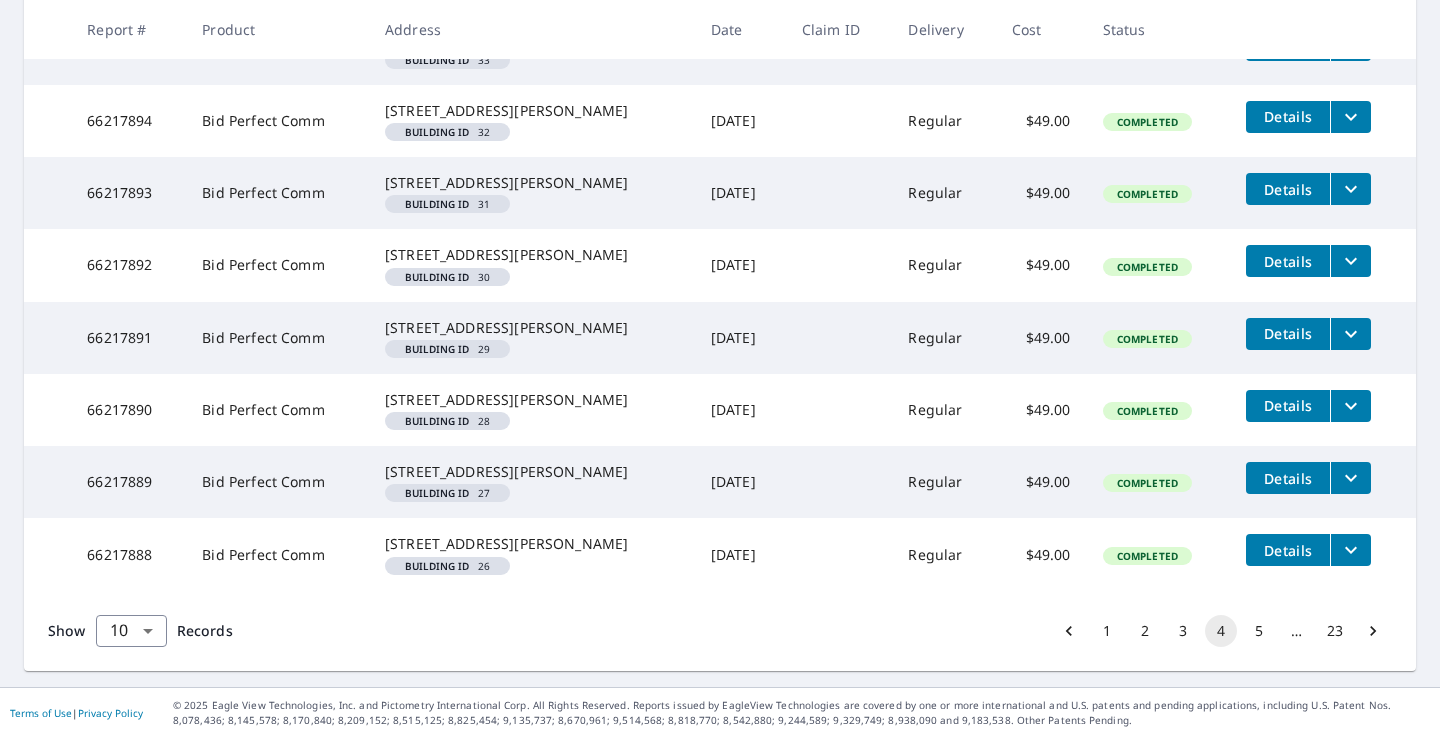 click on "5" at bounding box center [1259, 631] 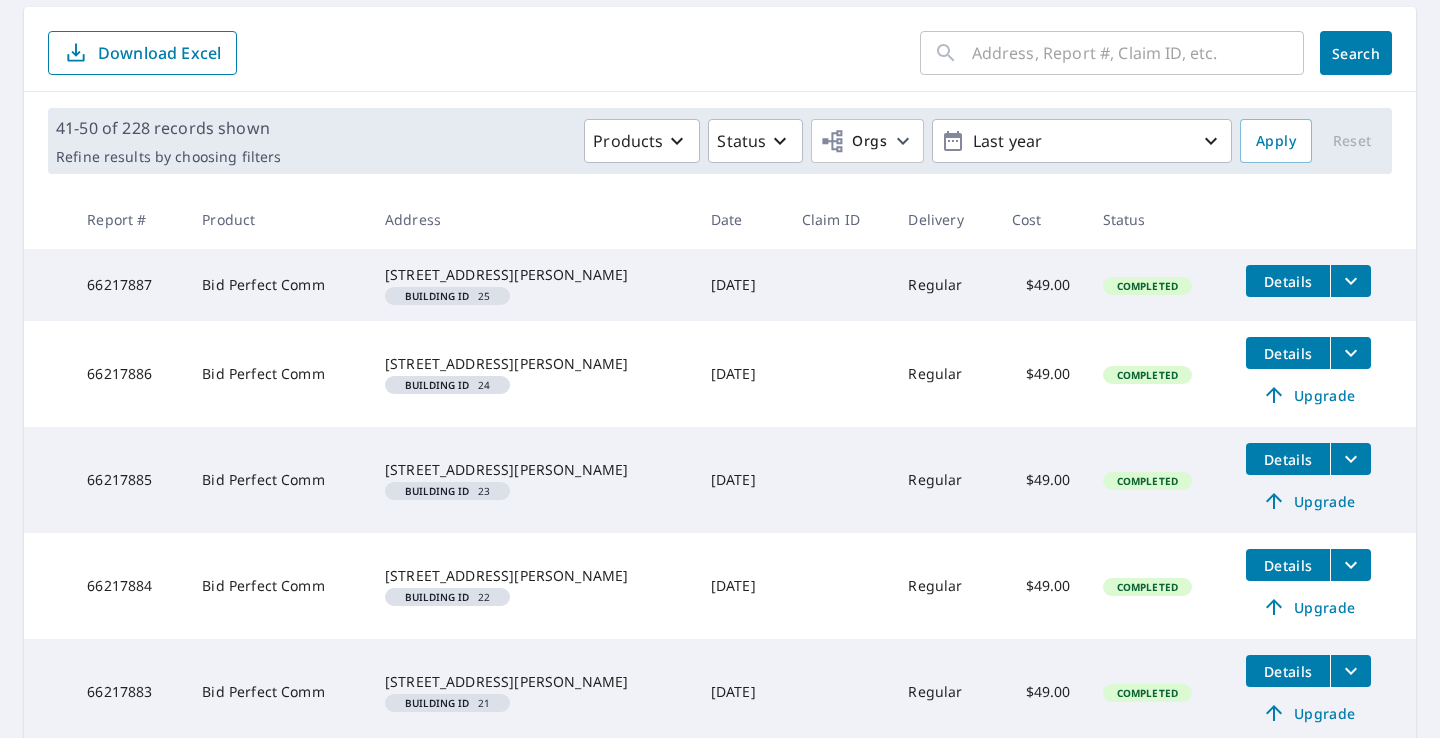 scroll, scrollTop: 280, scrollLeft: 0, axis: vertical 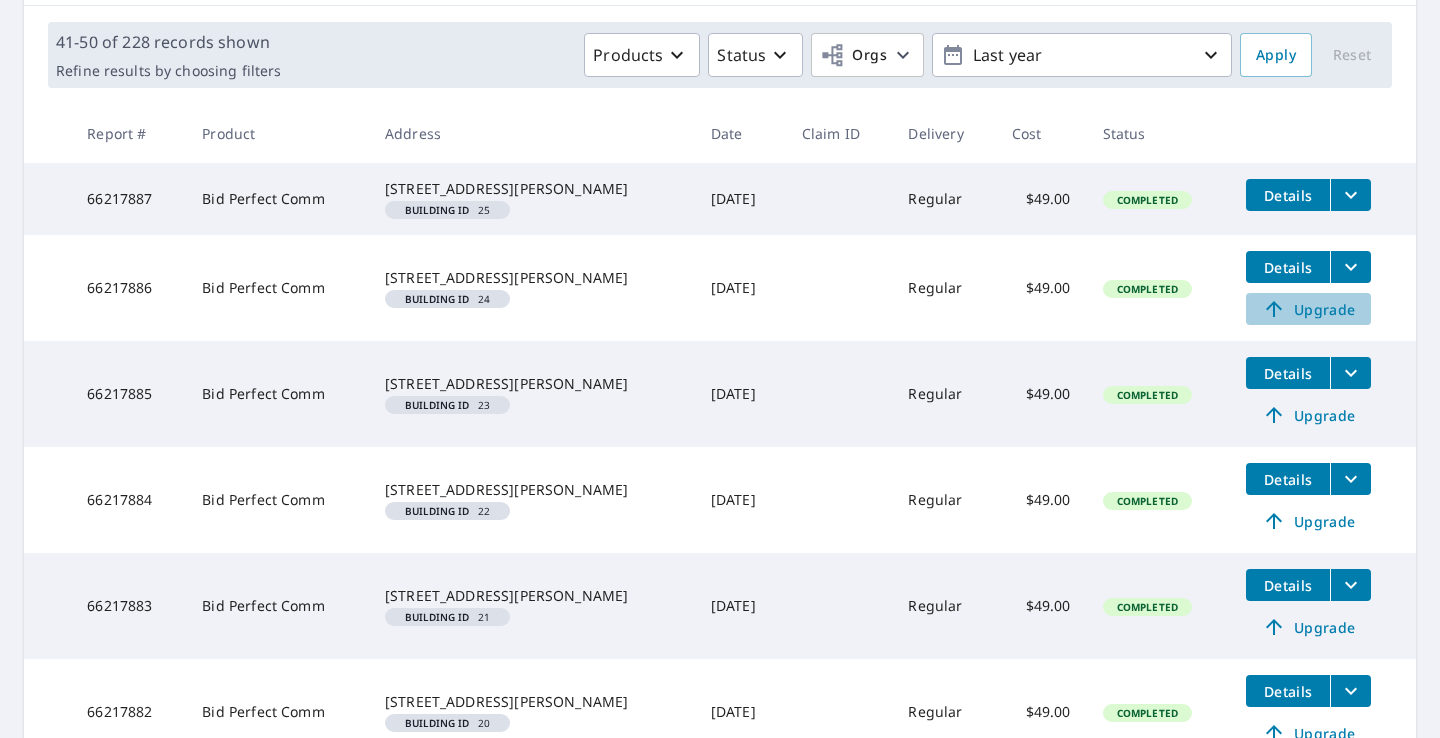 click on "Upgrade" at bounding box center [1308, 309] 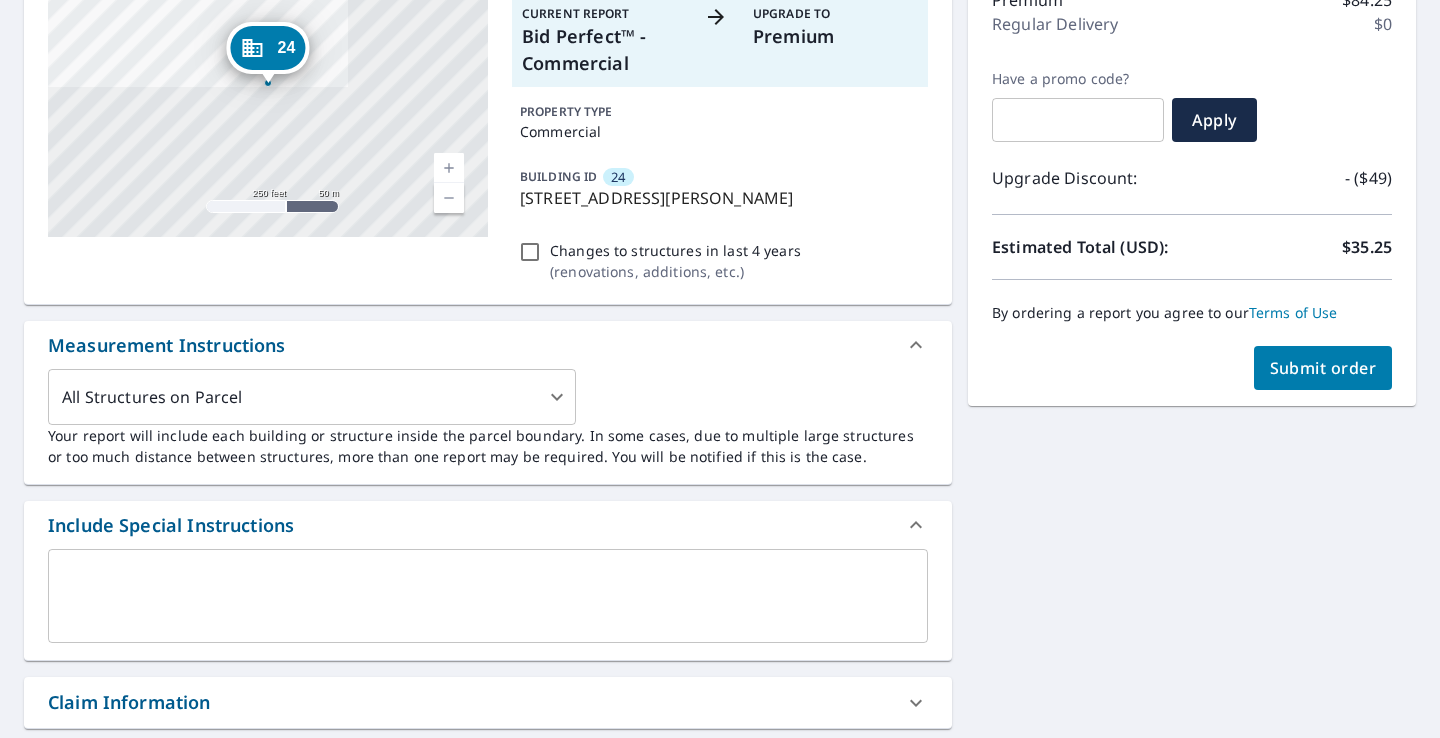 scroll, scrollTop: 203, scrollLeft: 0, axis: vertical 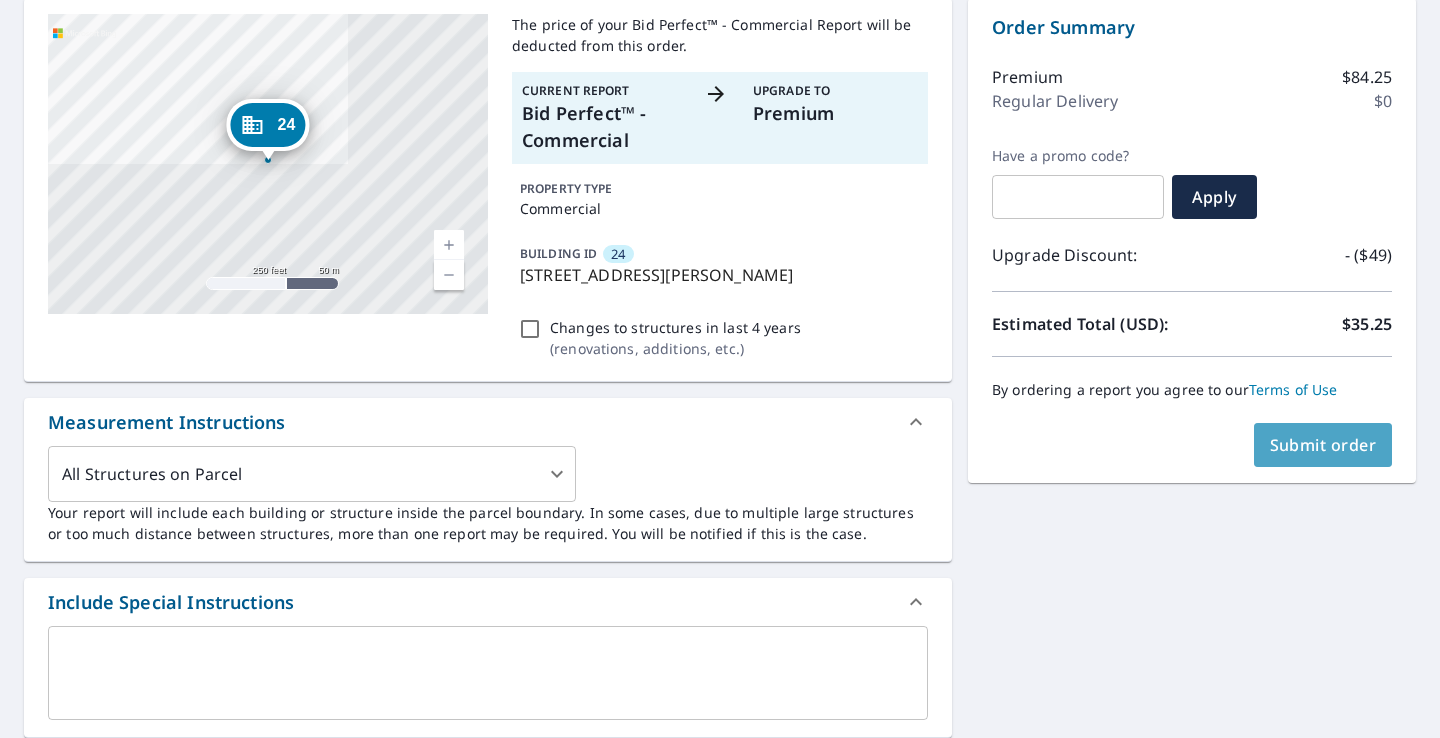 click on "Submit order" at bounding box center [1323, 445] 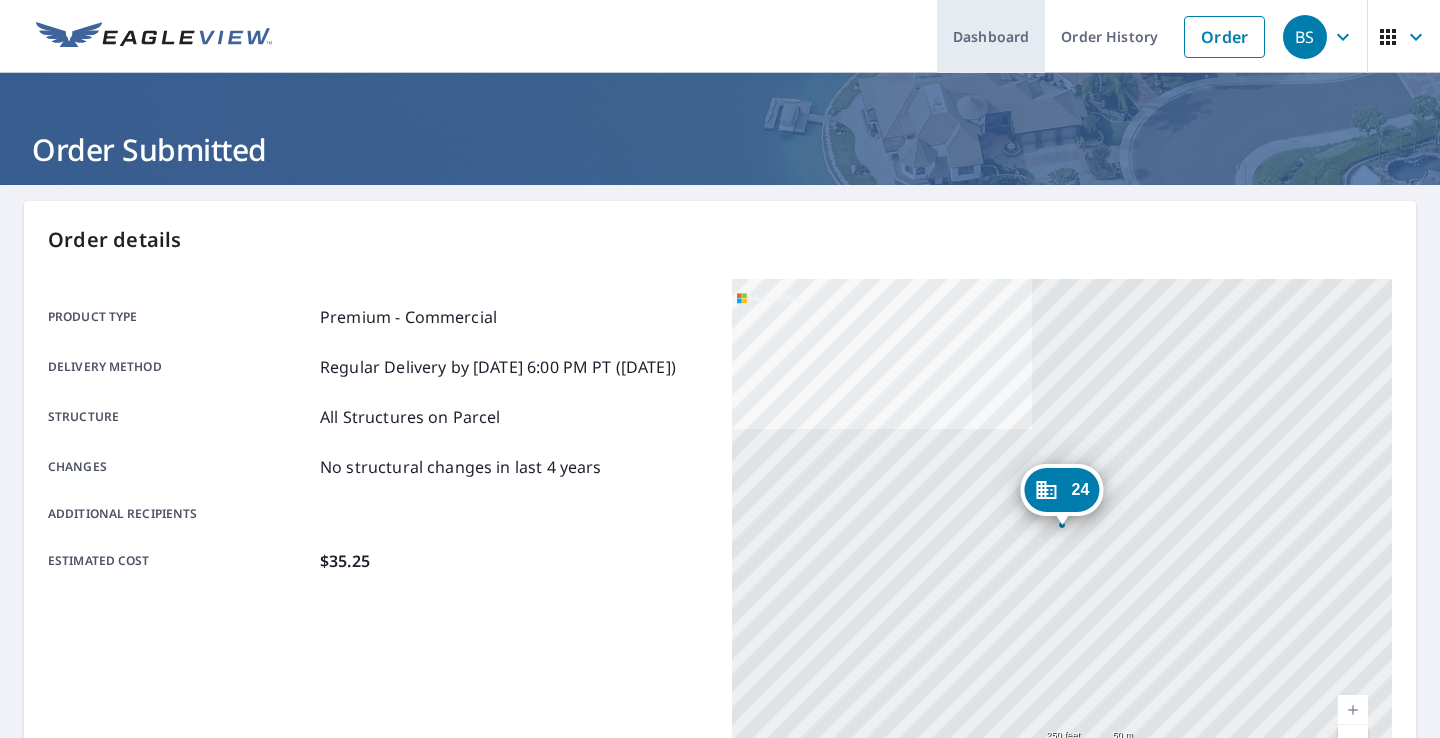 scroll, scrollTop: 0, scrollLeft: 0, axis: both 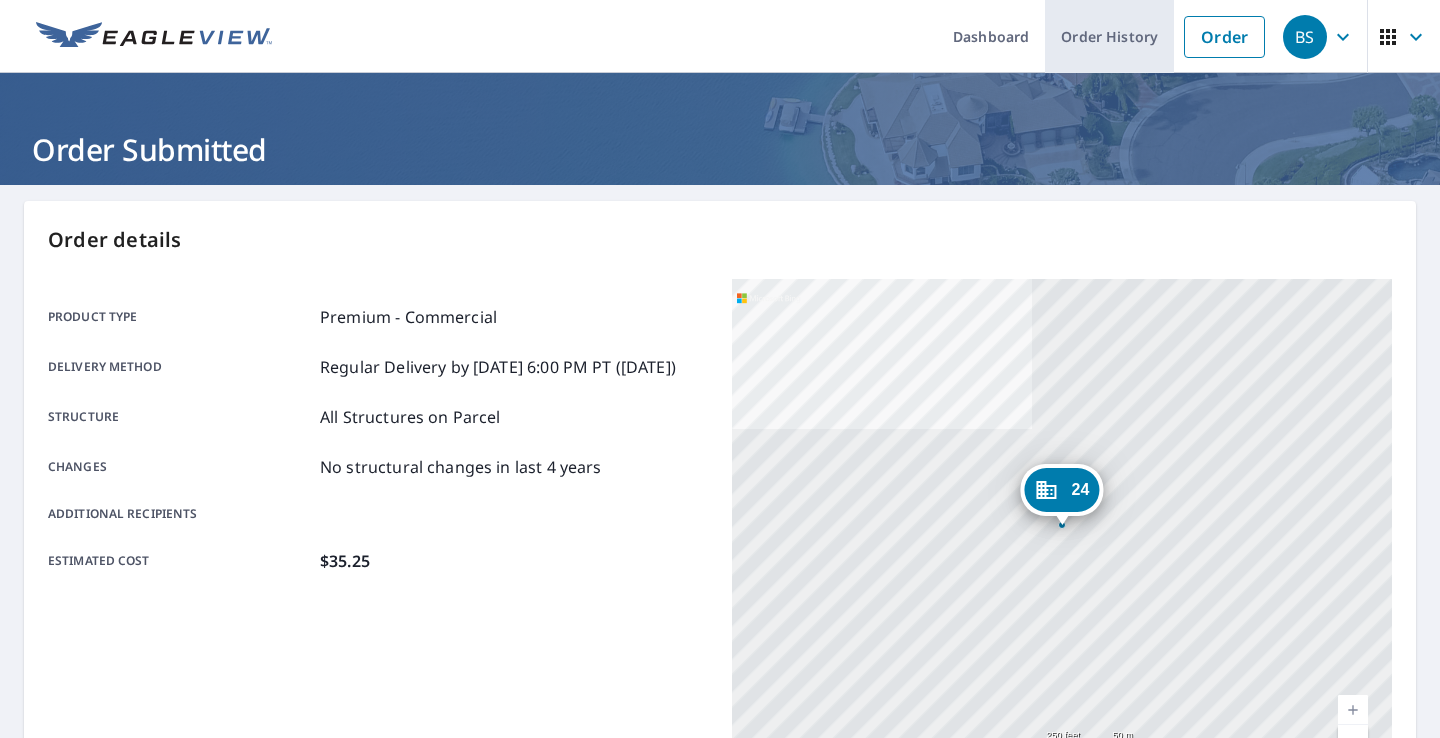 click on "Order History" at bounding box center [1109, 36] 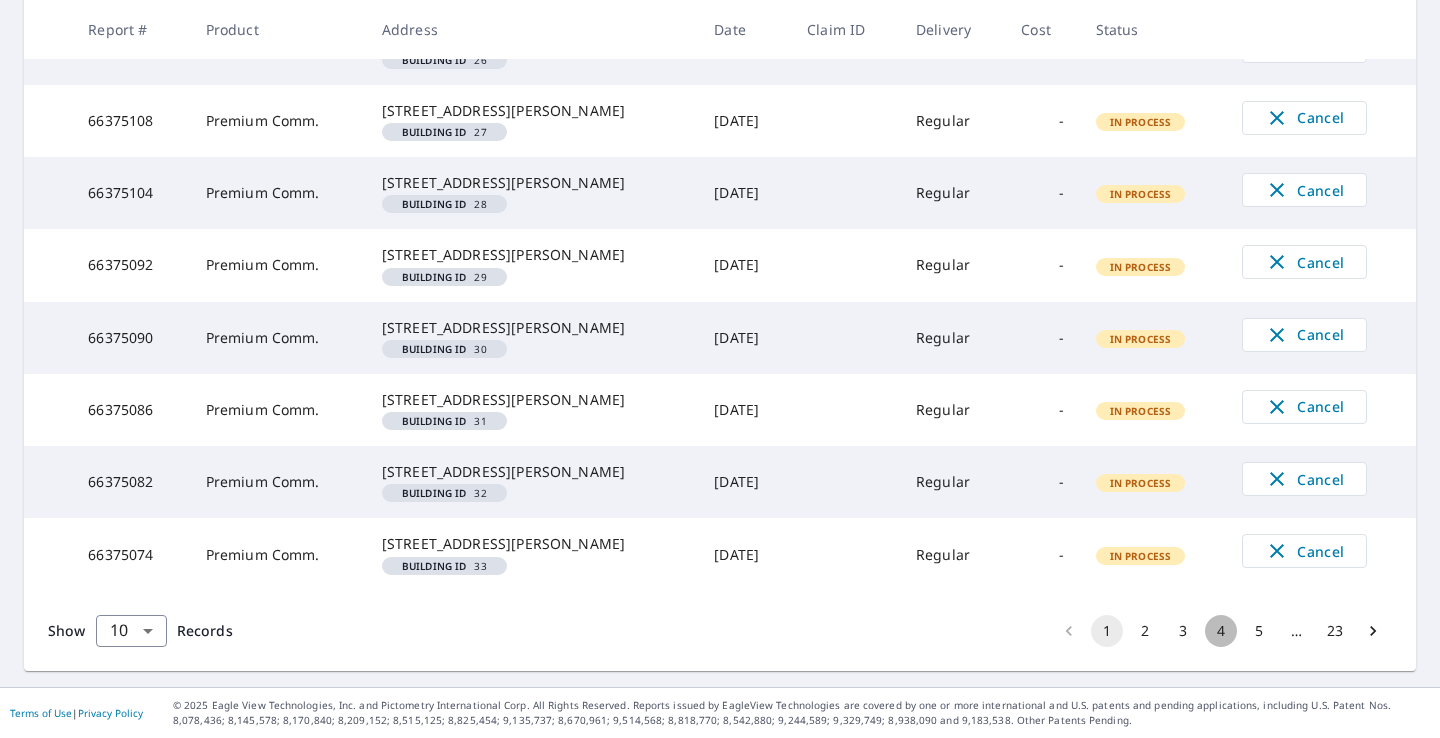 click on "4" at bounding box center [1221, 631] 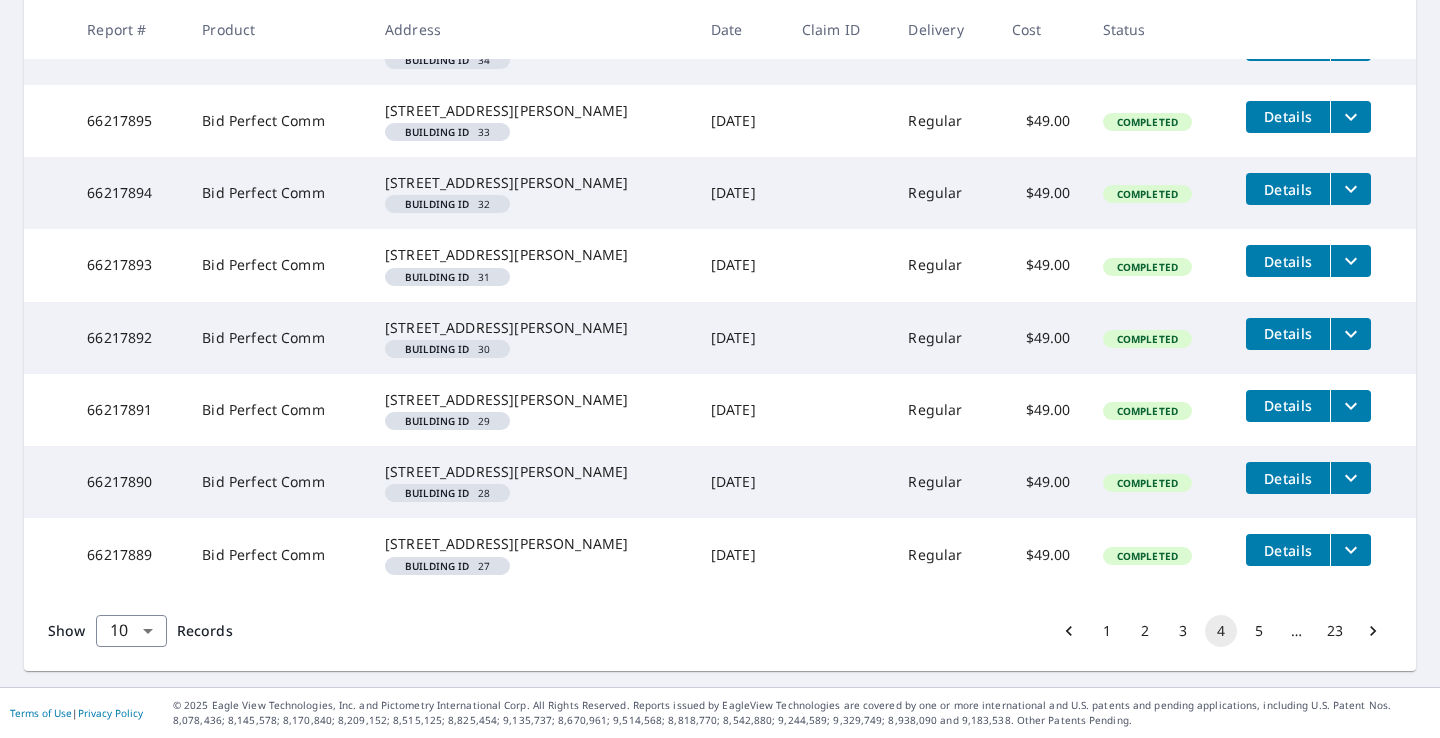click on "5" at bounding box center [1259, 631] 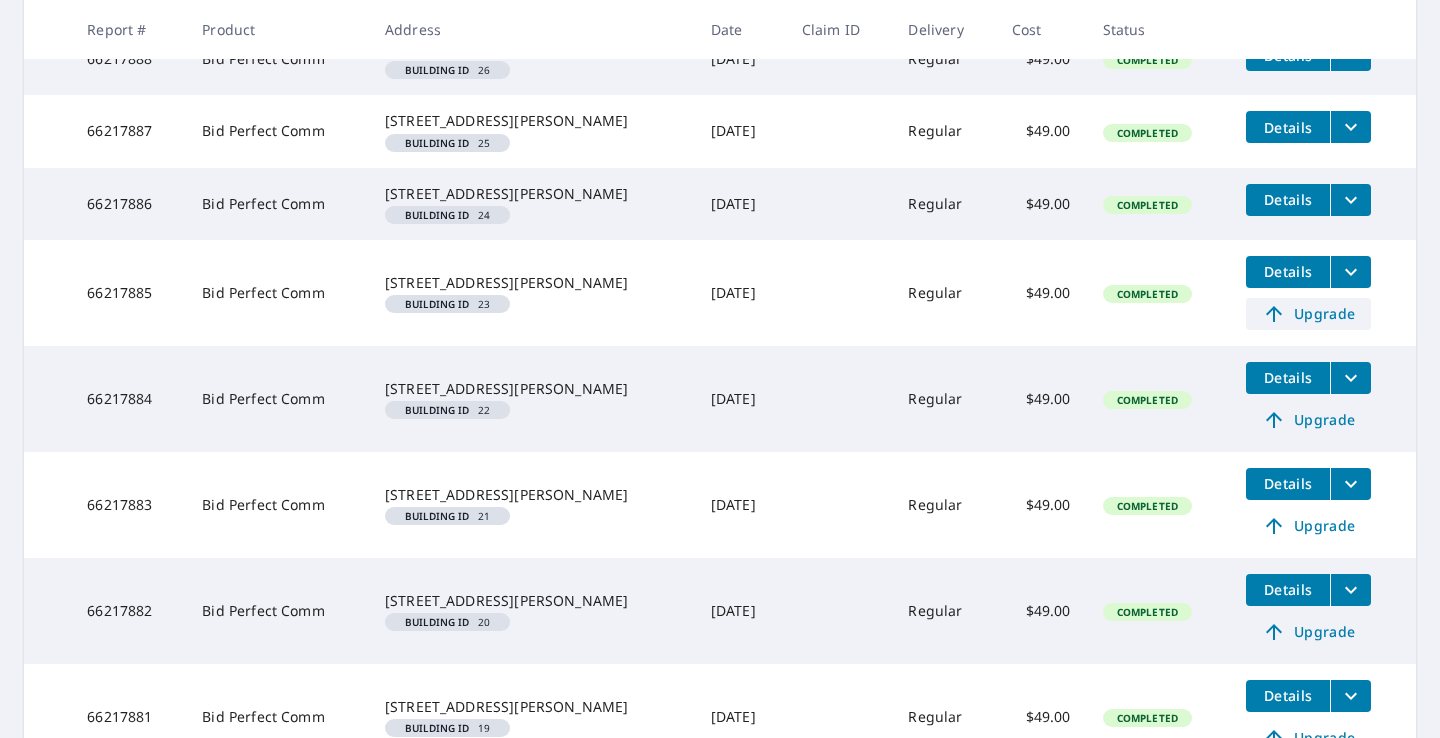 click on "Upgrade" at bounding box center [1308, 314] 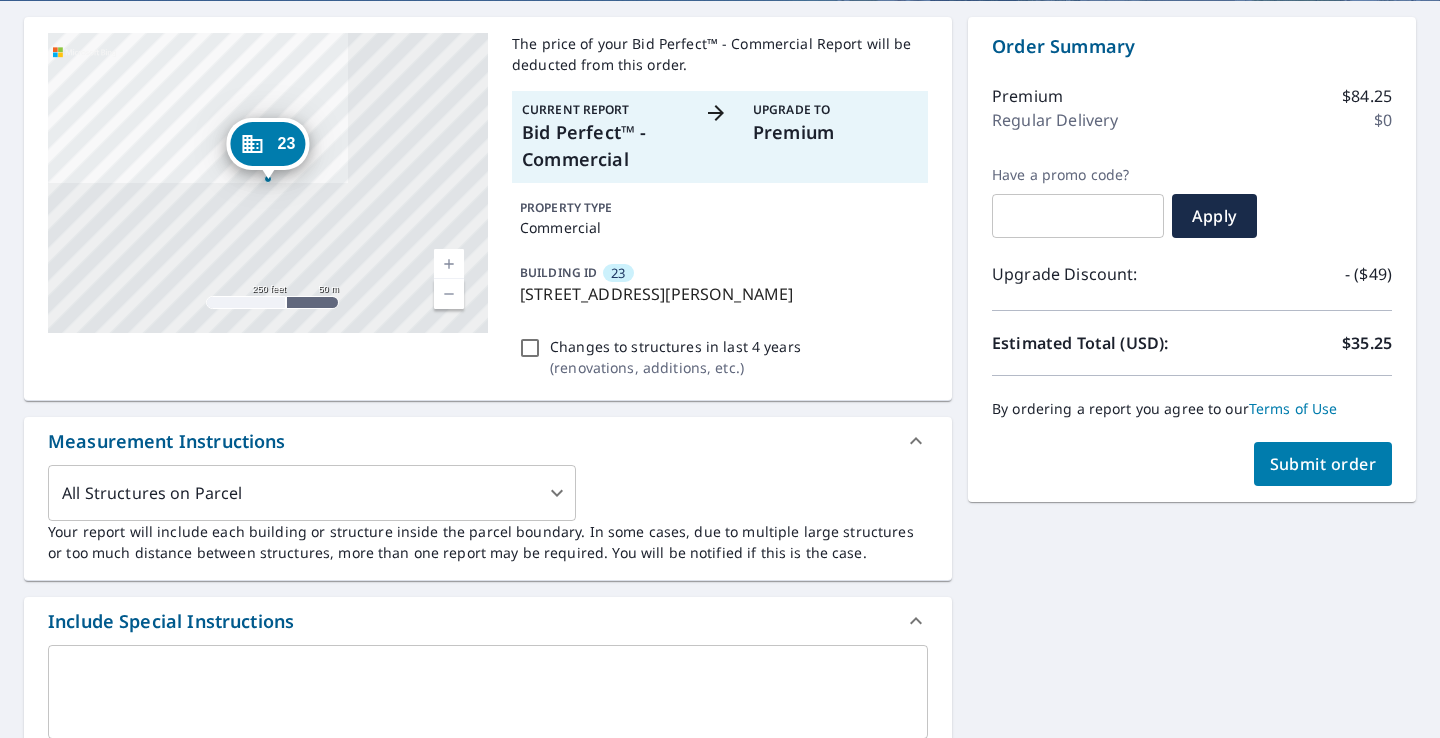 scroll, scrollTop: 172, scrollLeft: 0, axis: vertical 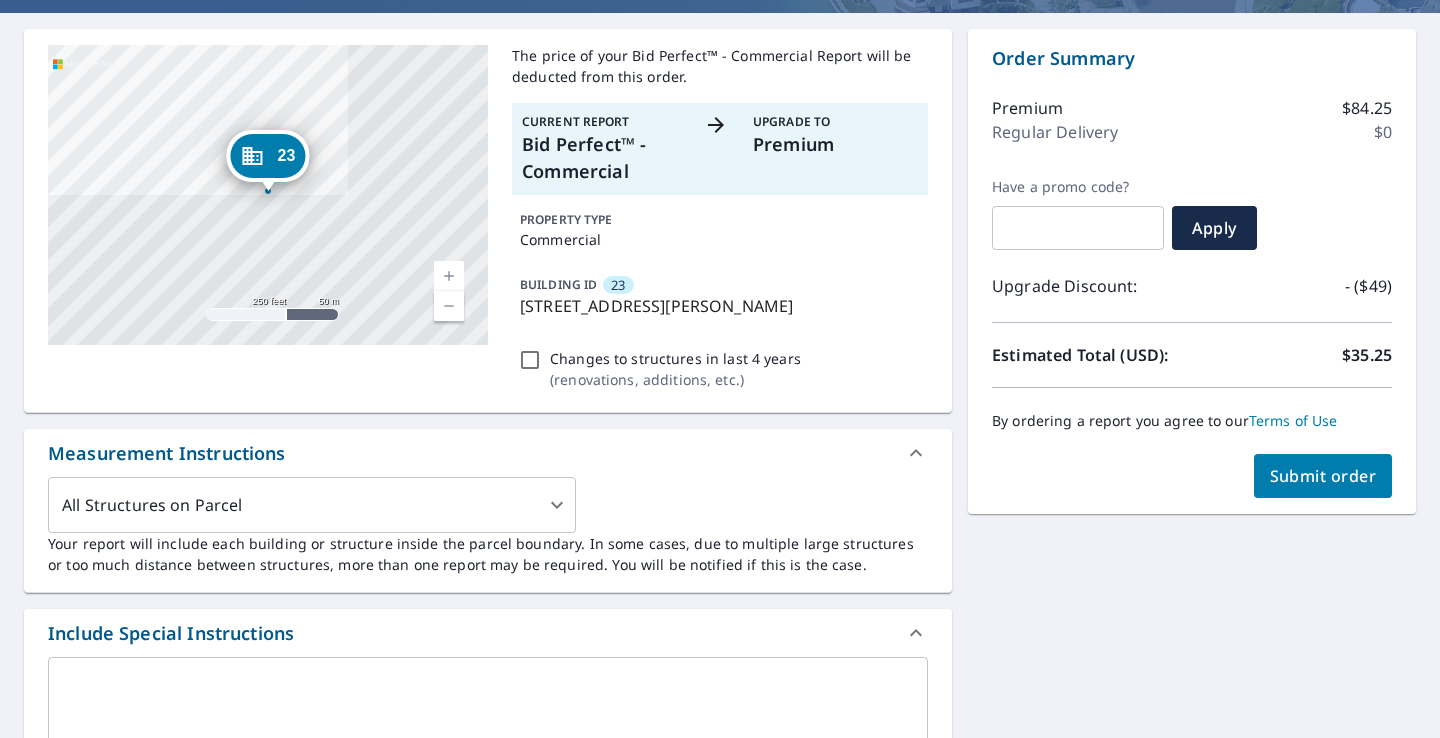 click on "Submit order" at bounding box center (1323, 476) 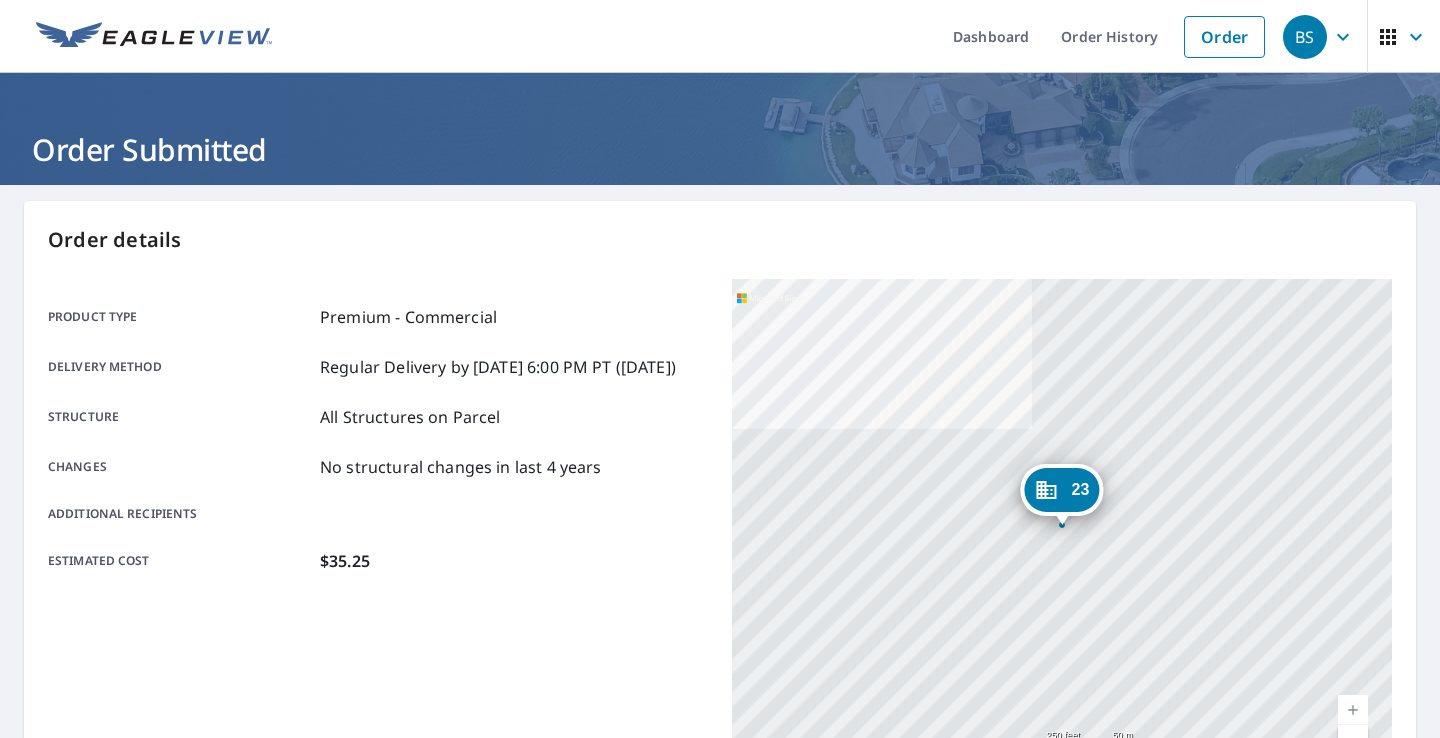scroll, scrollTop: 0, scrollLeft: 0, axis: both 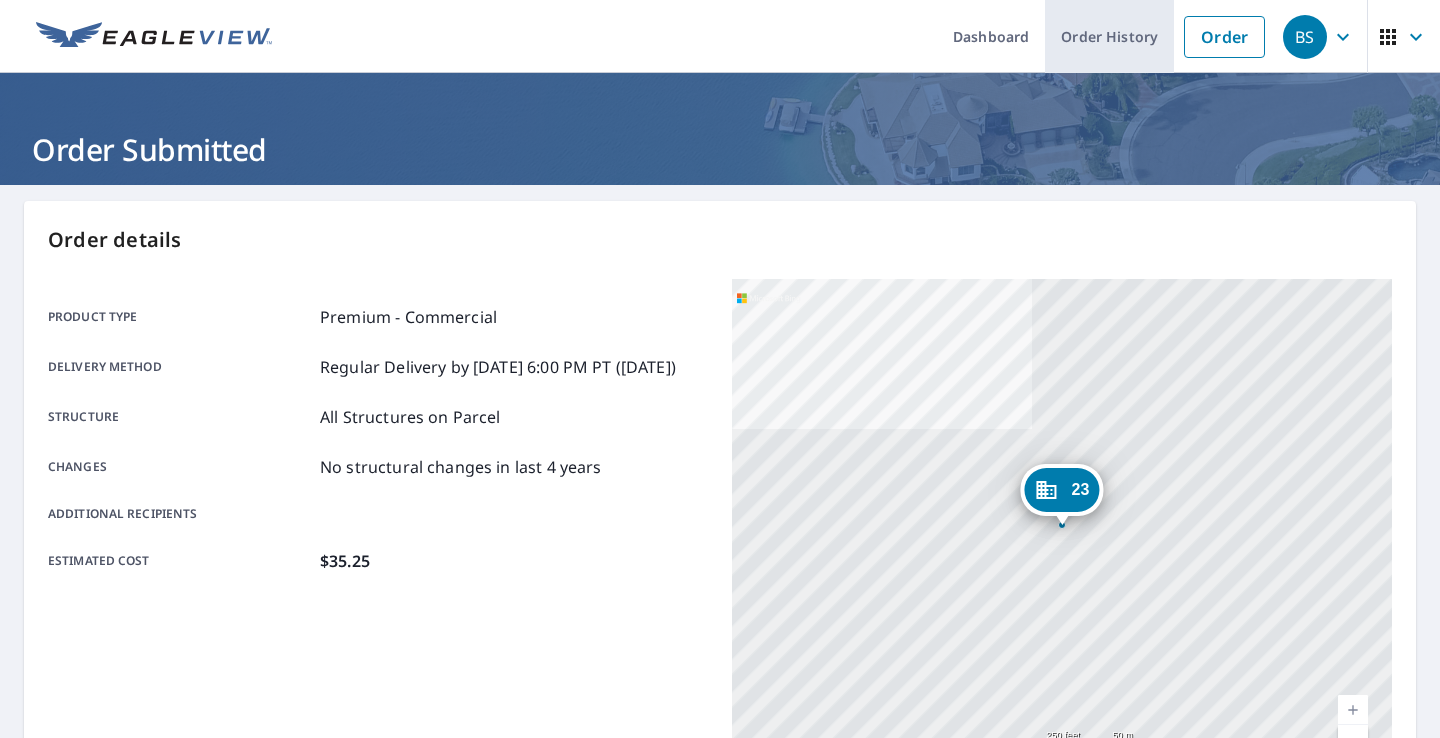 click on "Order History" at bounding box center (1109, 36) 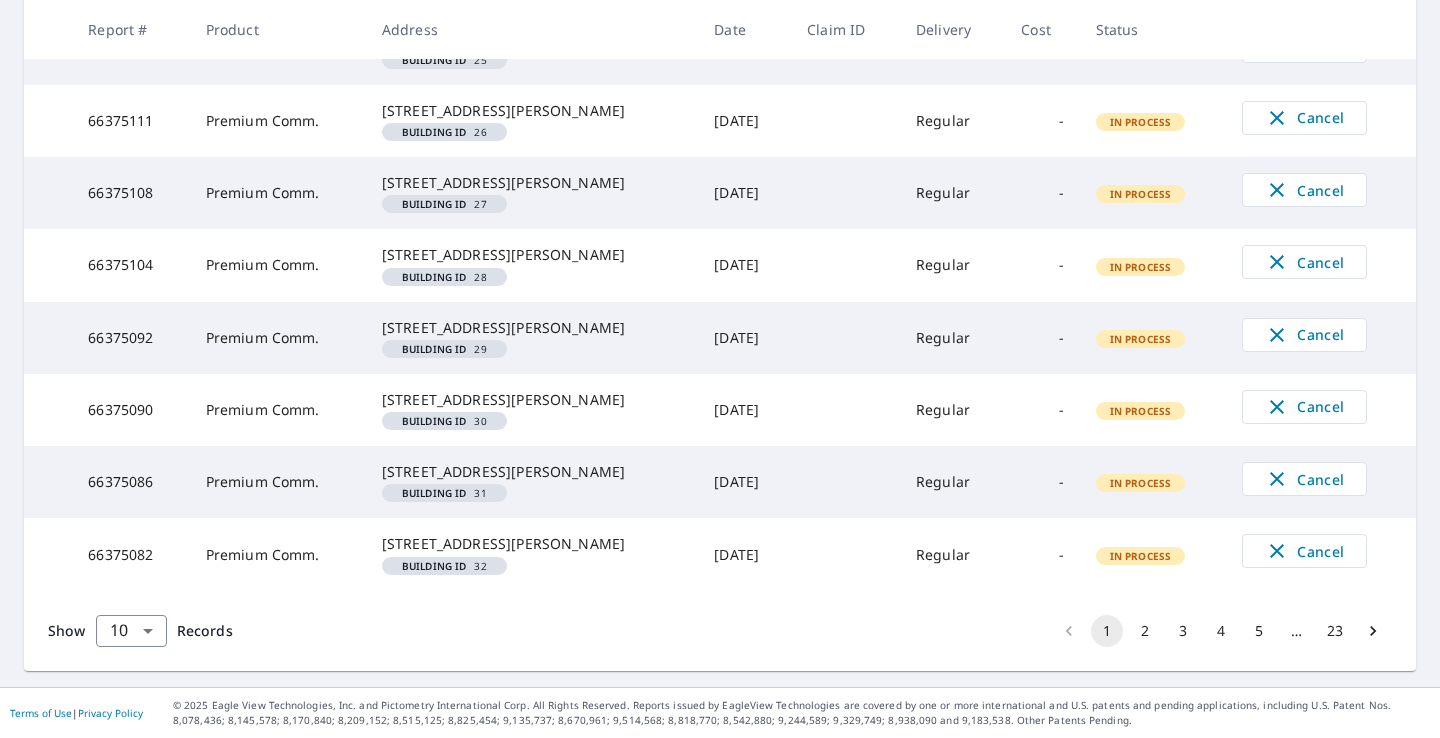 click on "5" at bounding box center [1259, 631] 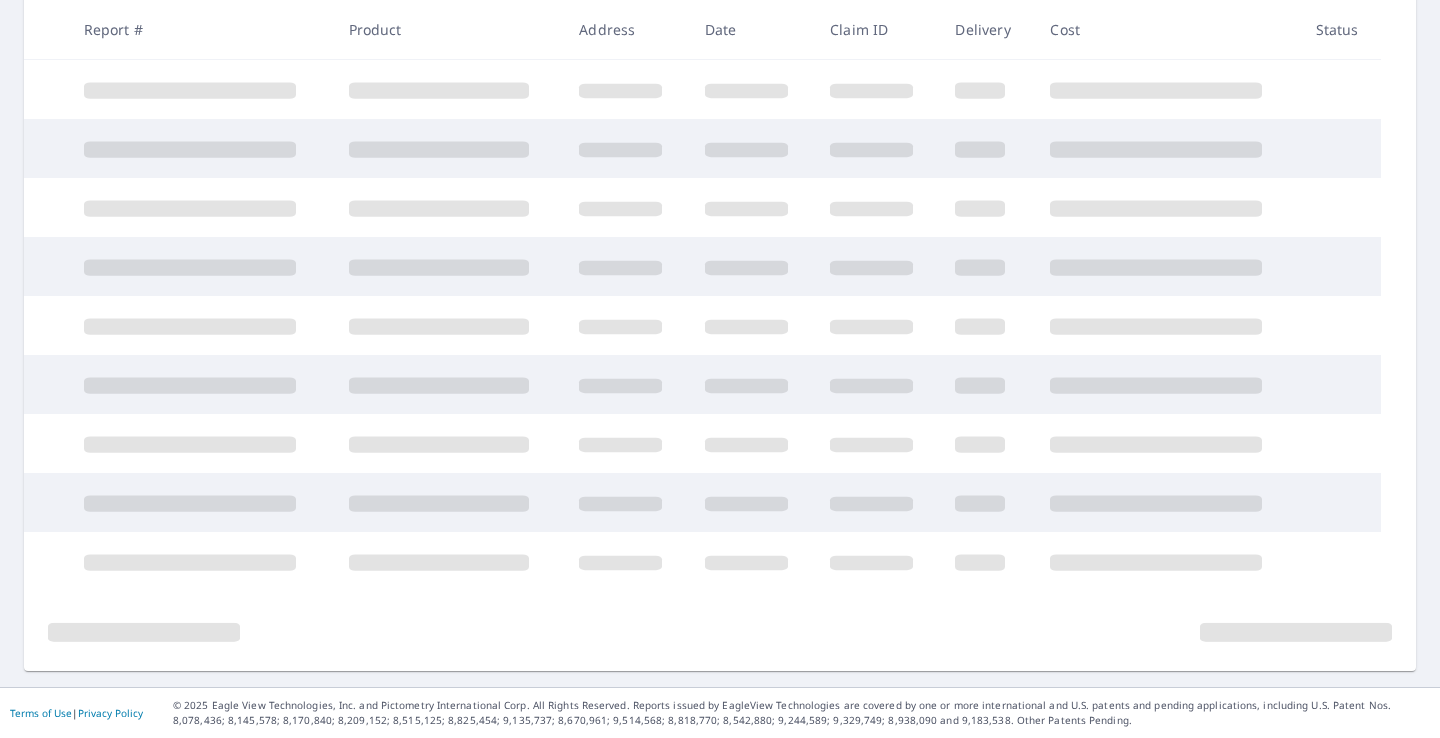 scroll, scrollTop: 420, scrollLeft: 0, axis: vertical 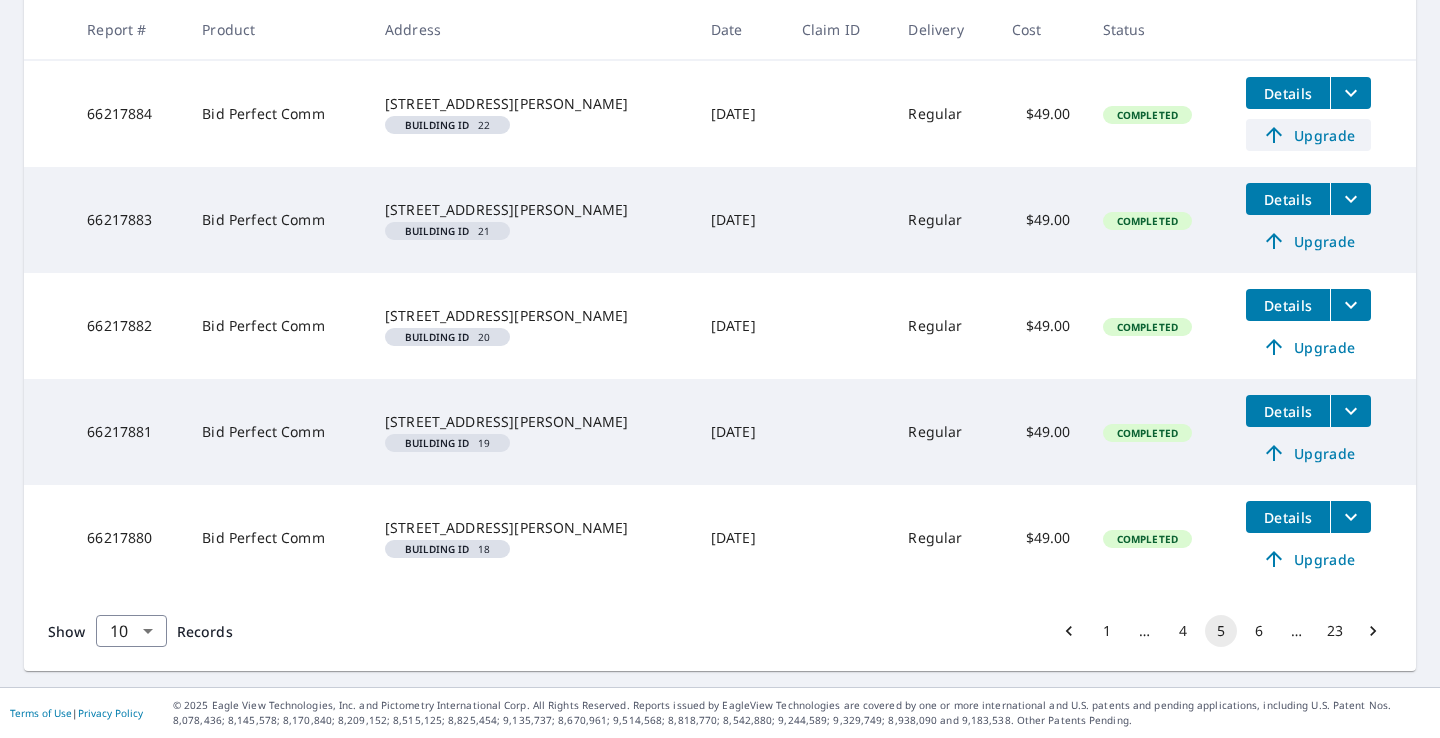 click on "Upgrade" at bounding box center (1308, 135) 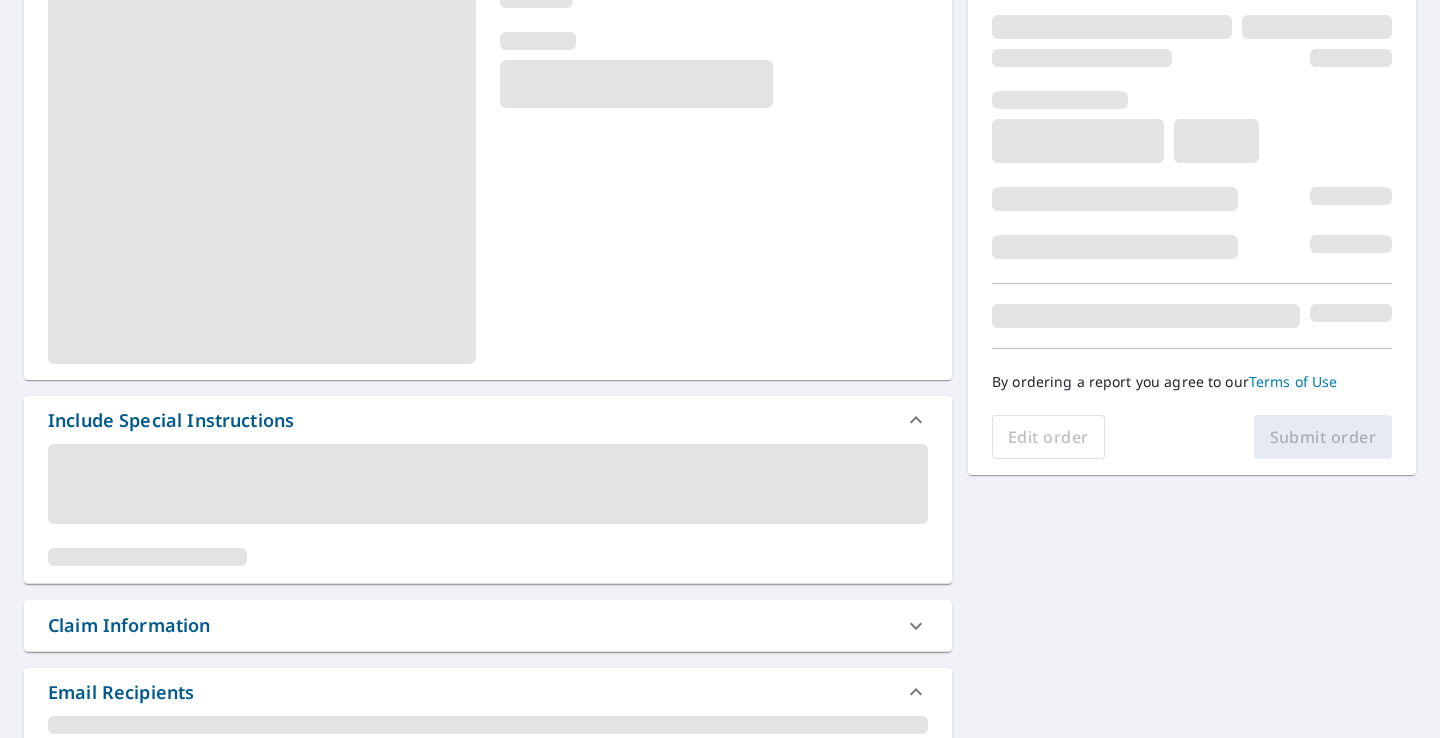 scroll, scrollTop: 245, scrollLeft: 0, axis: vertical 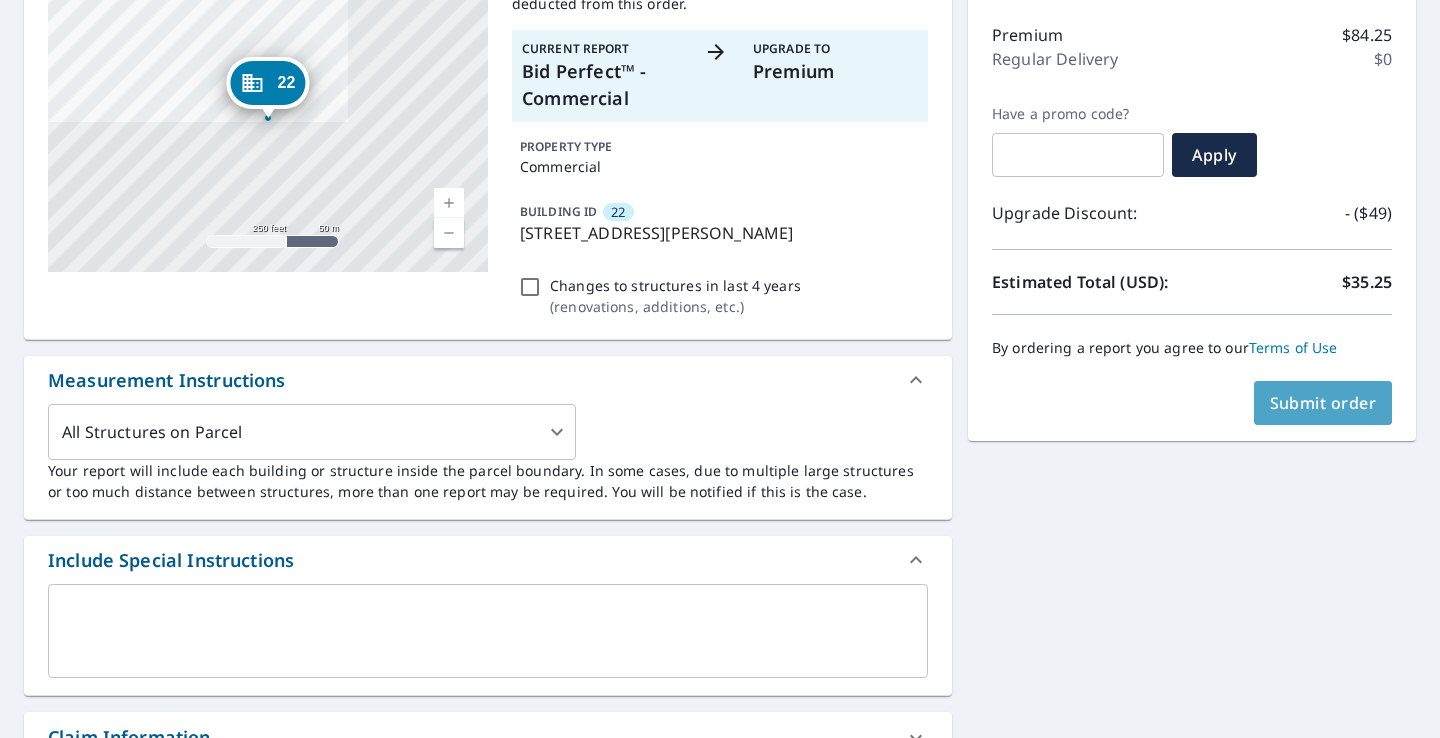 click on "Submit order" at bounding box center [1323, 403] 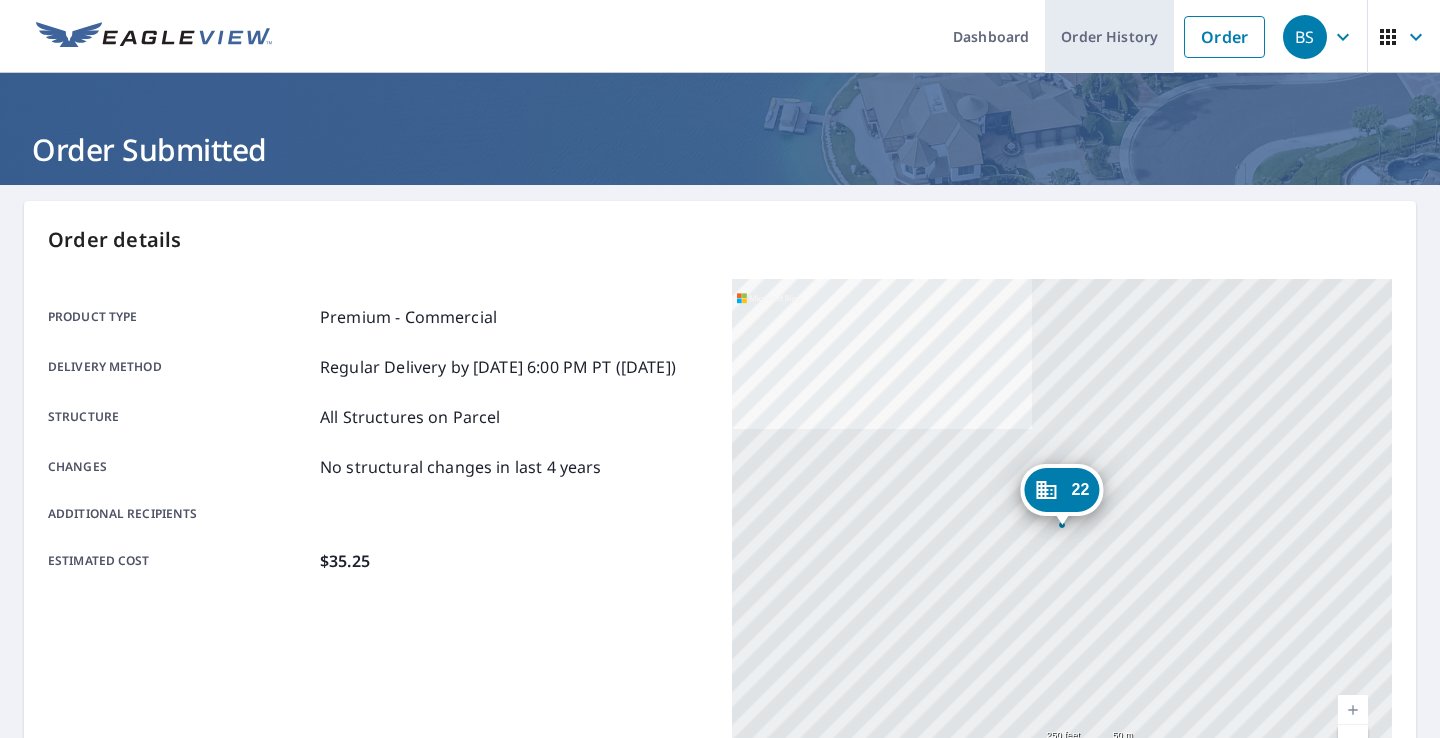 scroll, scrollTop: 0, scrollLeft: 0, axis: both 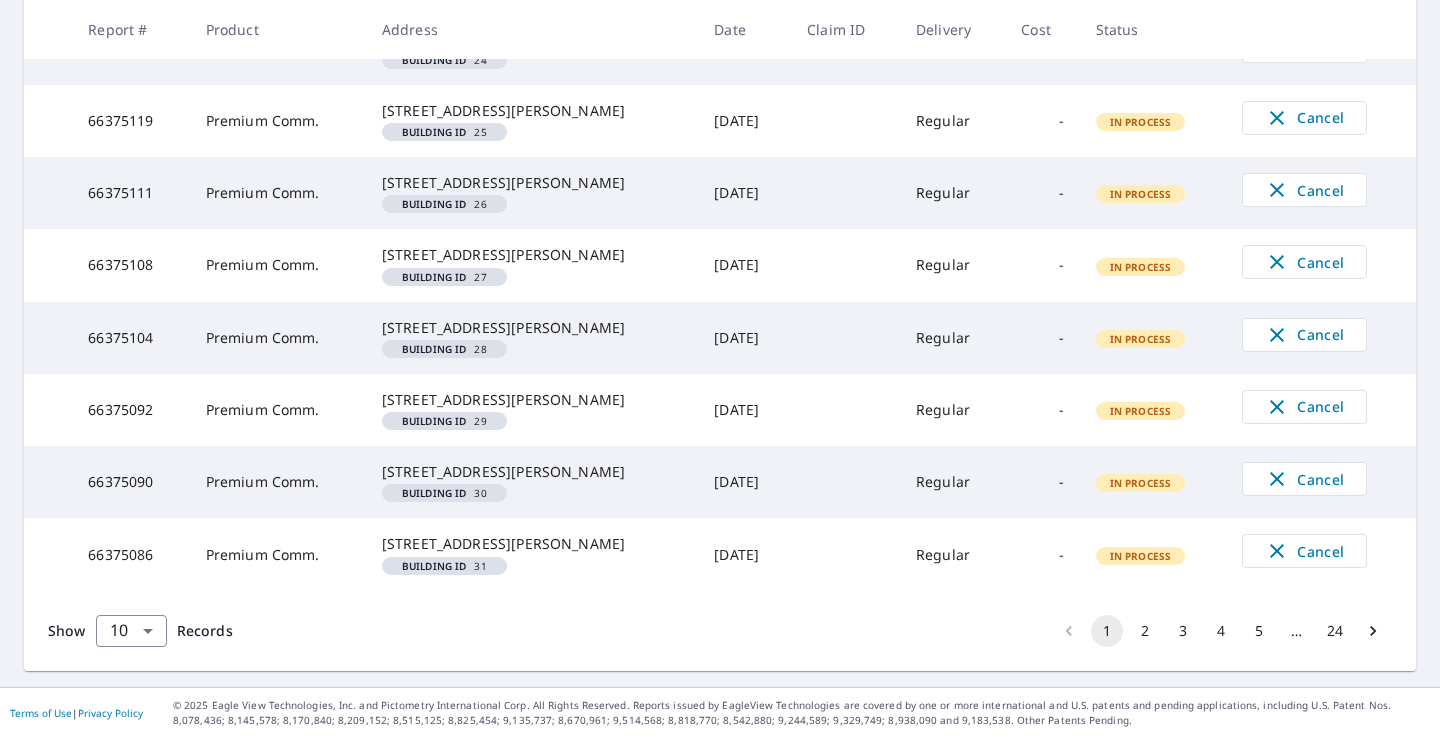click on "5" at bounding box center [1259, 631] 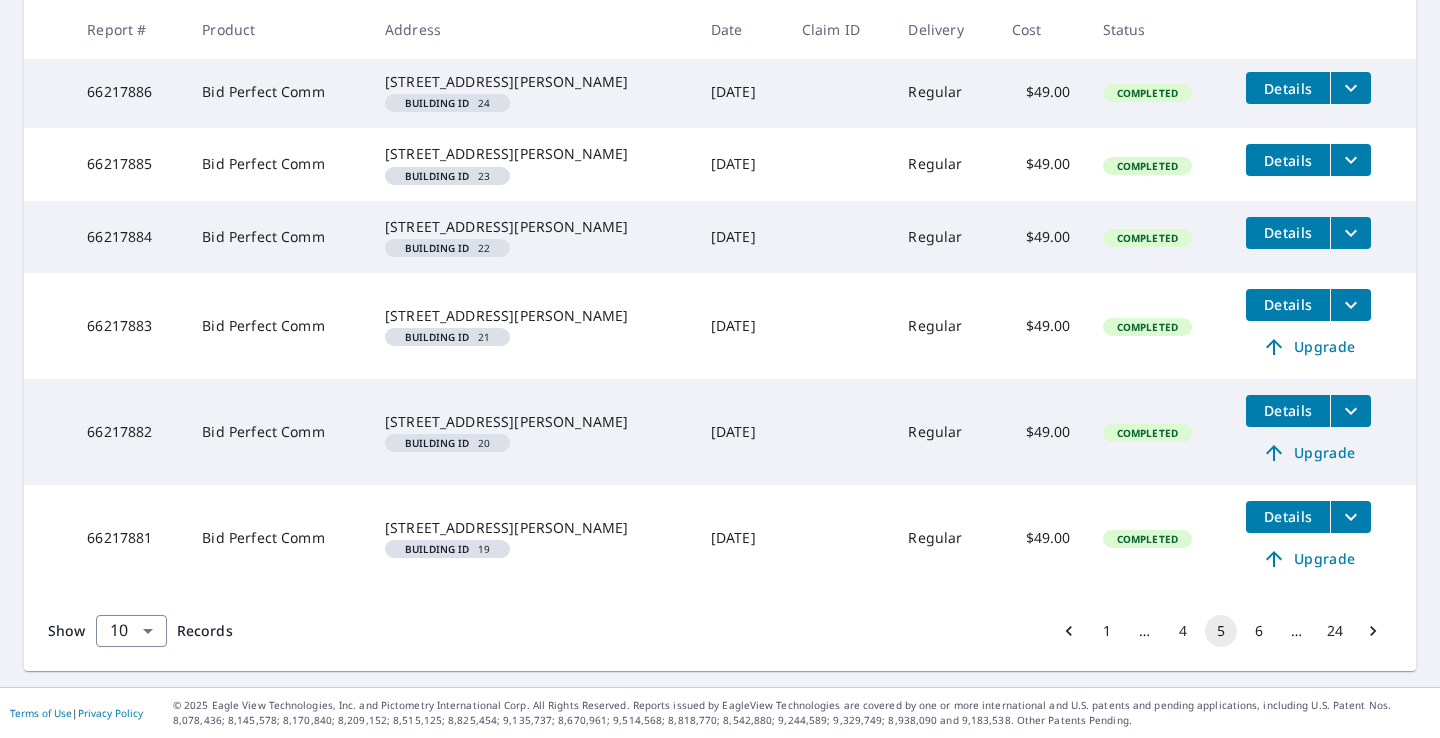 scroll, scrollTop: 821, scrollLeft: 0, axis: vertical 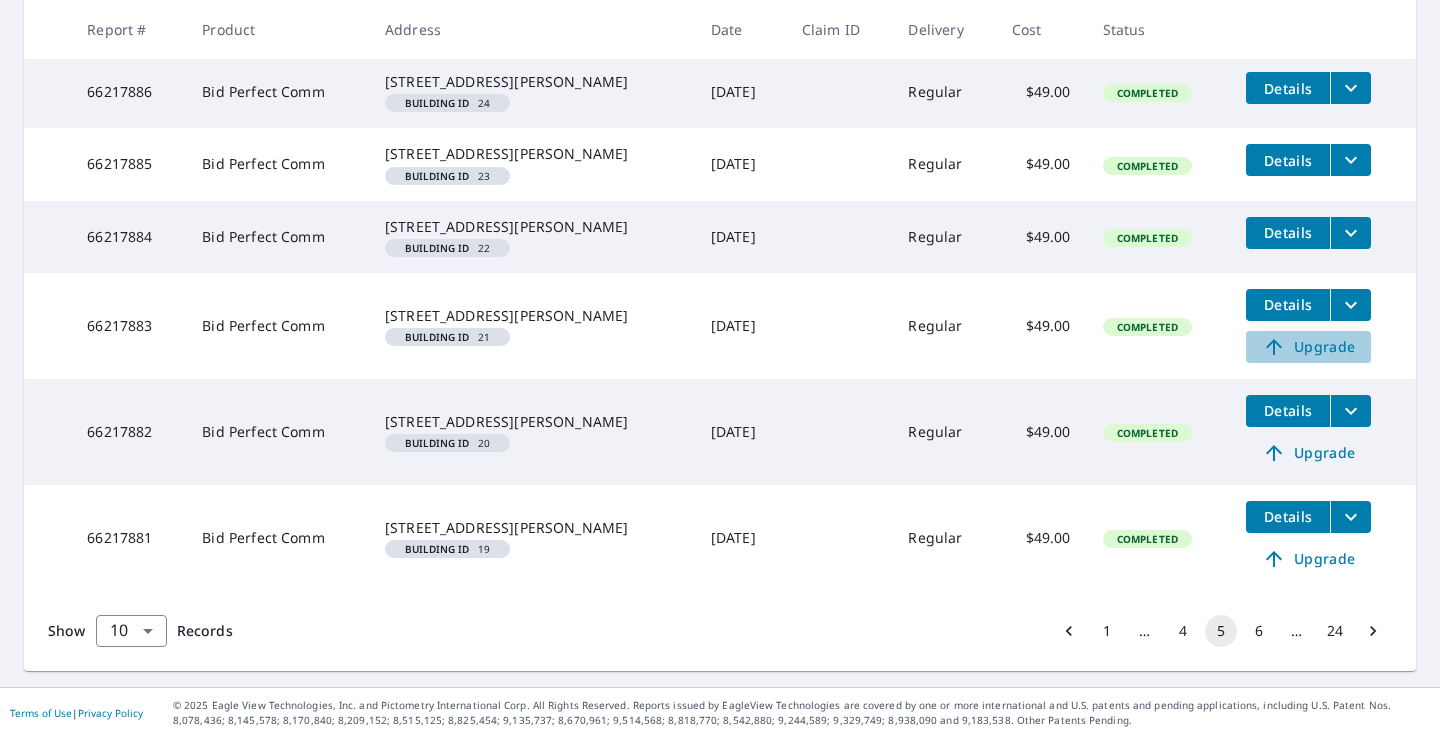 click on "Upgrade" at bounding box center (1308, 347) 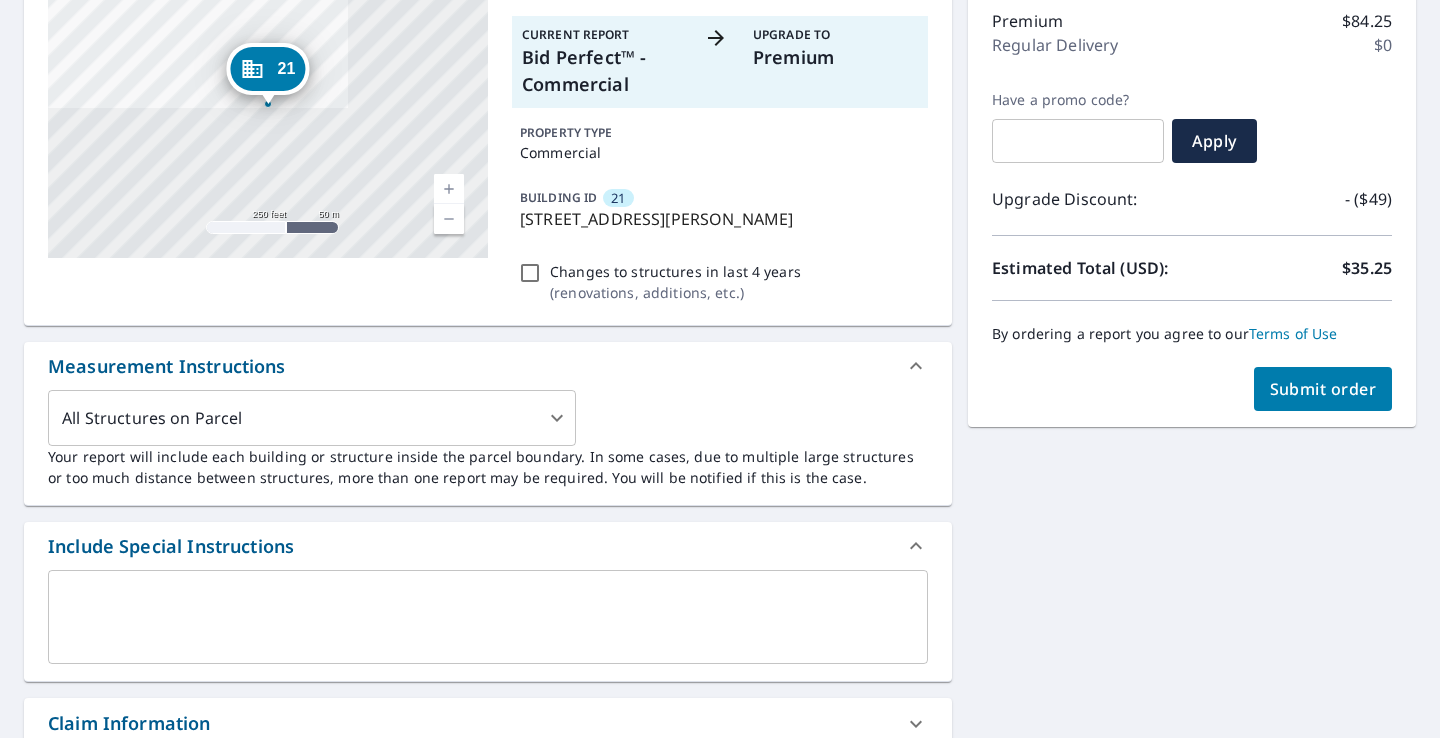 scroll, scrollTop: 257, scrollLeft: 0, axis: vertical 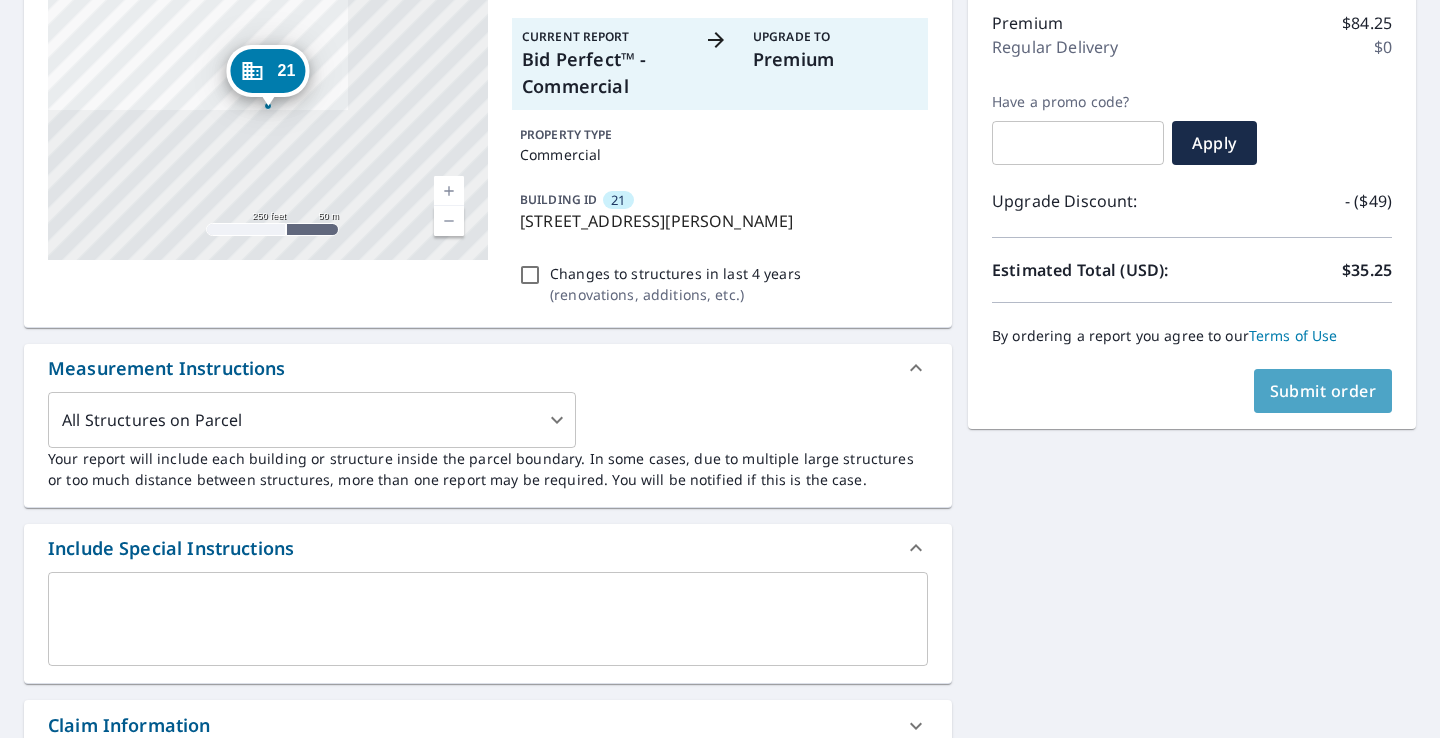 click on "Submit order" at bounding box center [1323, 391] 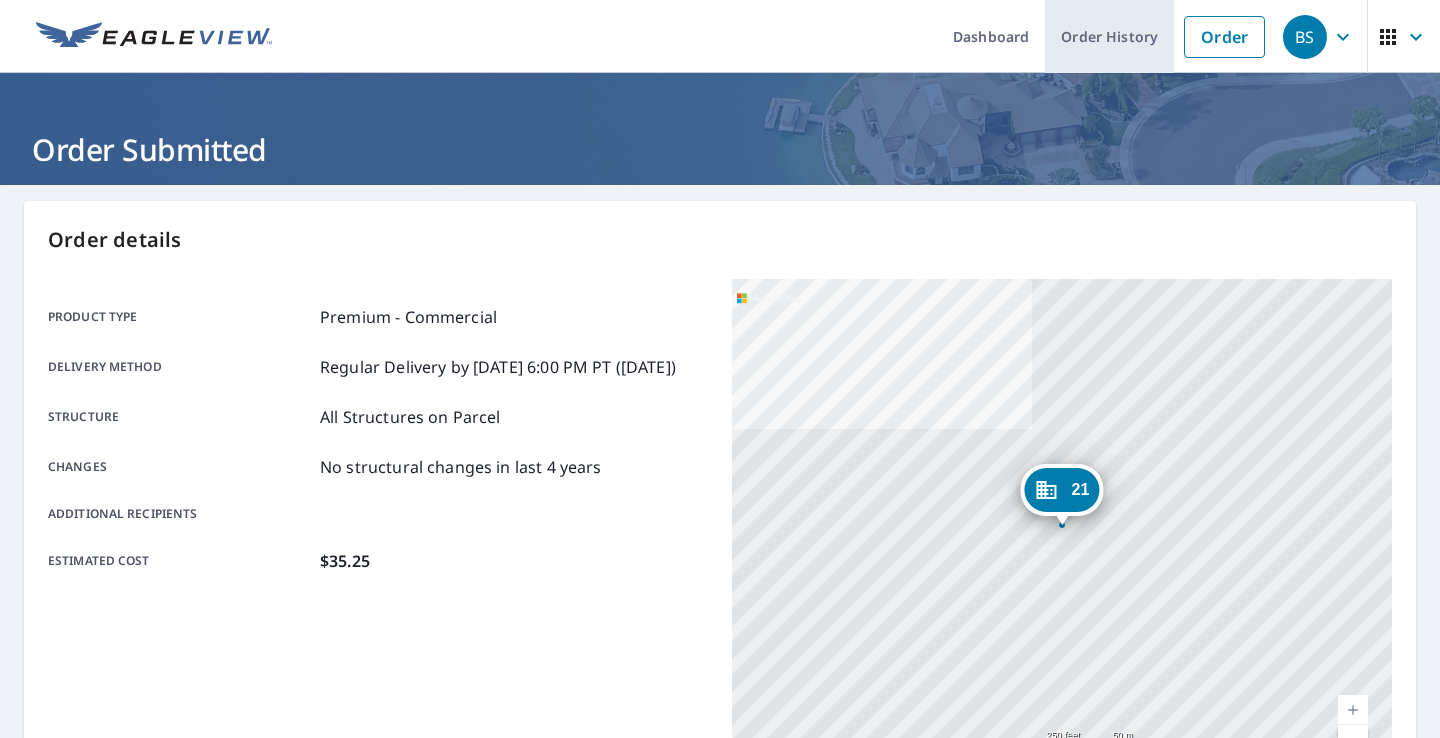 scroll, scrollTop: 0, scrollLeft: 0, axis: both 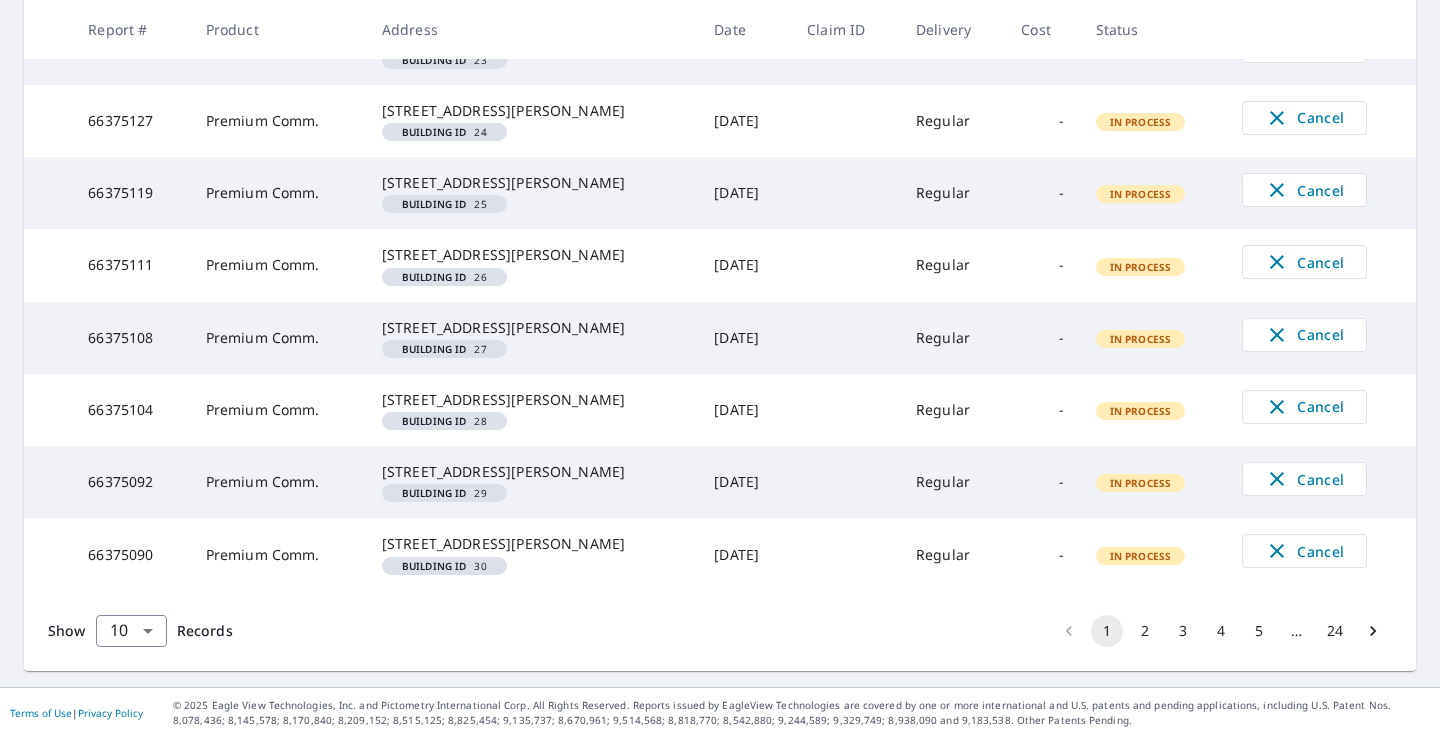 click on "5" at bounding box center (1259, 631) 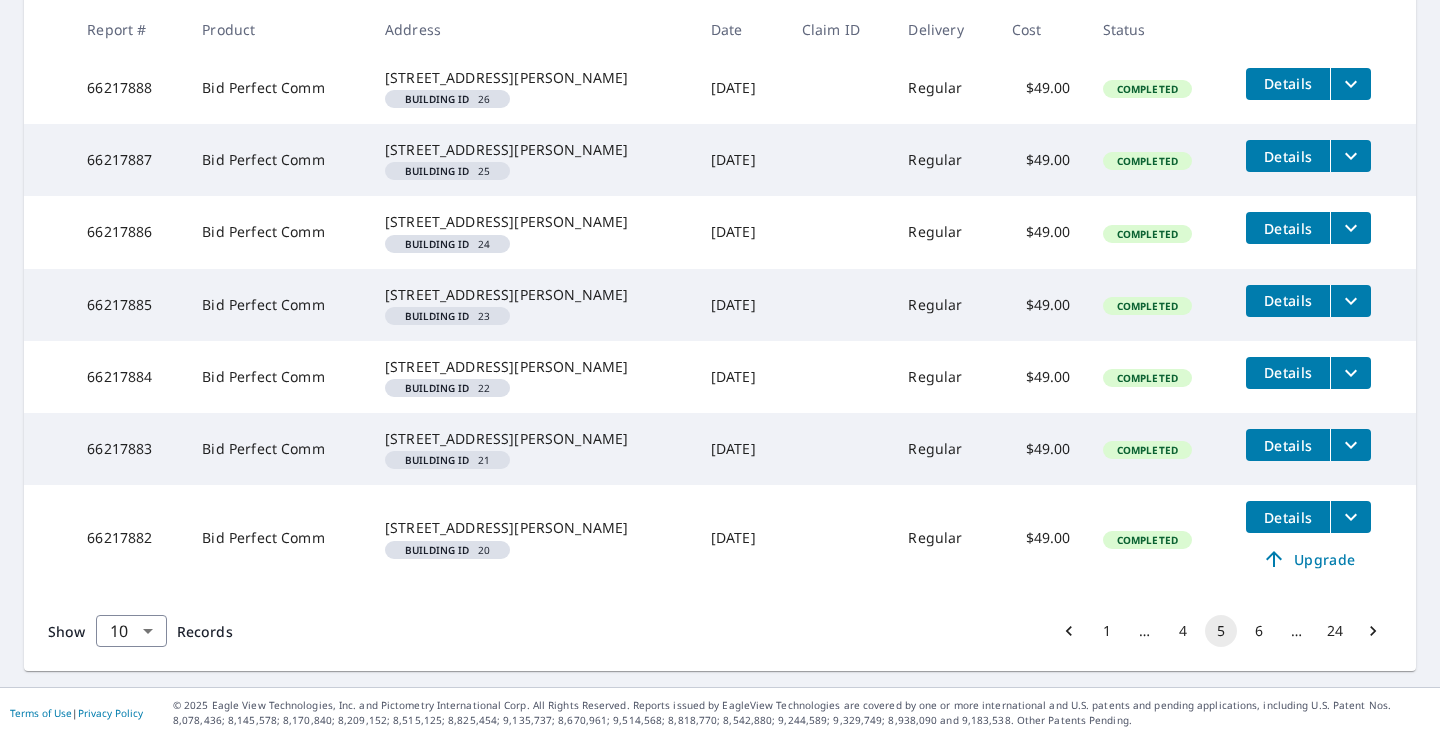 scroll, scrollTop: 795, scrollLeft: 0, axis: vertical 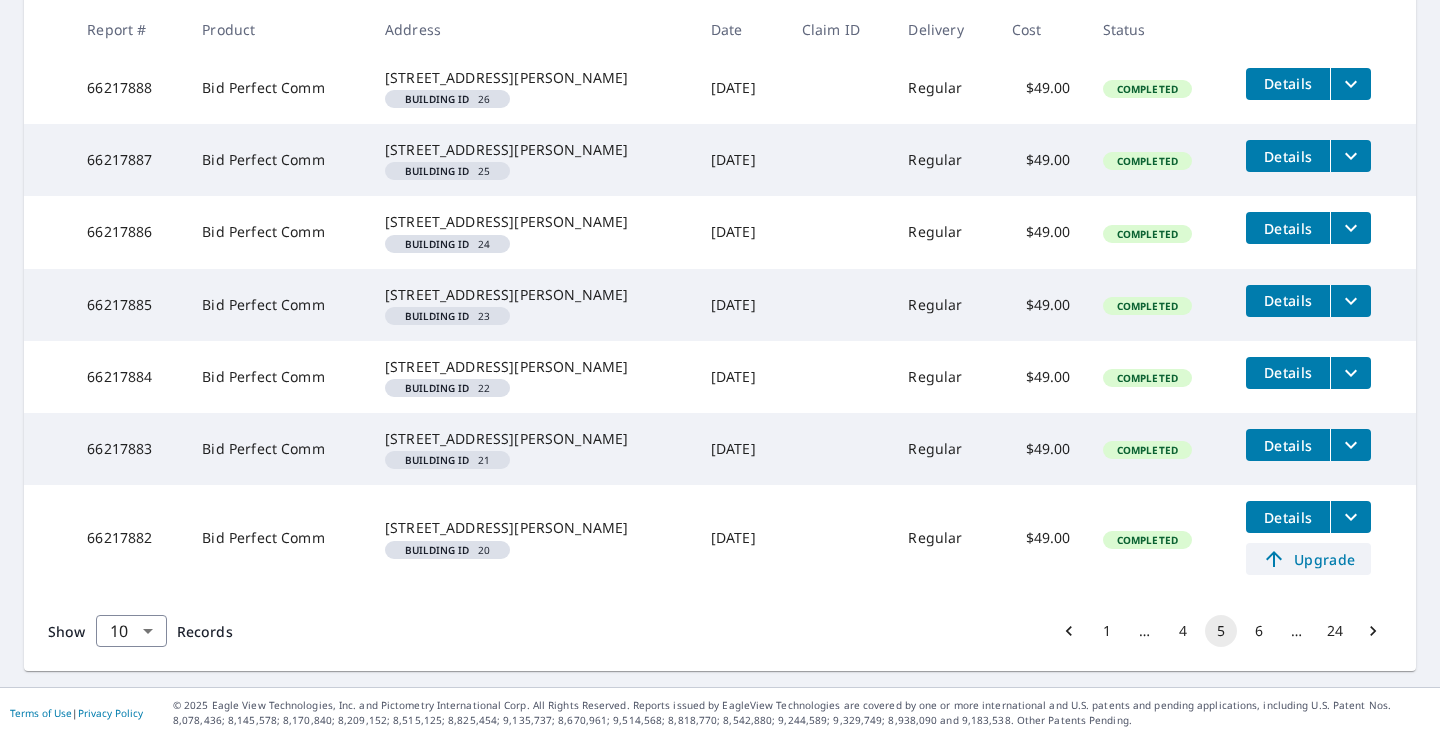 click on "Upgrade" at bounding box center (1308, 559) 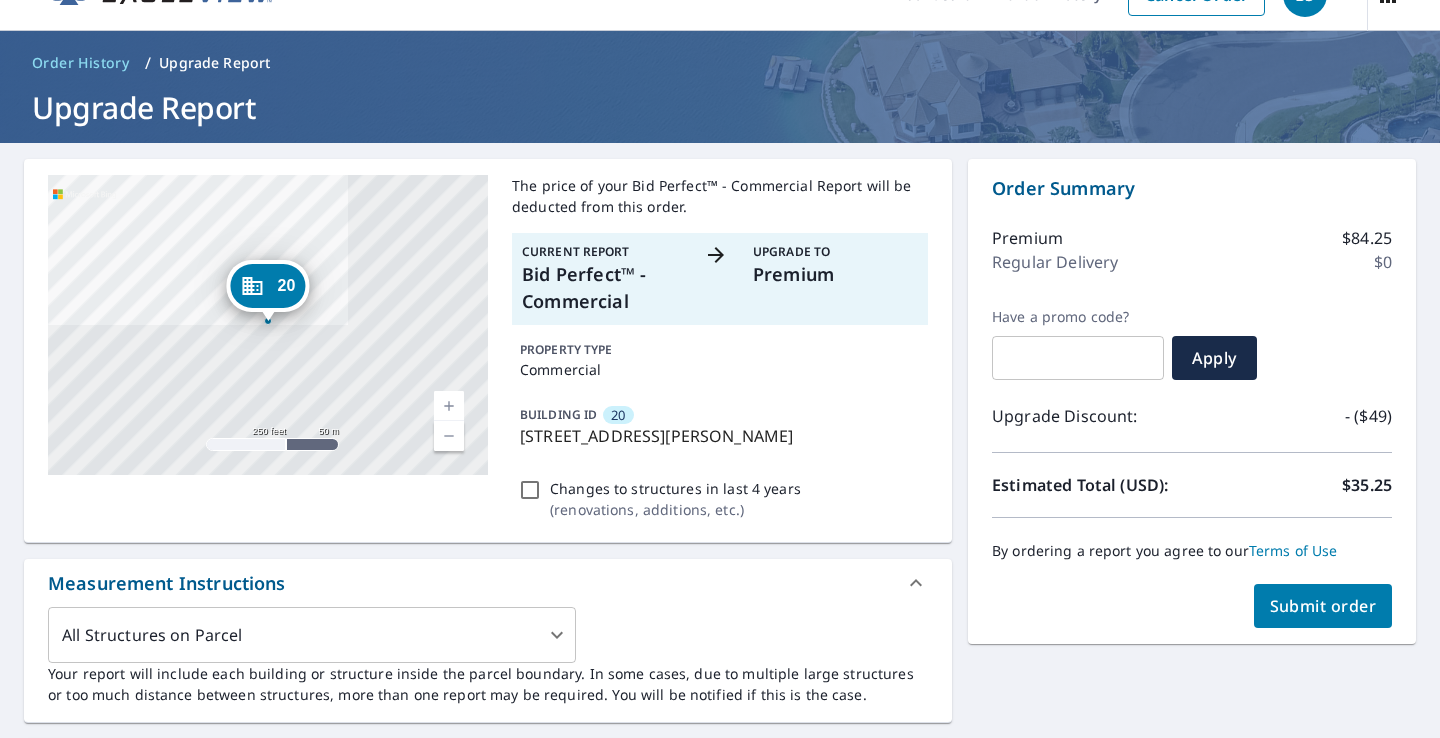 scroll, scrollTop: 40, scrollLeft: 0, axis: vertical 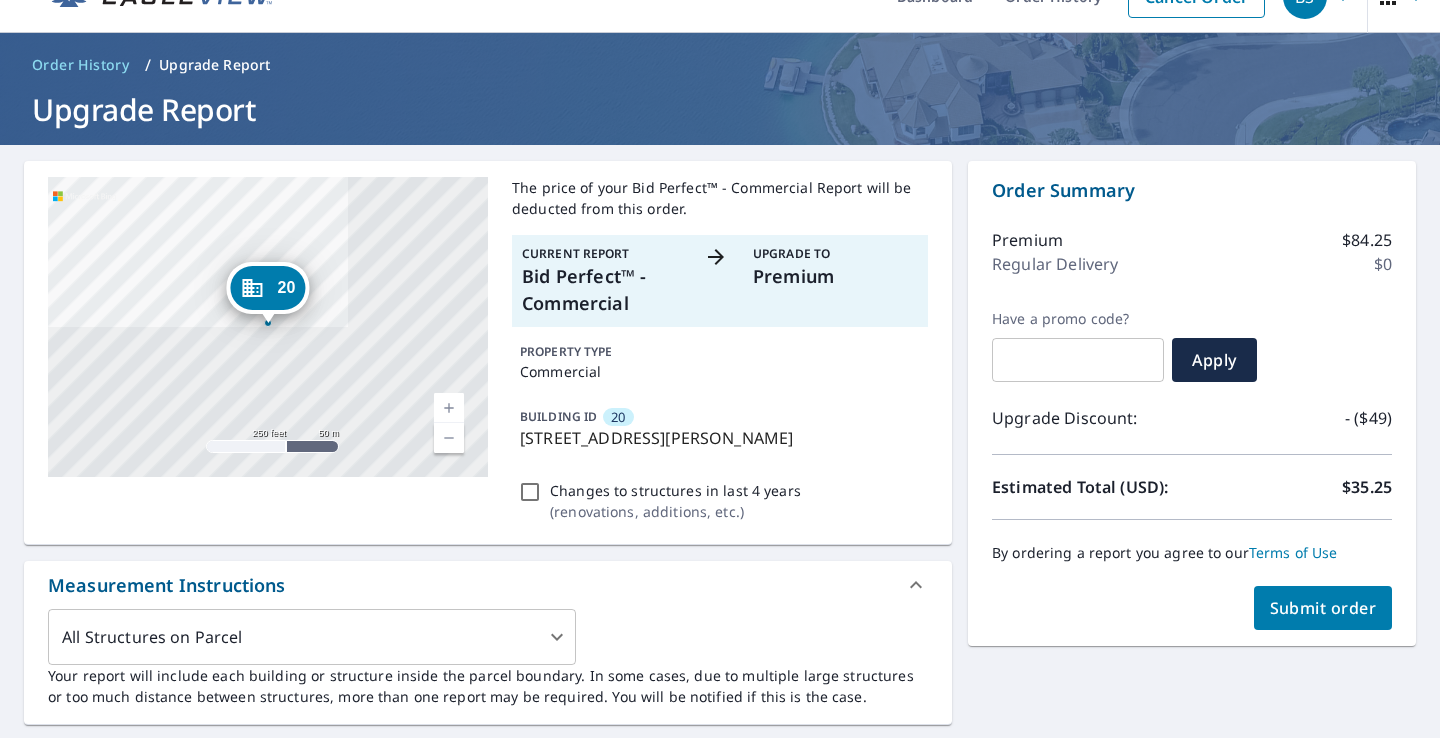 click on "Submit order" at bounding box center (1323, 608) 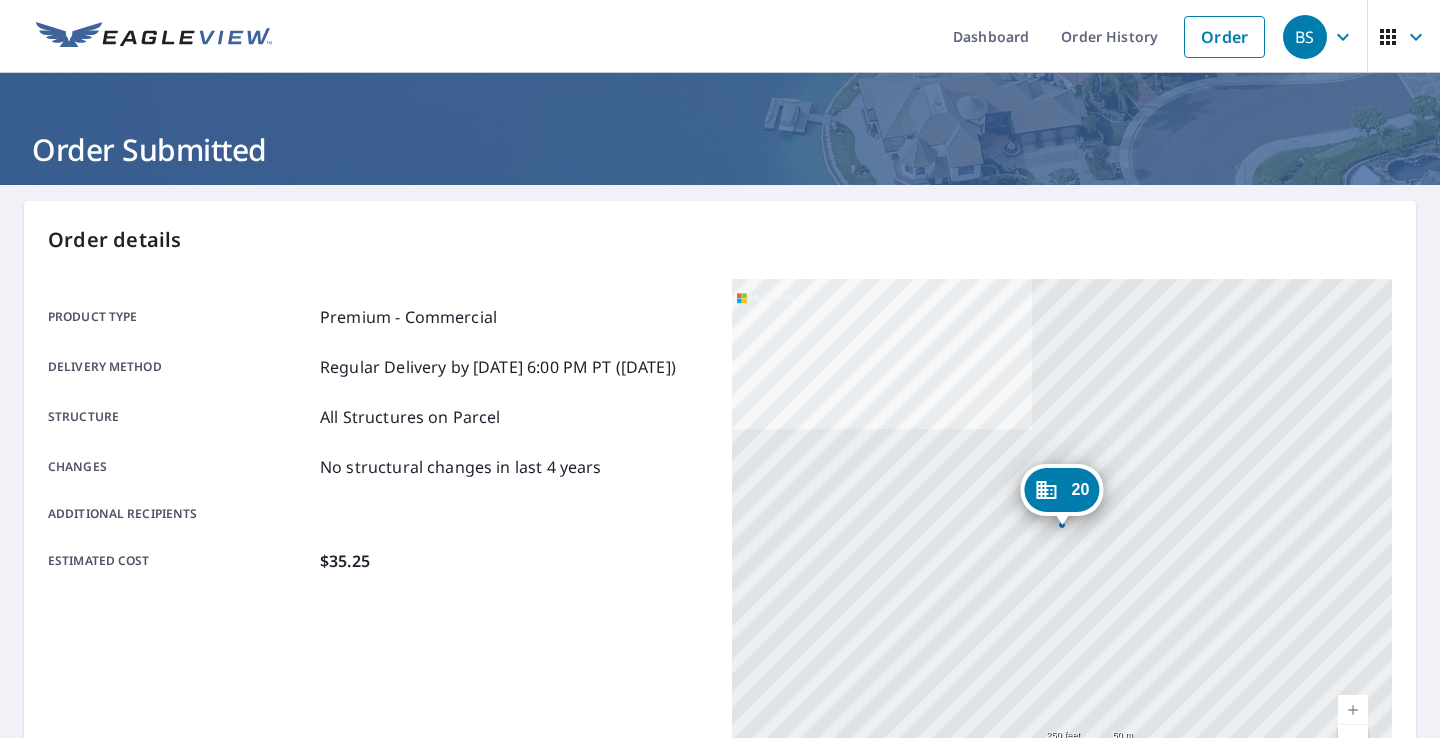 scroll, scrollTop: 0, scrollLeft: 0, axis: both 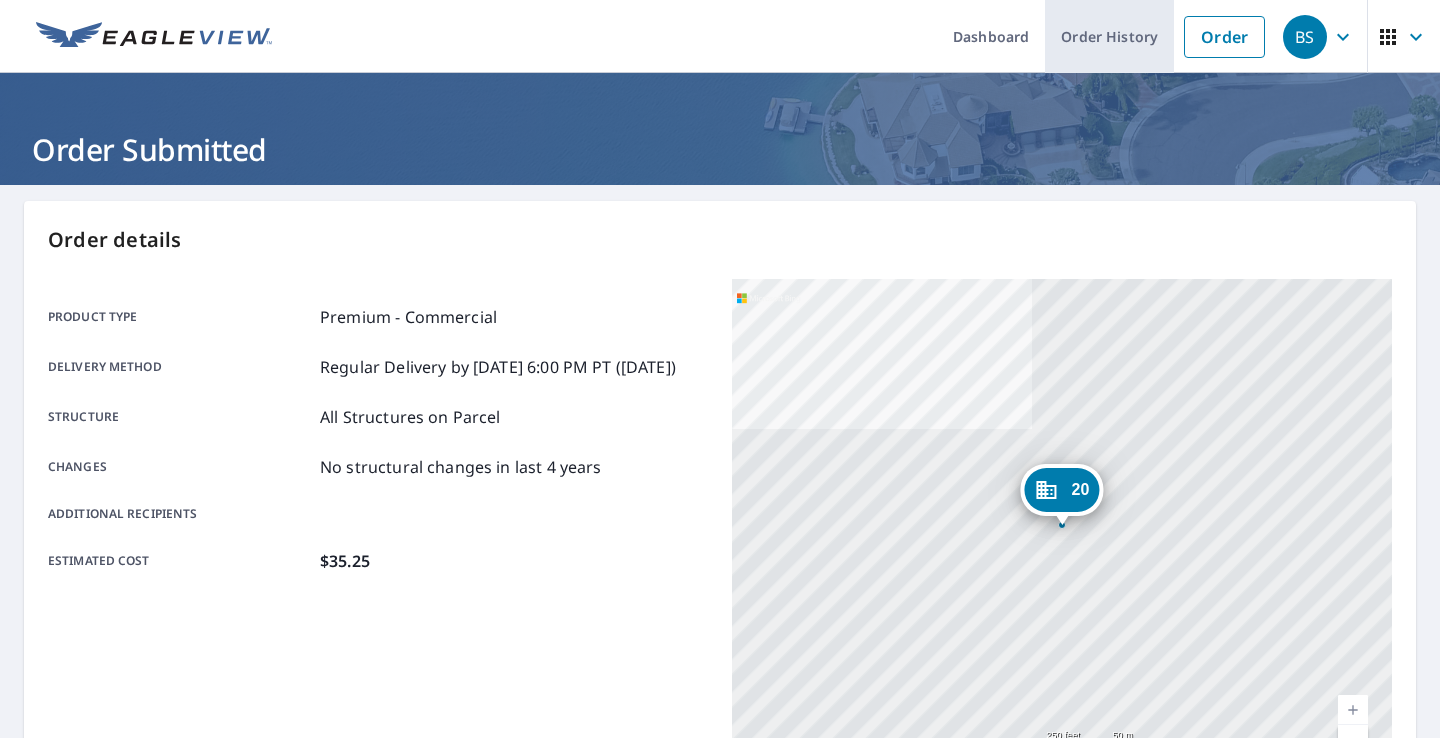 click on "Order History" at bounding box center [1109, 36] 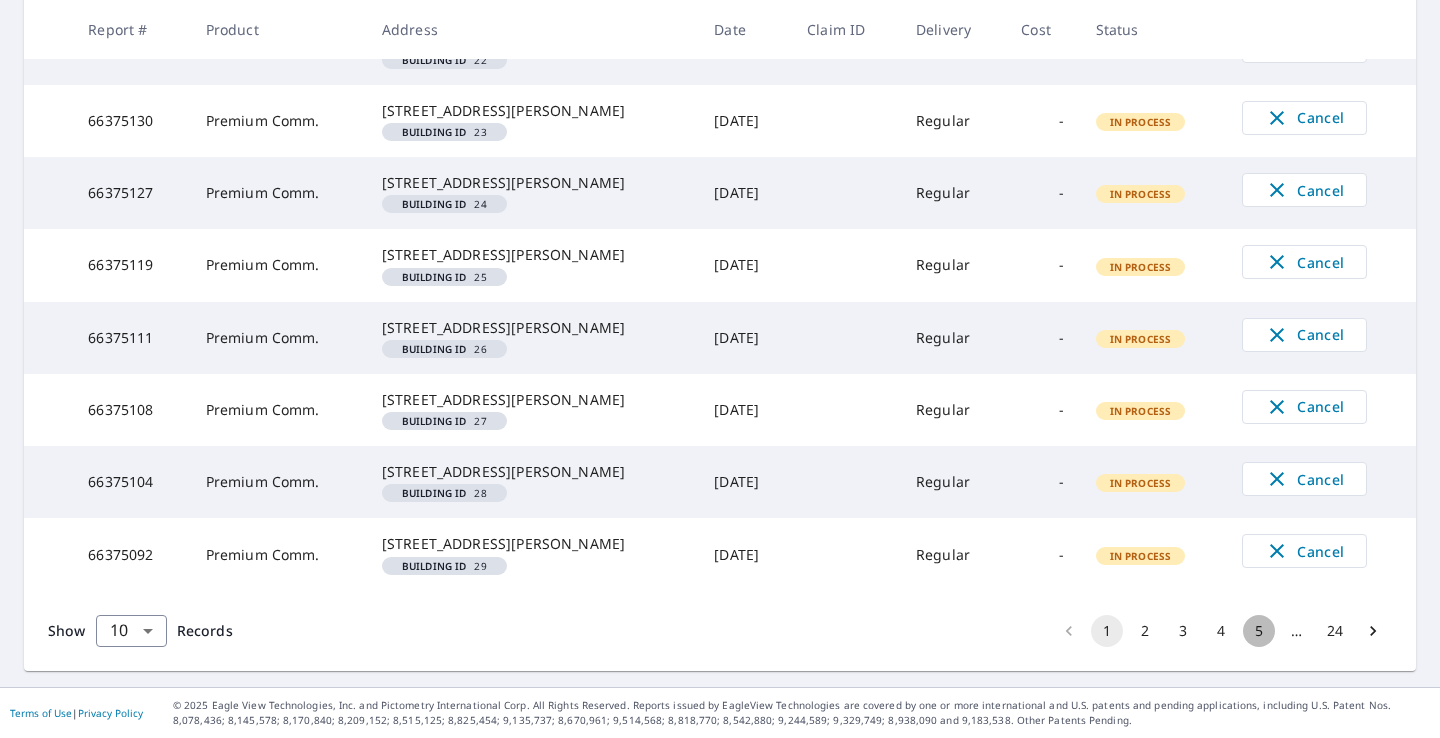 click on "5" at bounding box center (1259, 631) 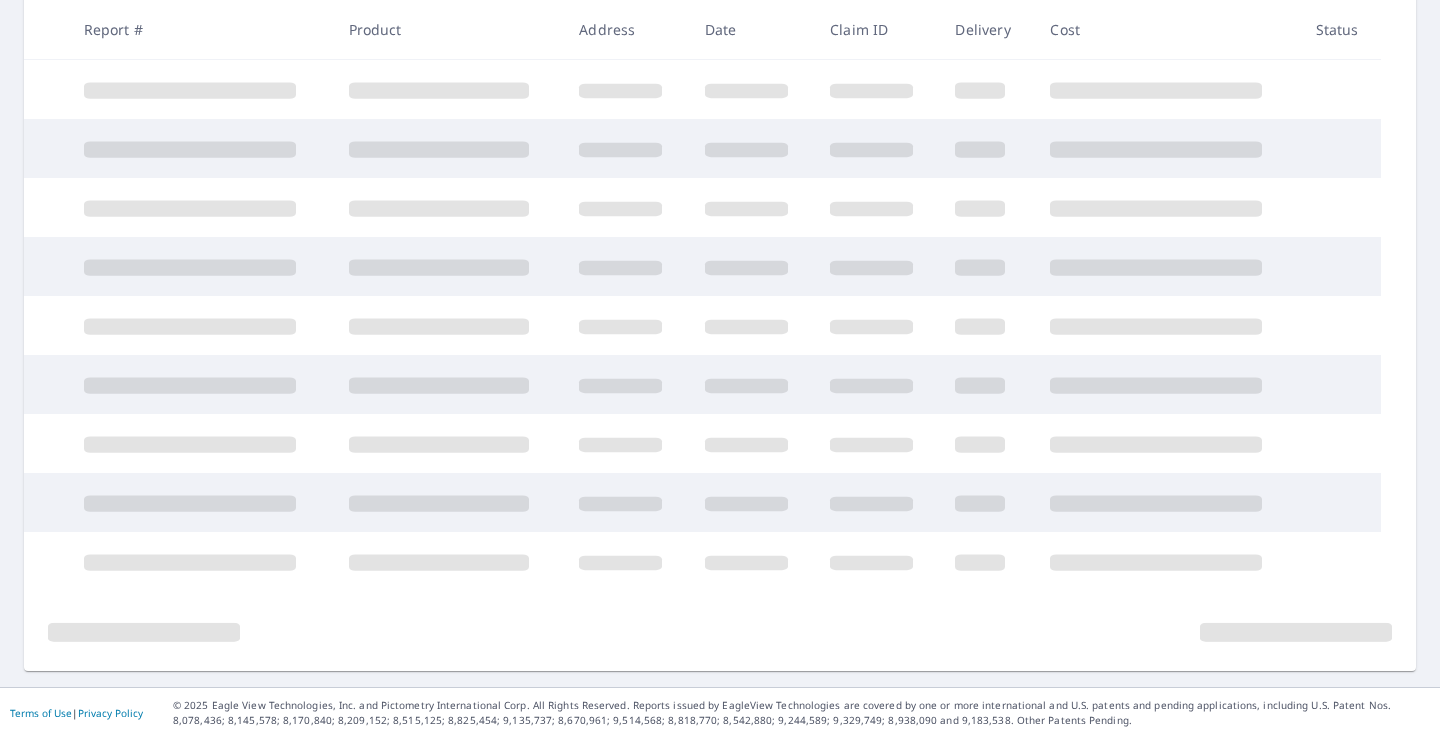 scroll, scrollTop: 0, scrollLeft: 0, axis: both 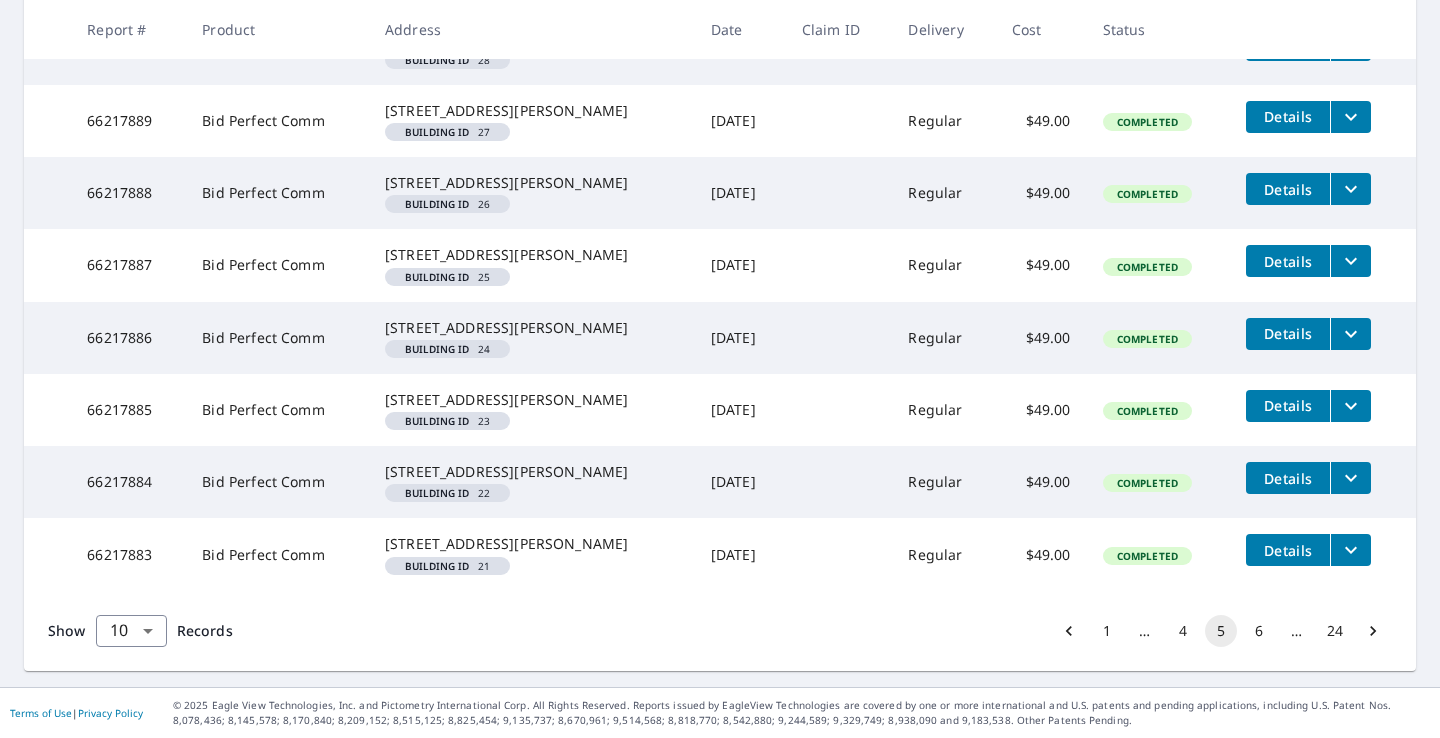 click on "6" at bounding box center (1259, 631) 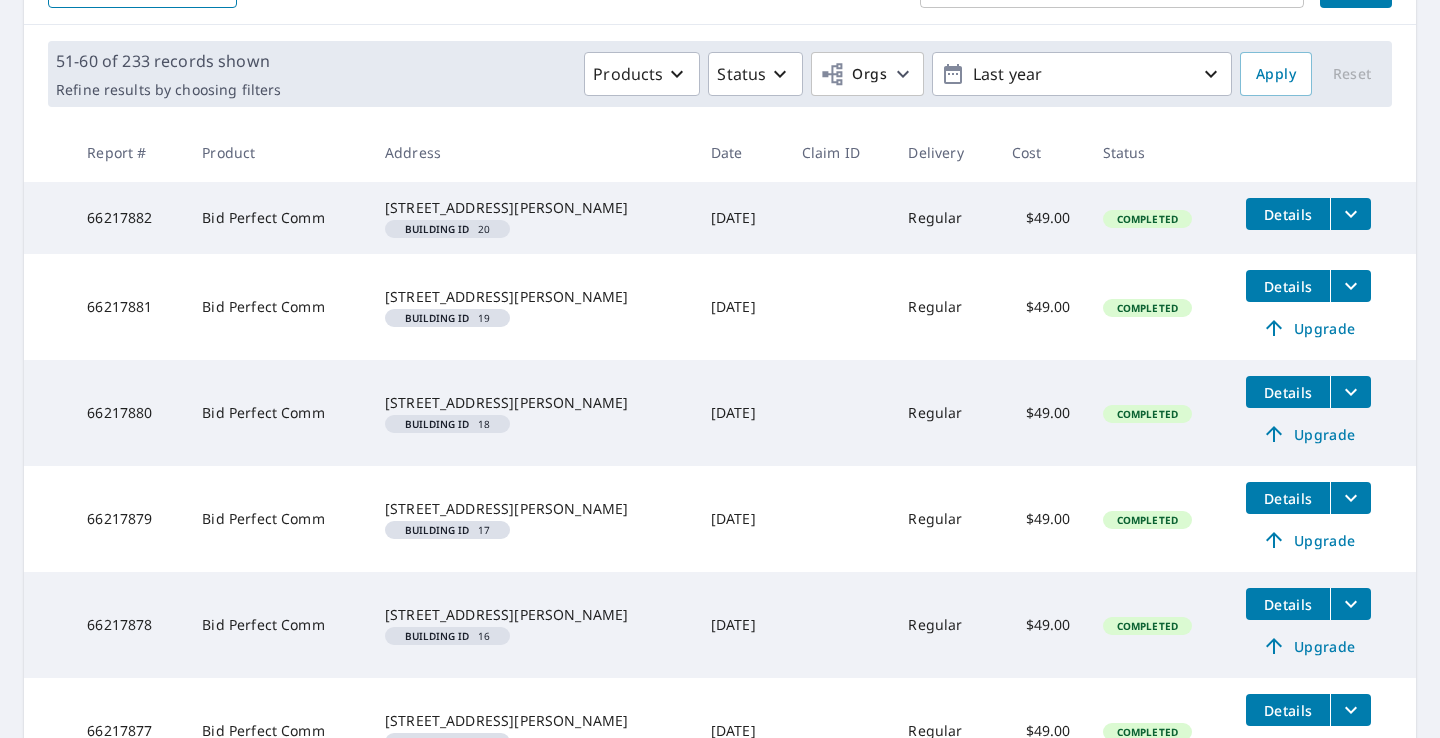 scroll, scrollTop: 406, scrollLeft: 0, axis: vertical 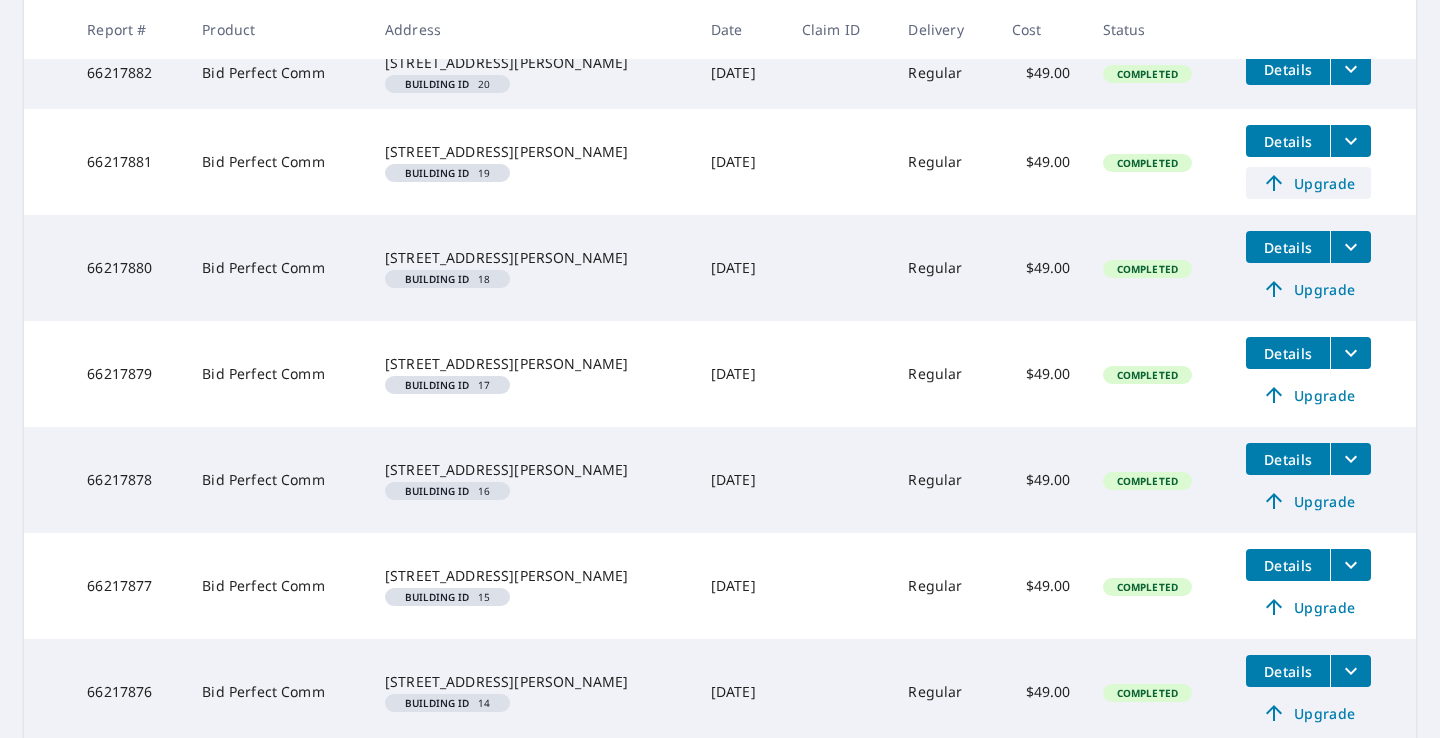 click on "Upgrade" at bounding box center [1308, 183] 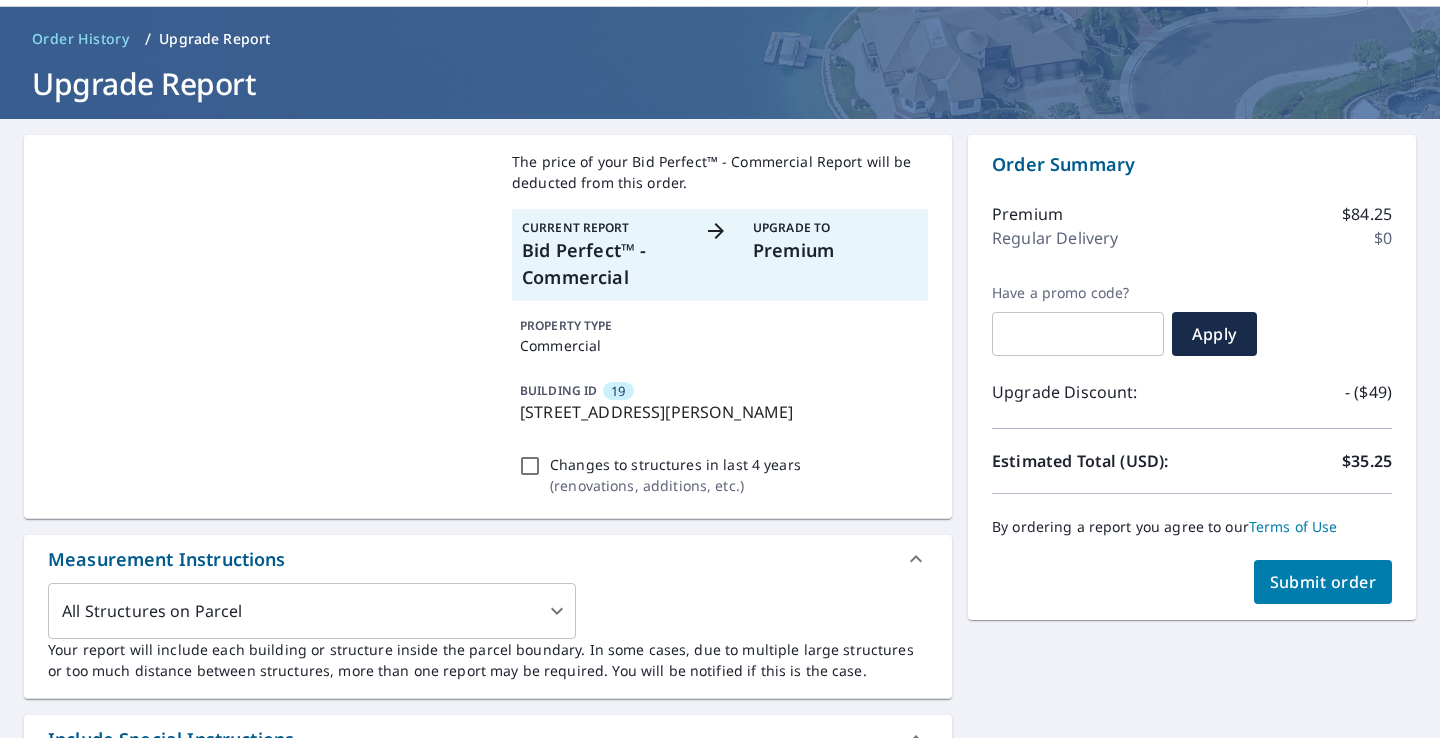 scroll, scrollTop: 59, scrollLeft: 0, axis: vertical 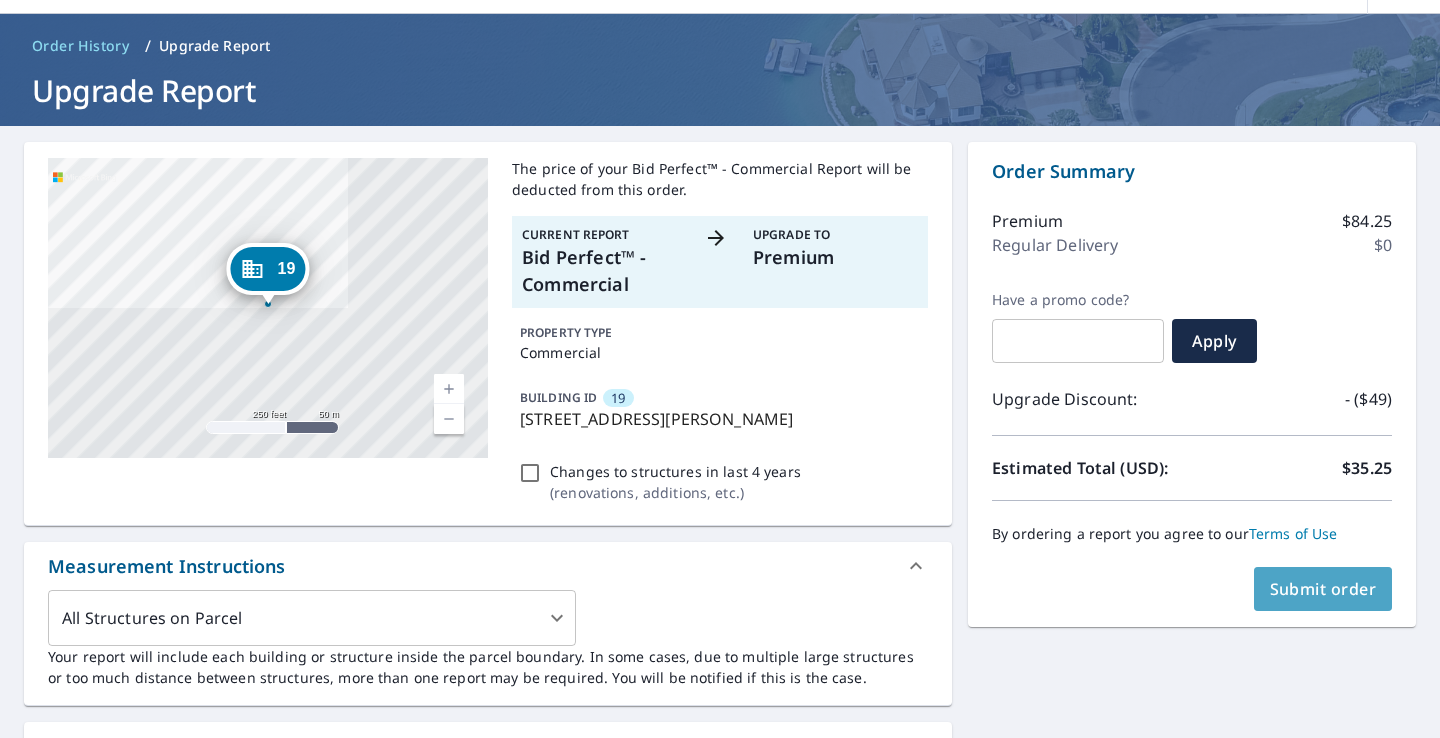 click on "Submit order" at bounding box center (1323, 589) 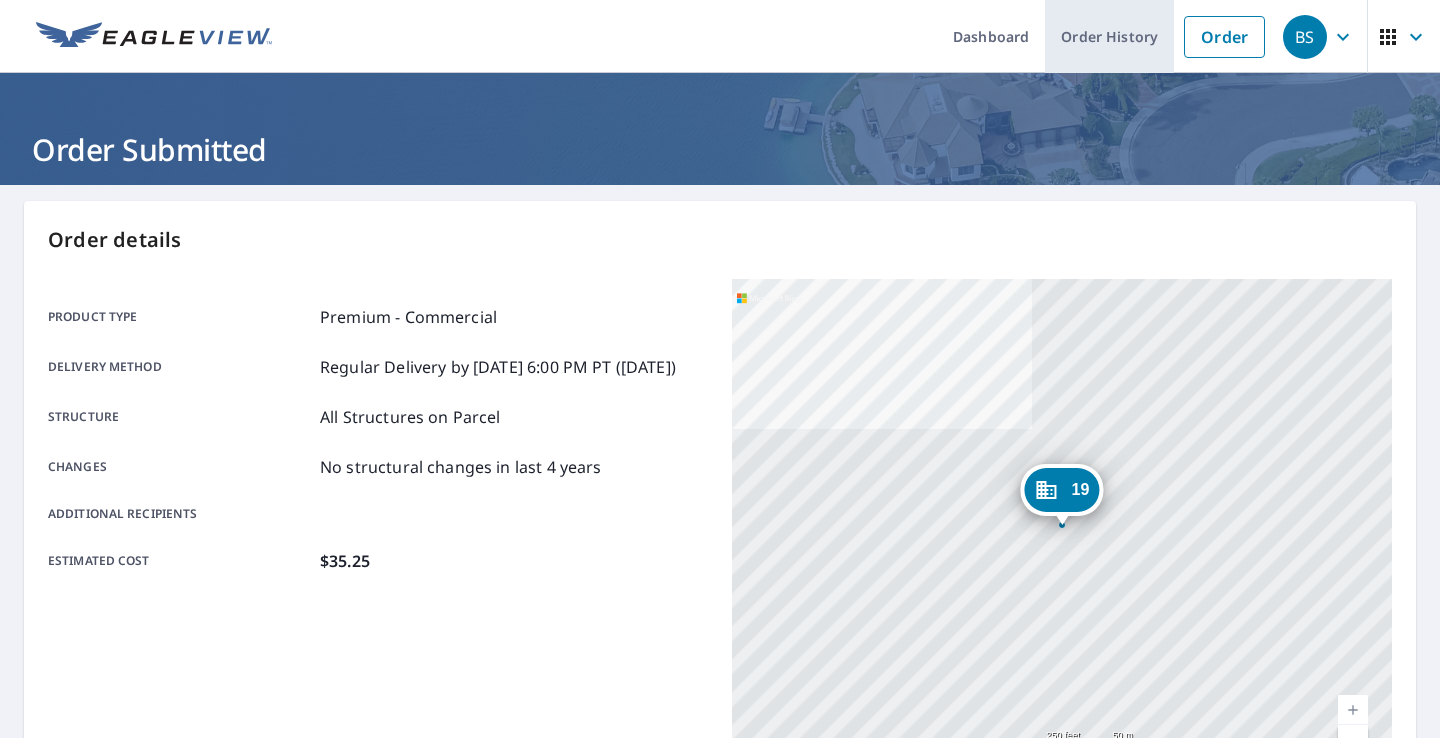 scroll, scrollTop: 0, scrollLeft: 0, axis: both 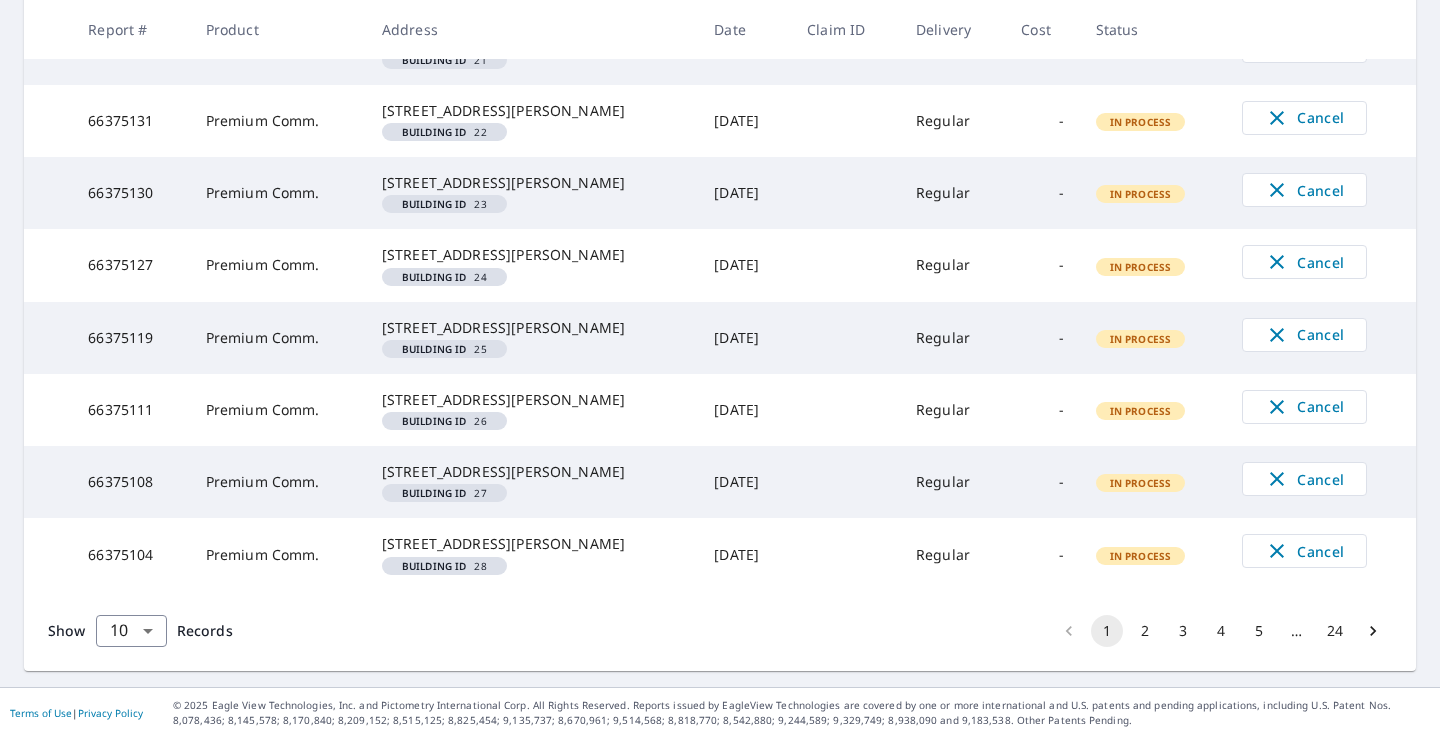 click on "…" at bounding box center [1297, 631] 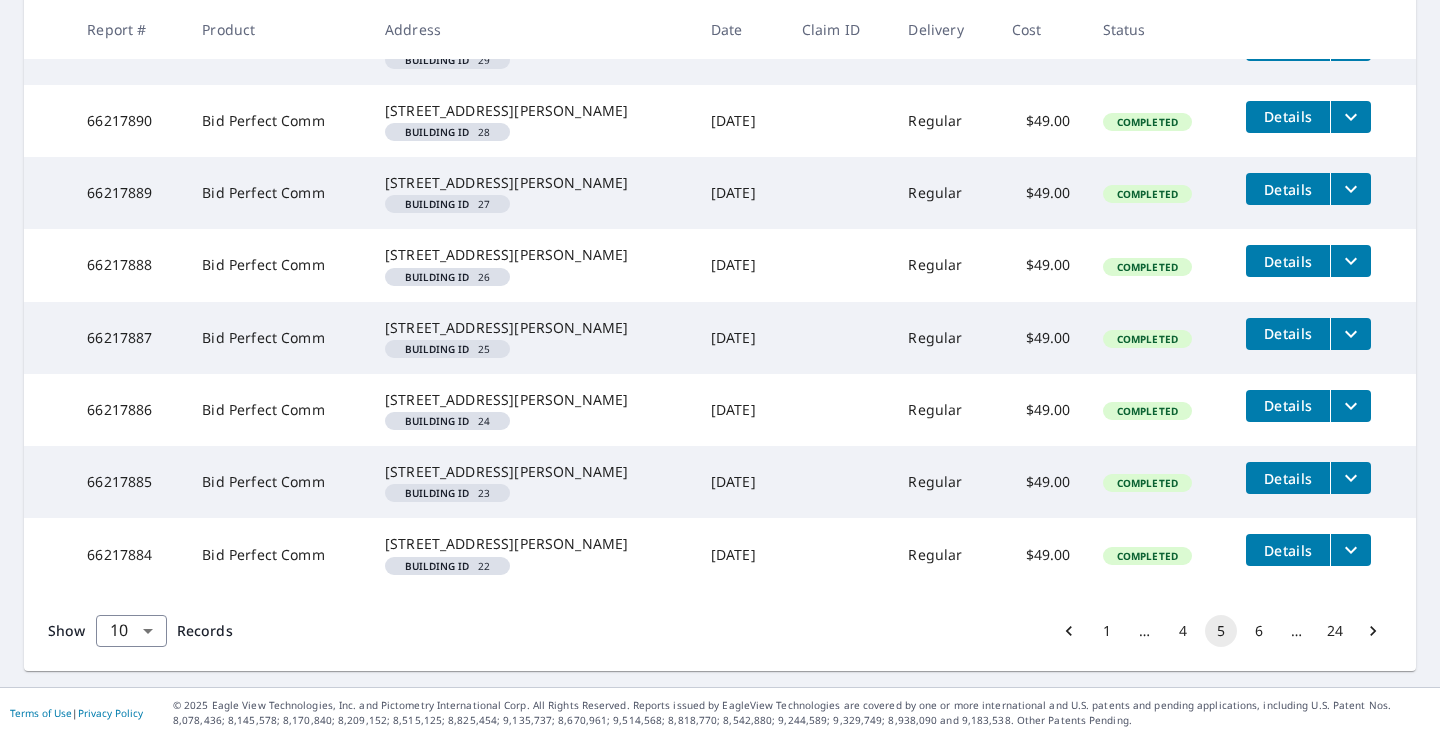click 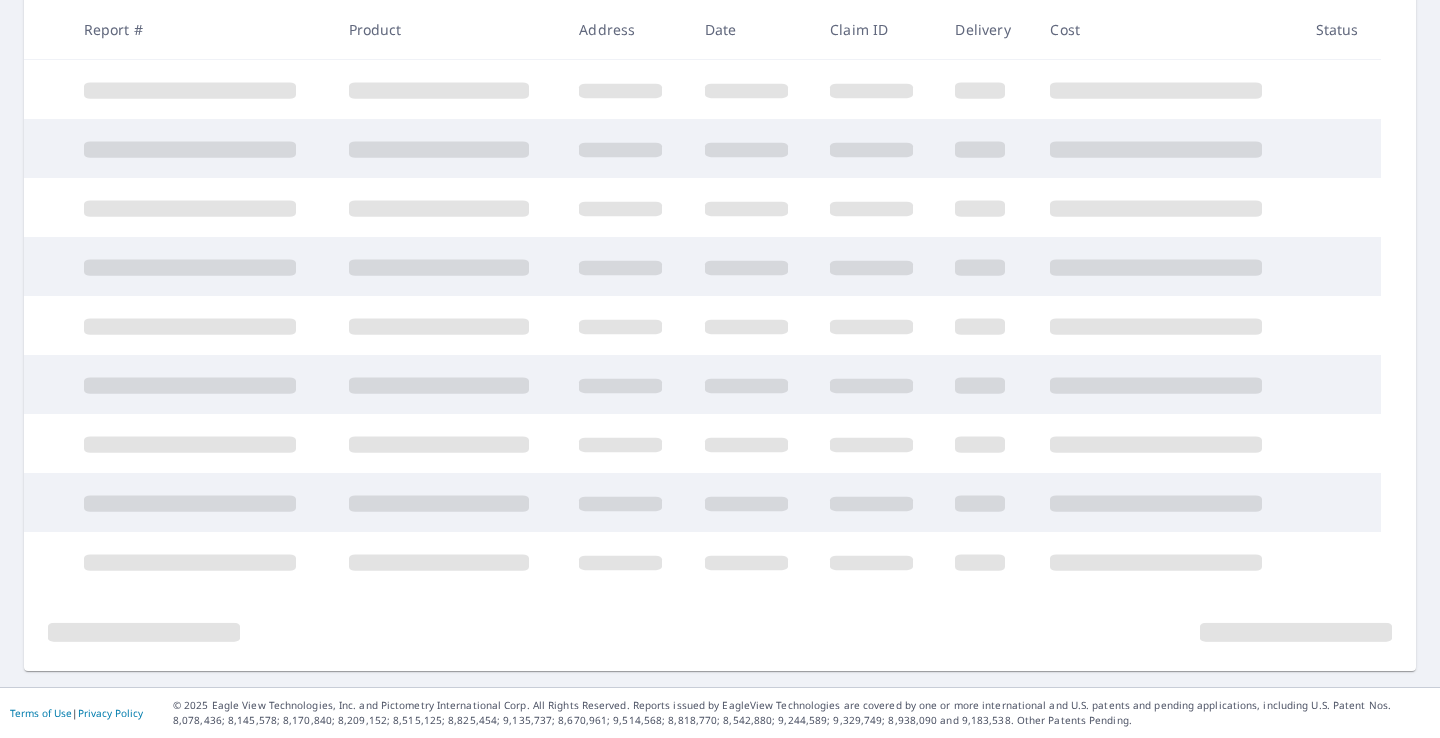 scroll, scrollTop: 420, scrollLeft: 0, axis: vertical 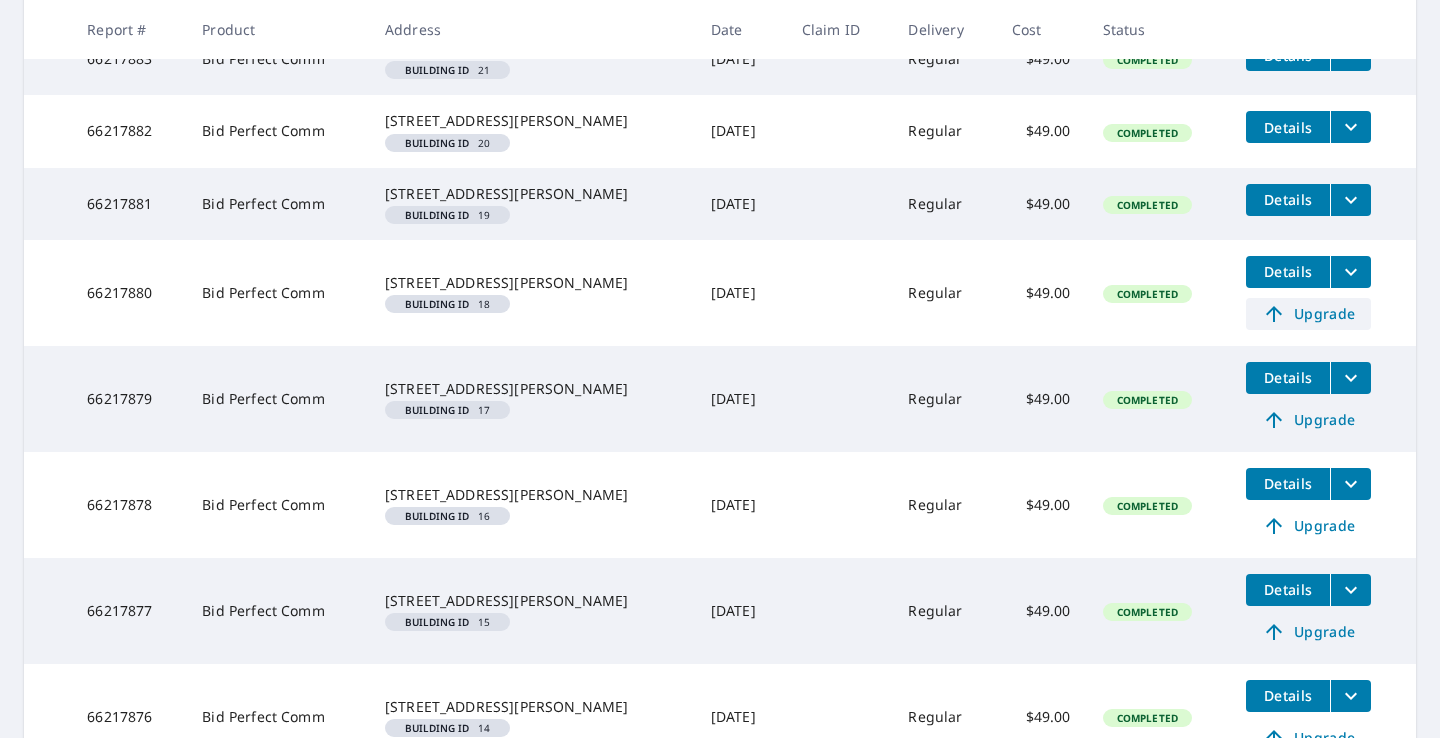 click on "Upgrade" at bounding box center [1308, 314] 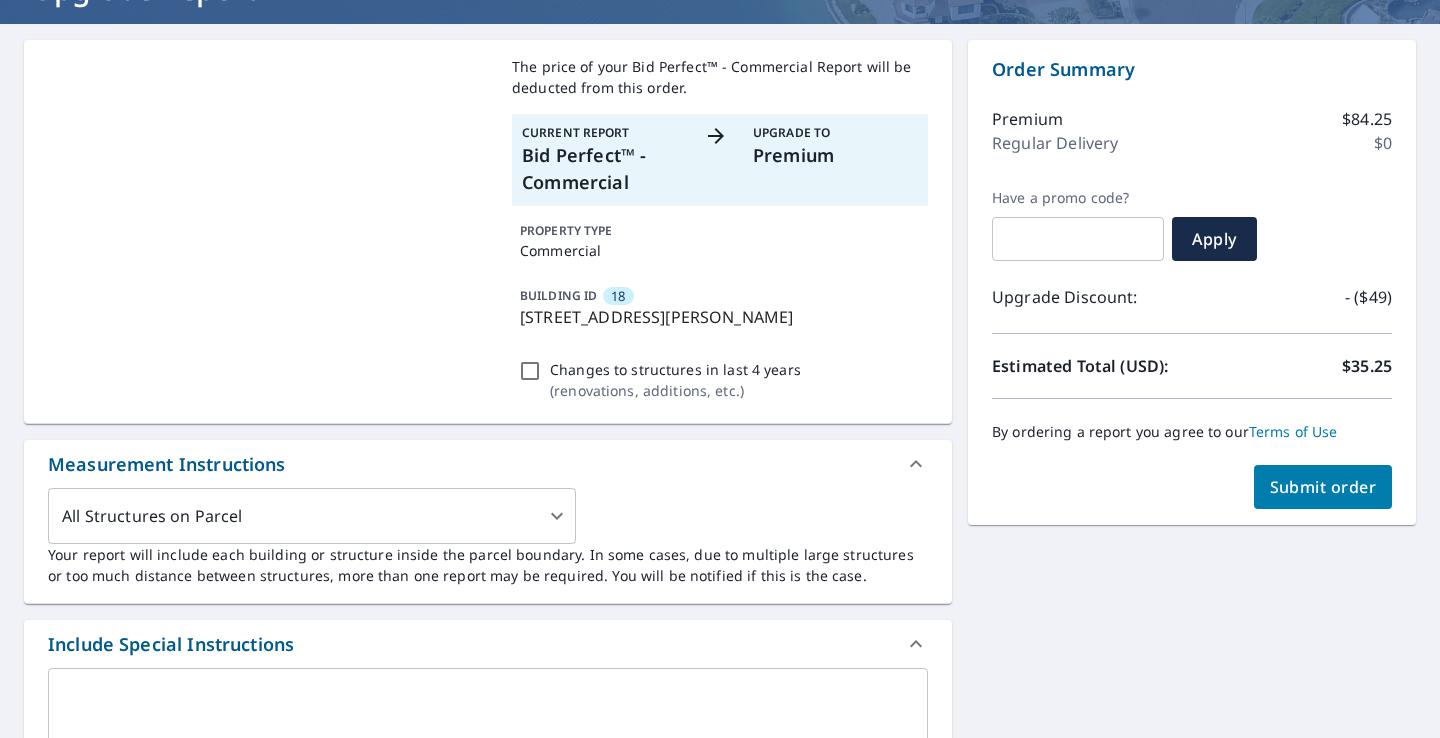 scroll, scrollTop: 166, scrollLeft: 0, axis: vertical 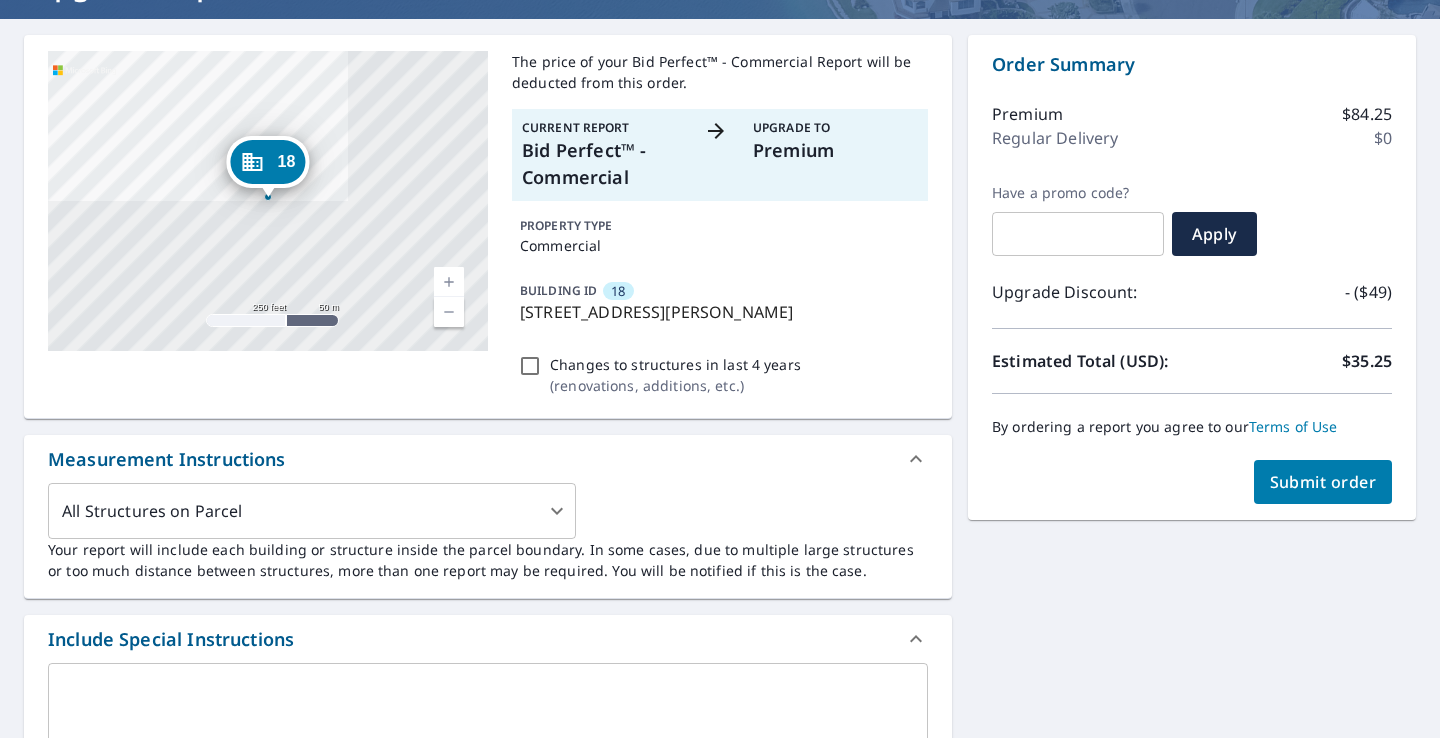 click on "Submit order" at bounding box center [1323, 482] 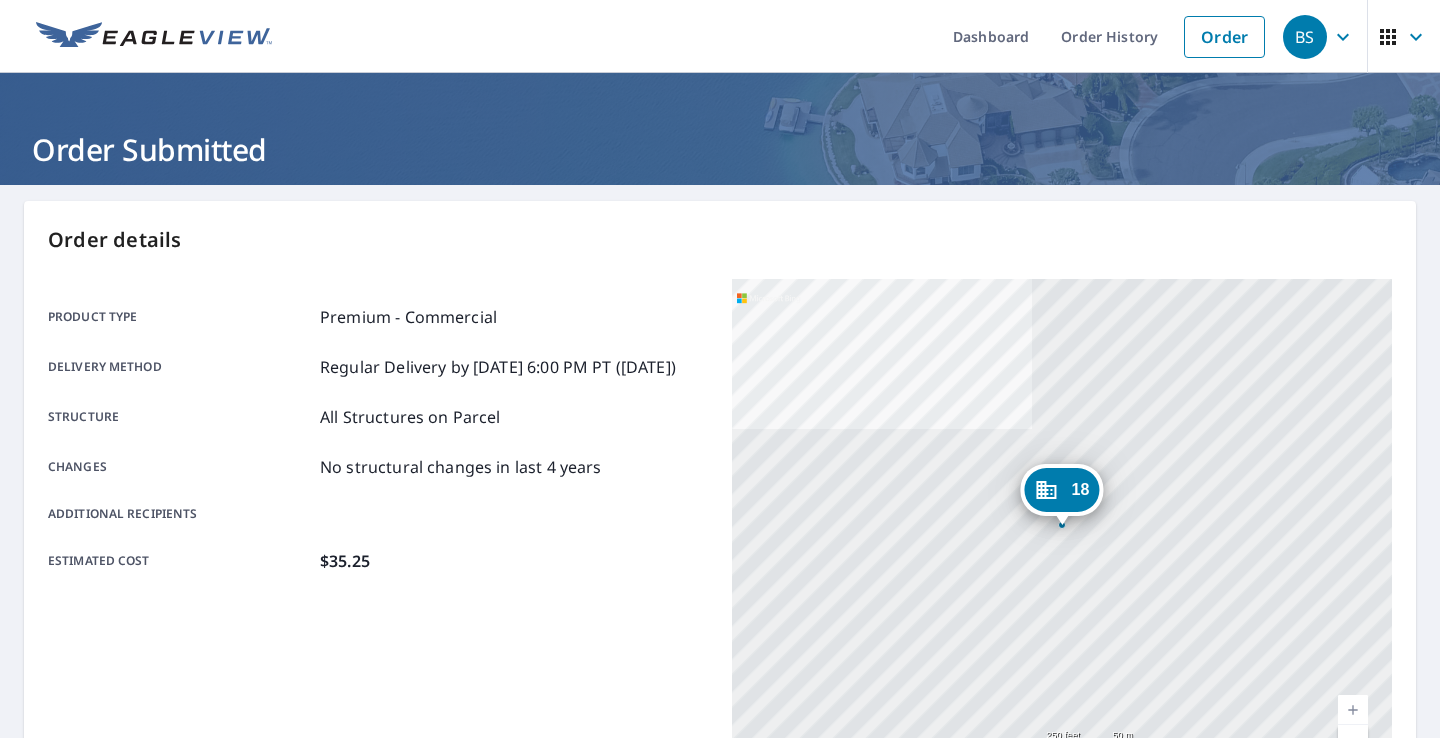 scroll, scrollTop: 0, scrollLeft: 0, axis: both 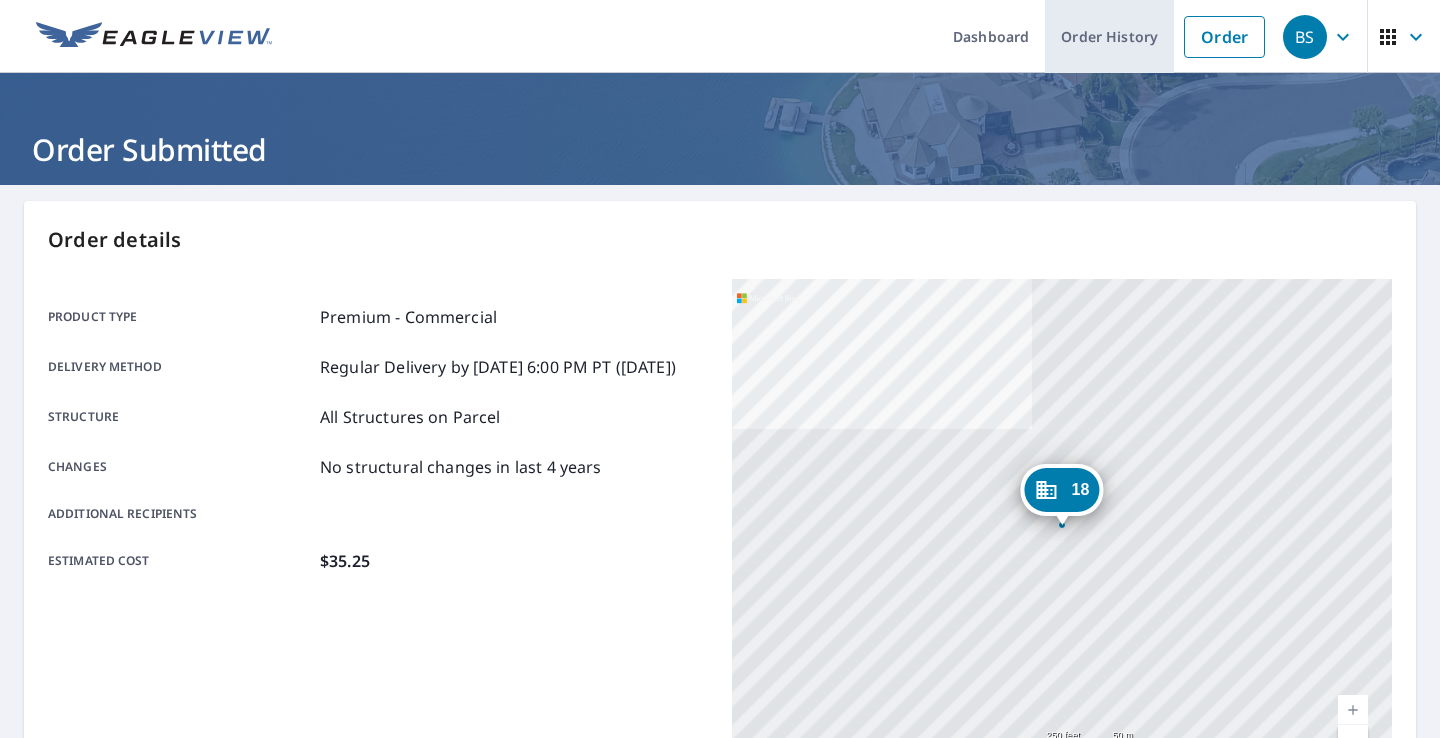 click on "Order History" at bounding box center (1109, 36) 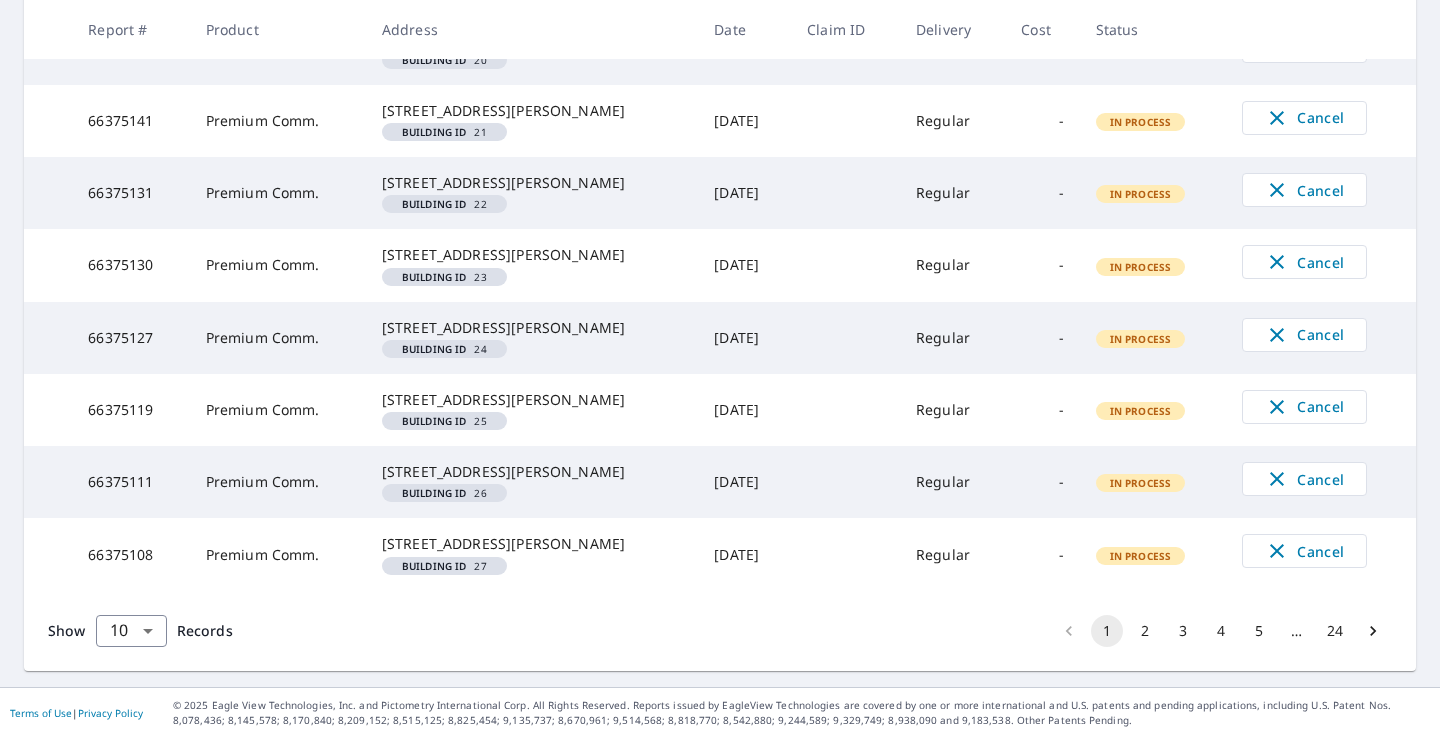 scroll, scrollTop: 782, scrollLeft: 0, axis: vertical 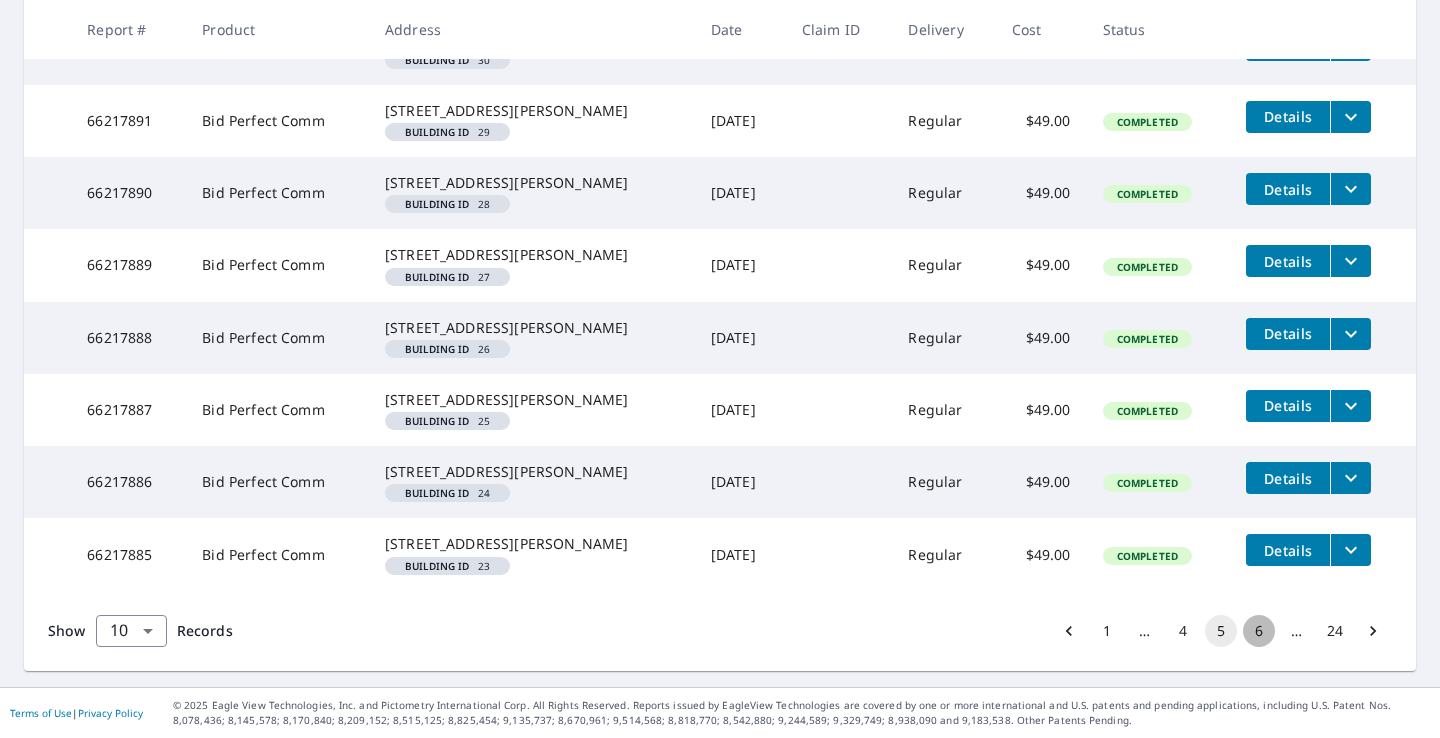 click on "6" at bounding box center [1259, 631] 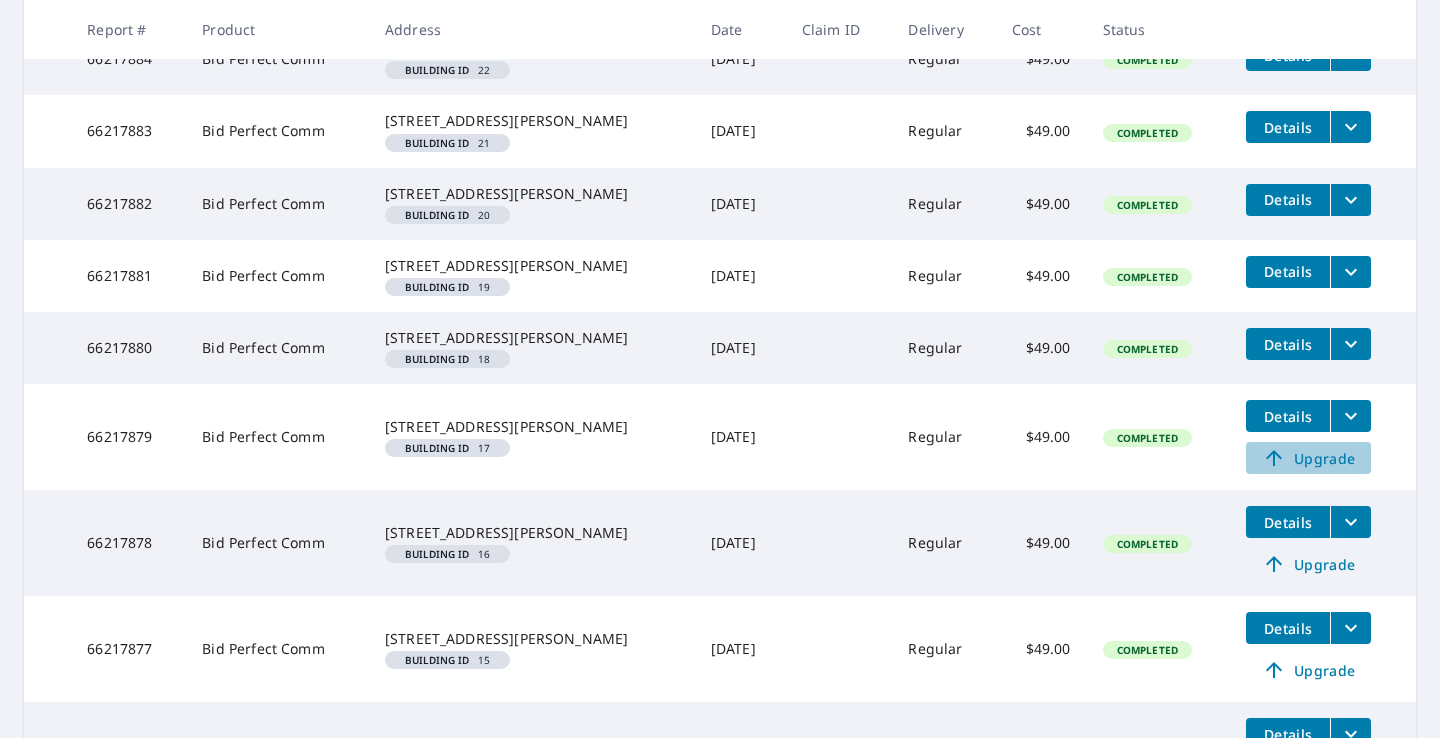 click on "Upgrade" at bounding box center (1308, 458) 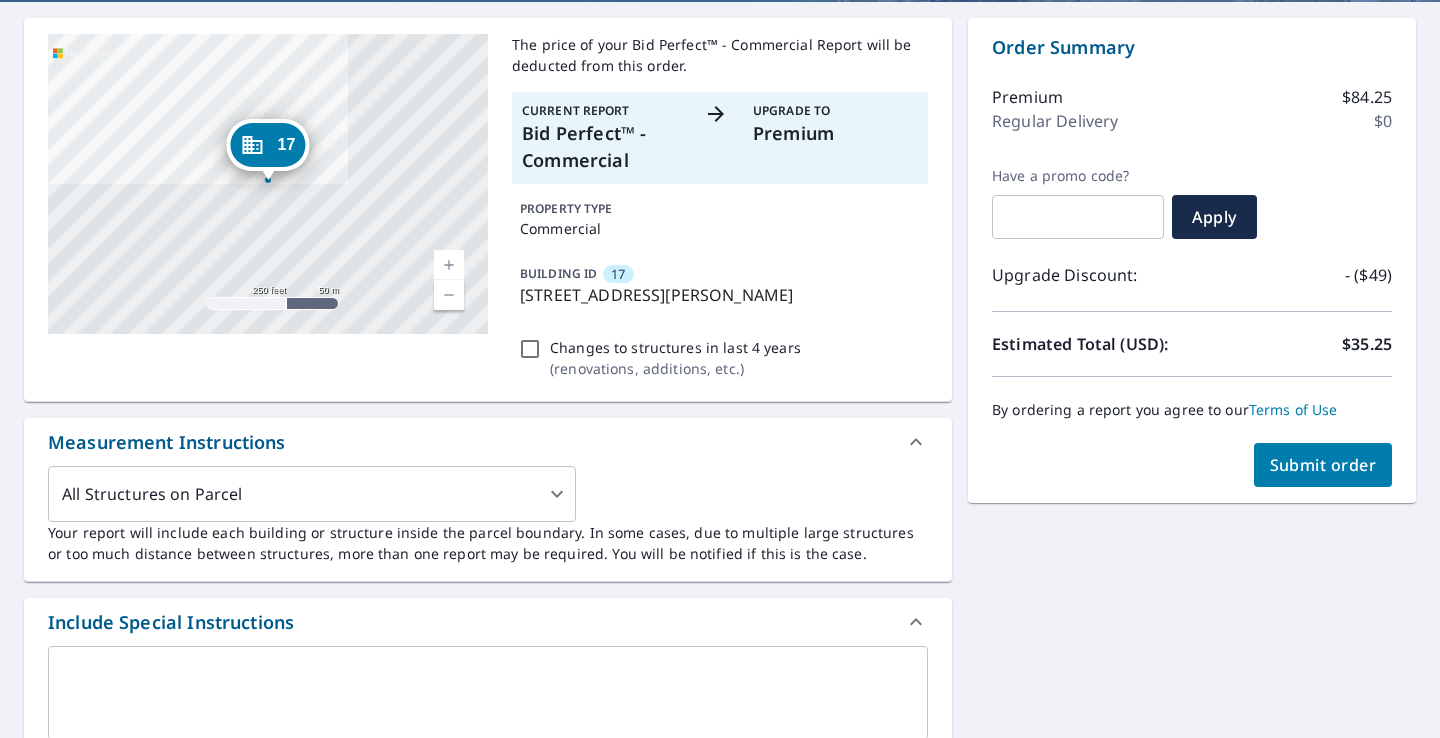 scroll, scrollTop: 184, scrollLeft: 0, axis: vertical 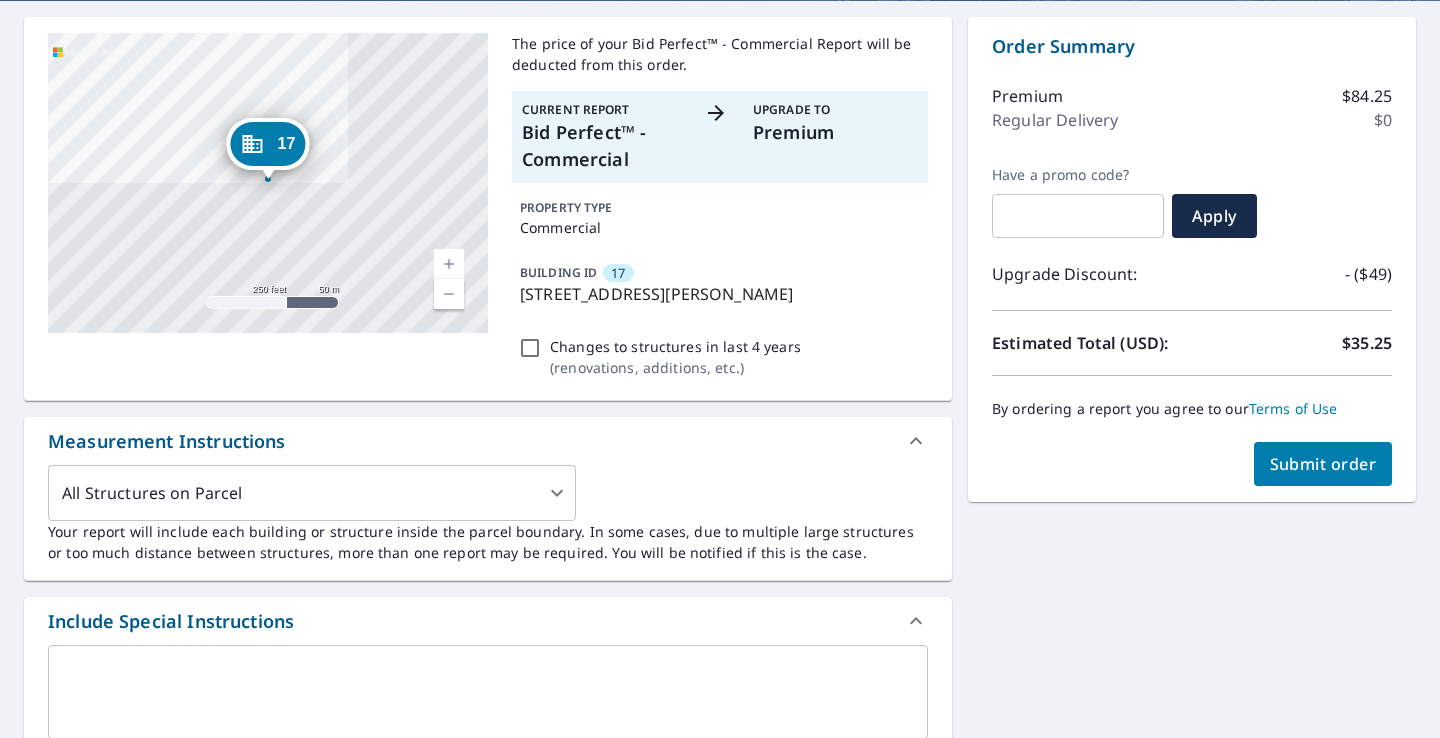 click on "Submit order" at bounding box center (1323, 464) 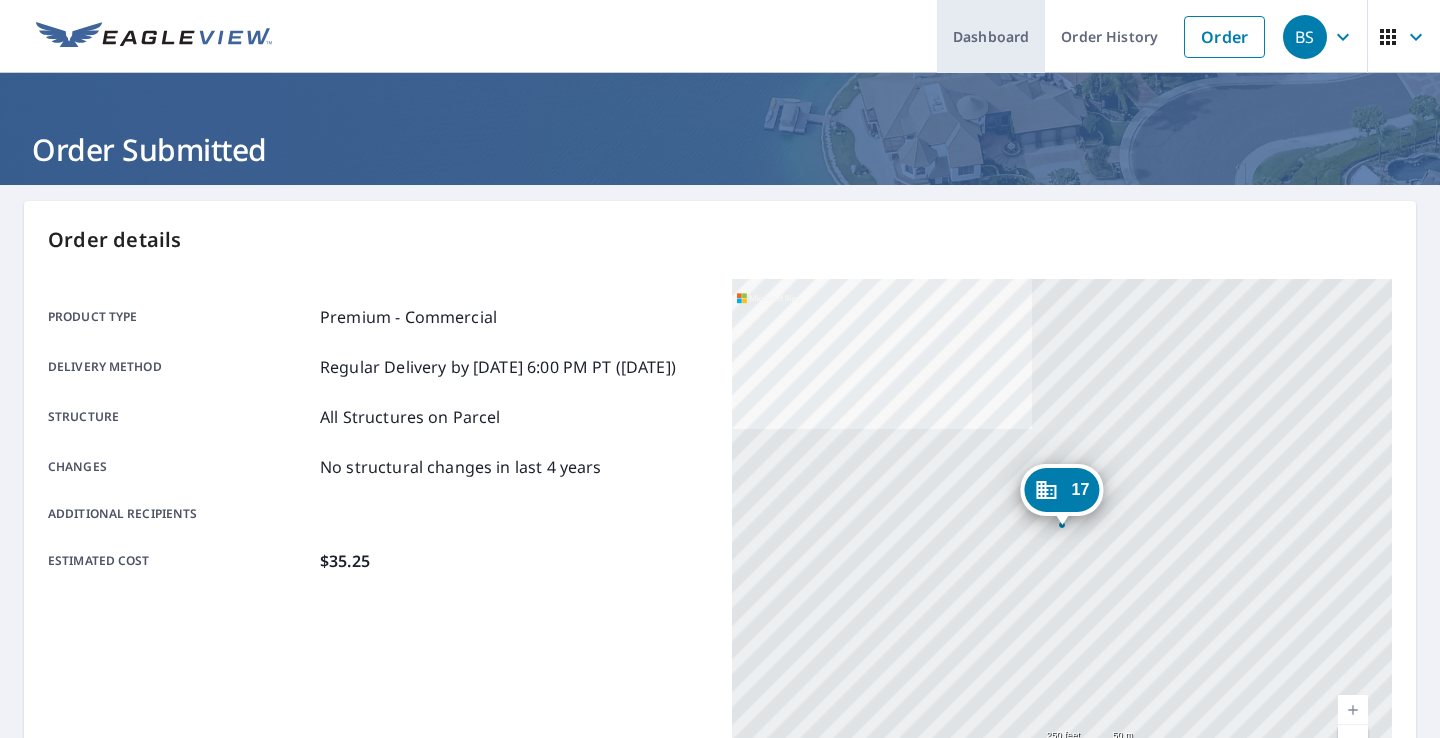 scroll, scrollTop: 0, scrollLeft: 0, axis: both 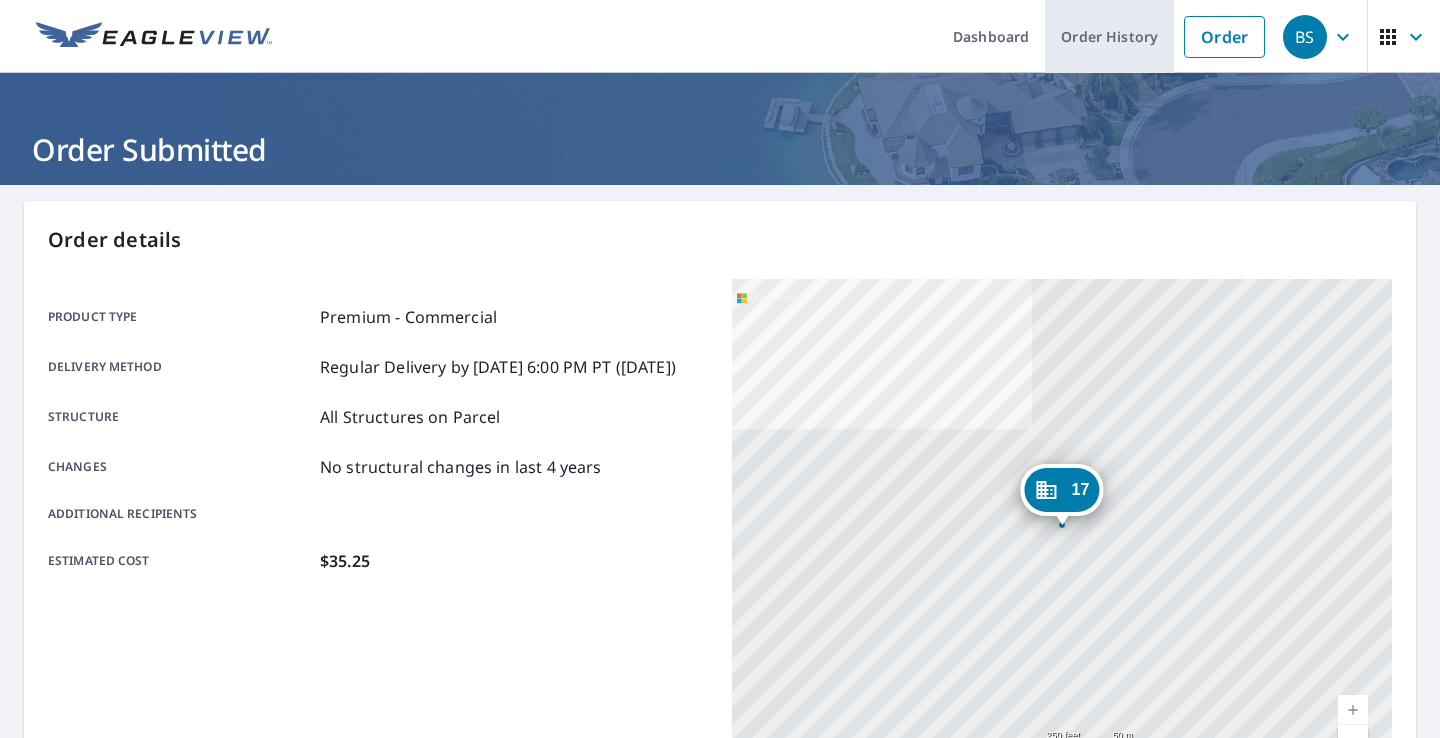 click on "Order History" at bounding box center [1109, 36] 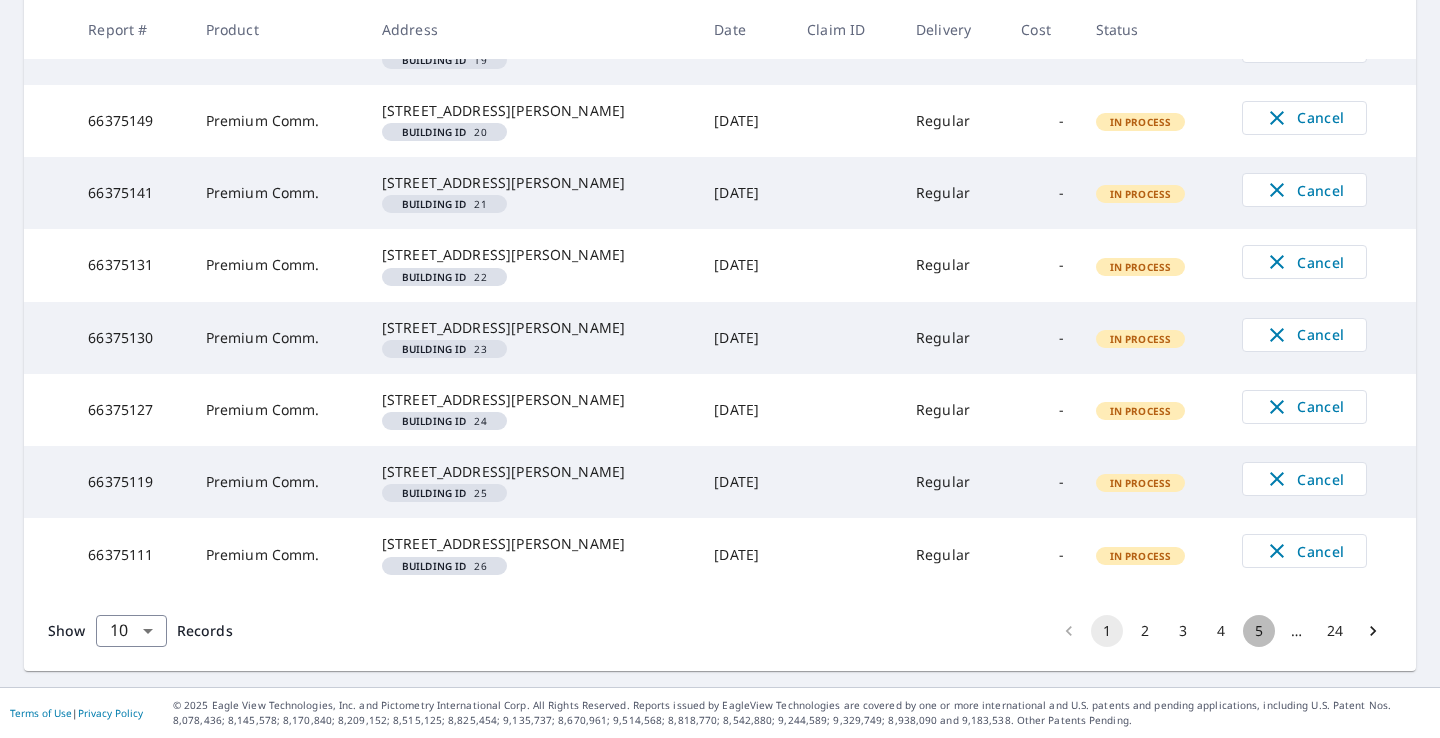 click on "5" at bounding box center (1259, 631) 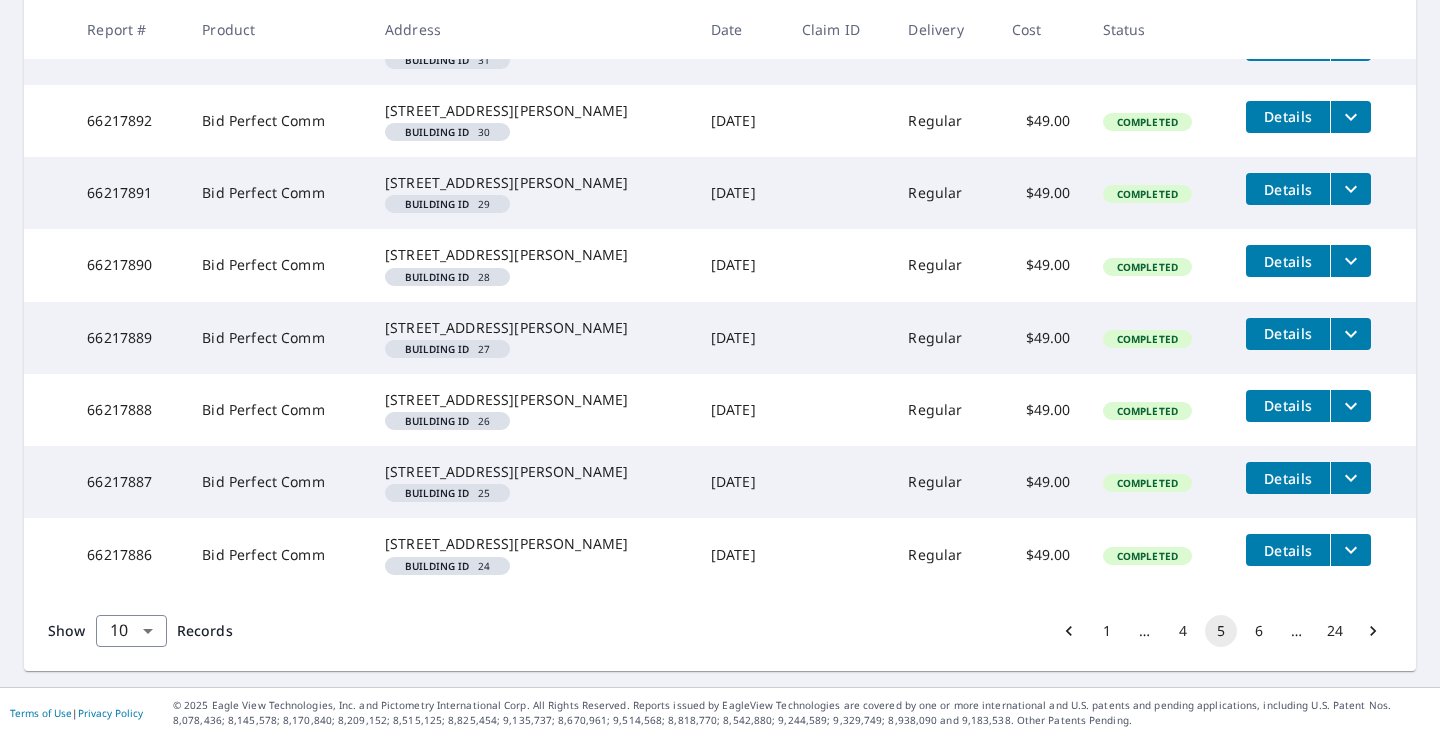 click on "6" at bounding box center [1259, 631] 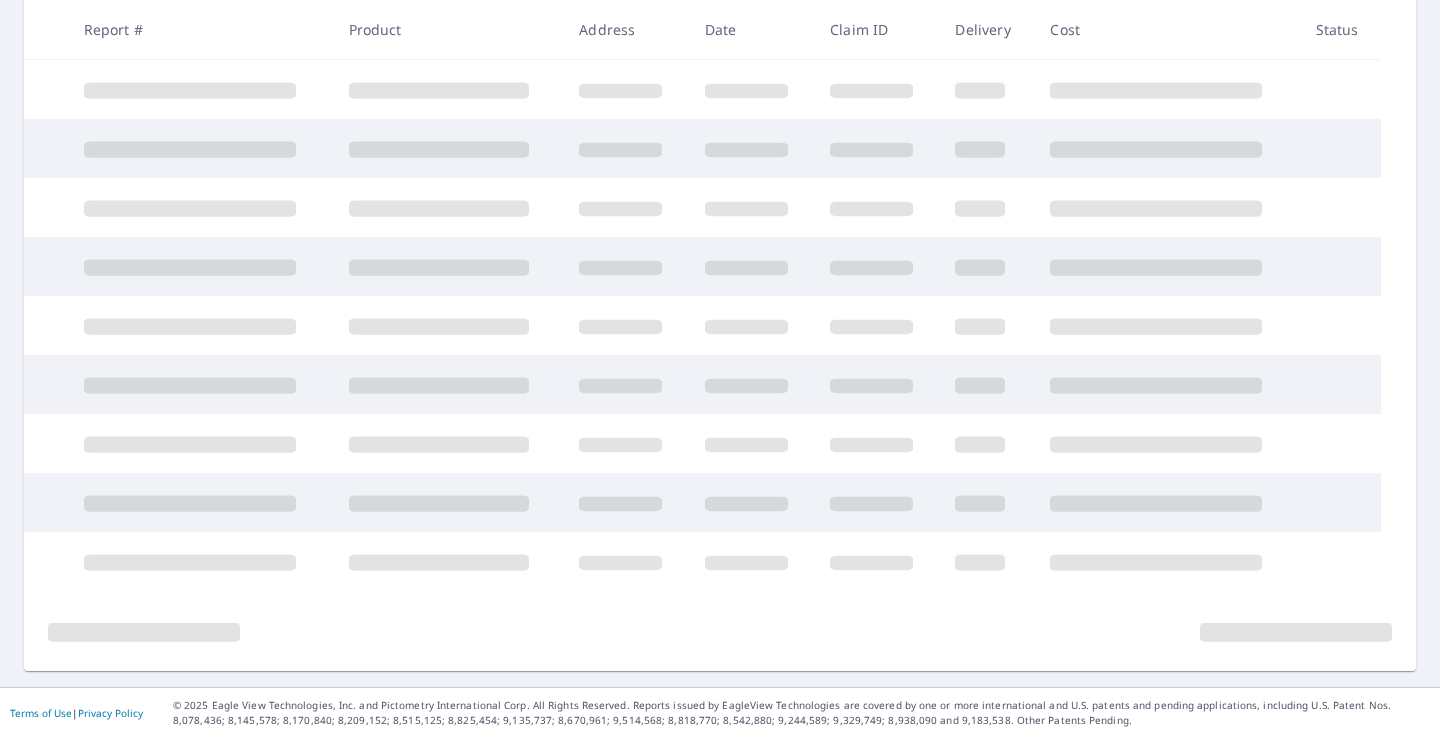 scroll, scrollTop: 420, scrollLeft: 0, axis: vertical 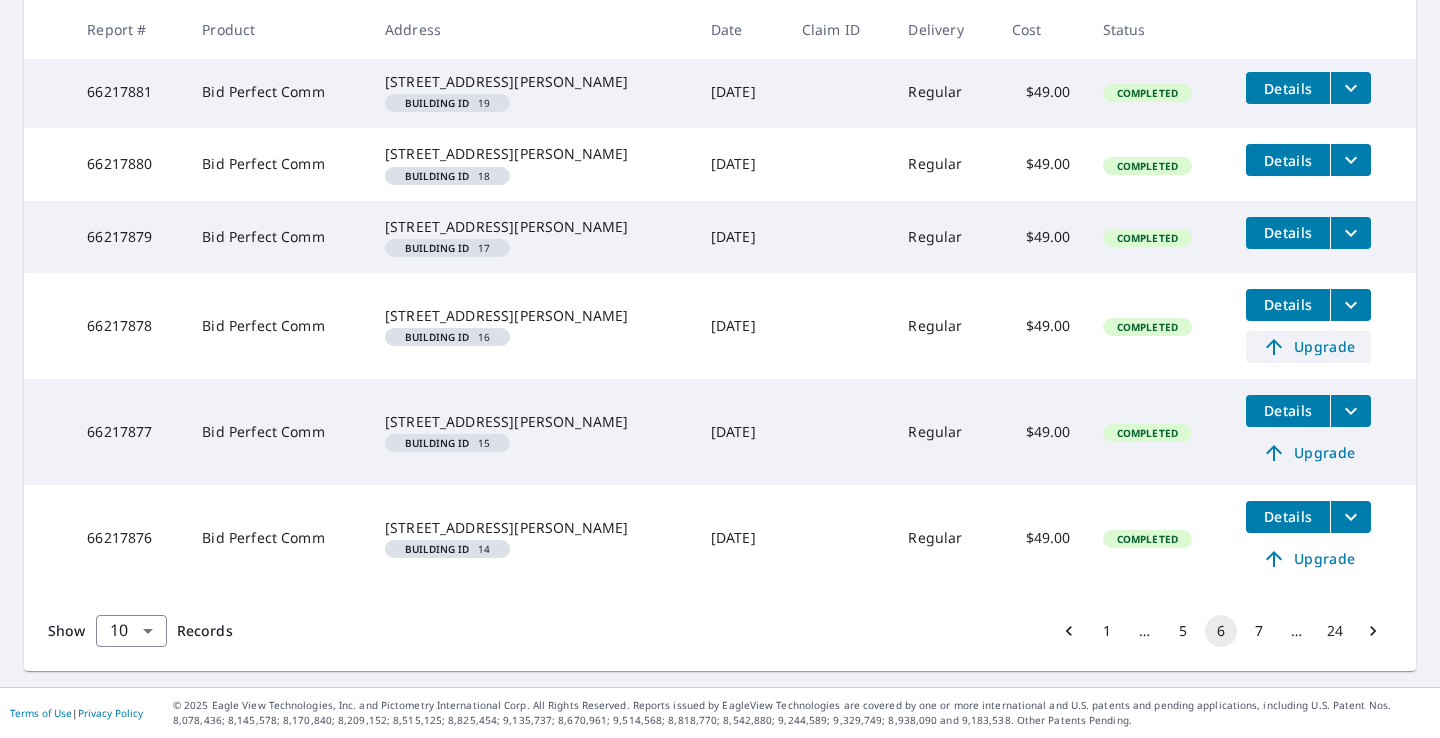 click on "Upgrade" at bounding box center [1308, 347] 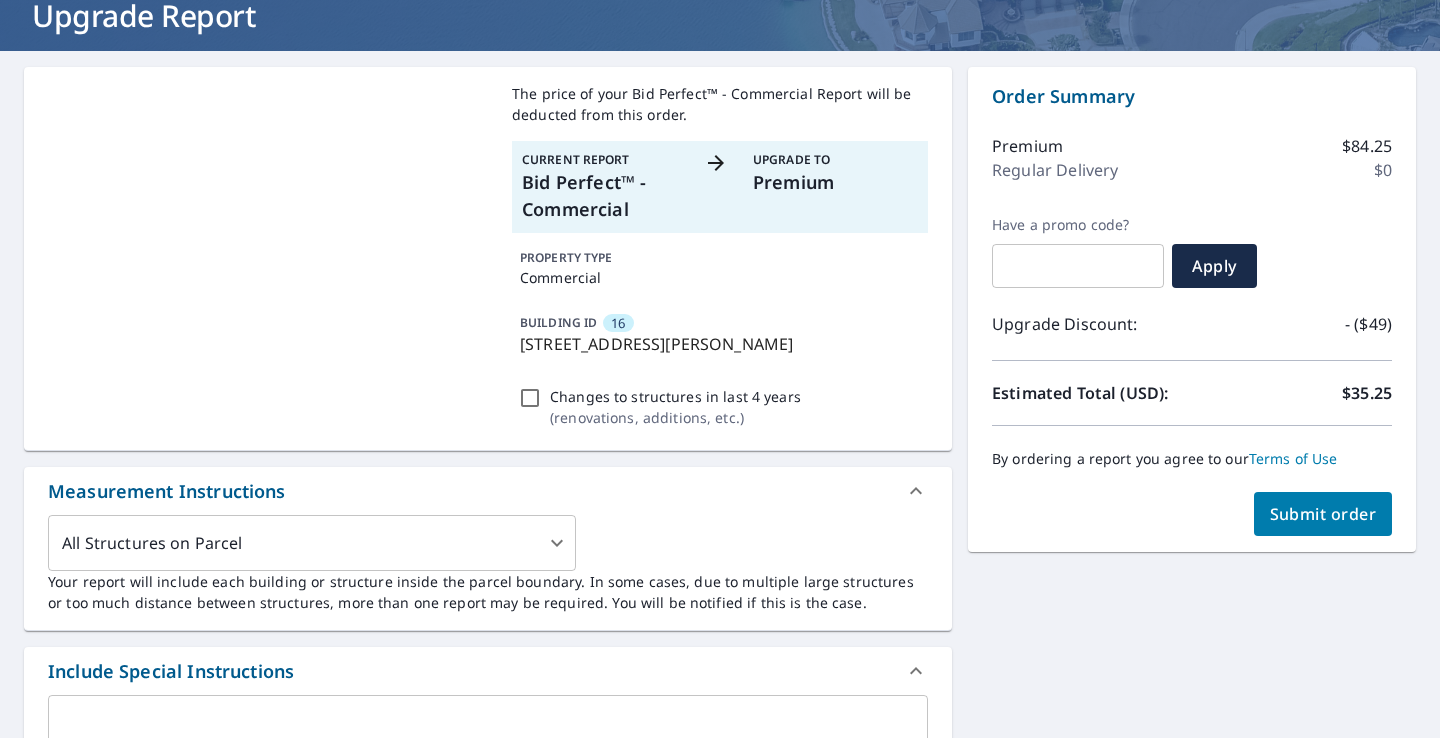 scroll, scrollTop: 135, scrollLeft: 0, axis: vertical 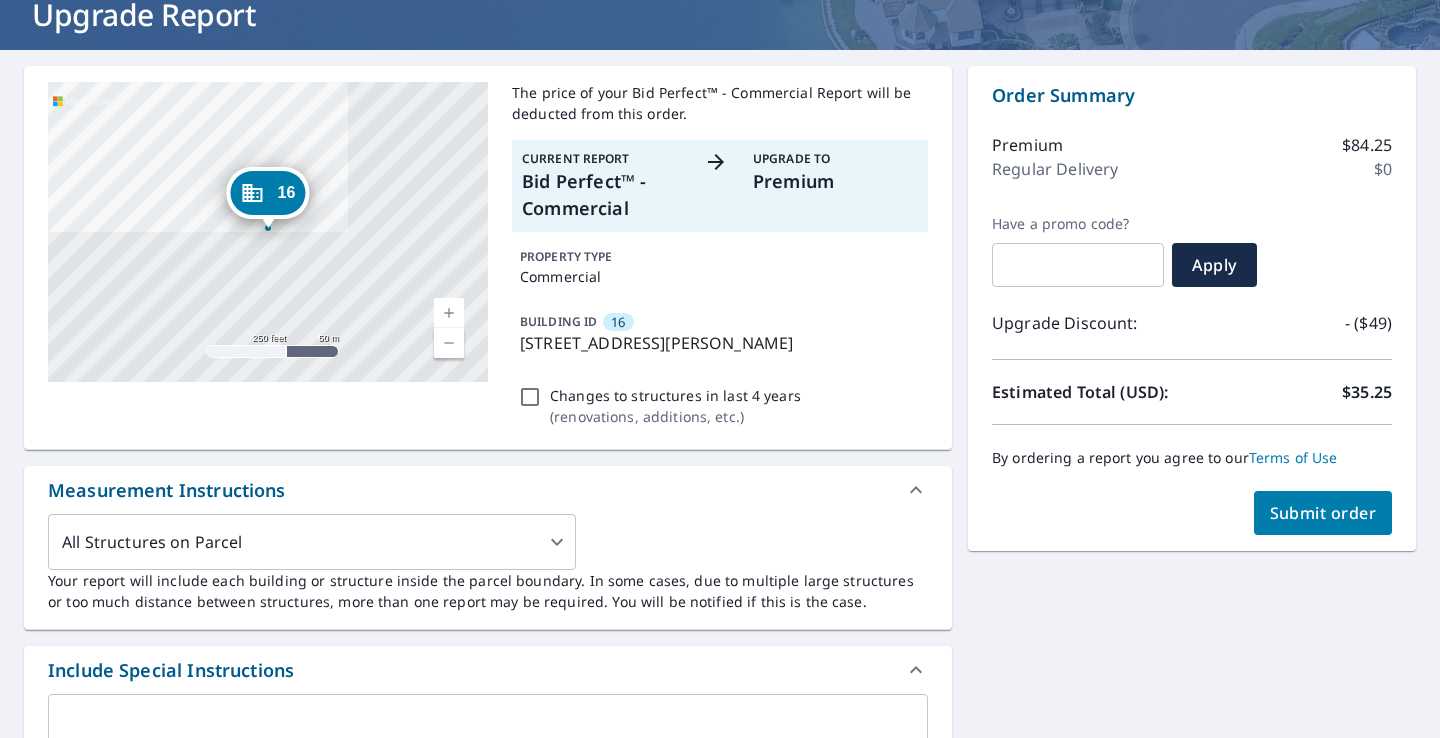 click on "Submit order" at bounding box center (1323, 513) 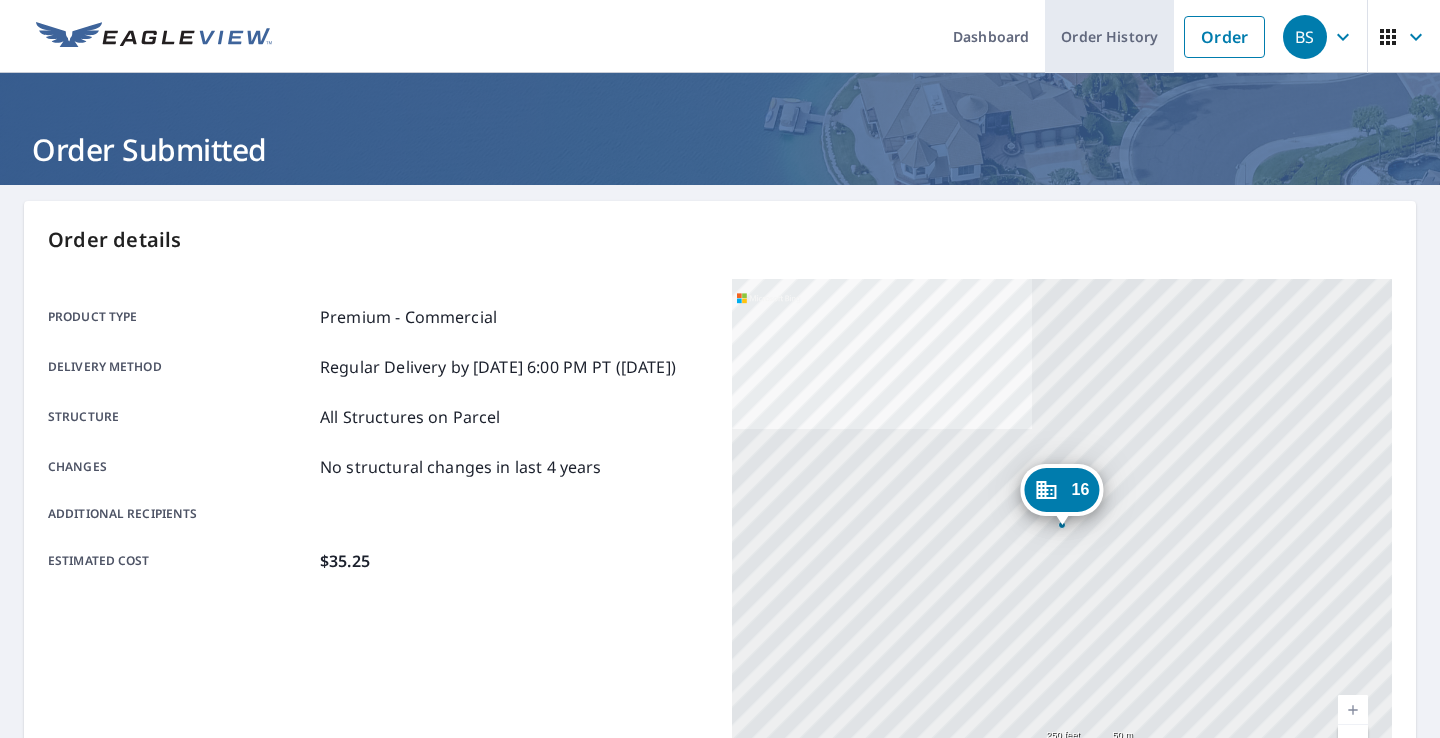 scroll, scrollTop: 0, scrollLeft: 0, axis: both 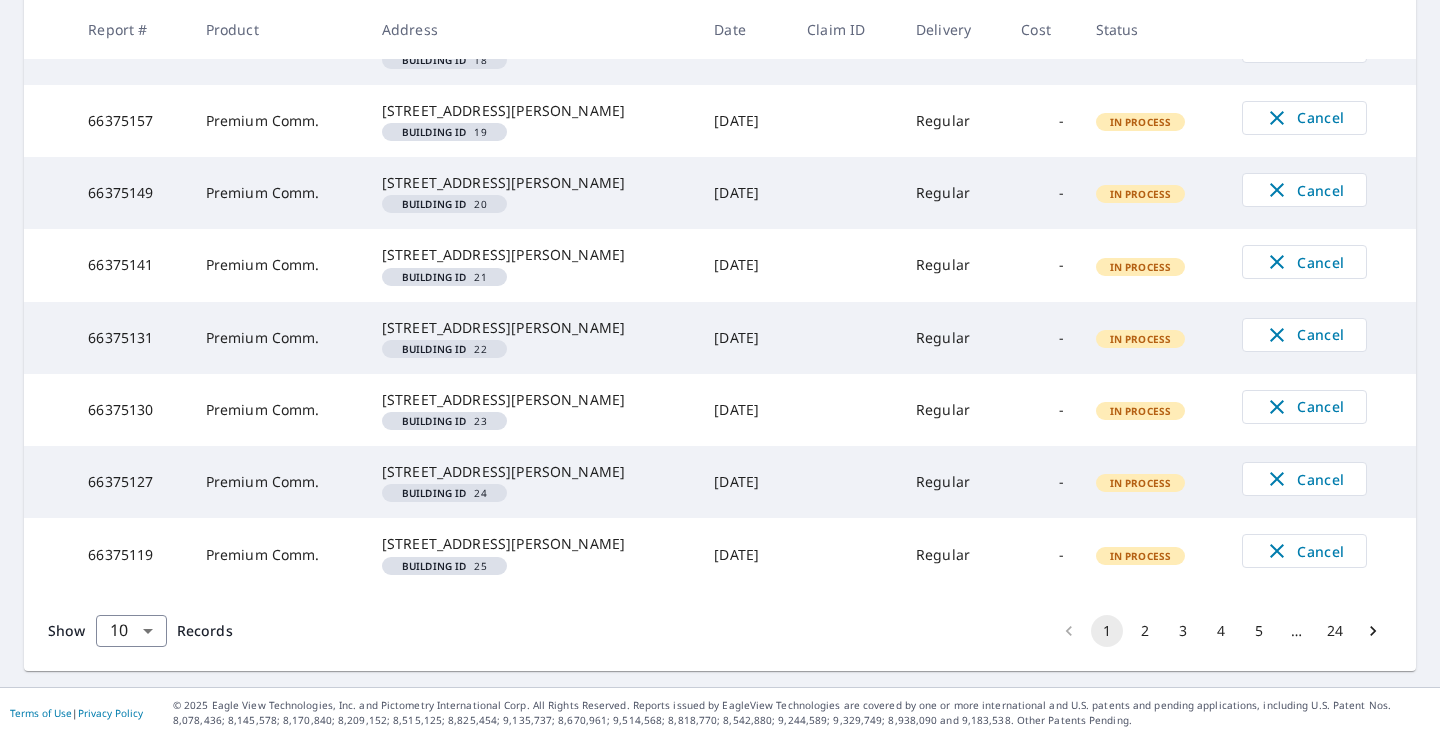 click on "5" at bounding box center (1259, 631) 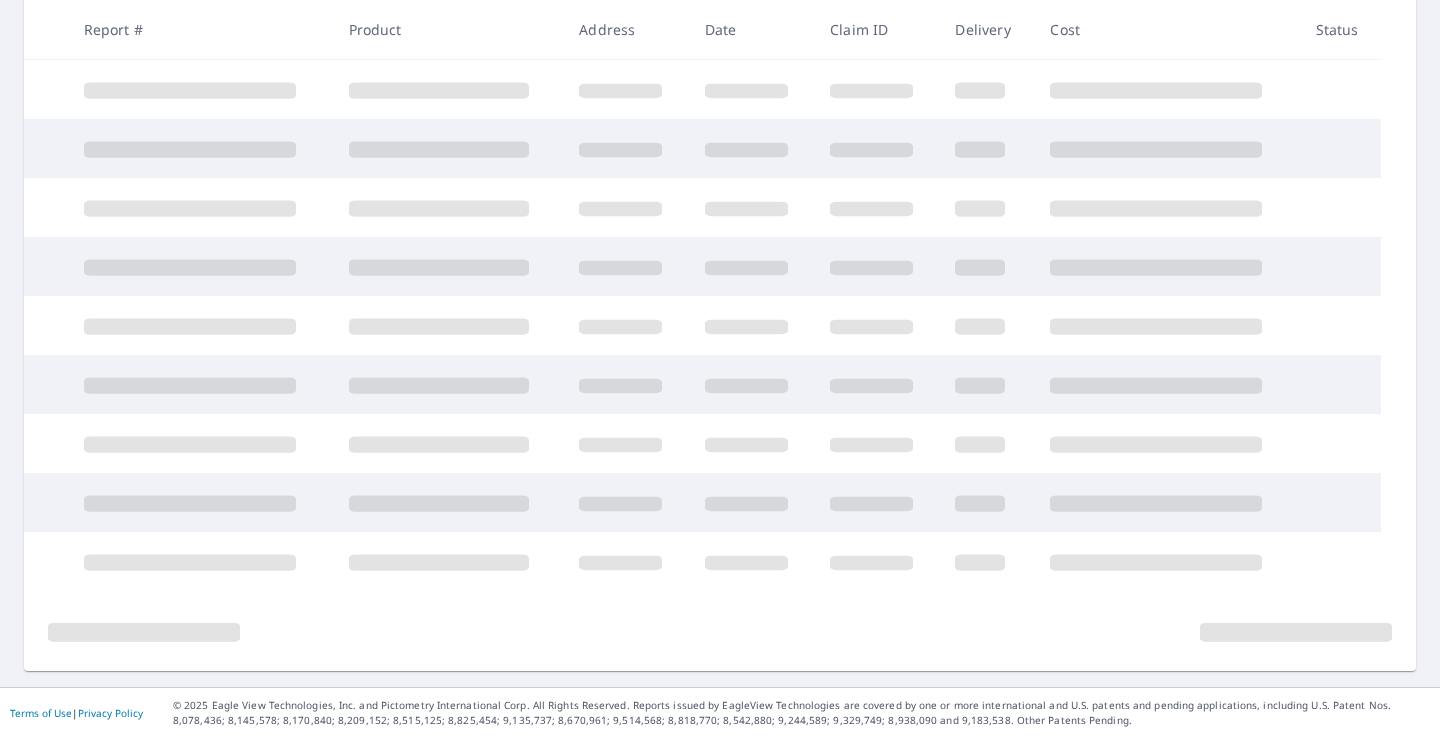 scroll, scrollTop: 420, scrollLeft: 0, axis: vertical 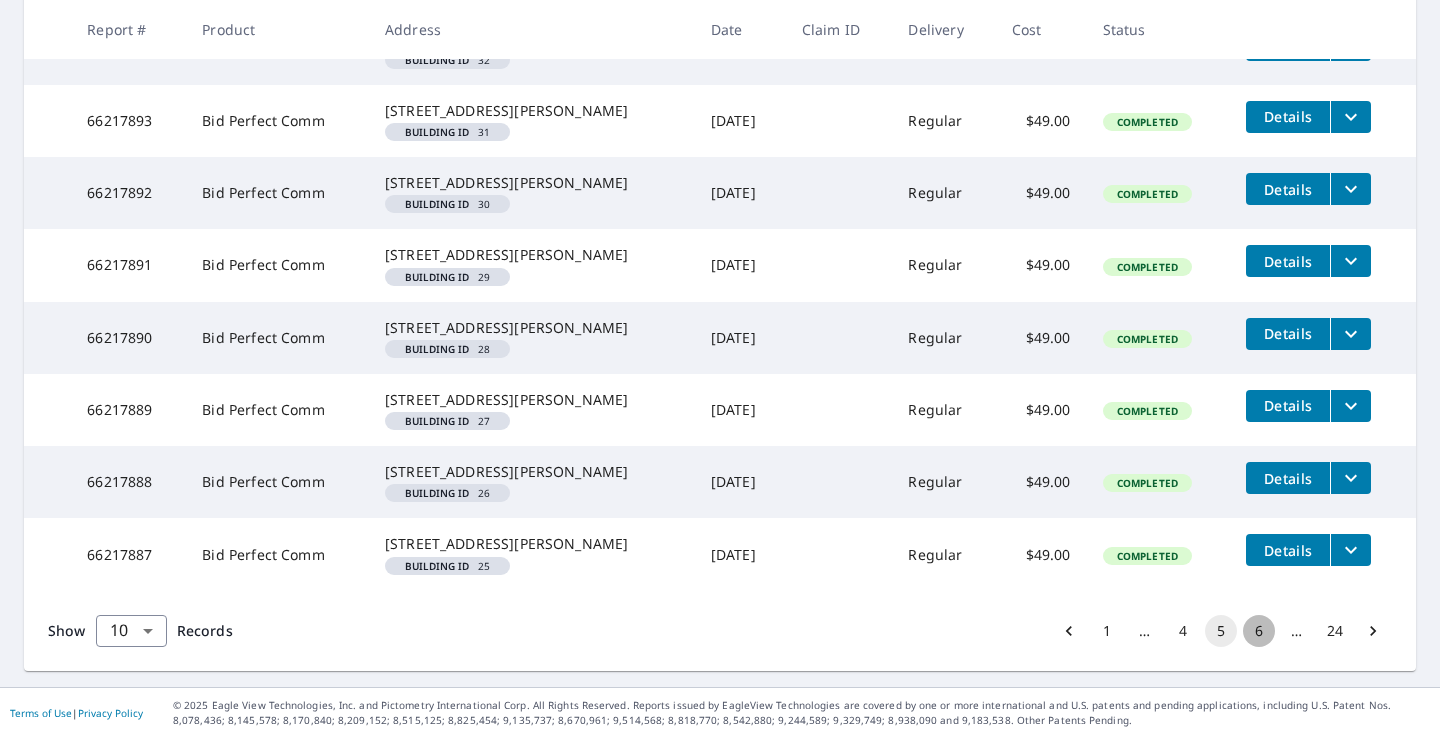 click on "6" at bounding box center (1259, 631) 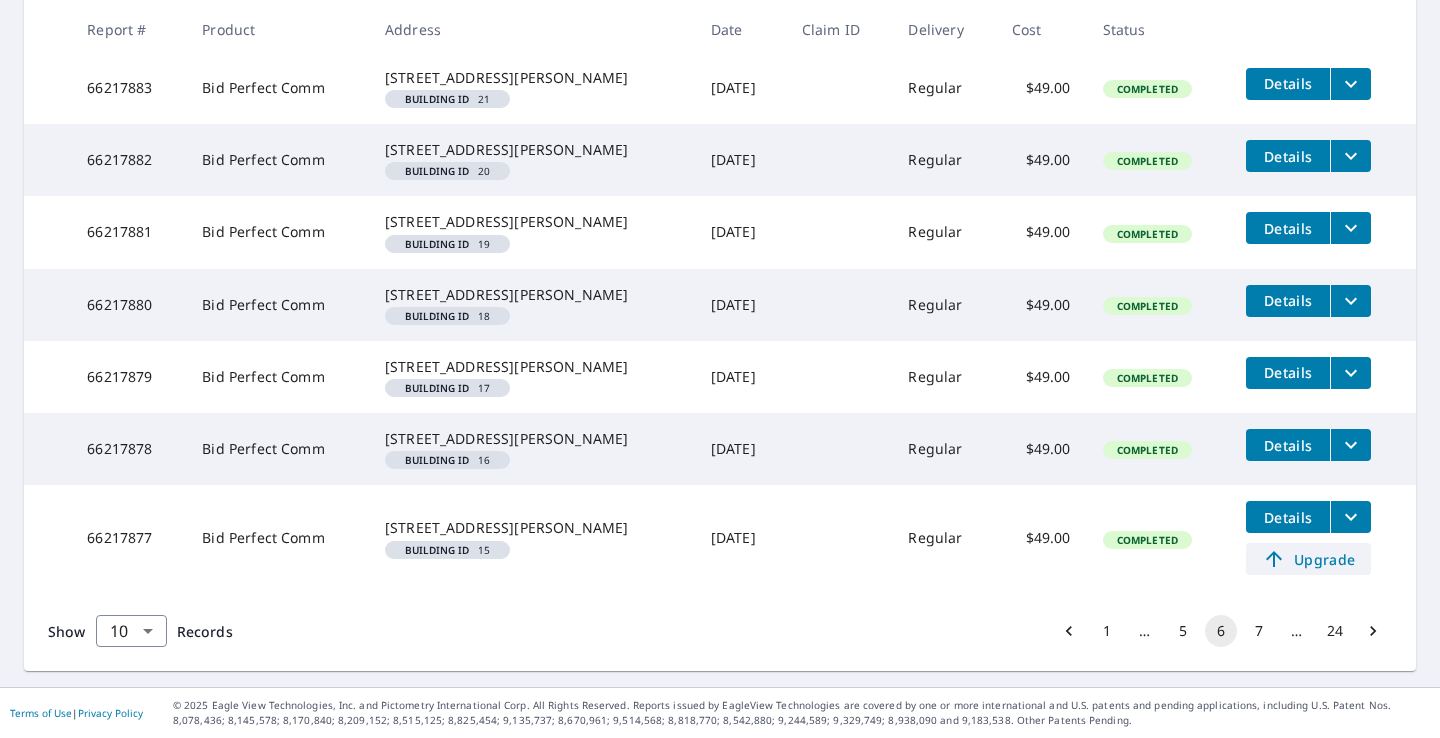 click on "Upgrade" at bounding box center (1308, 559) 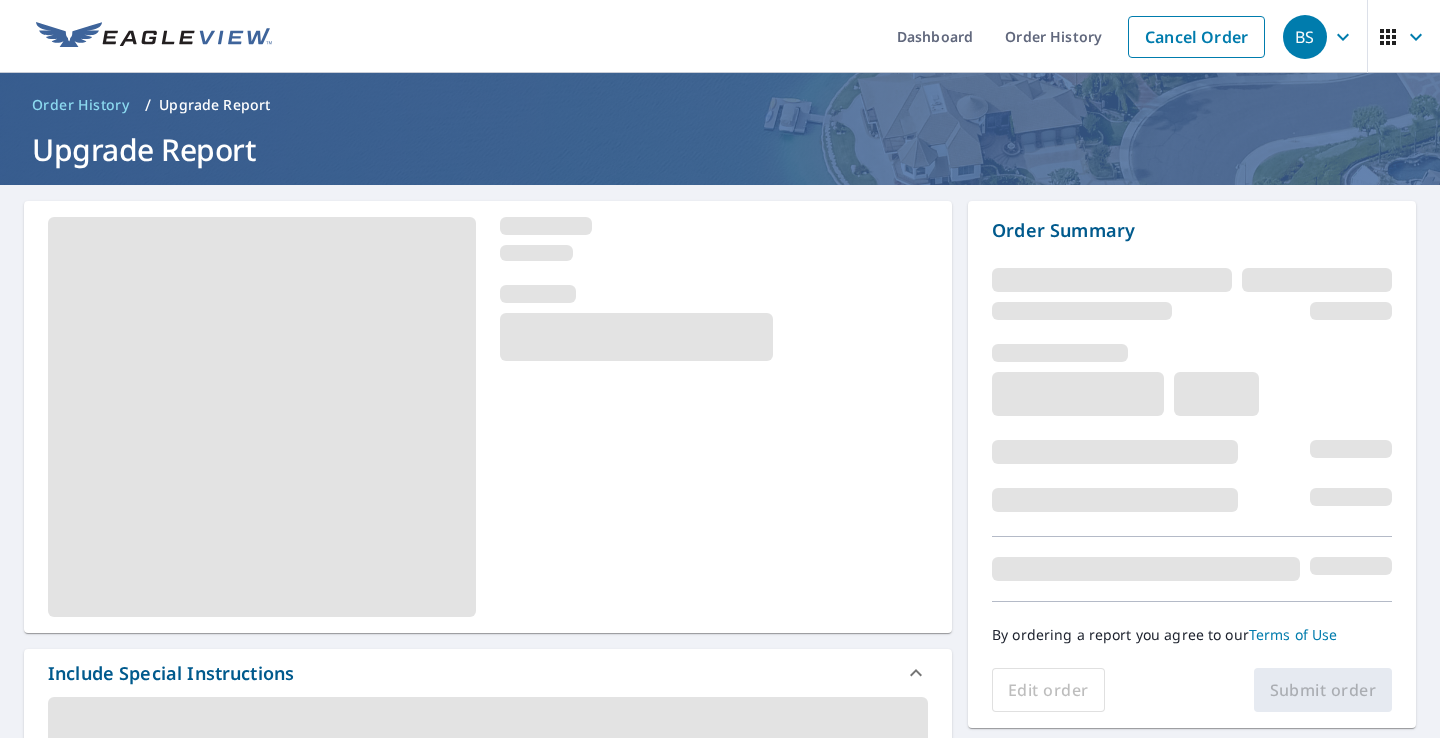 scroll, scrollTop: 0, scrollLeft: 0, axis: both 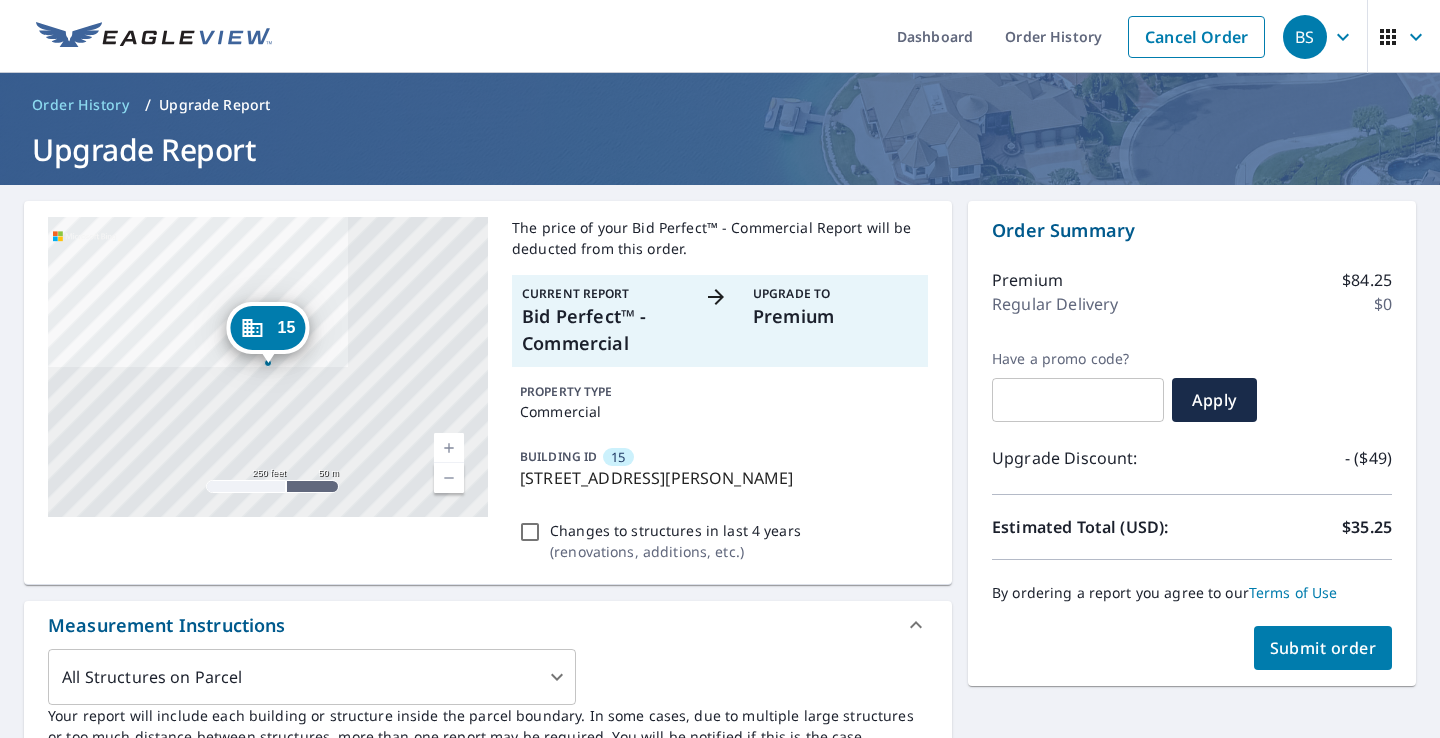 click on "Submit order" at bounding box center [1323, 648] 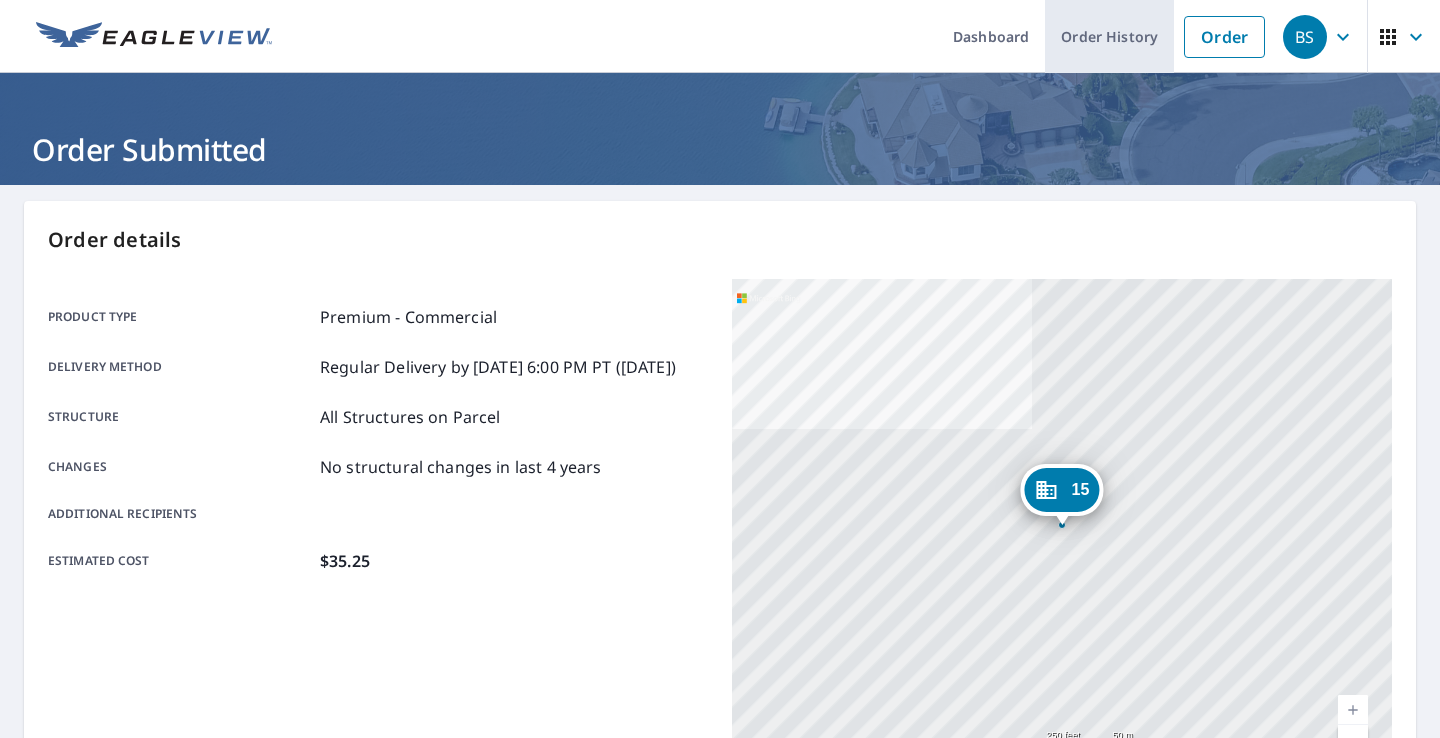 click on "Order History" at bounding box center (1109, 36) 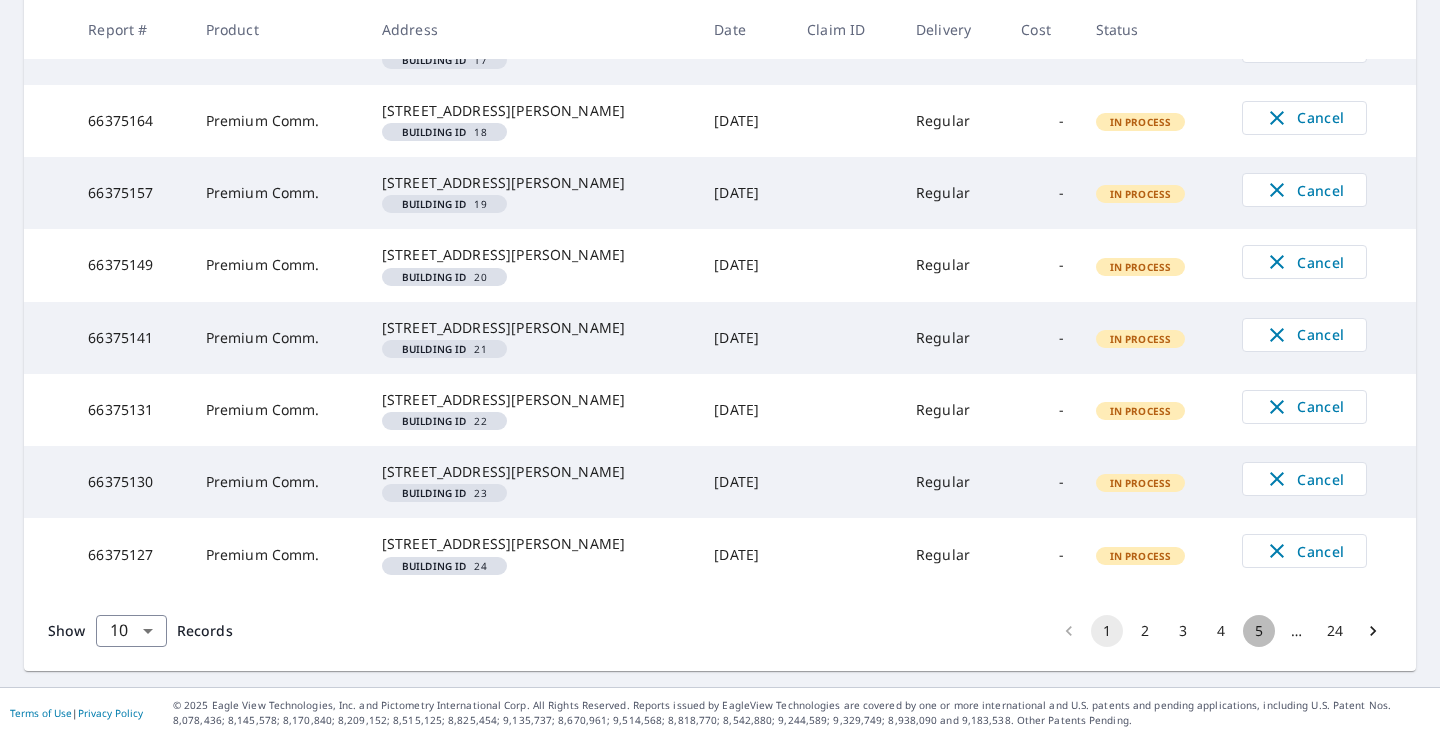 click on "5" at bounding box center (1259, 631) 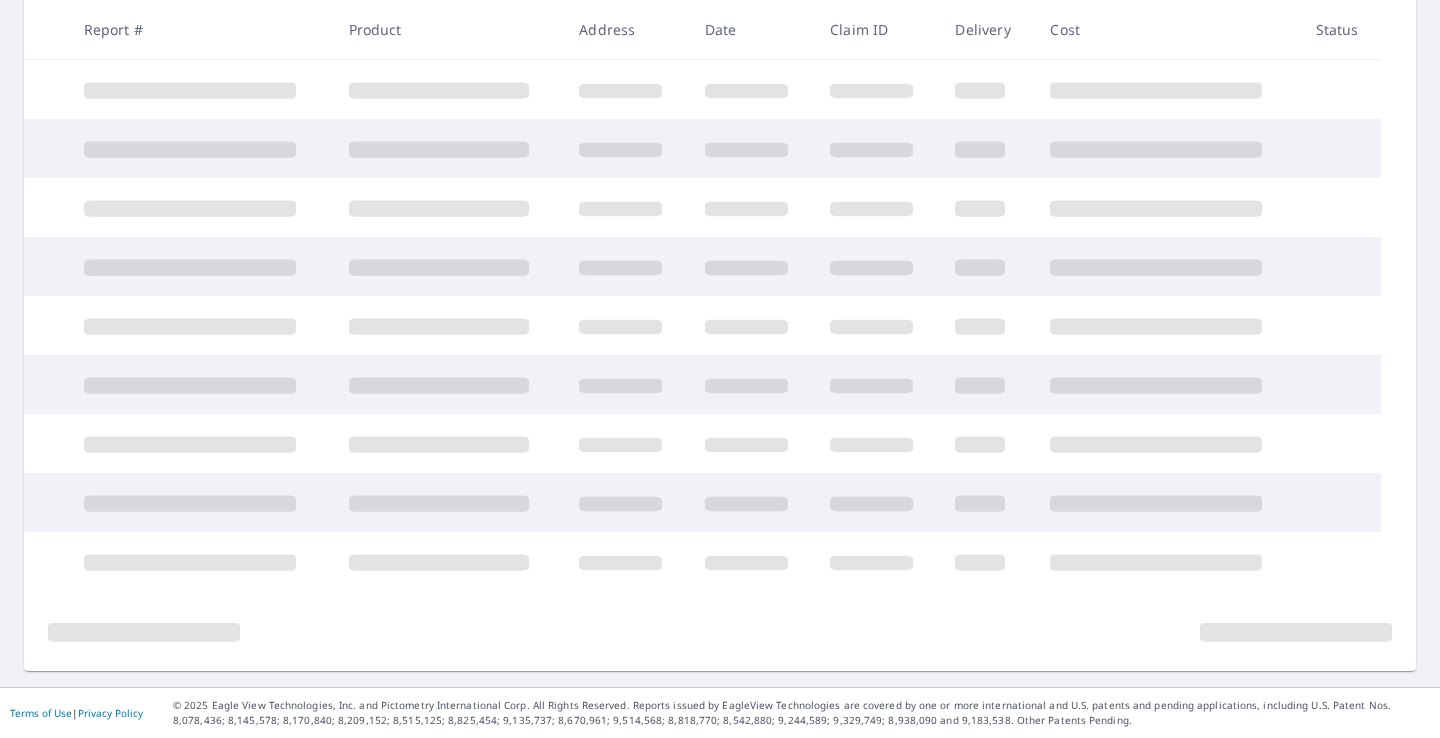 scroll, scrollTop: 0, scrollLeft: 0, axis: both 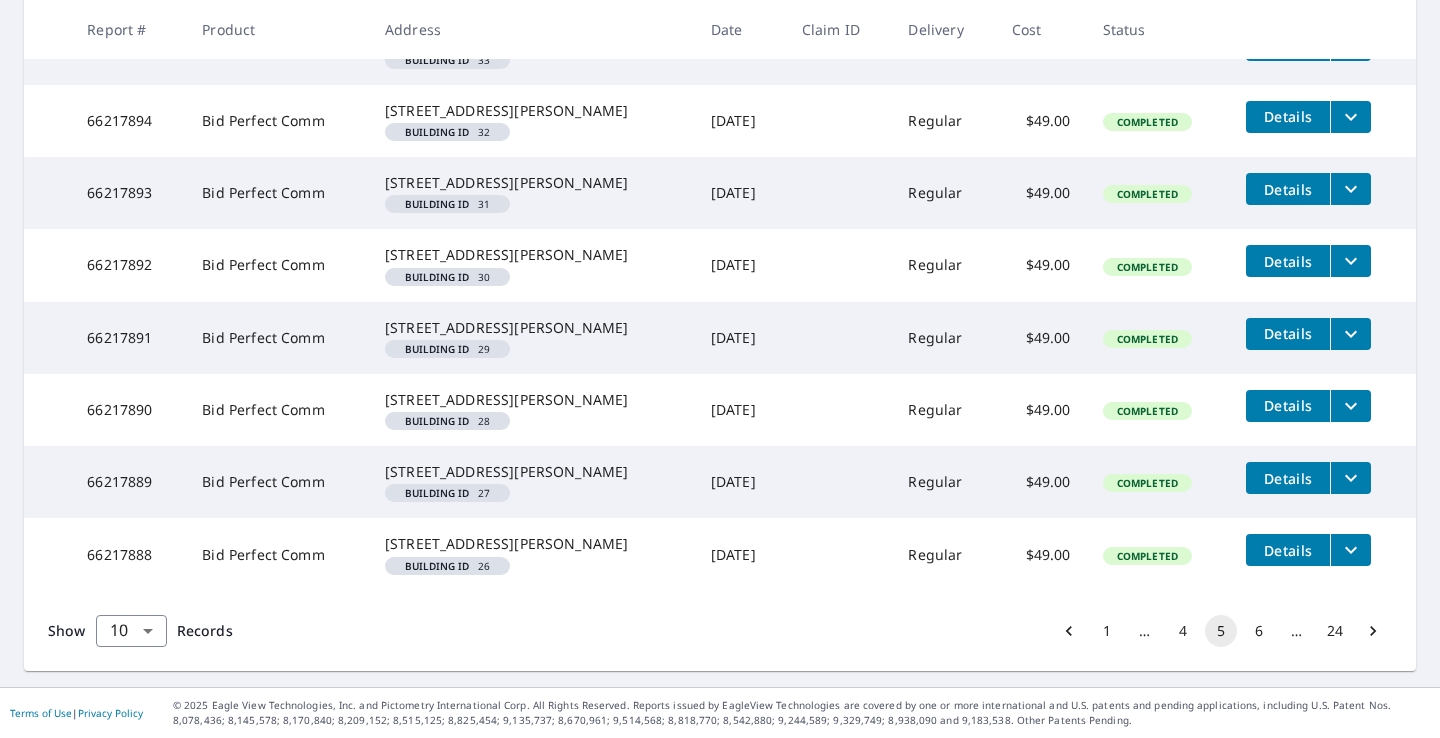 click on "6" at bounding box center (1259, 631) 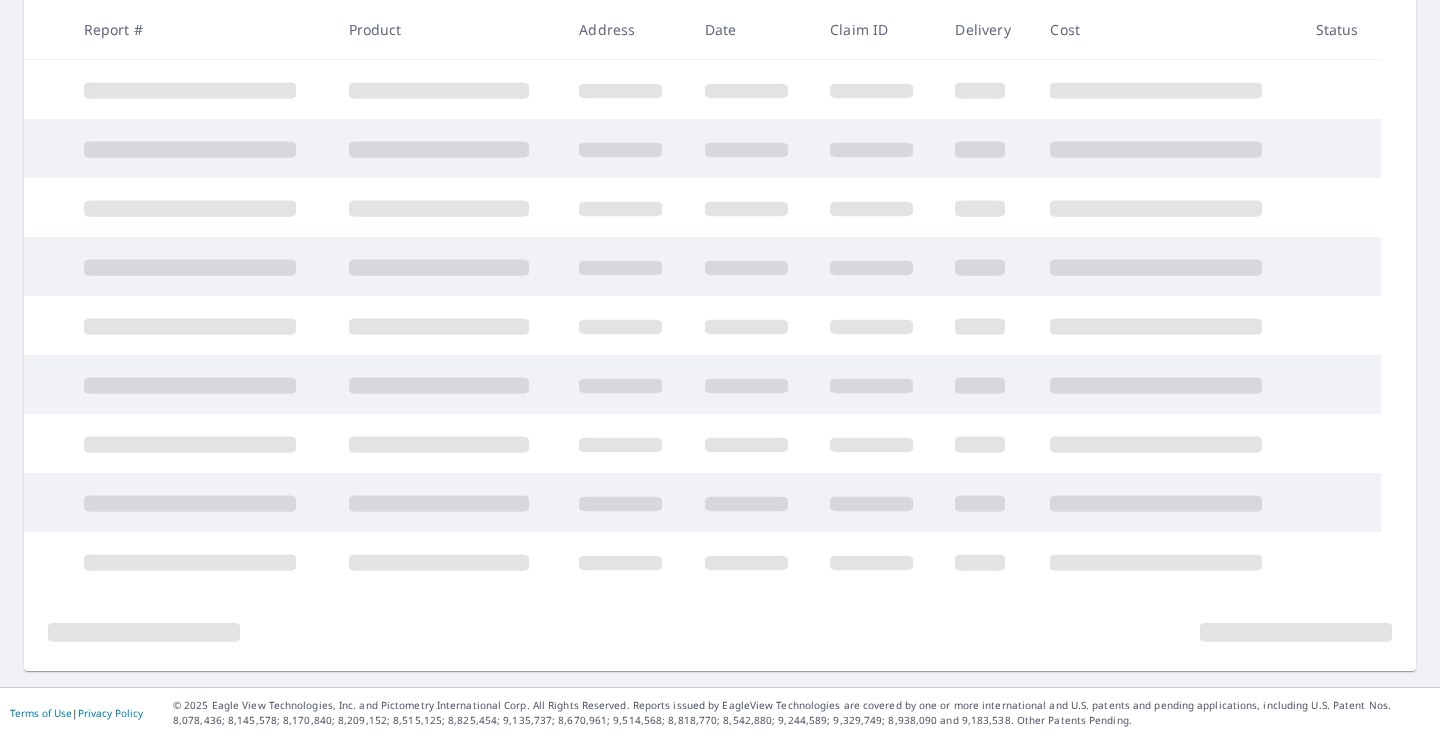 scroll, scrollTop: 420, scrollLeft: 0, axis: vertical 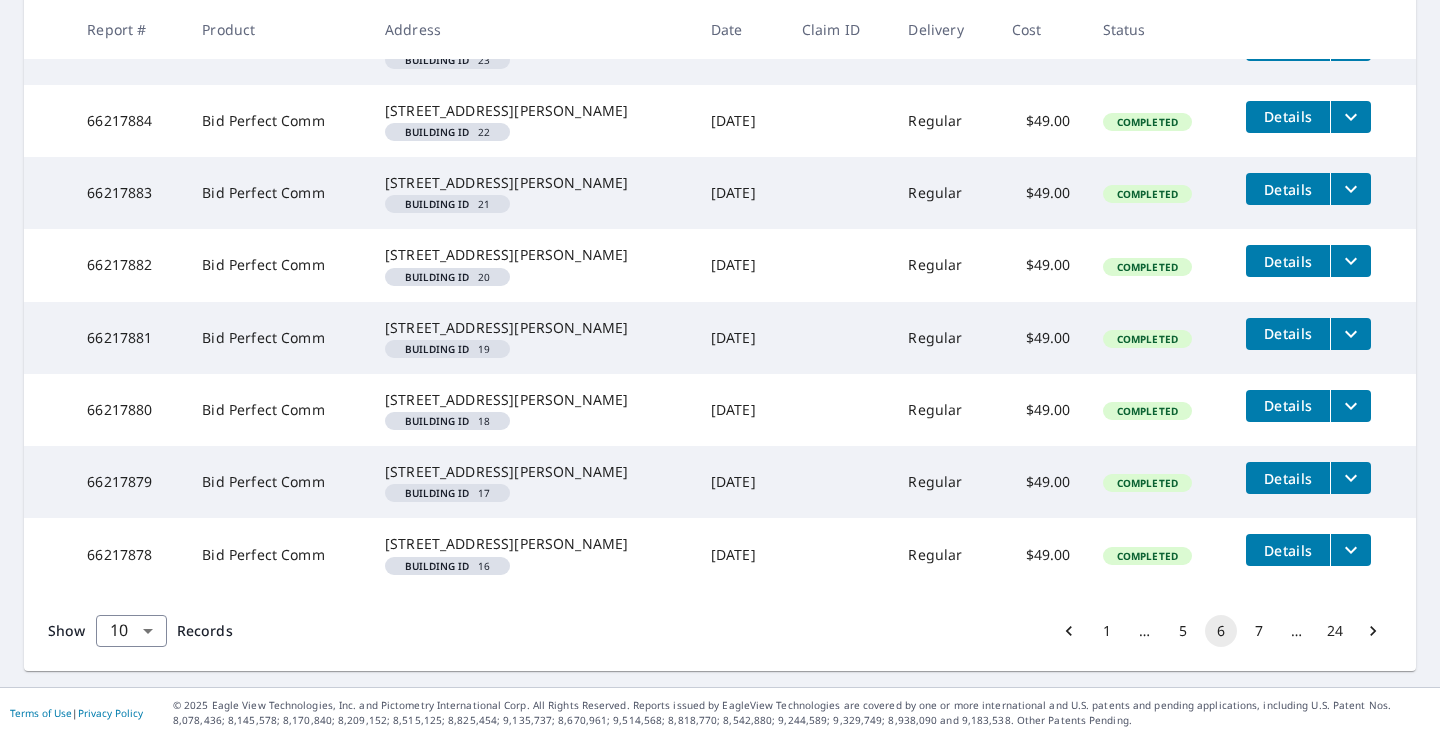 click on "7" at bounding box center (1259, 631) 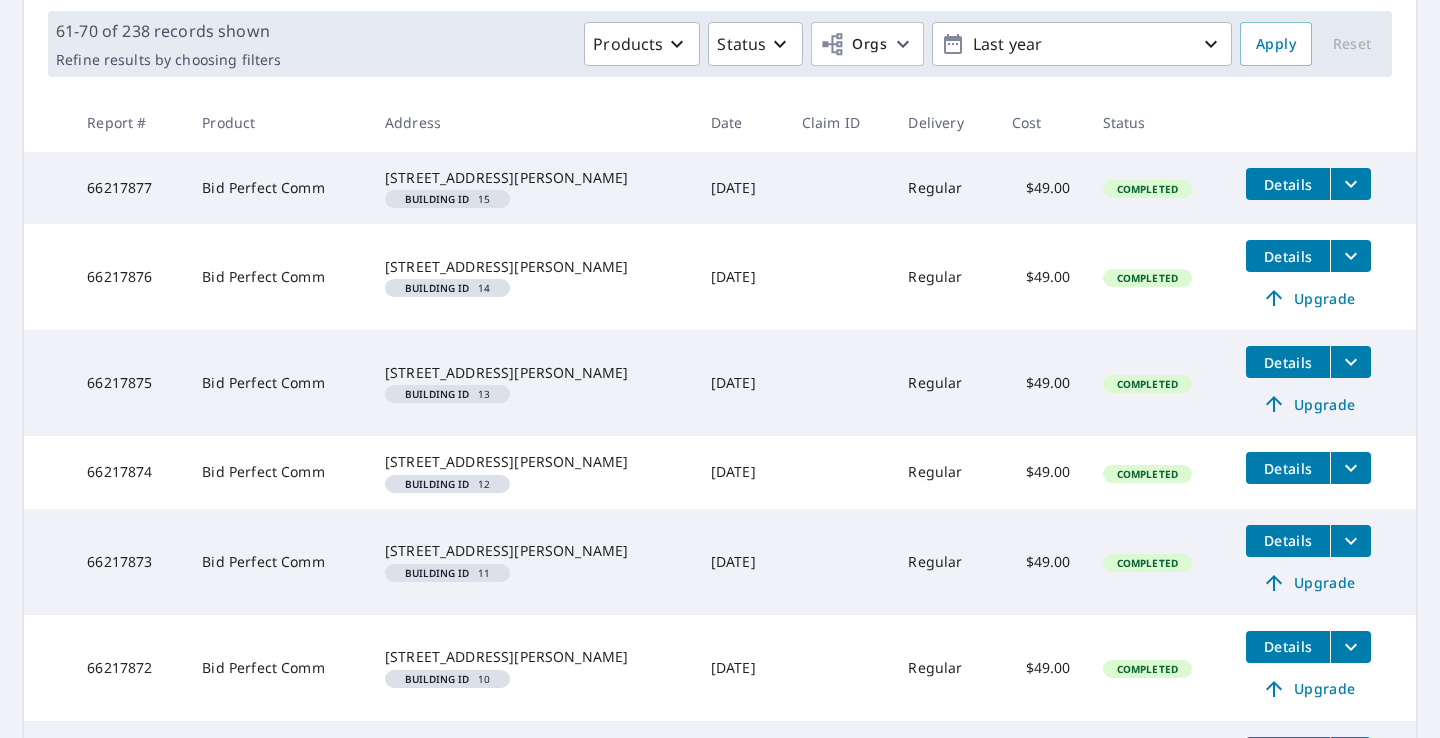 scroll, scrollTop: 290, scrollLeft: 0, axis: vertical 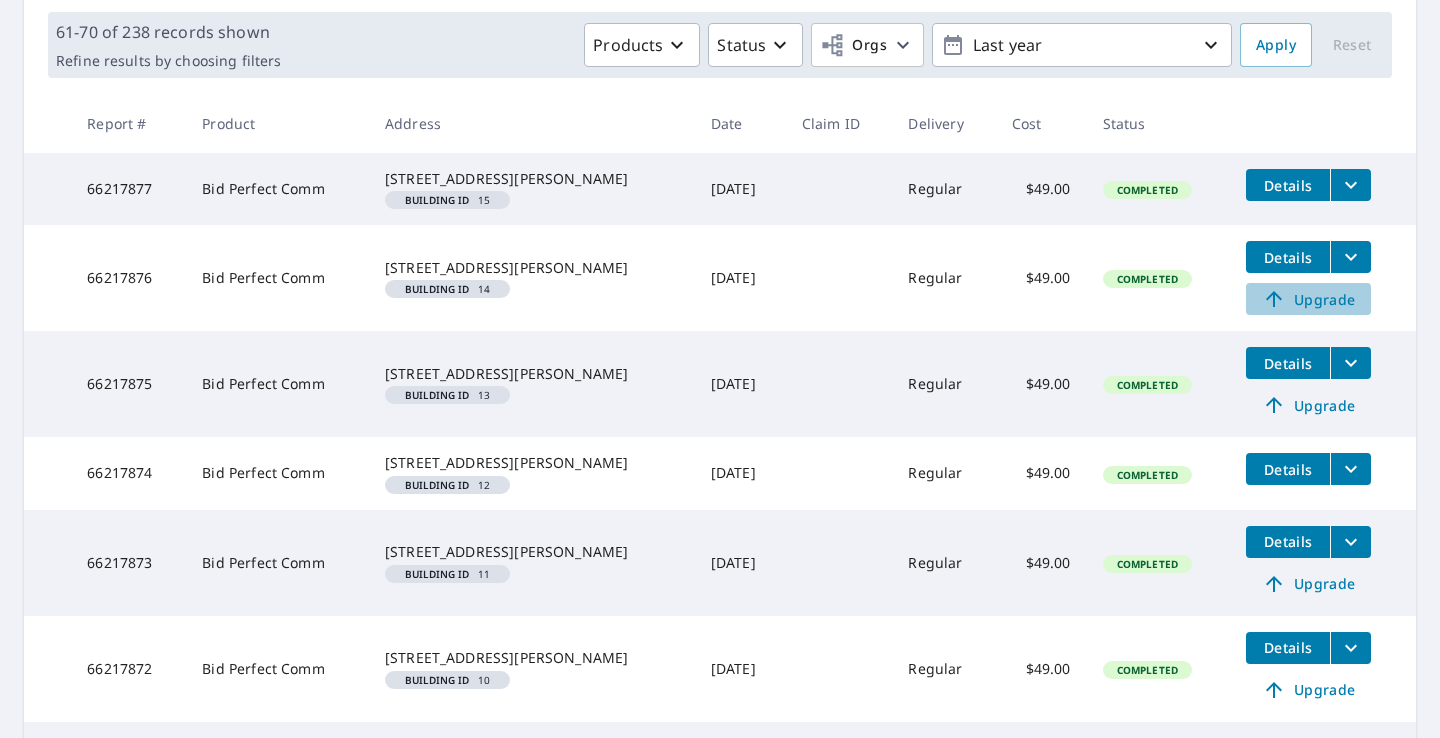 click on "Upgrade" at bounding box center (1308, 299) 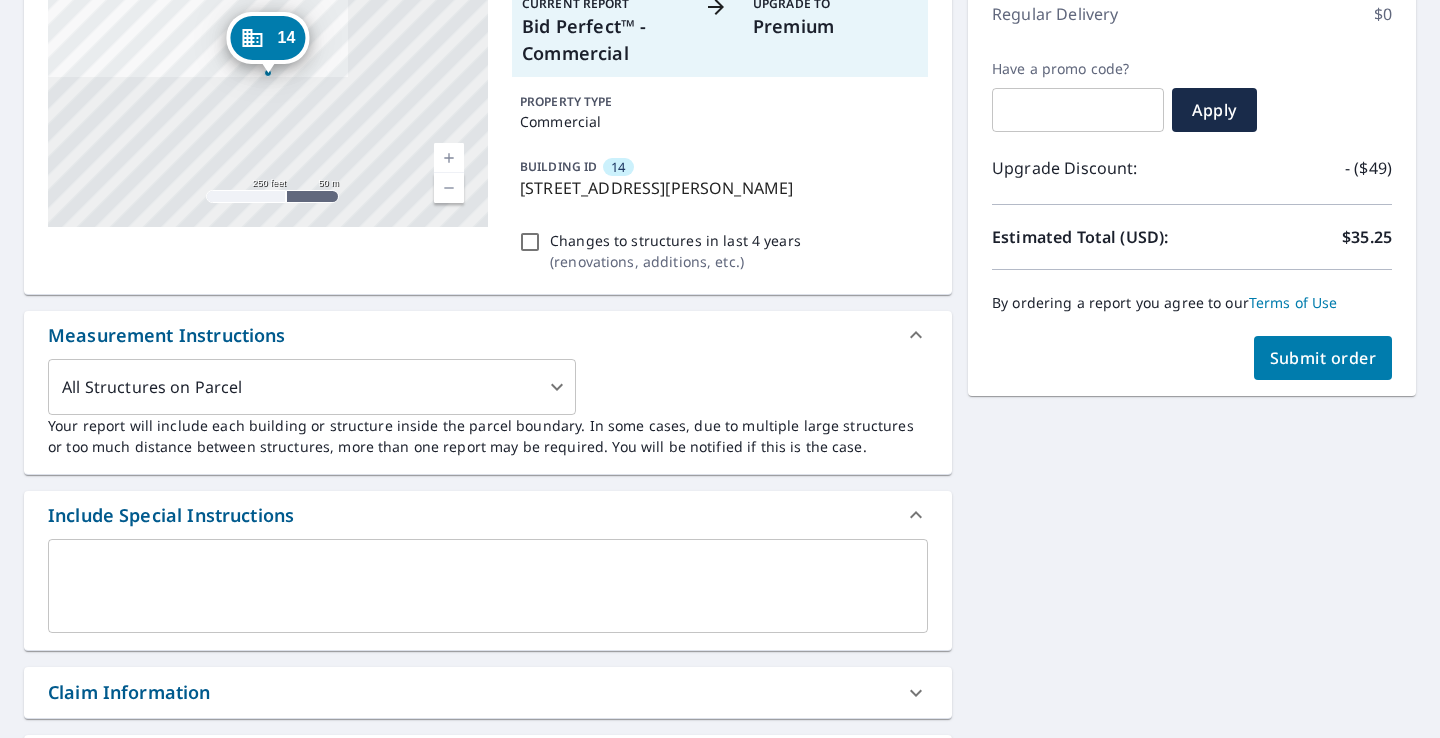 click on "Submit order" at bounding box center (1323, 358) 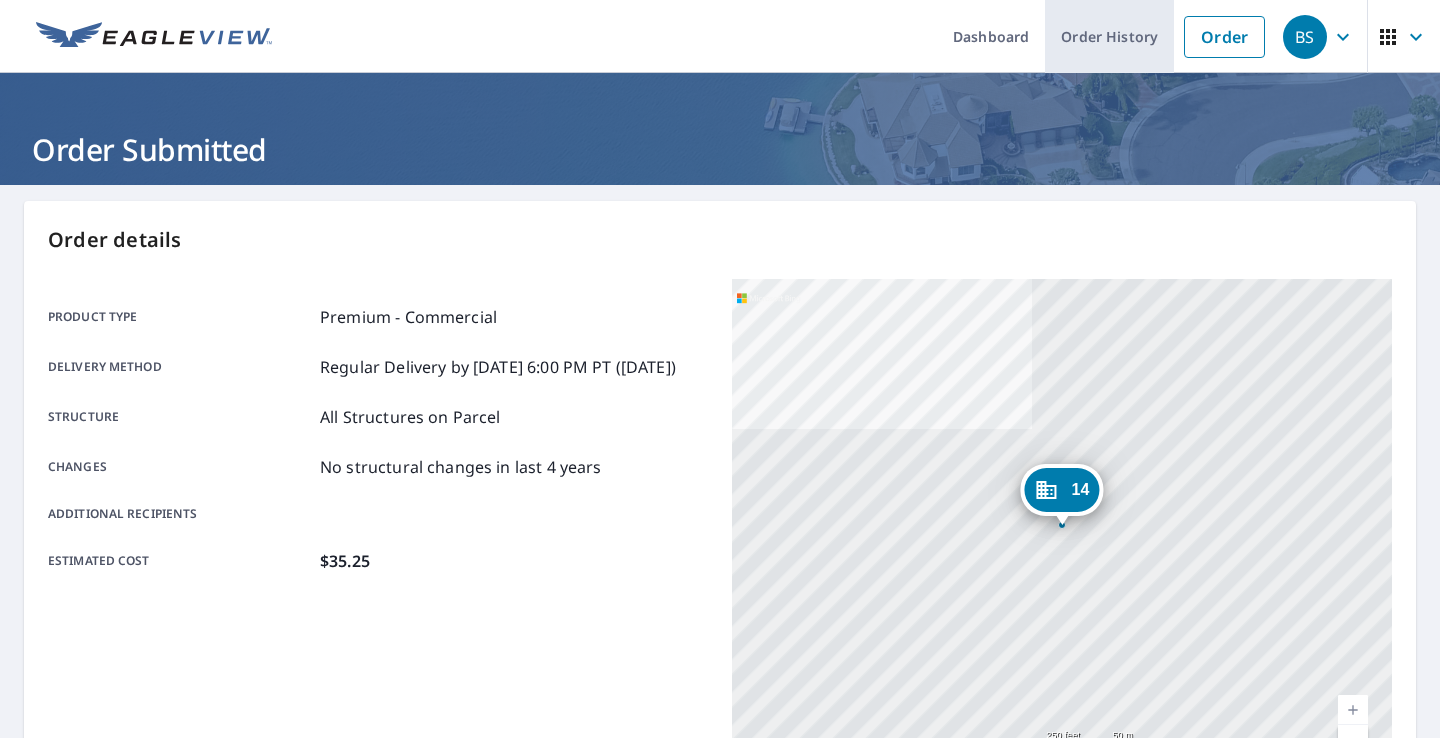 scroll, scrollTop: 0, scrollLeft: 0, axis: both 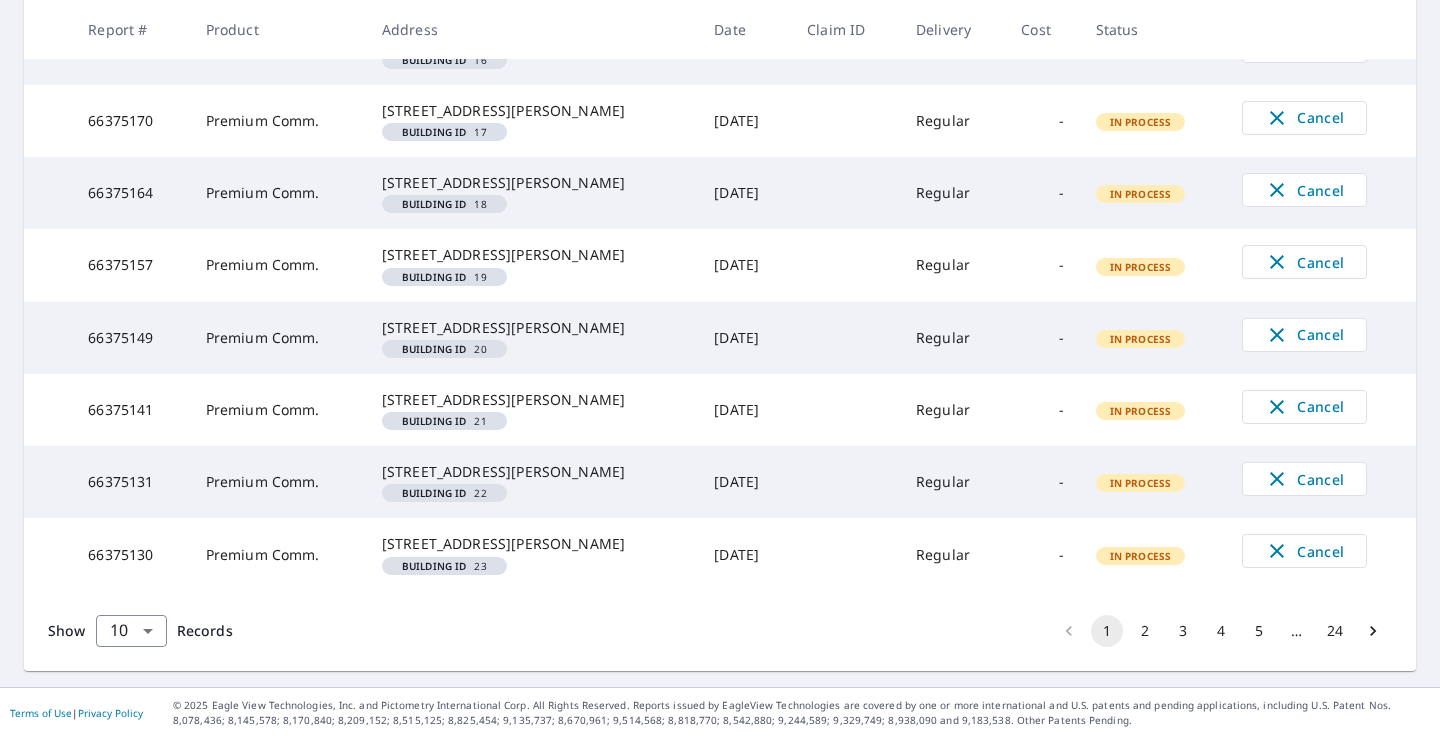 click on "1 2 3 4 5 … 24" at bounding box center [1221, 631] 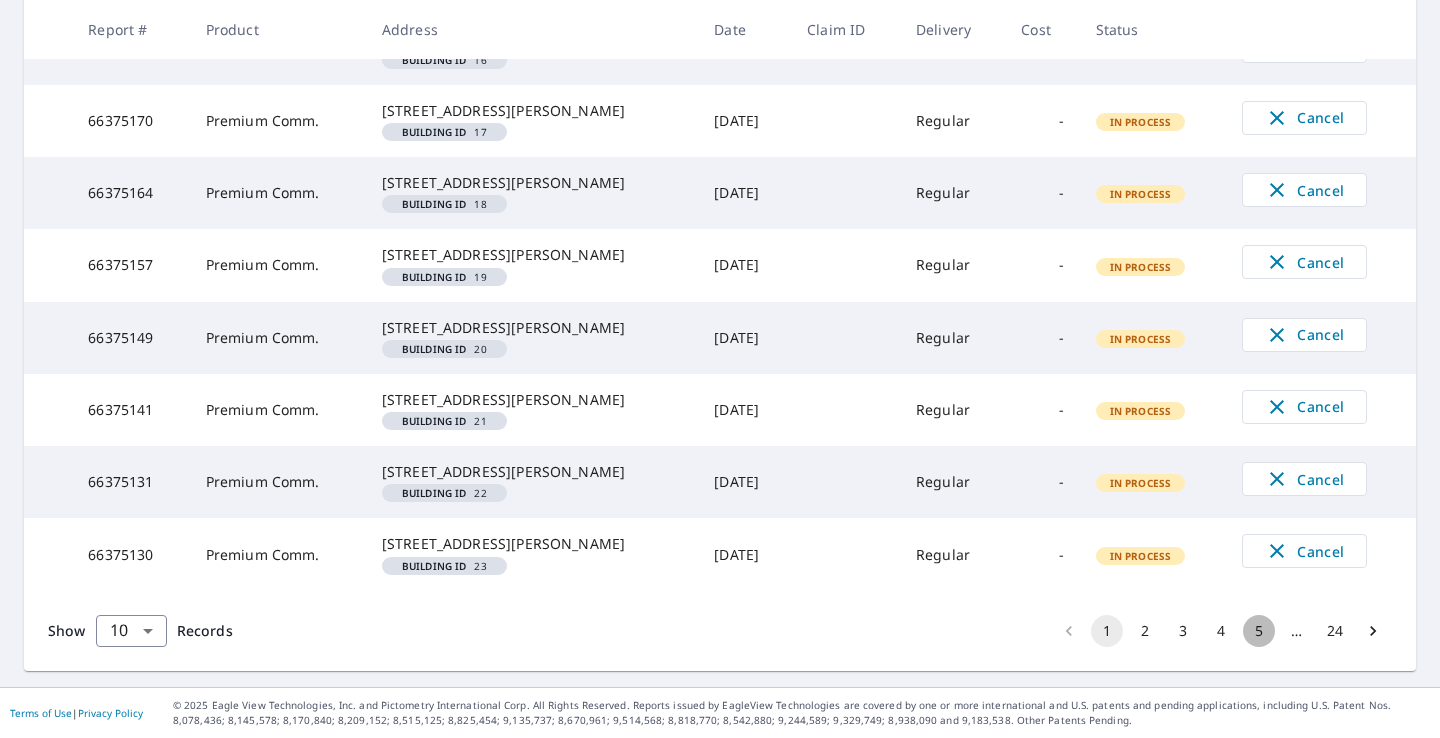 click on "5" at bounding box center [1259, 631] 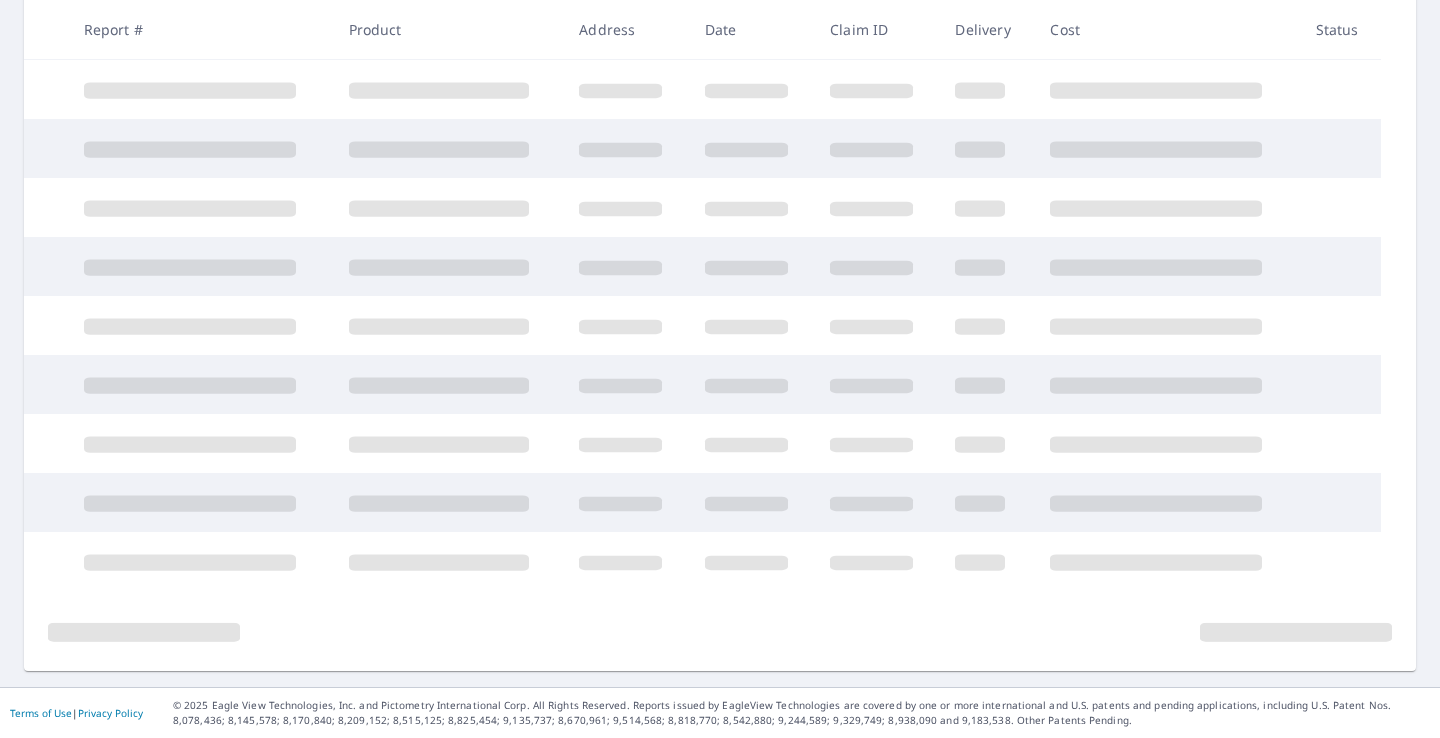 scroll, scrollTop: 420, scrollLeft: 0, axis: vertical 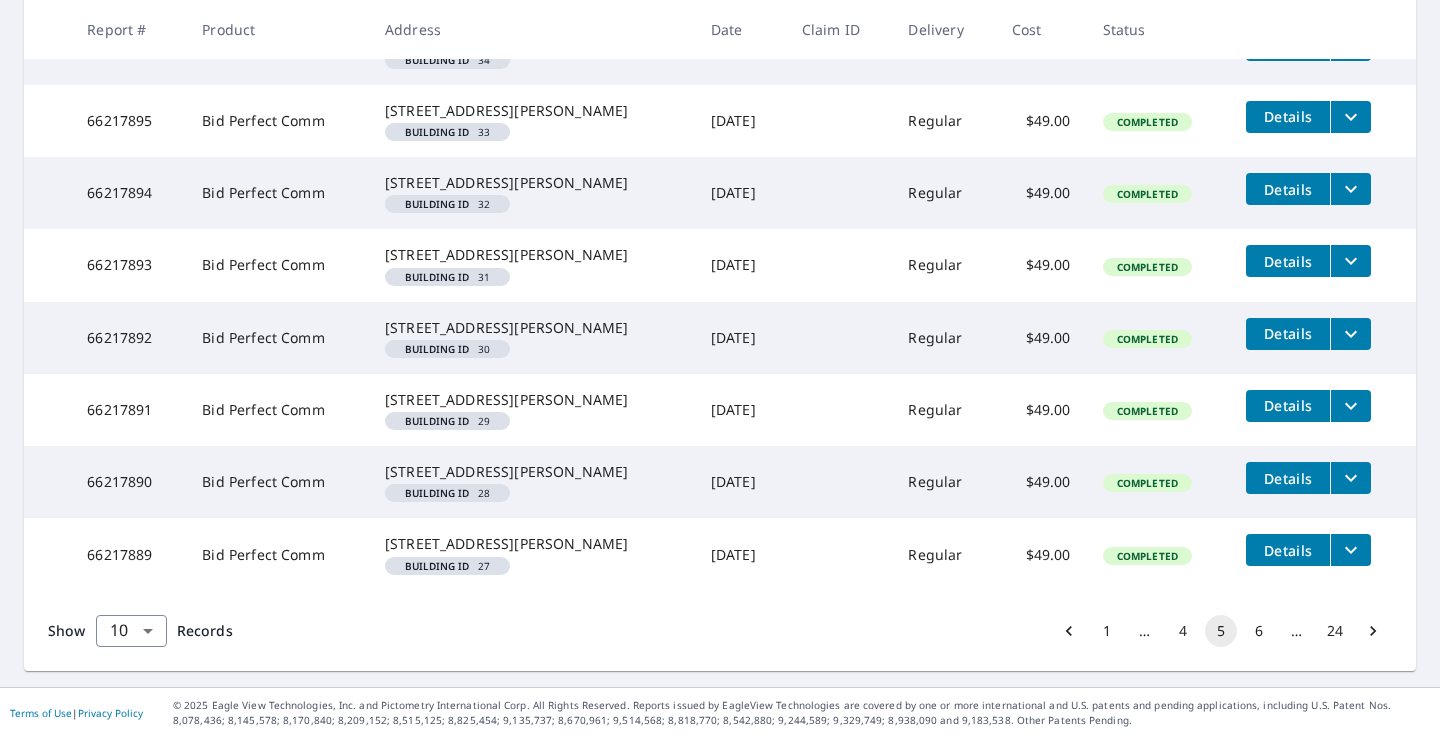 click on "6" at bounding box center (1259, 631) 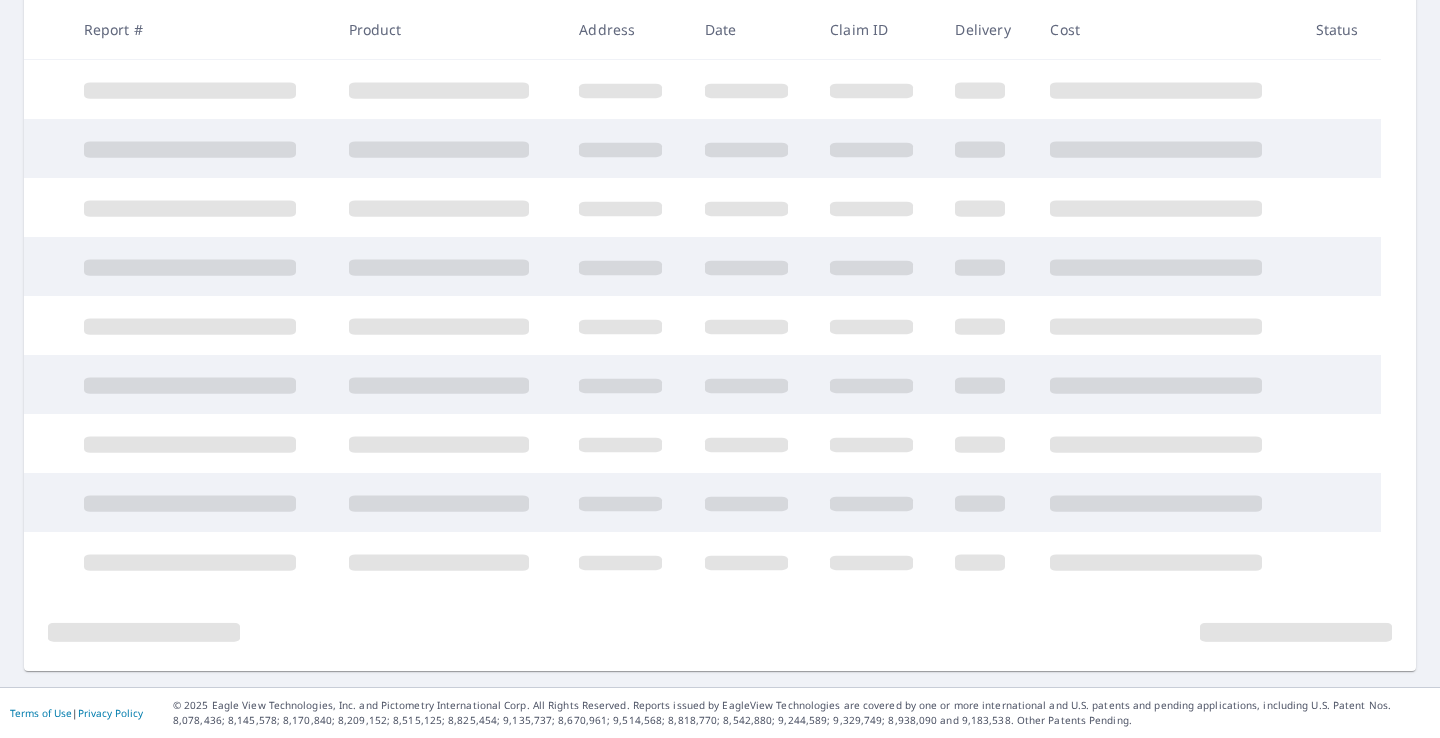 scroll, scrollTop: 420, scrollLeft: 0, axis: vertical 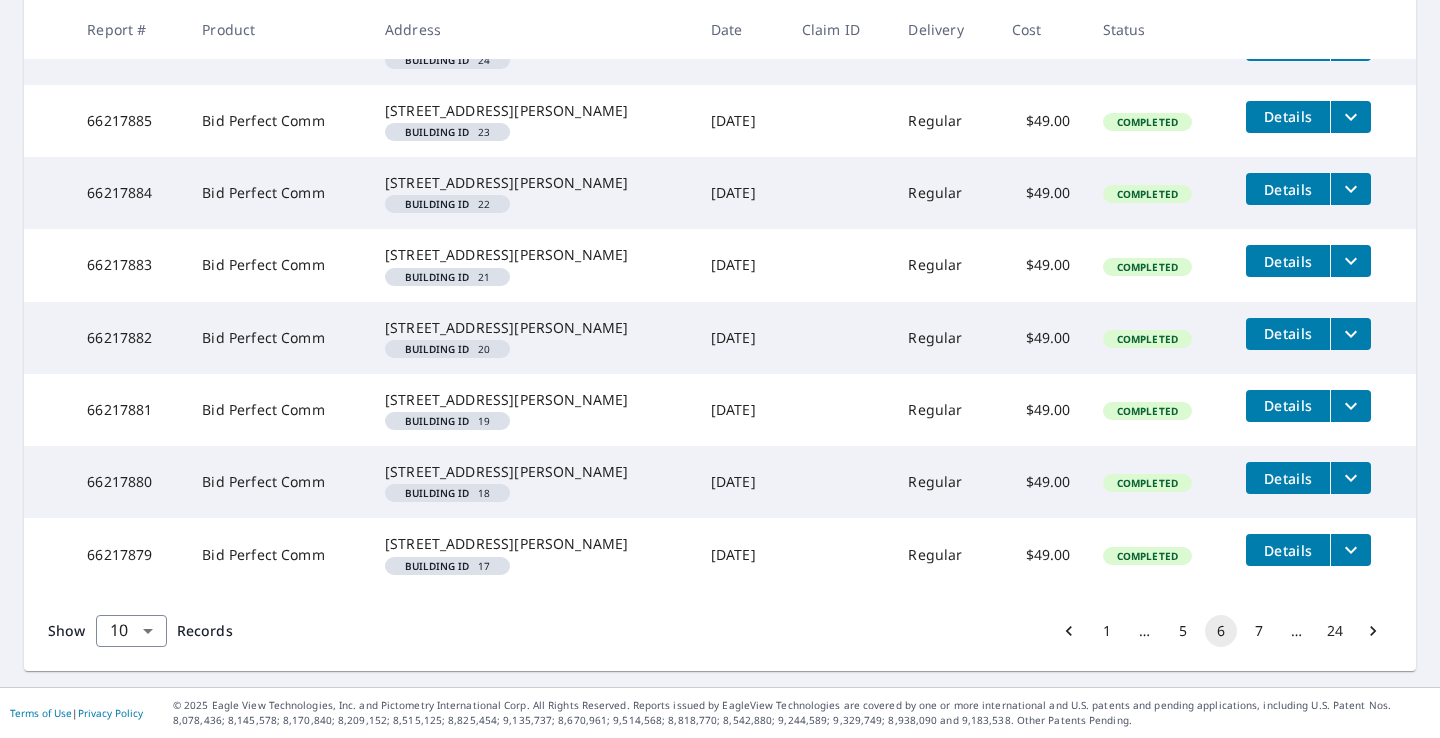 click on "7" at bounding box center (1259, 631) 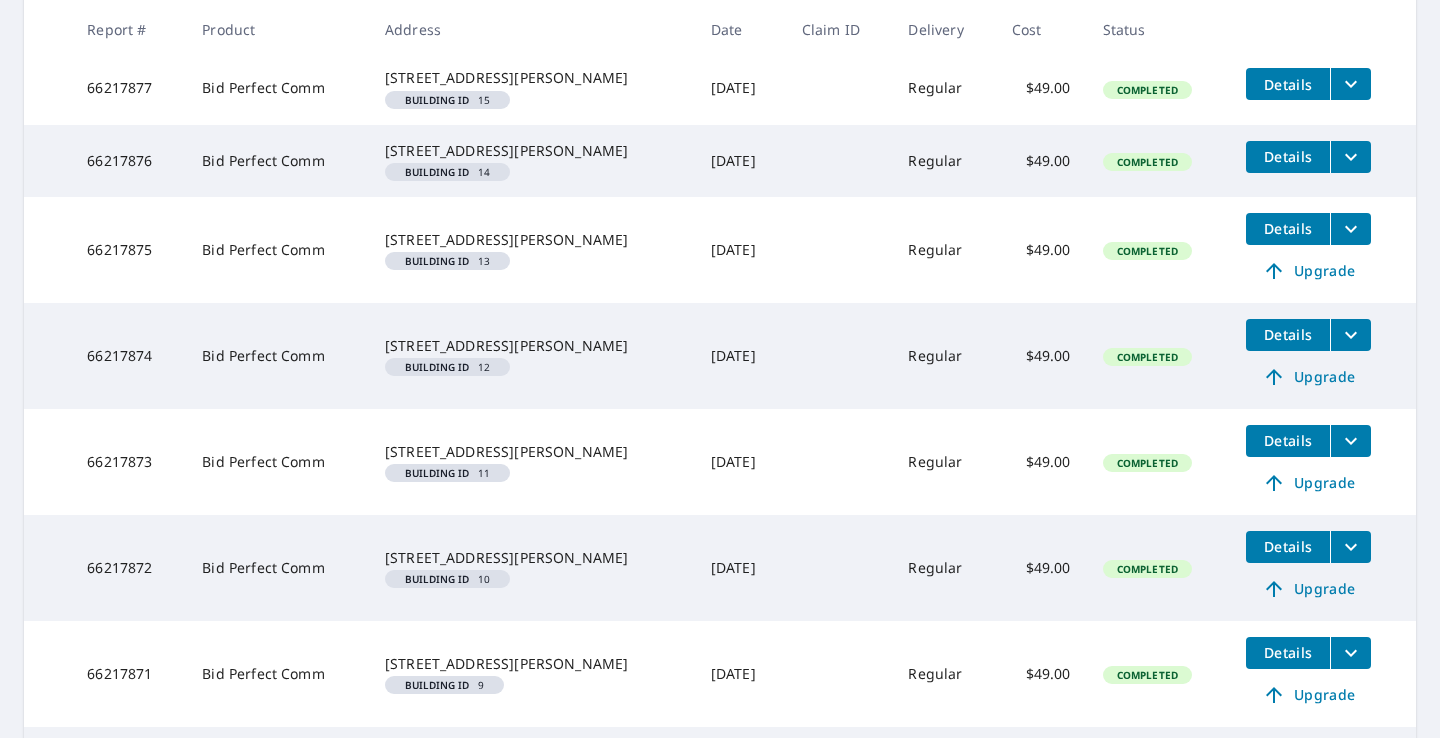 scroll, scrollTop: 460, scrollLeft: 0, axis: vertical 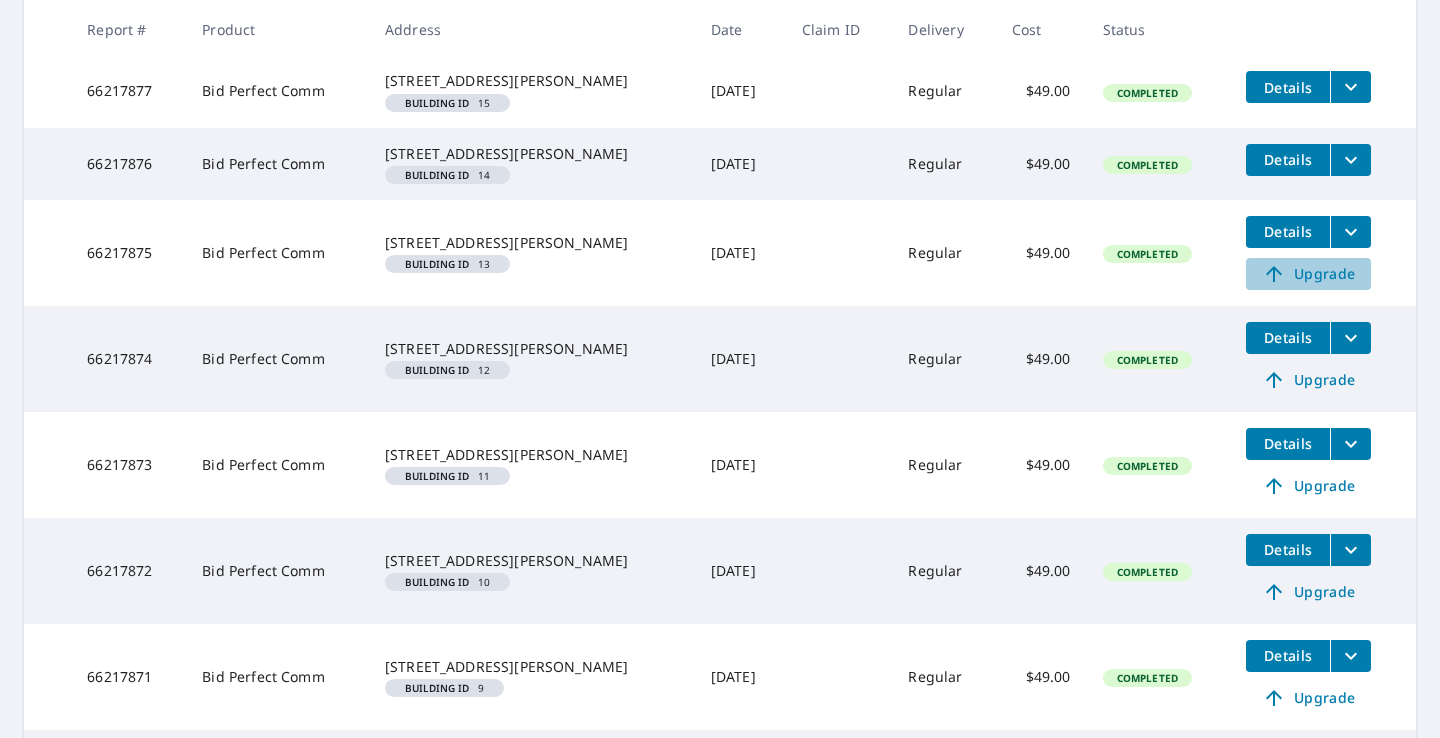 click on "Upgrade" at bounding box center [1308, 274] 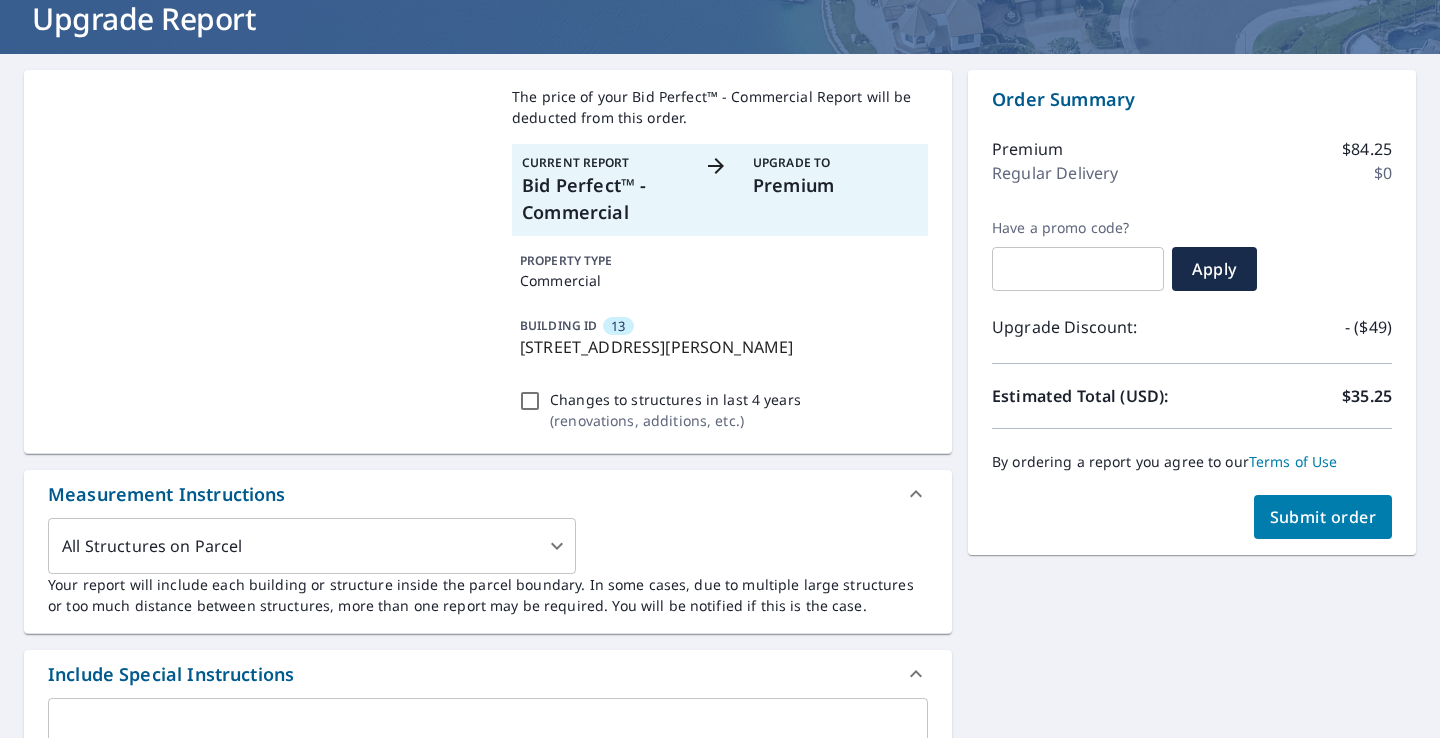 scroll, scrollTop: 126, scrollLeft: 0, axis: vertical 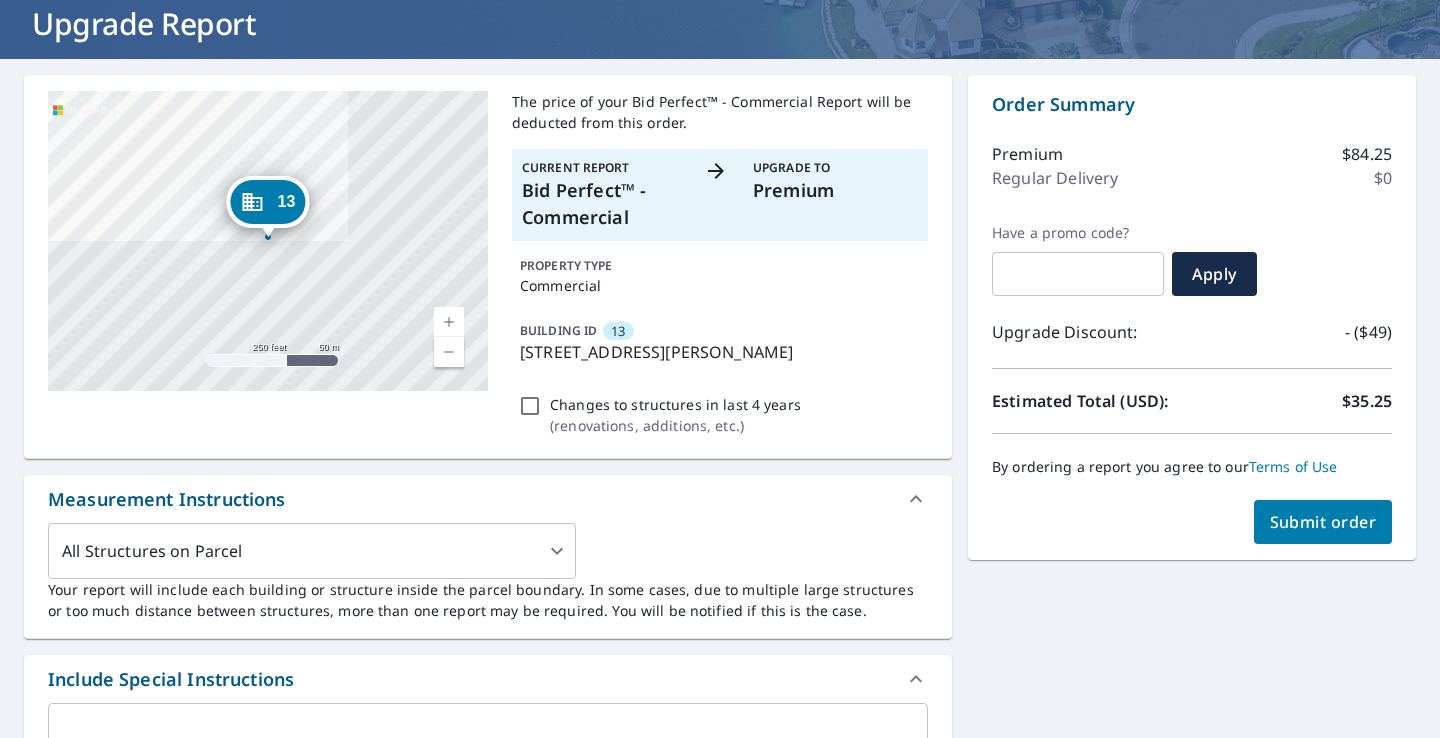 click on "Submit order" at bounding box center [1323, 522] 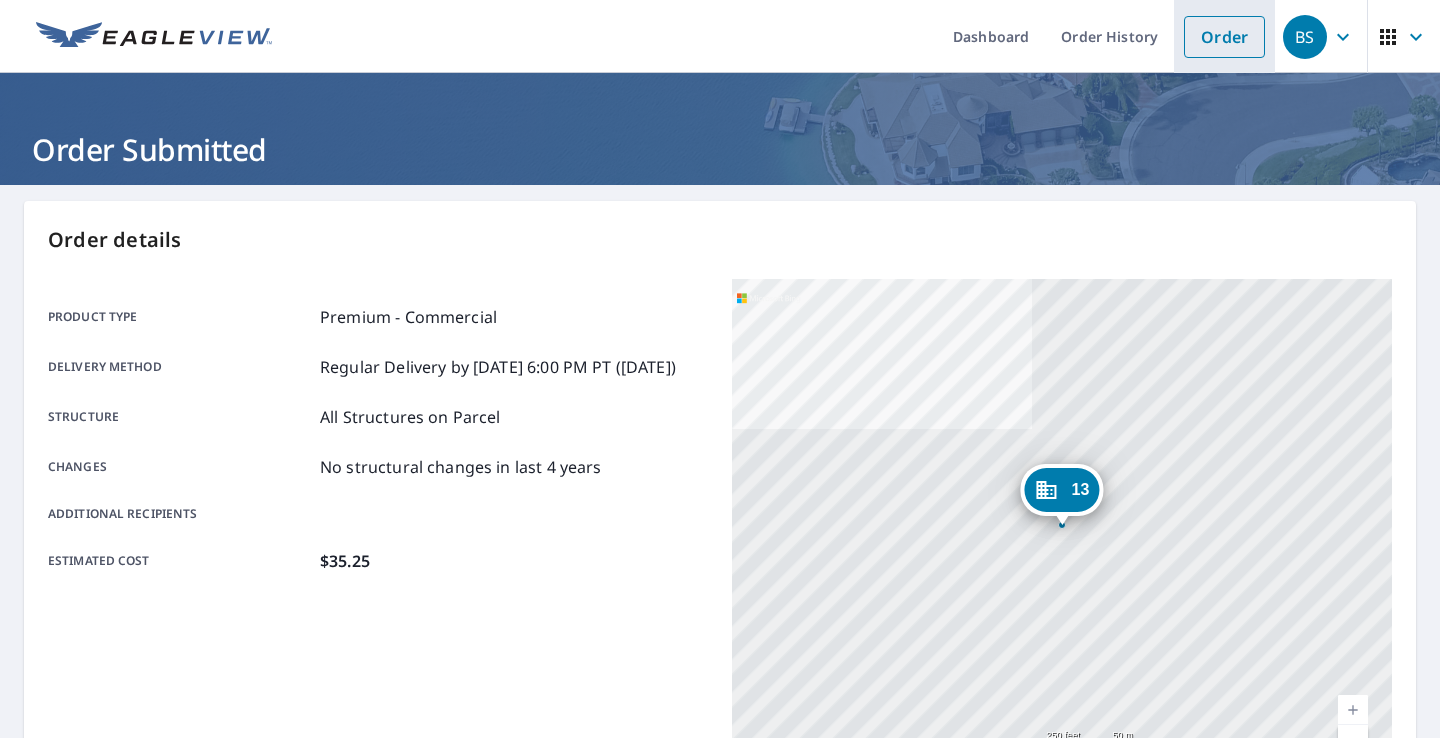 scroll, scrollTop: 0, scrollLeft: 0, axis: both 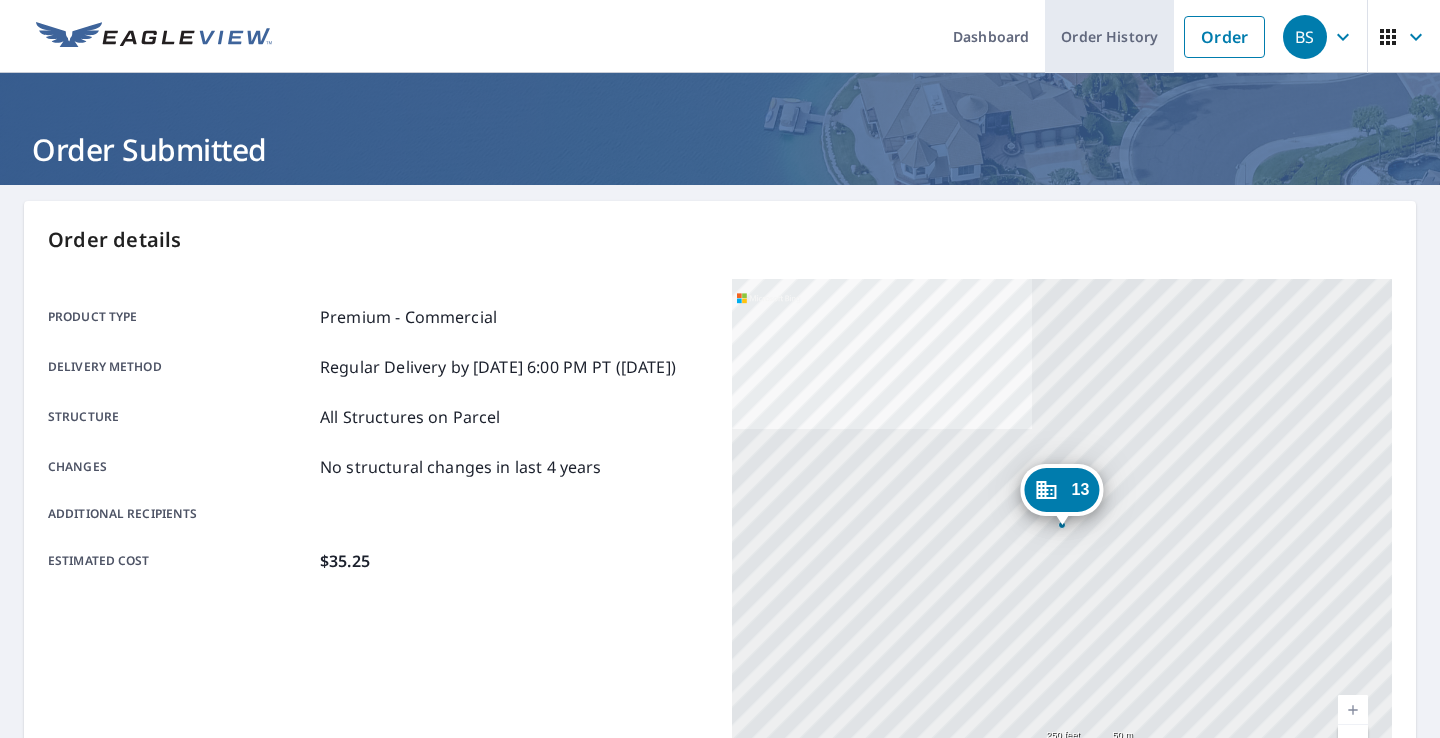 click on "Order History" at bounding box center (1109, 36) 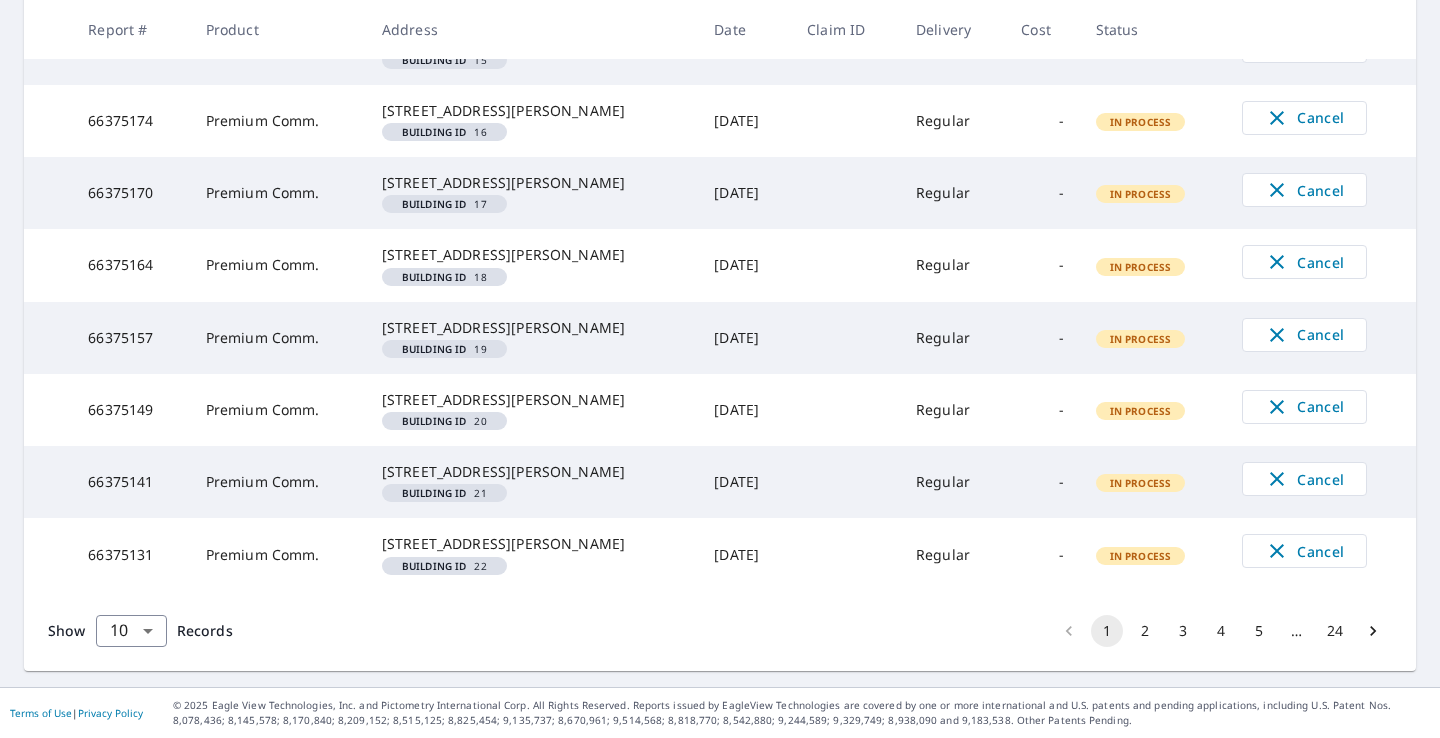 scroll, scrollTop: 782, scrollLeft: 0, axis: vertical 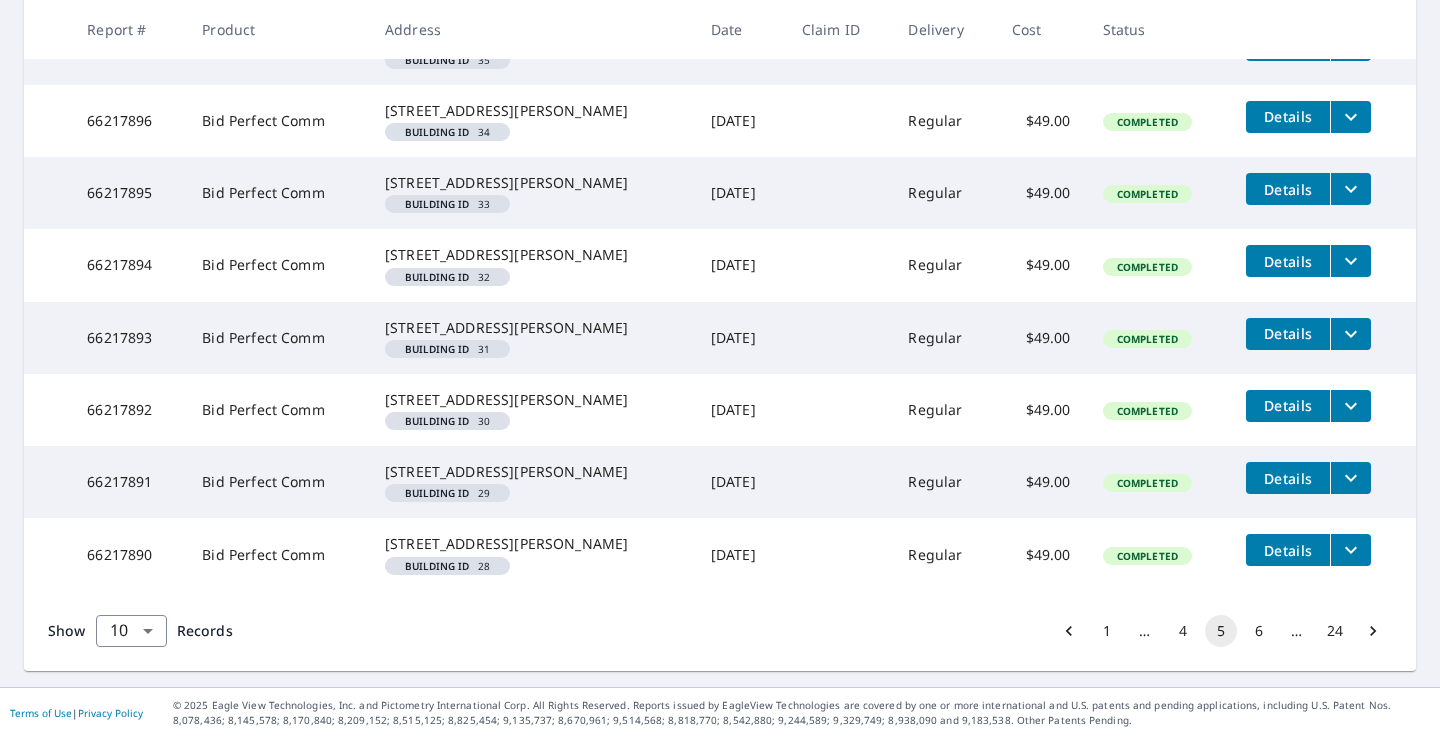 click on "6" at bounding box center [1259, 631] 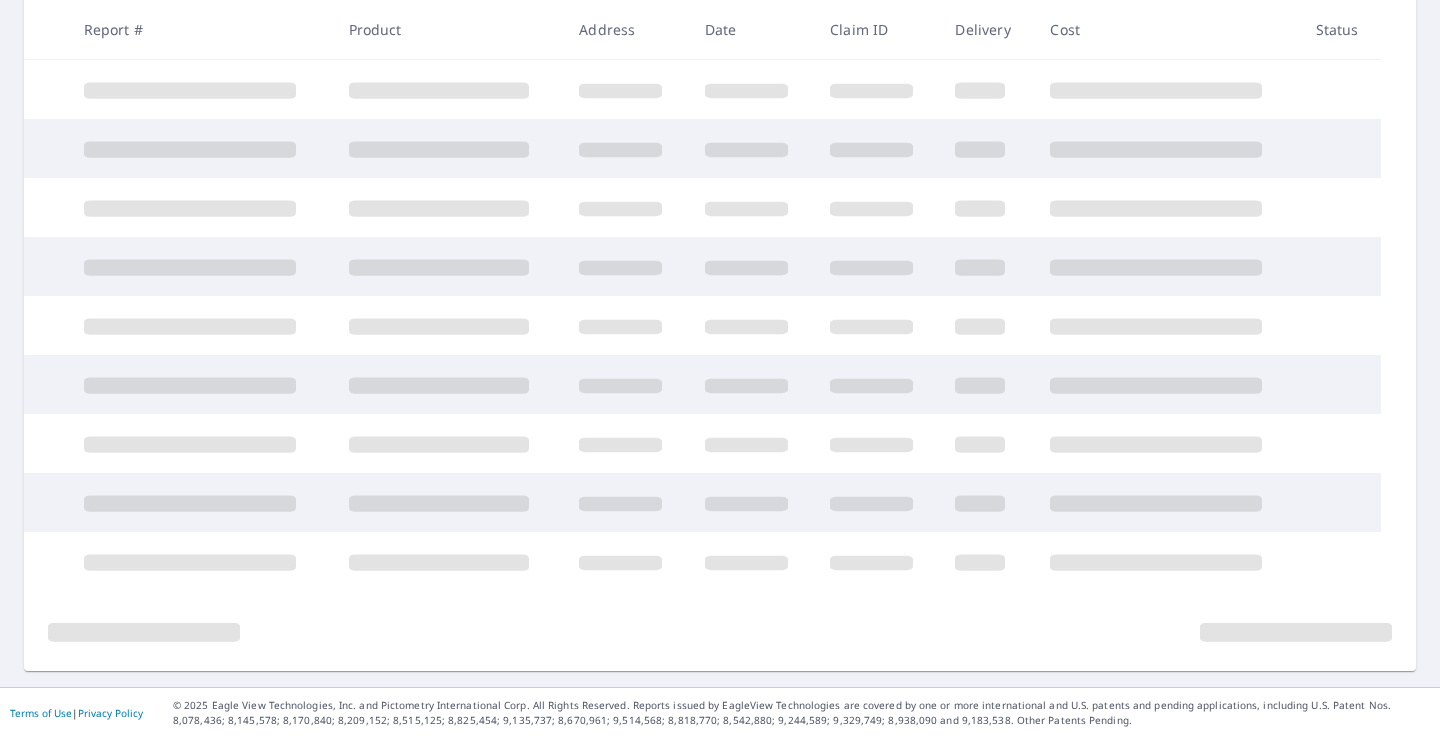 scroll, scrollTop: 420, scrollLeft: 0, axis: vertical 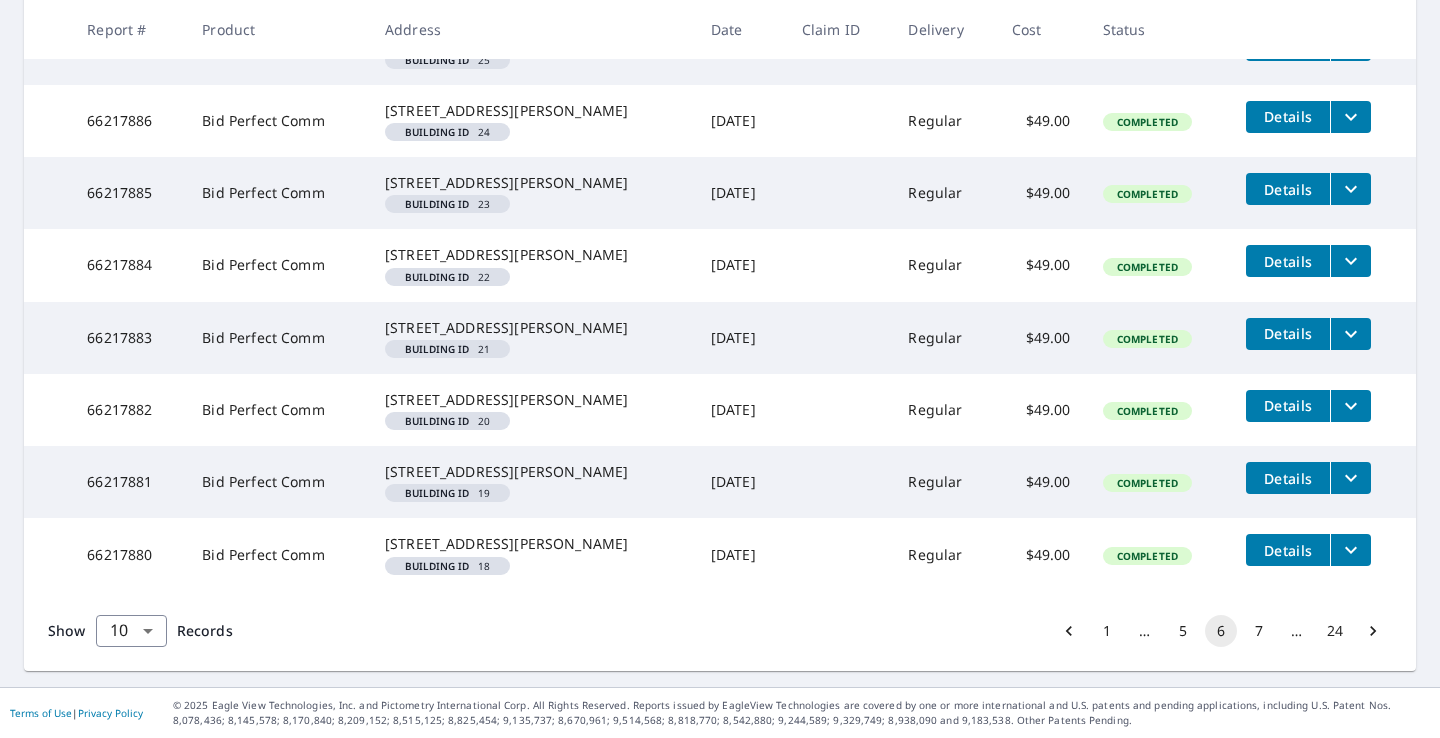 click on "7" at bounding box center (1259, 631) 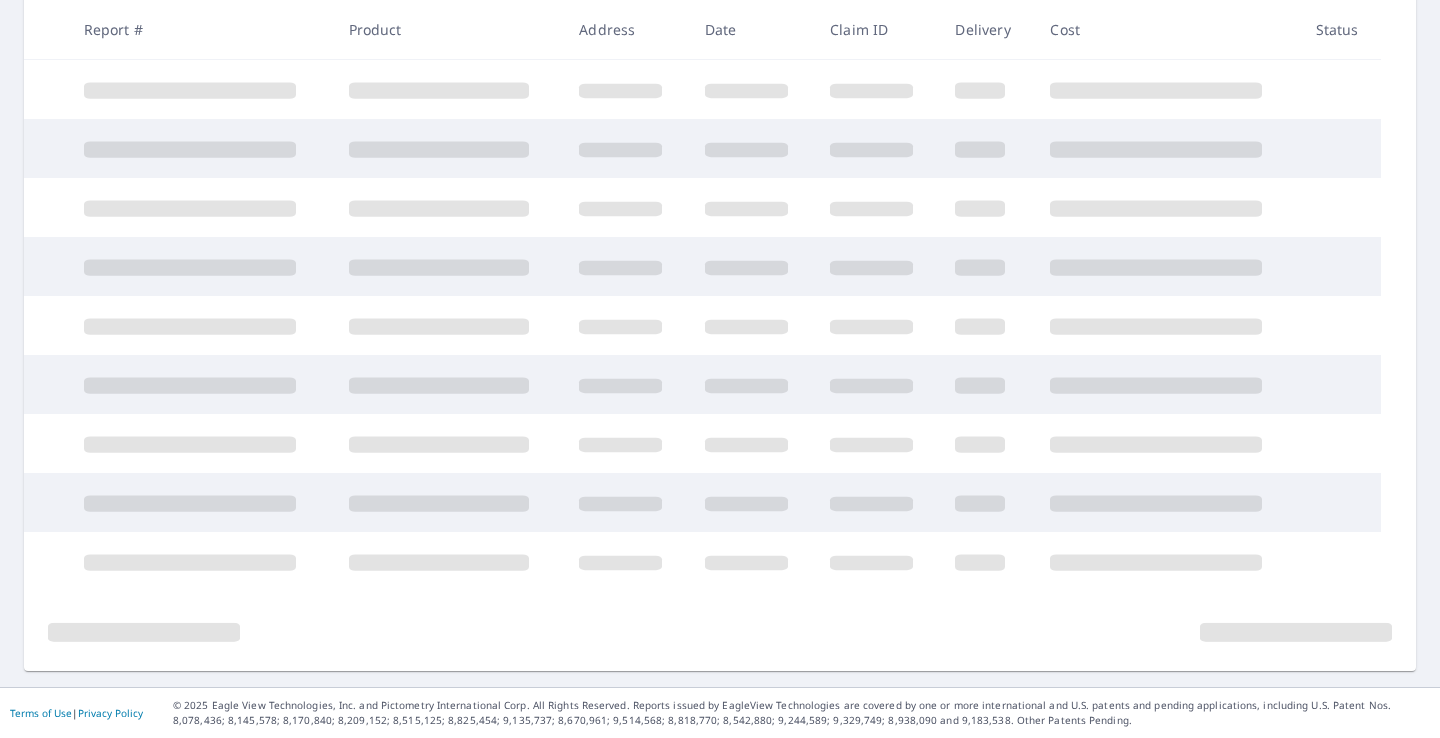scroll, scrollTop: 420, scrollLeft: 0, axis: vertical 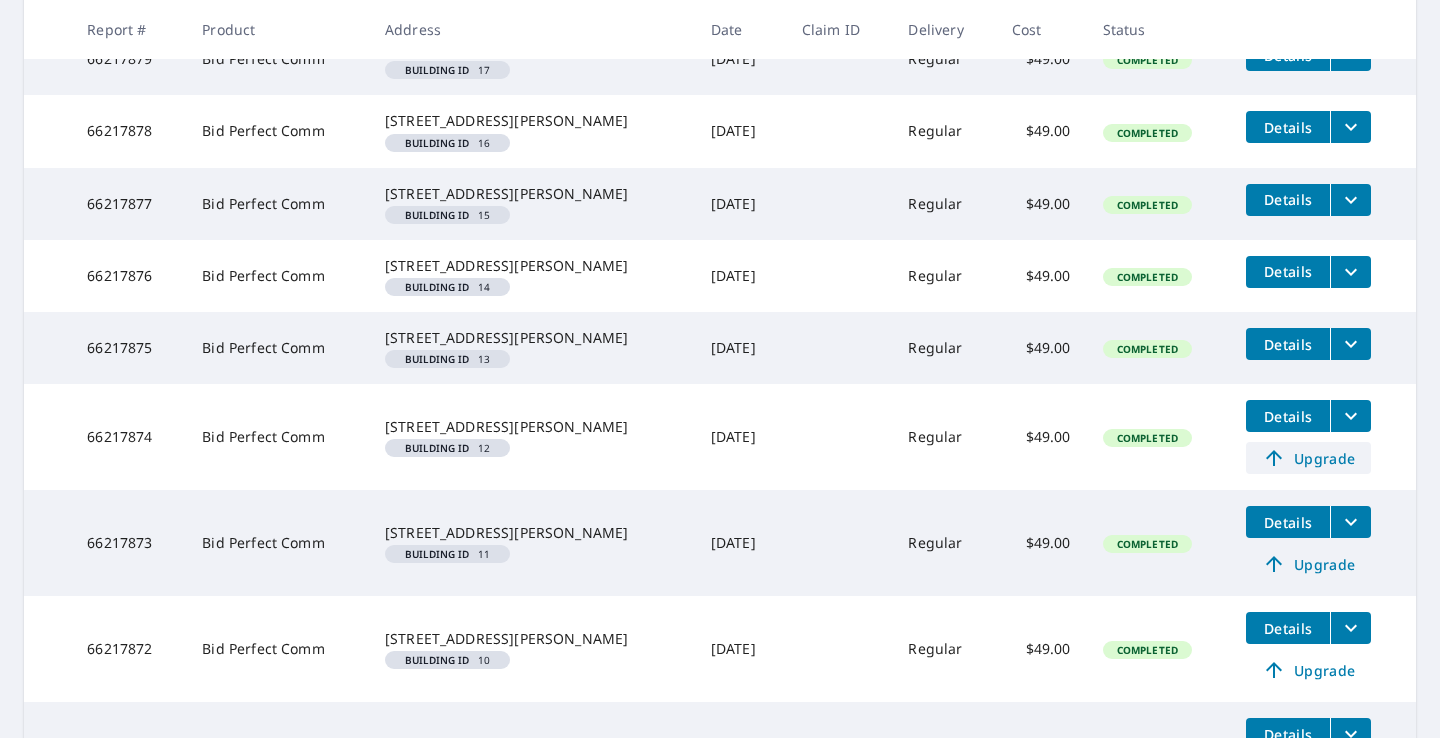 click on "Upgrade" at bounding box center (1308, 458) 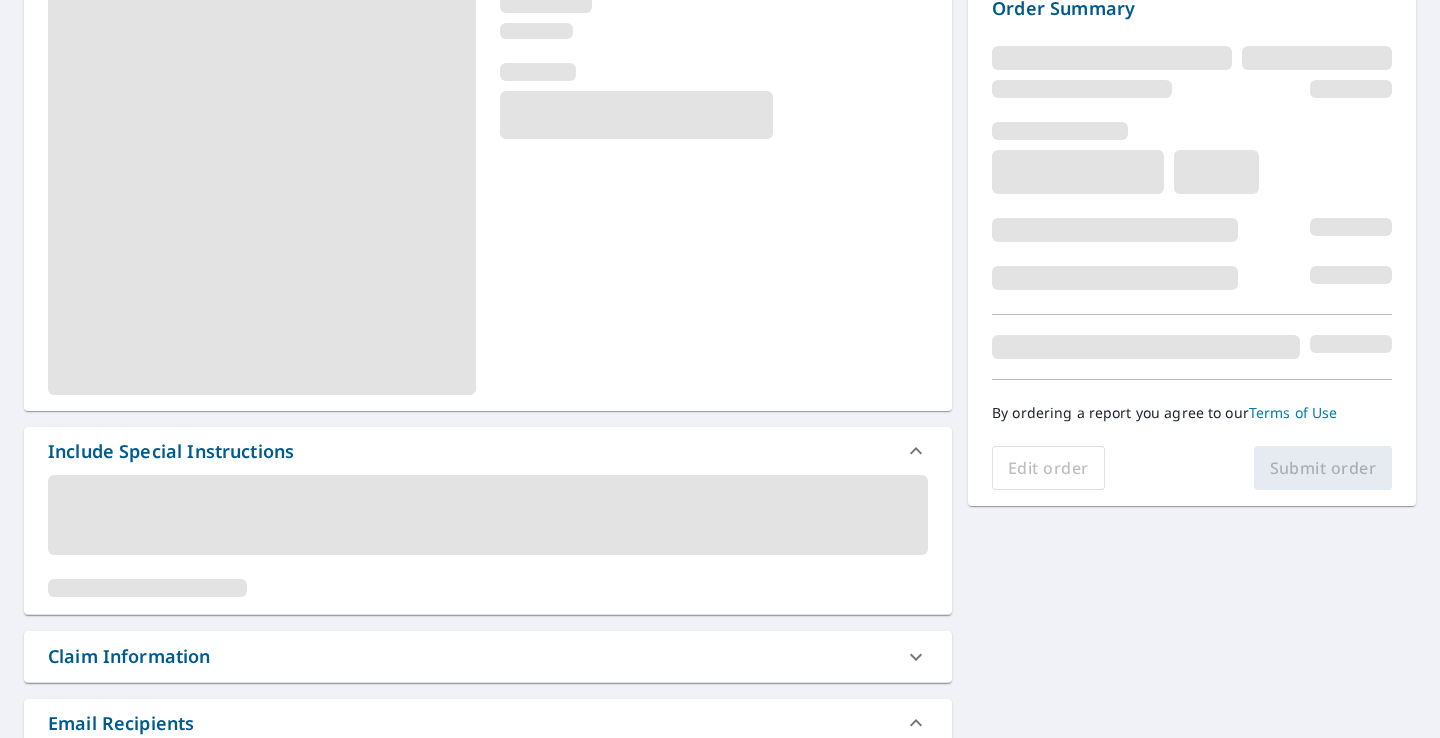 scroll, scrollTop: 212, scrollLeft: 0, axis: vertical 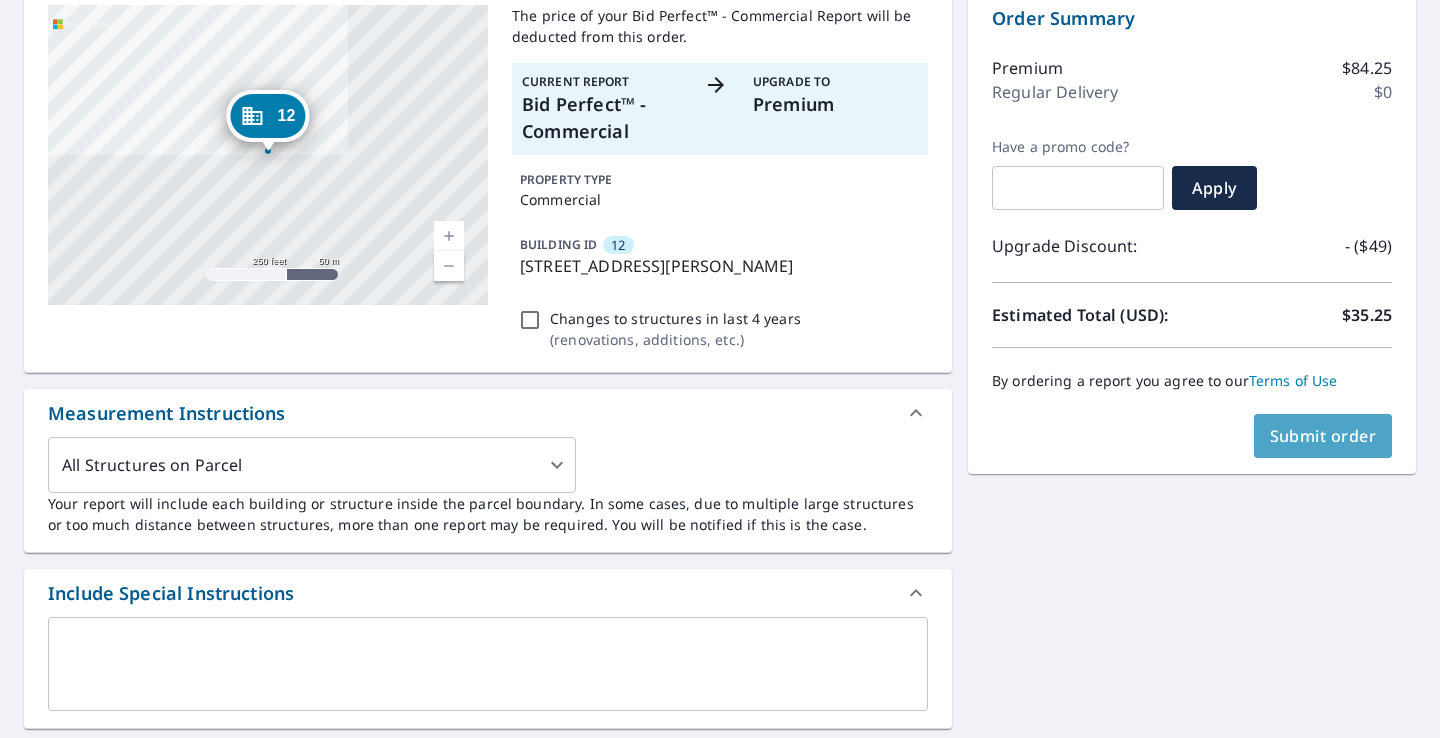 click on "Submit order" at bounding box center [1323, 436] 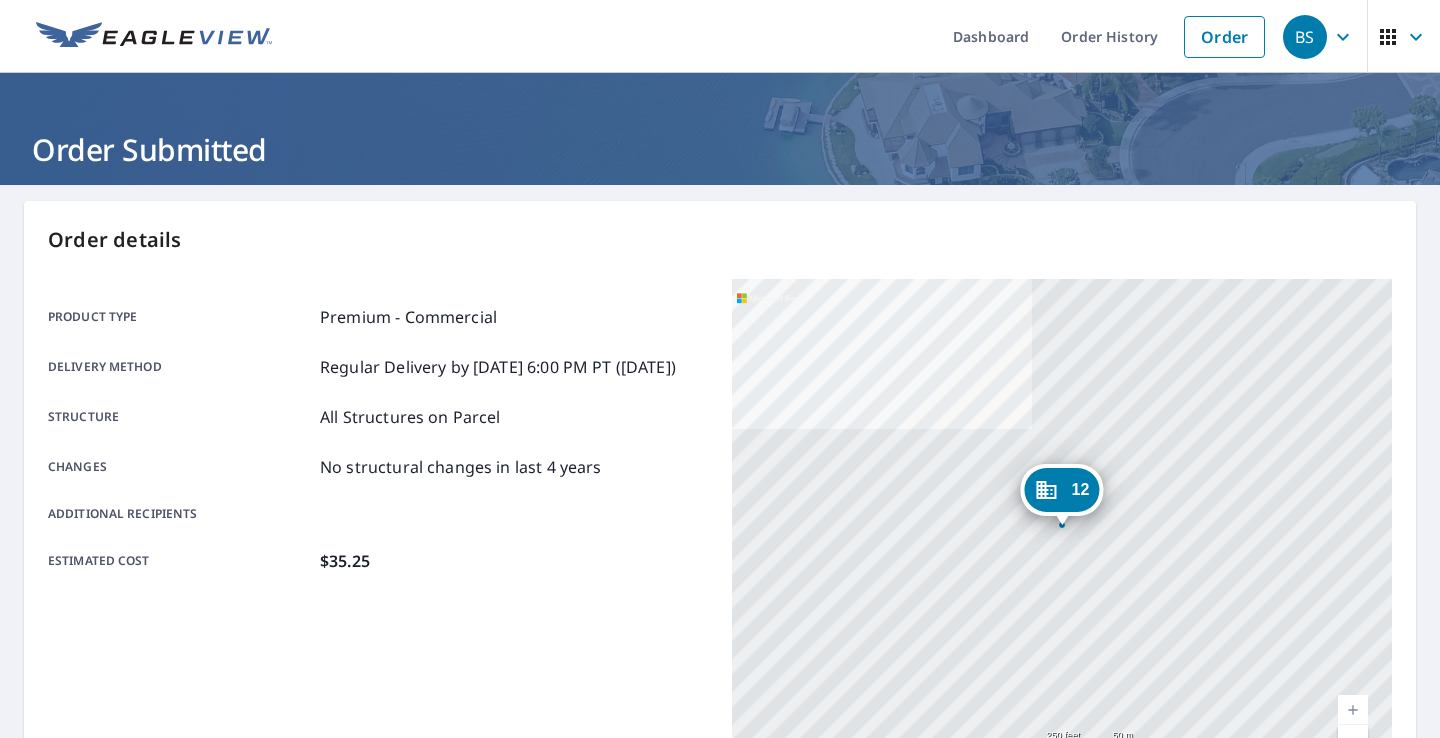 scroll, scrollTop: 0, scrollLeft: 0, axis: both 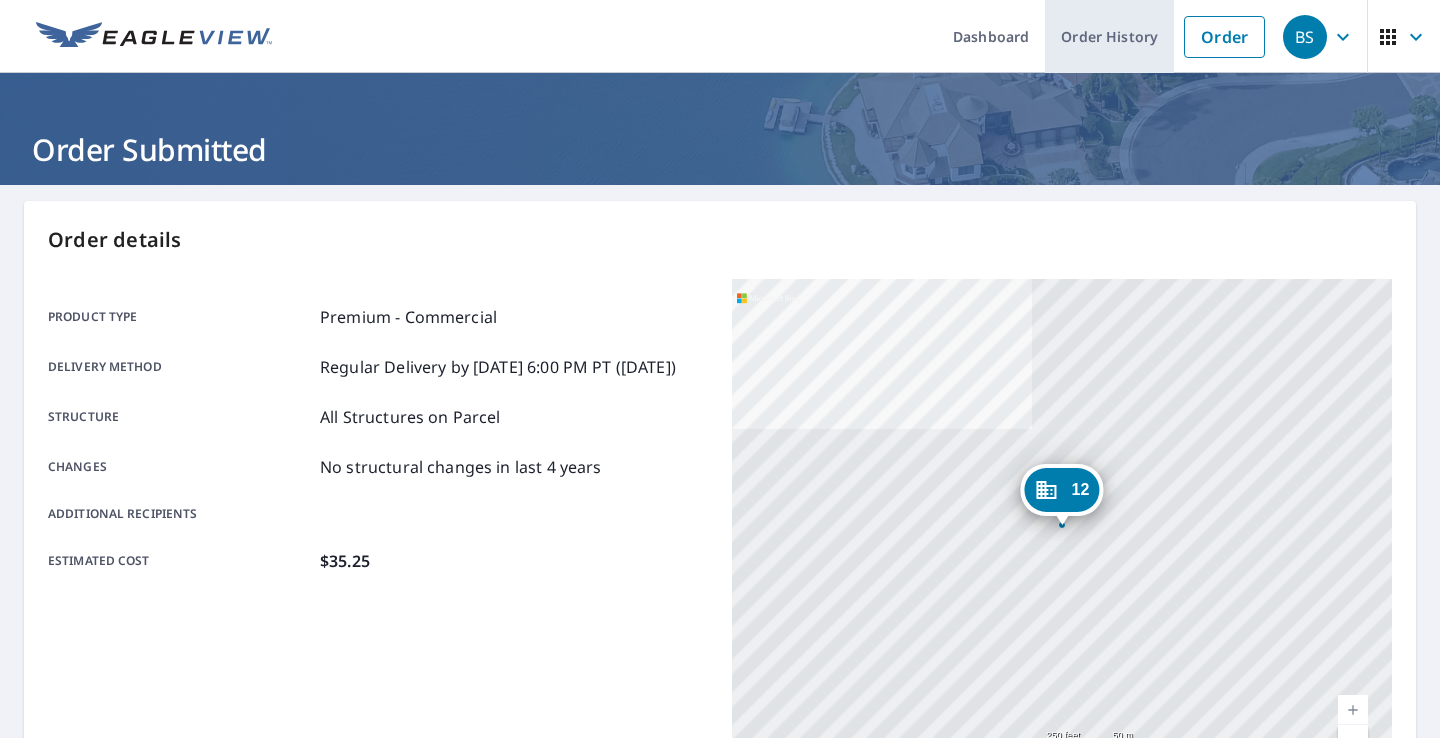 click on "Order History" at bounding box center [1109, 36] 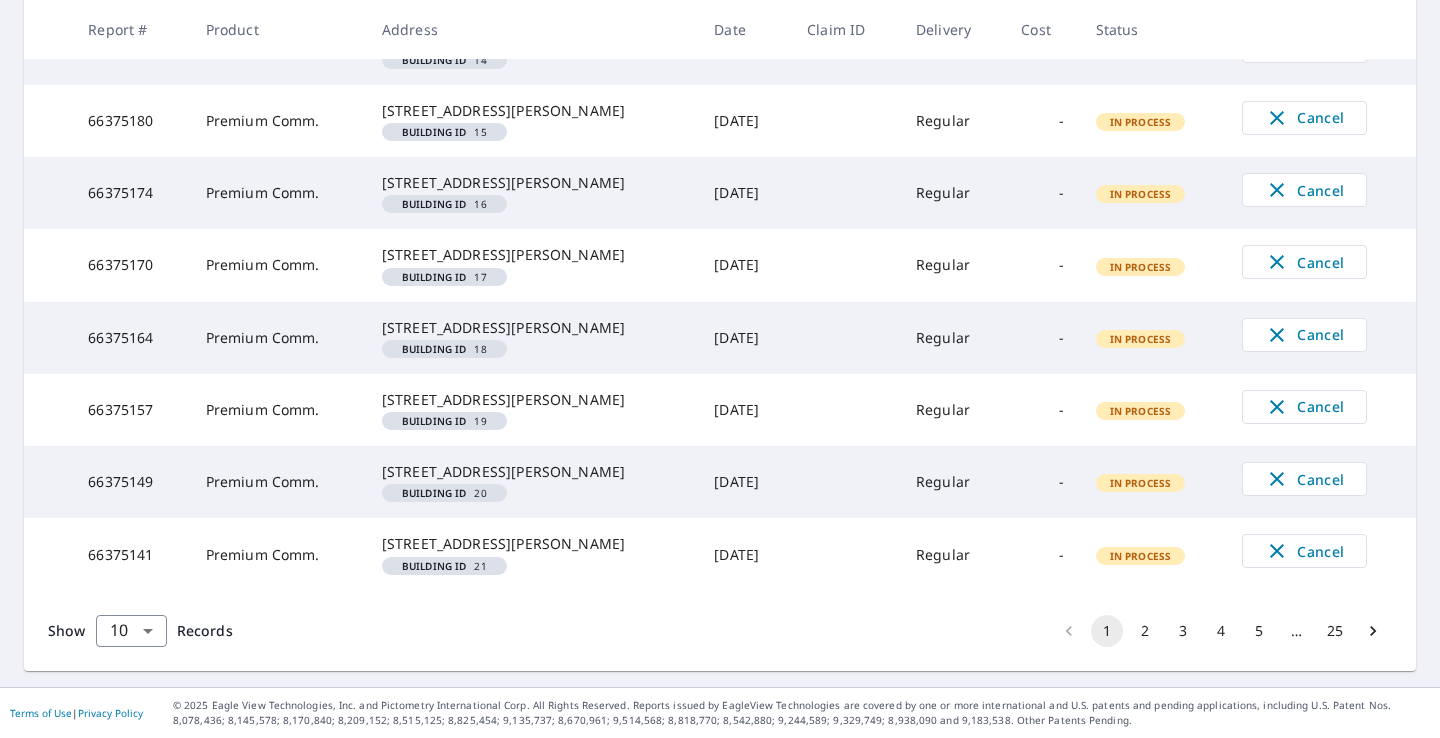 click on "5" at bounding box center (1259, 631) 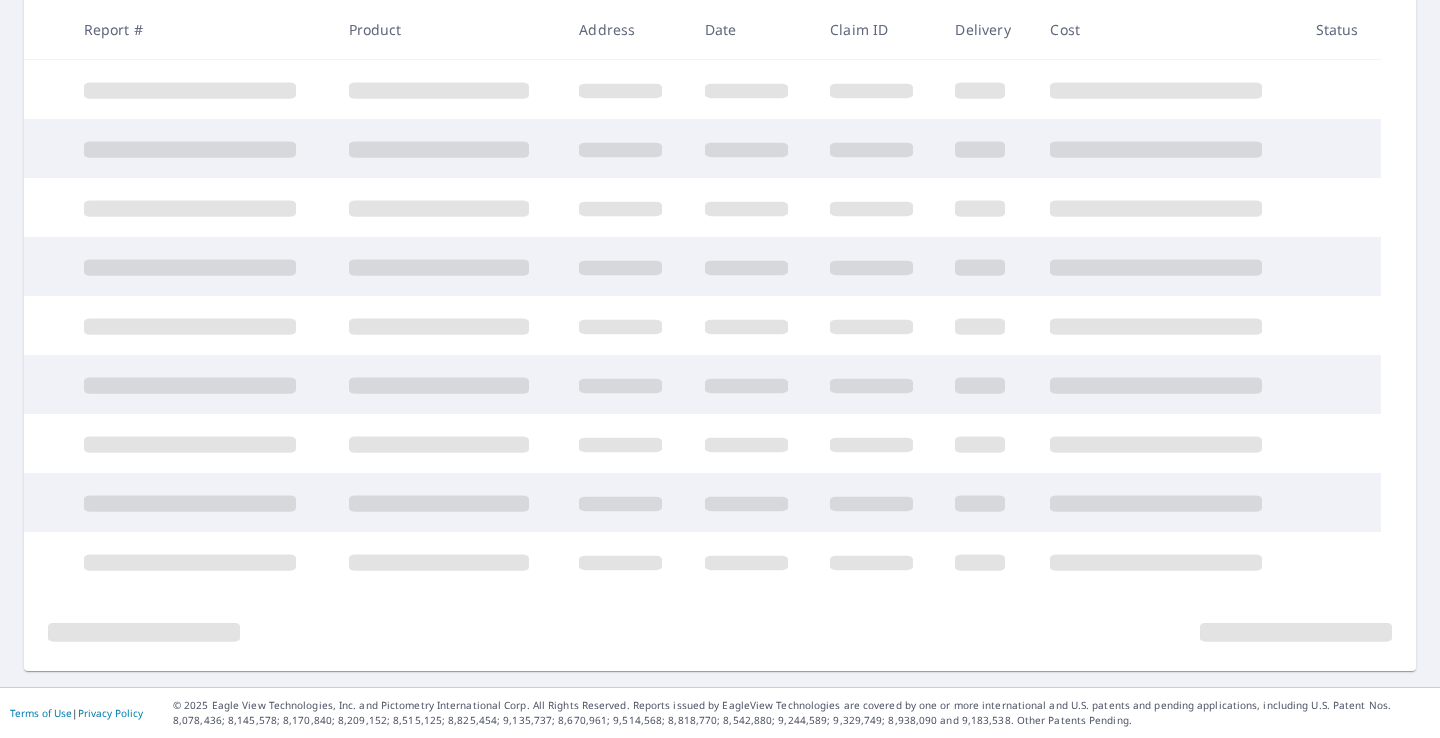 scroll, scrollTop: 420, scrollLeft: 0, axis: vertical 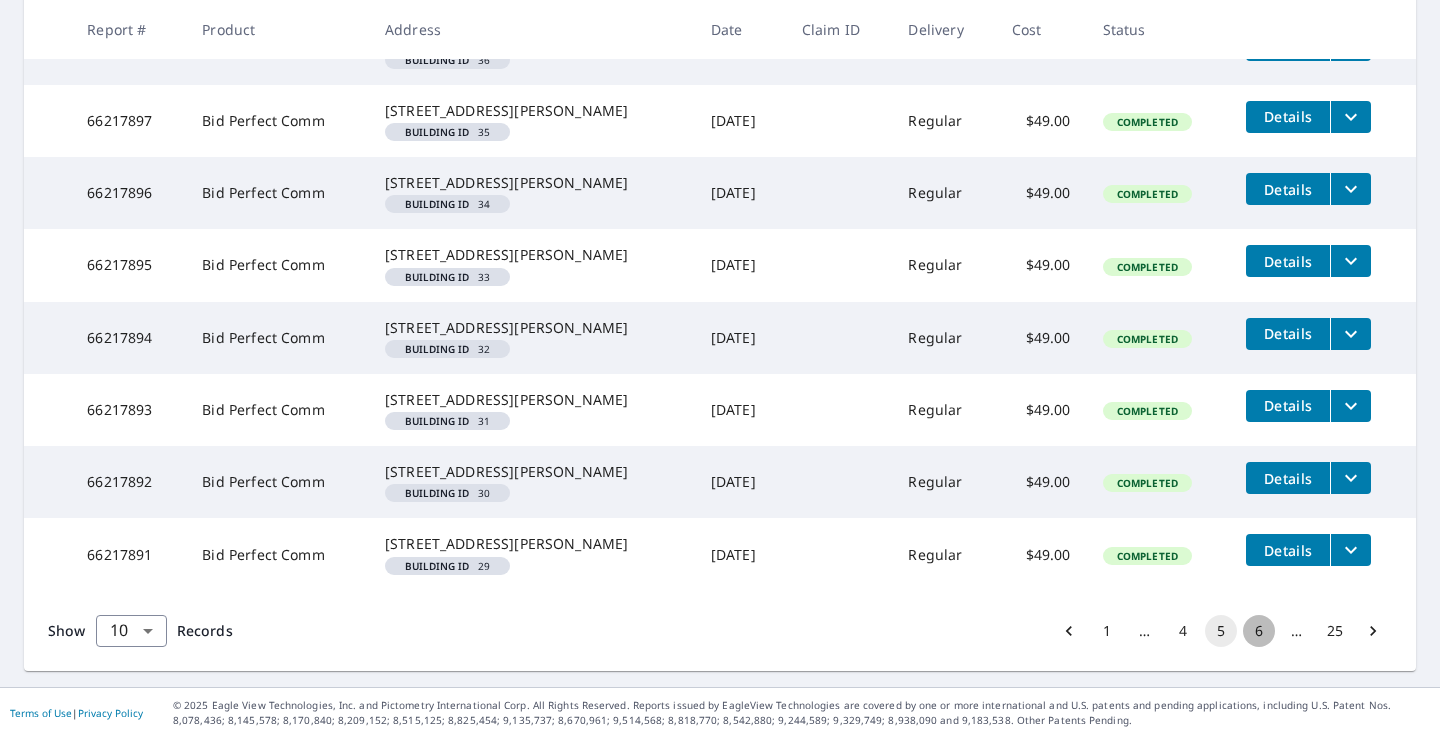 click on "6" at bounding box center [1259, 631] 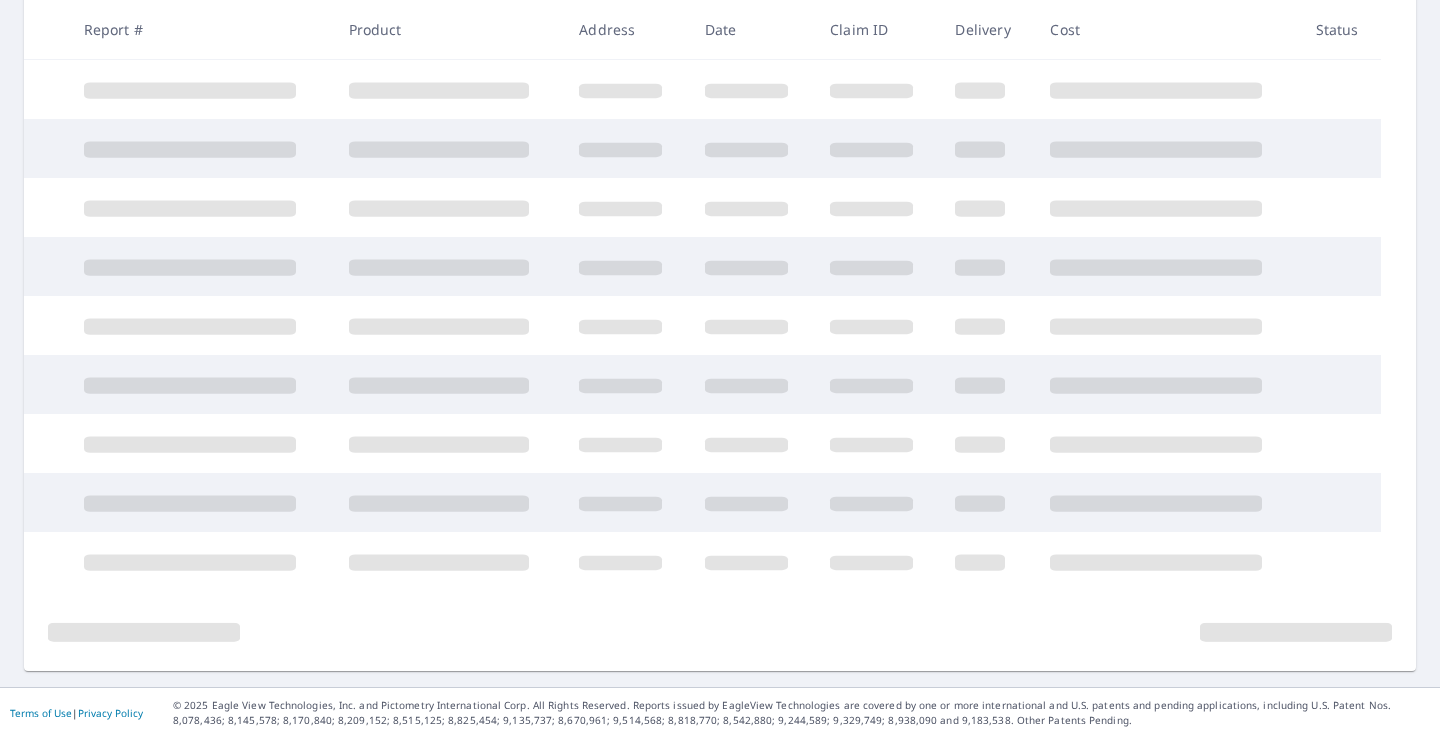 scroll, scrollTop: 420, scrollLeft: 0, axis: vertical 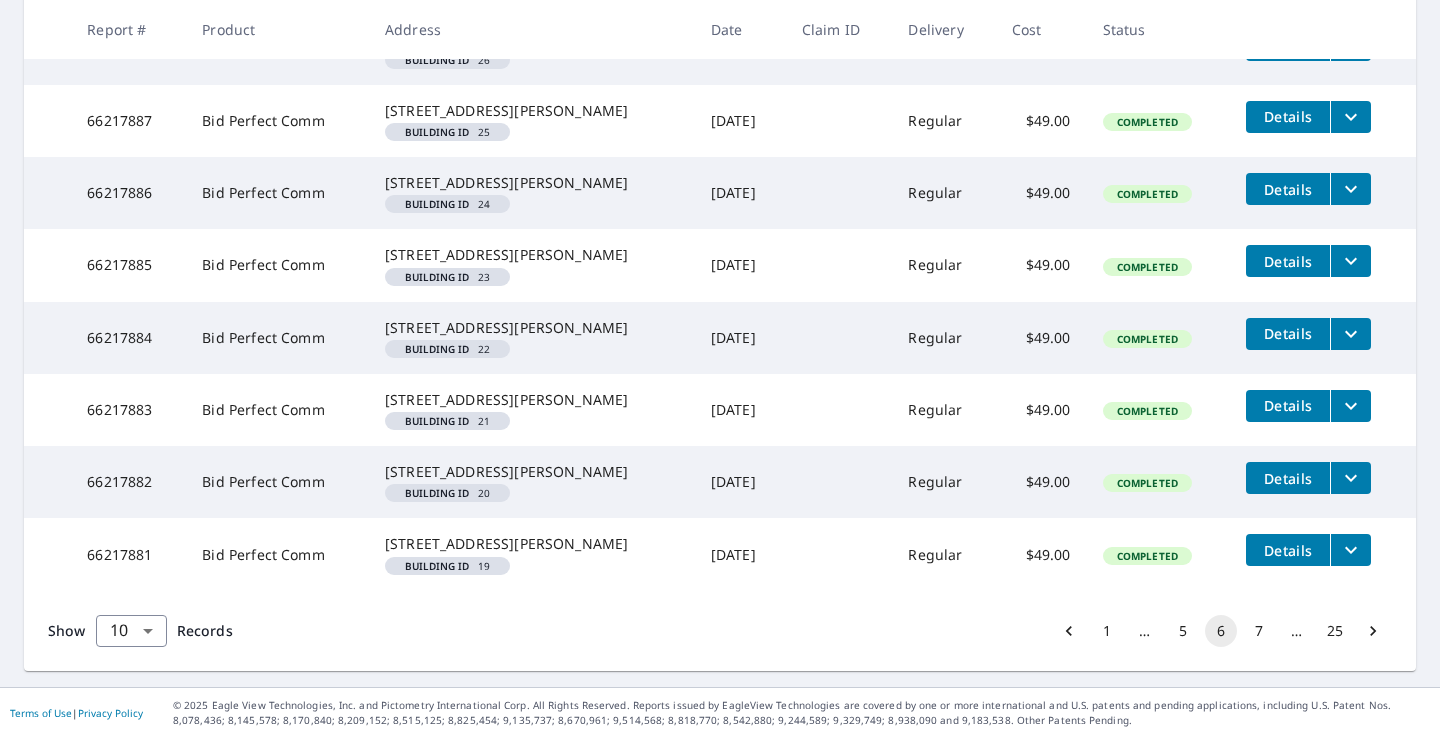 click on "7" at bounding box center [1259, 631] 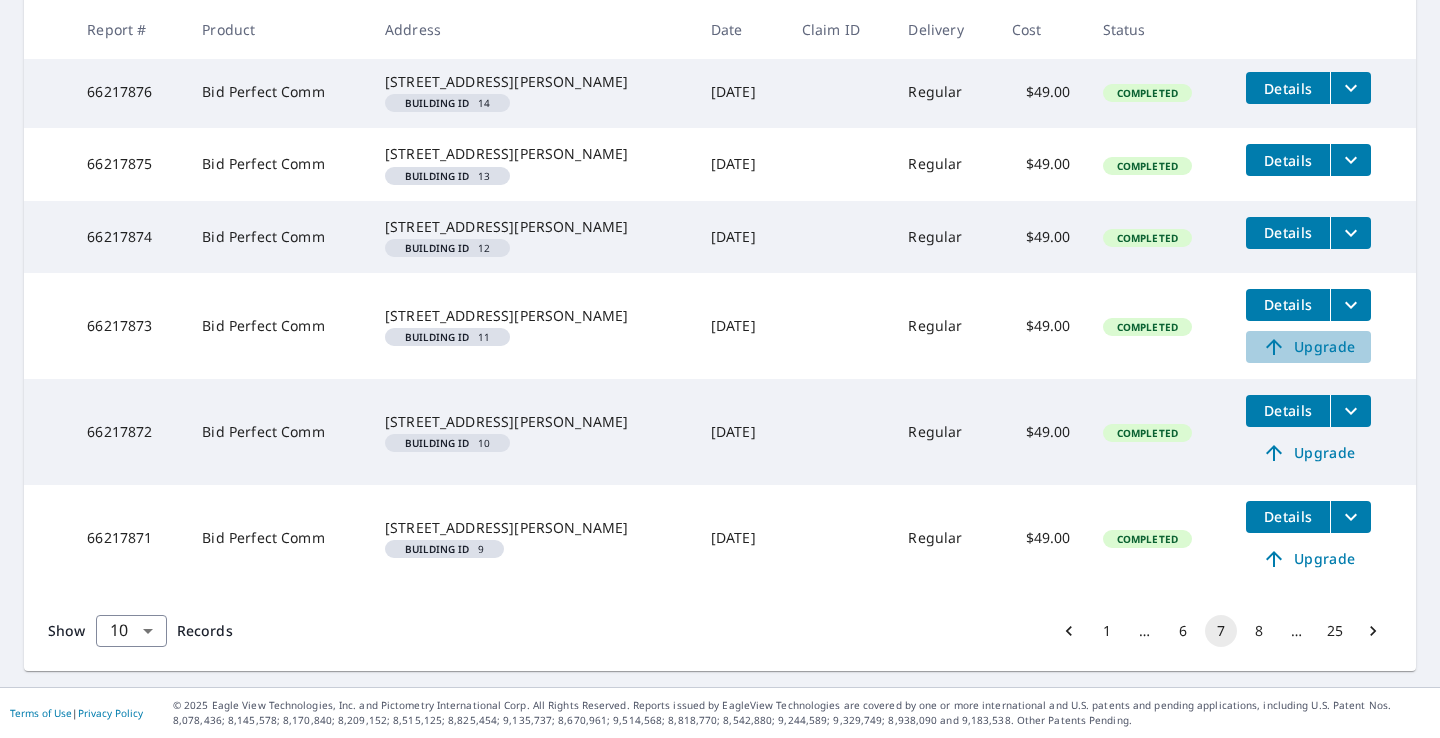 click on "Upgrade" at bounding box center [1308, 347] 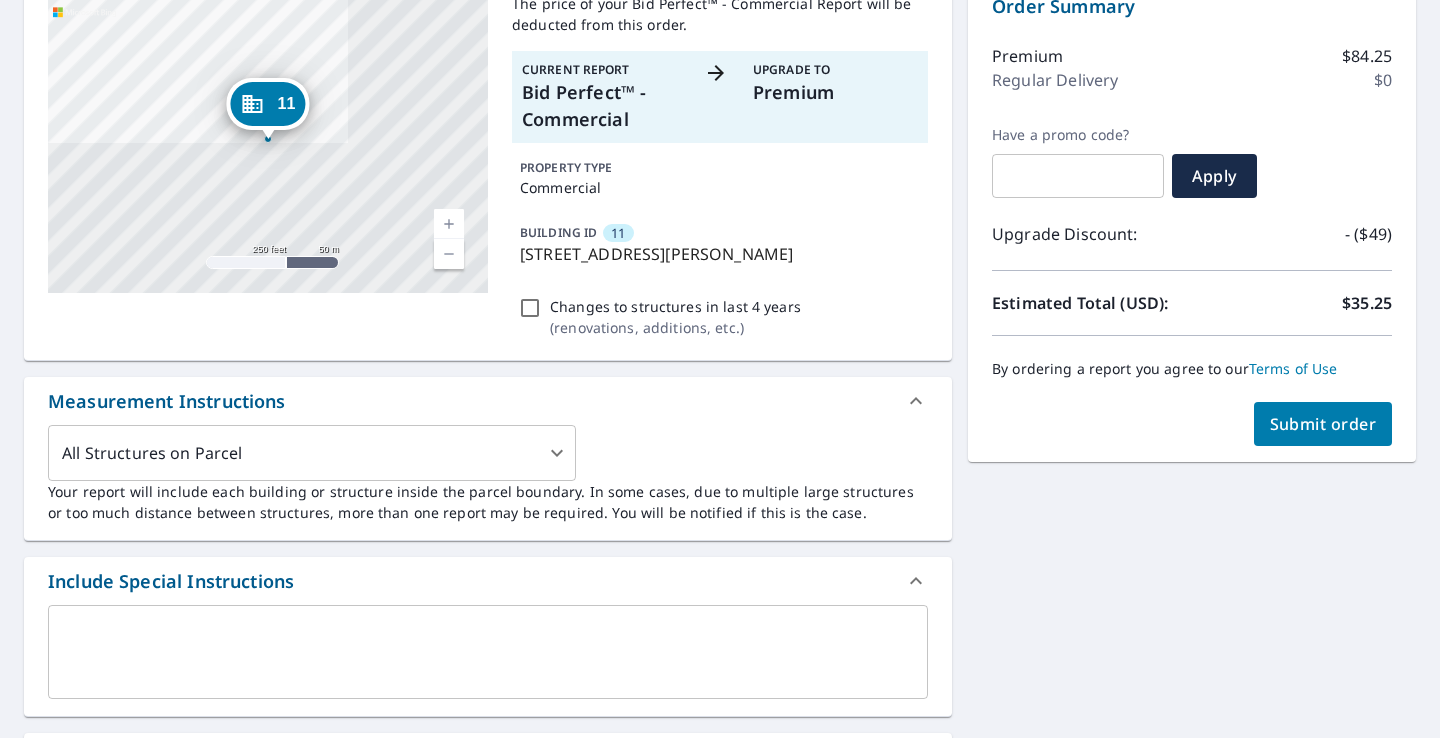 scroll, scrollTop: 223, scrollLeft: 0, axis: vertical 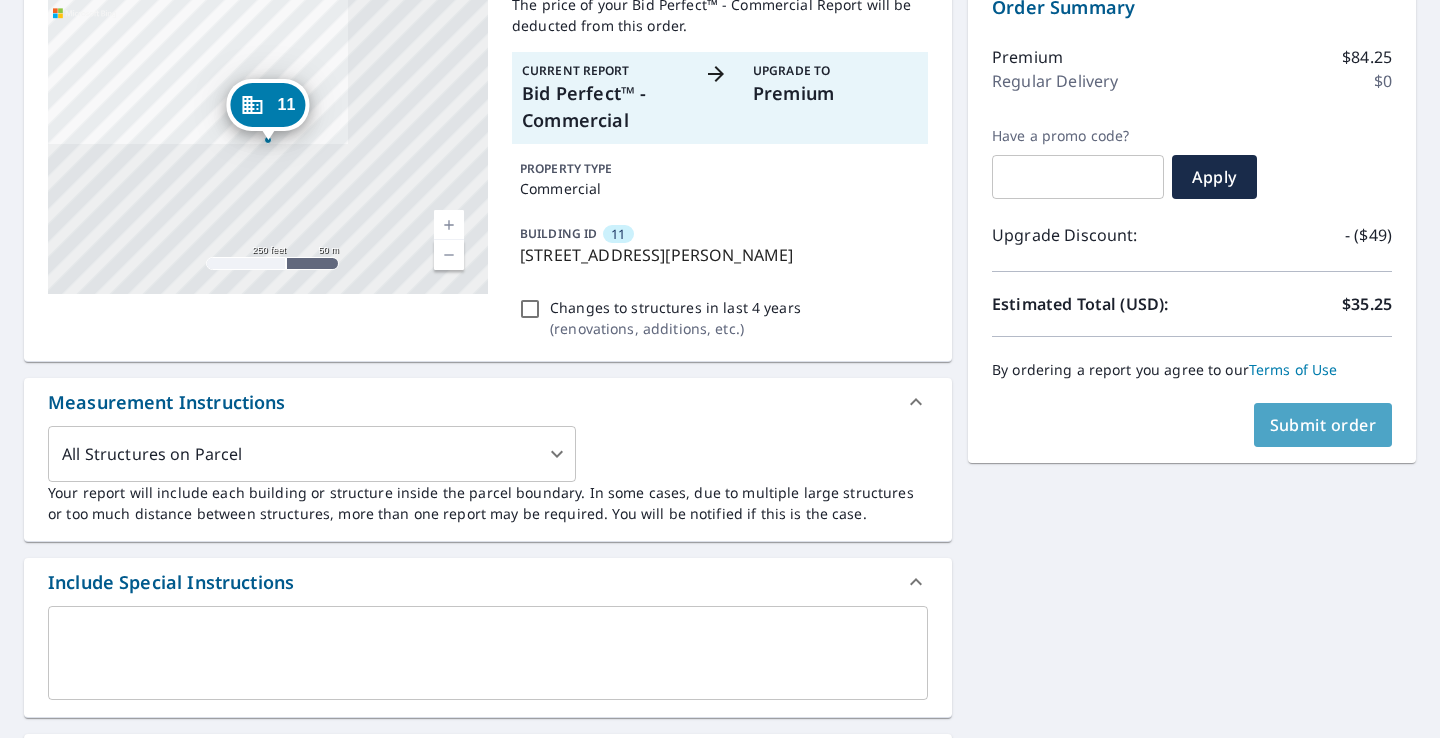 click on "Submit order" at bounding box center (1323, 425) 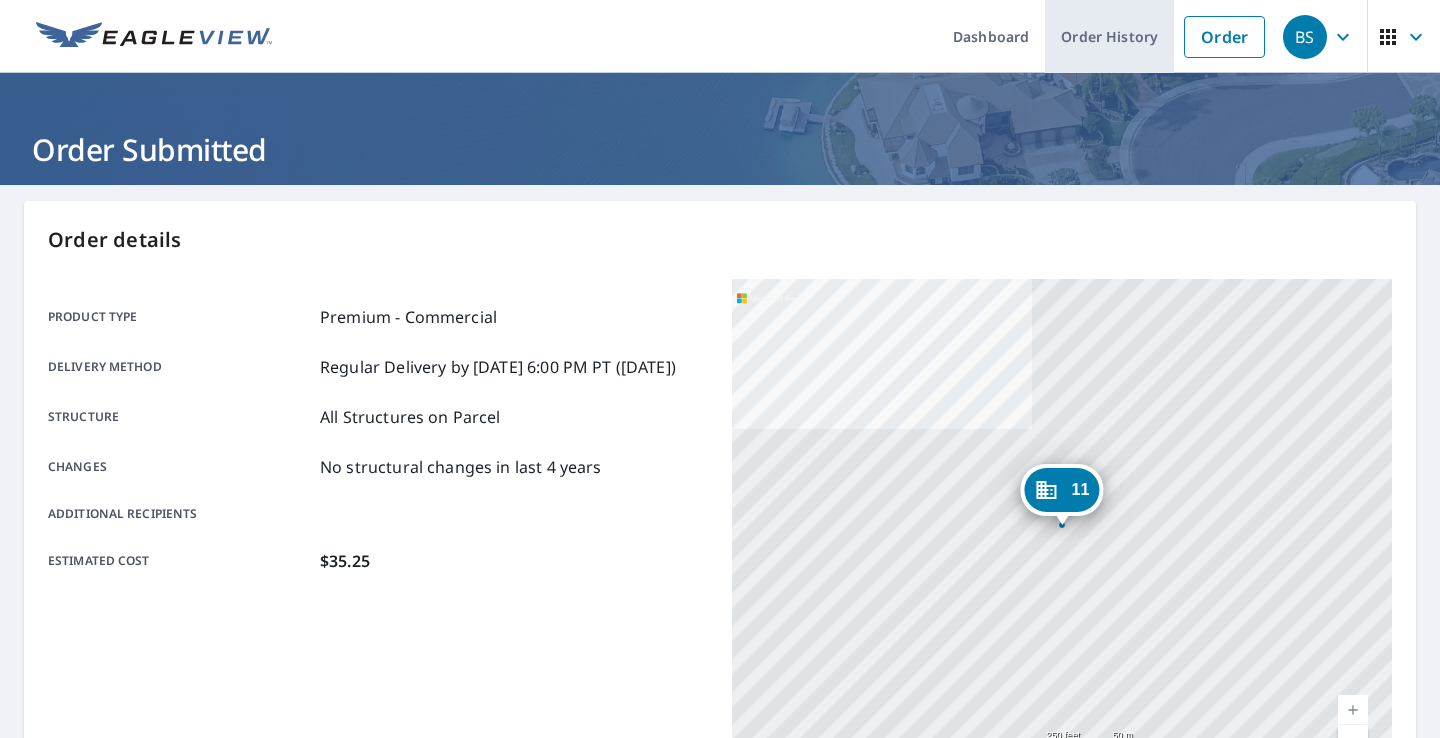 scroll, scrollTop: 0, scrollLeft: 0, axis: both 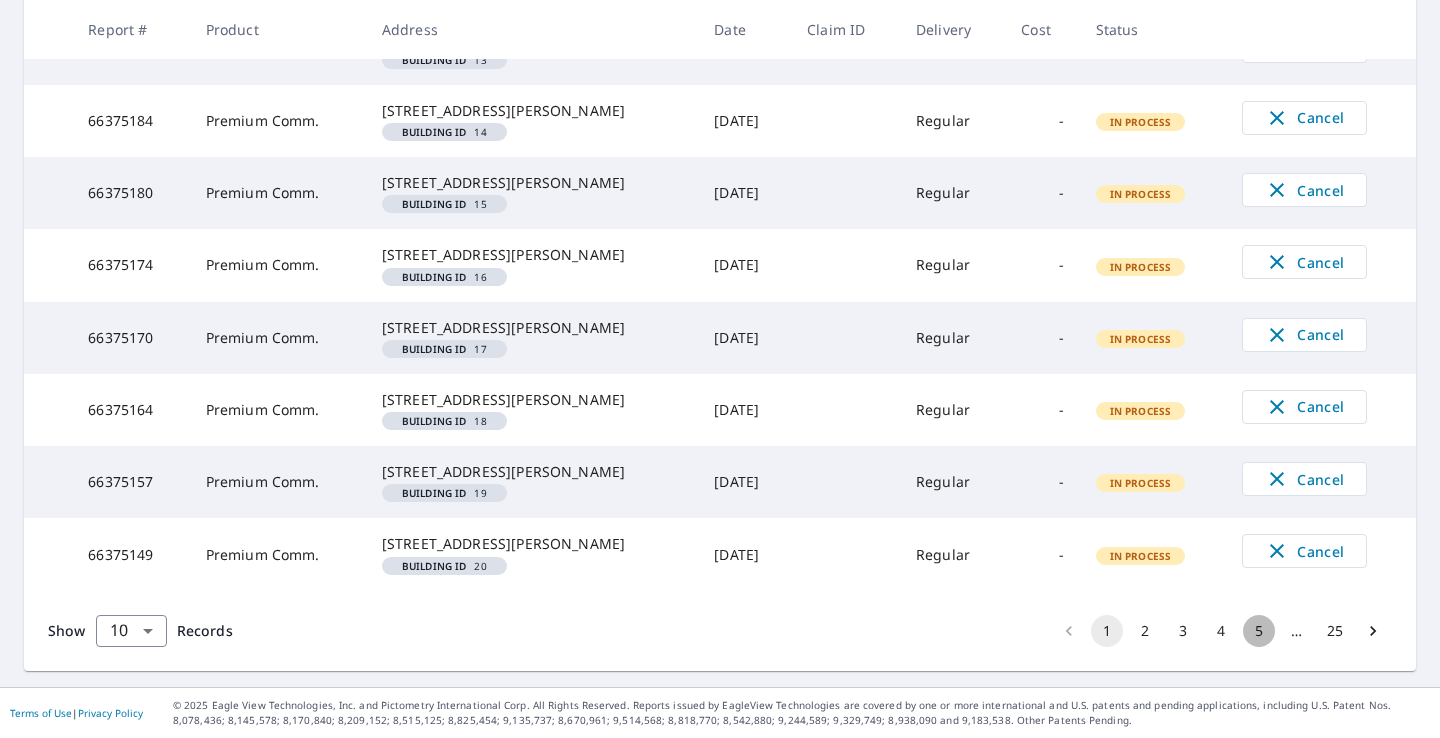 click on "5" at bounding box center (1259, 631) 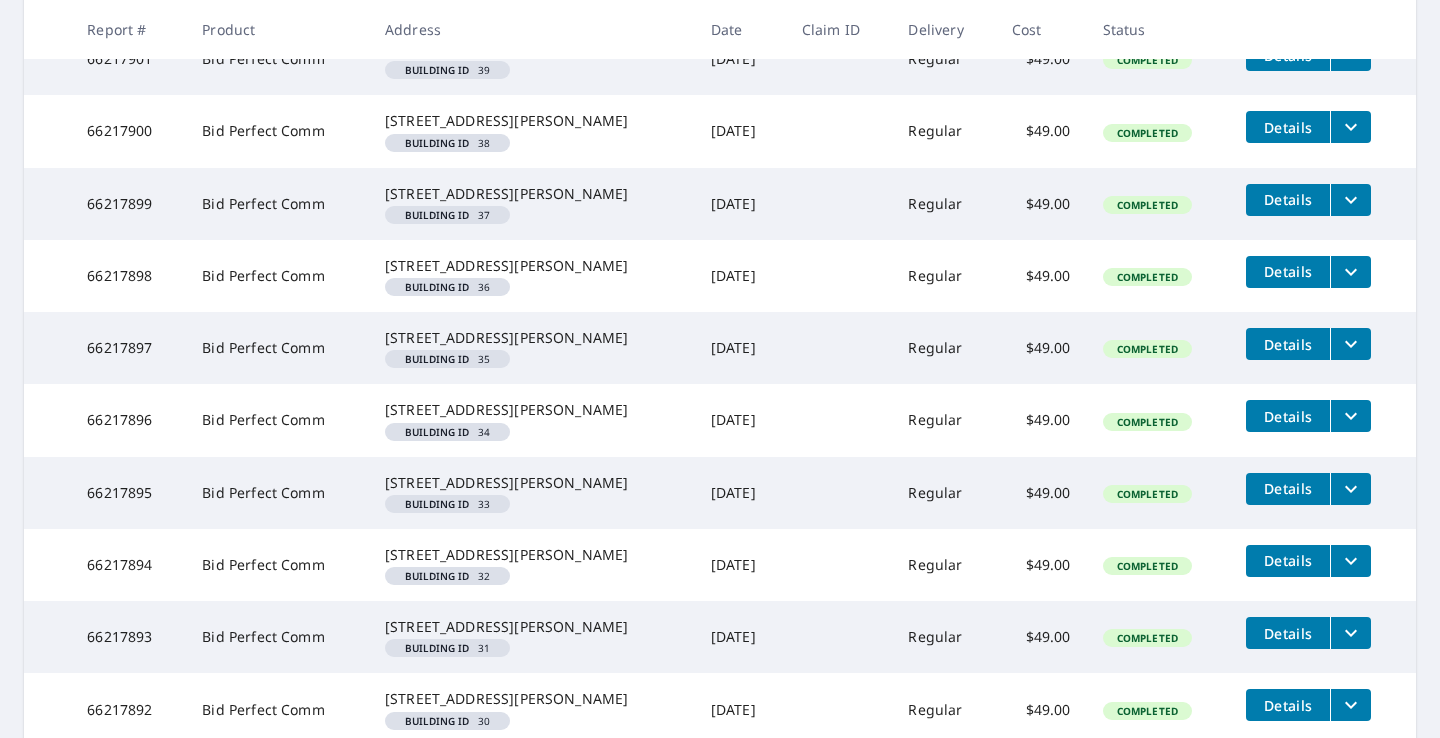 scroll, scrollTop: 0, scrollLeft: 0, axis: both 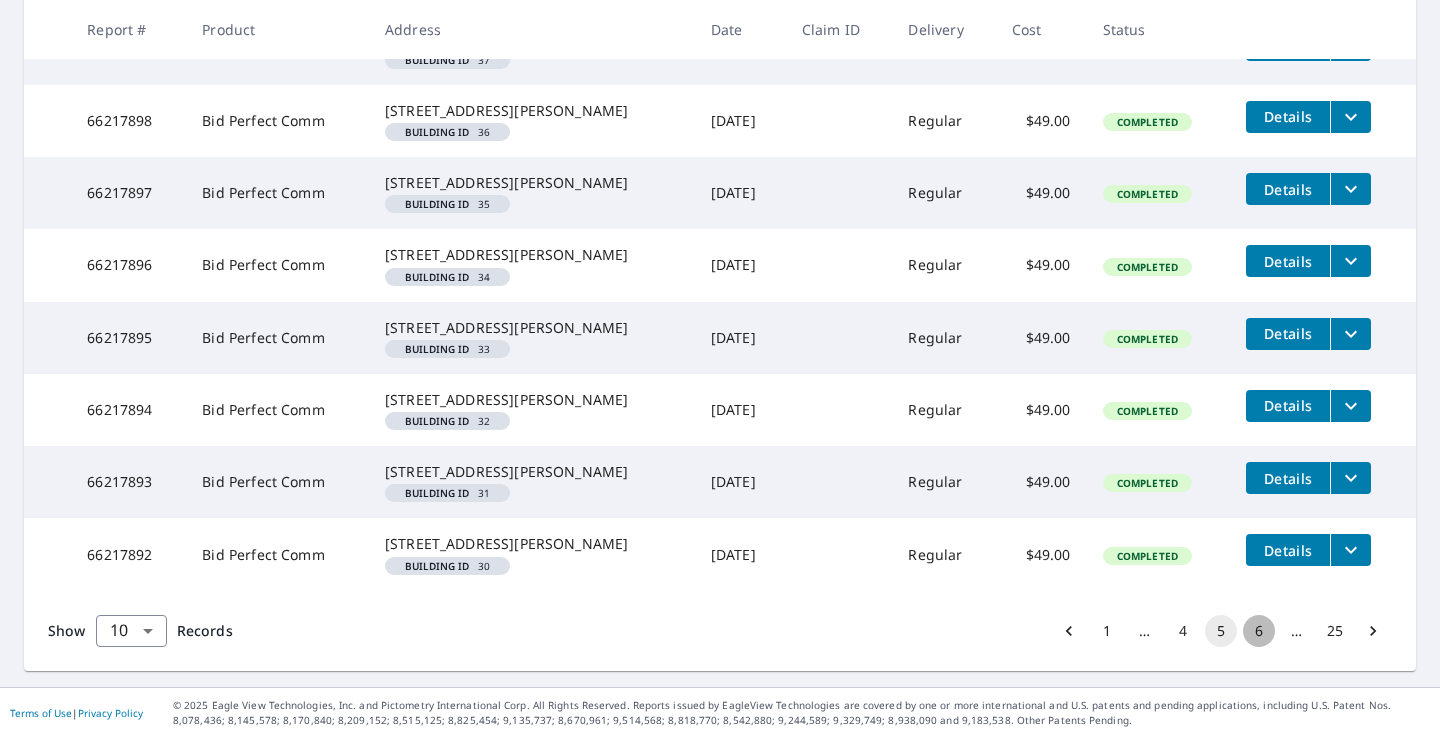 click on "6" at bounding box center (1259, 631) 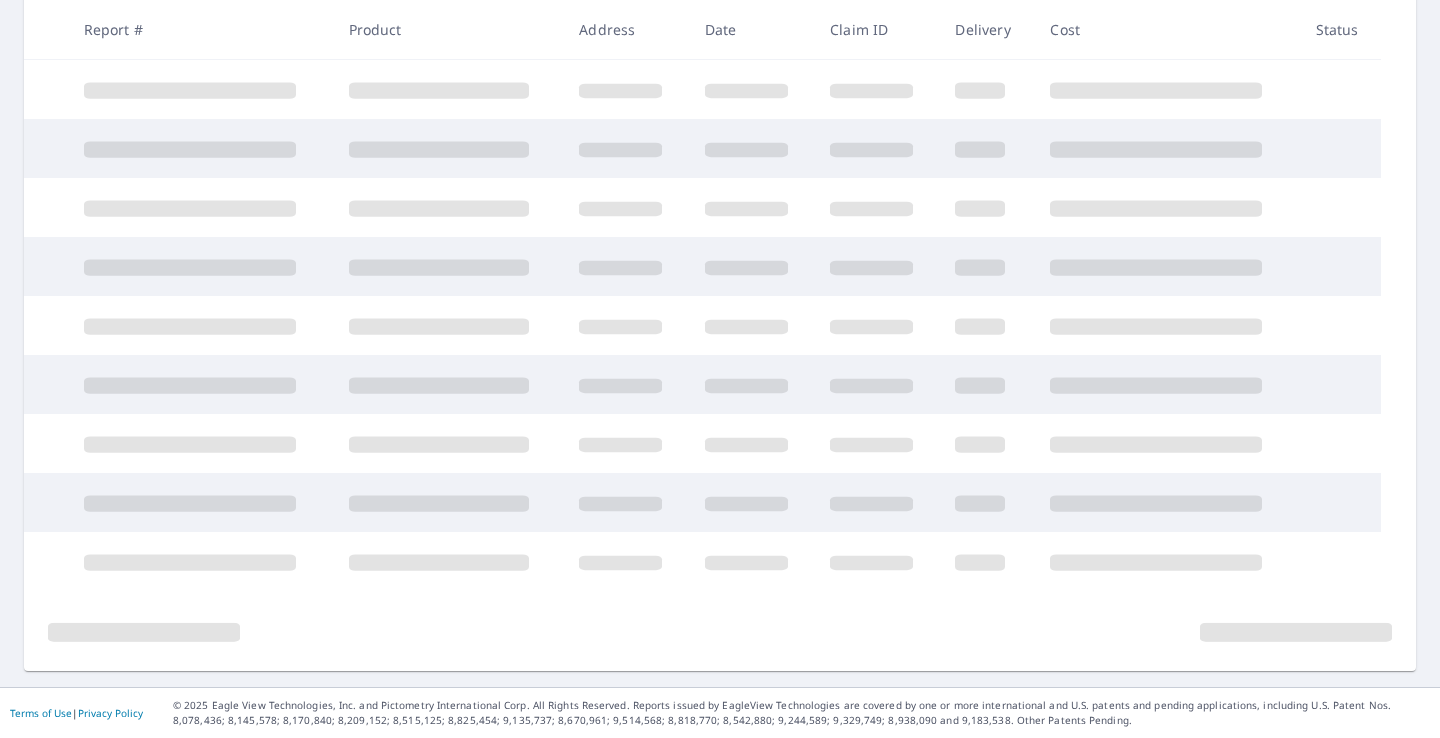 scroll, scrollTop: 0, scrollLeft: 0, axis: both 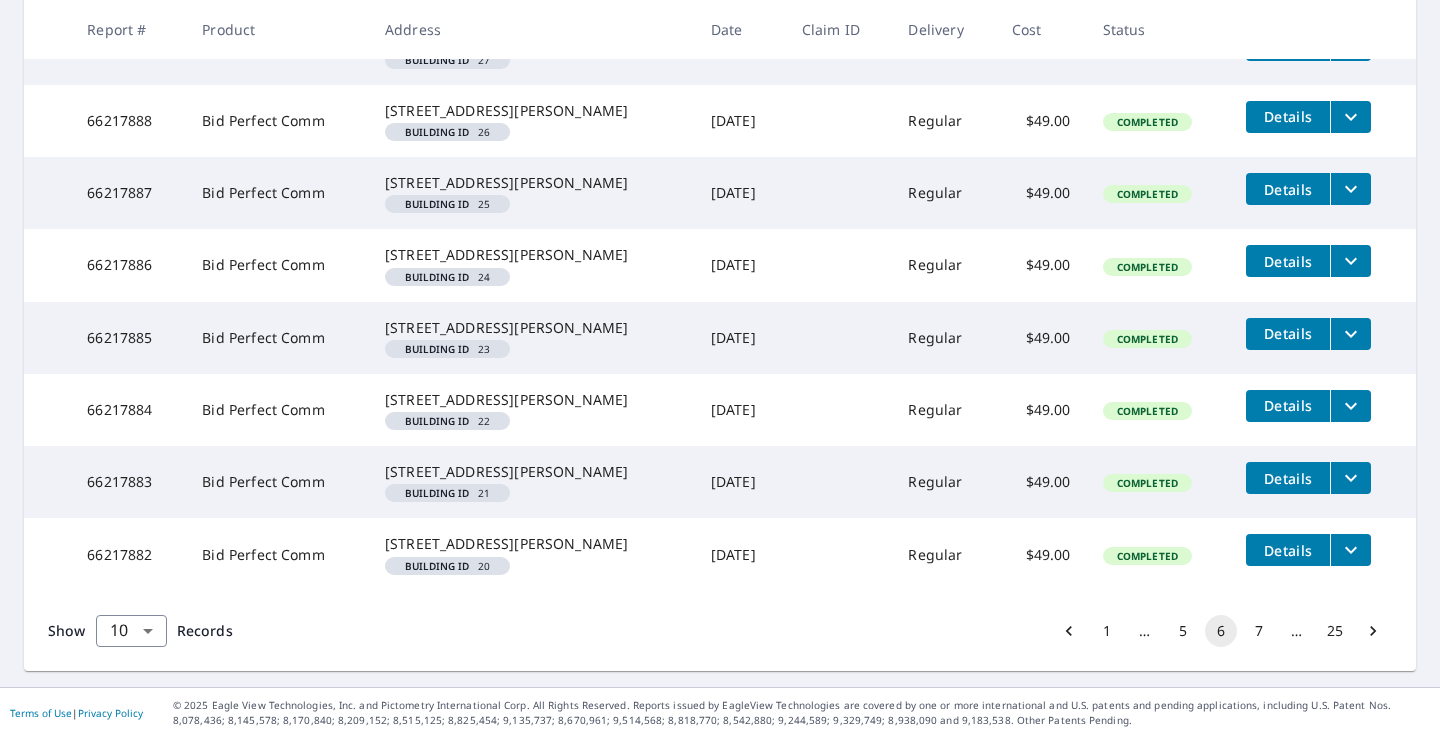 click on "7" at bounding box center [1259, 631] 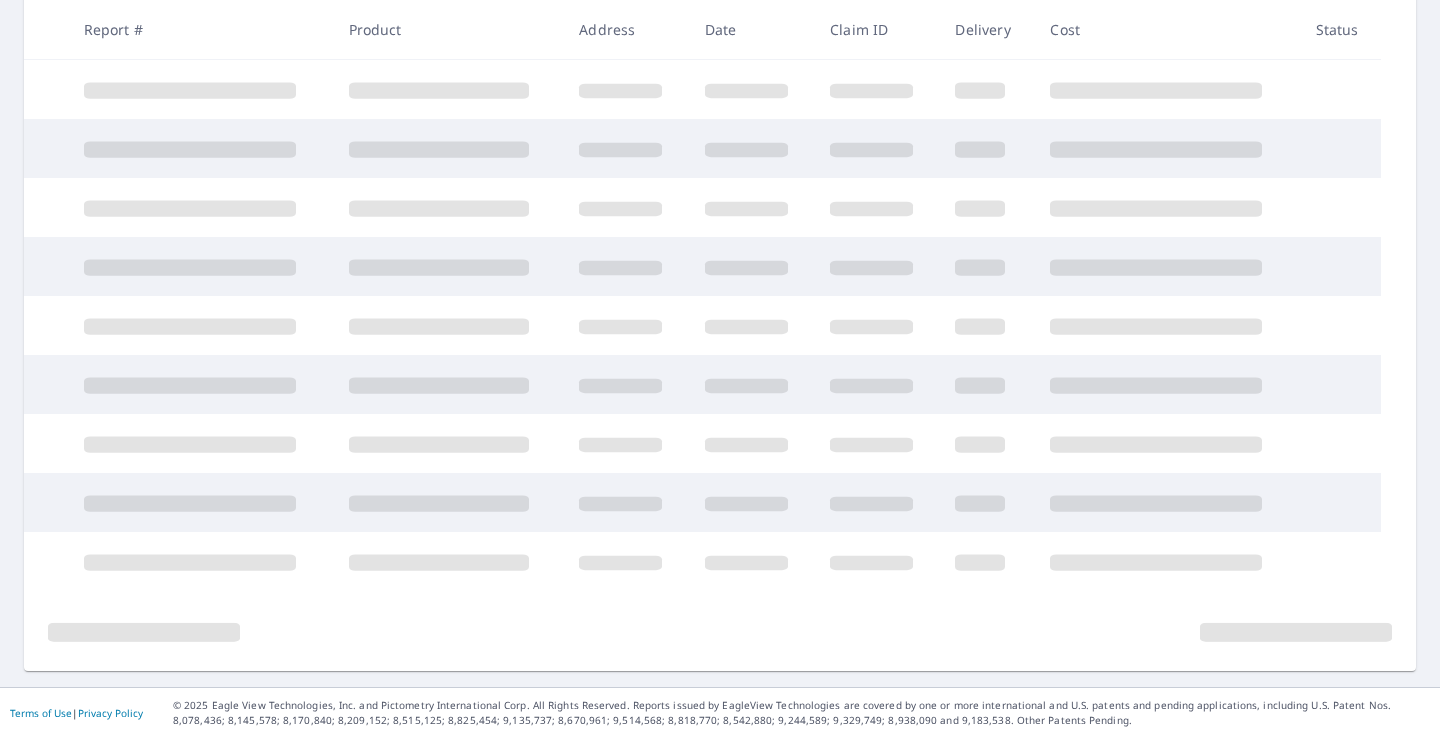 scroll, scrollTop: 420, scrollLeft: 0, axis: vertical 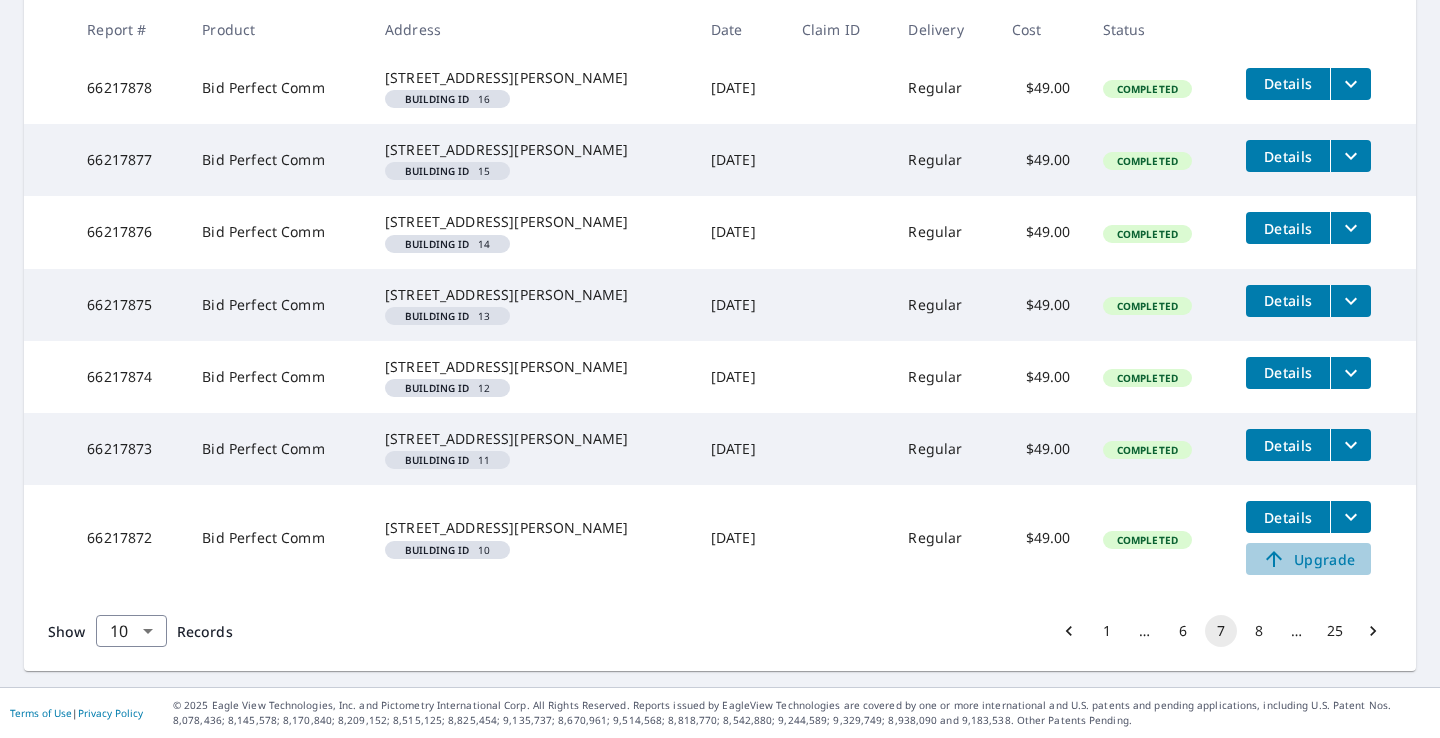 click on "Upgrade" at bounding box center [1308, 559] 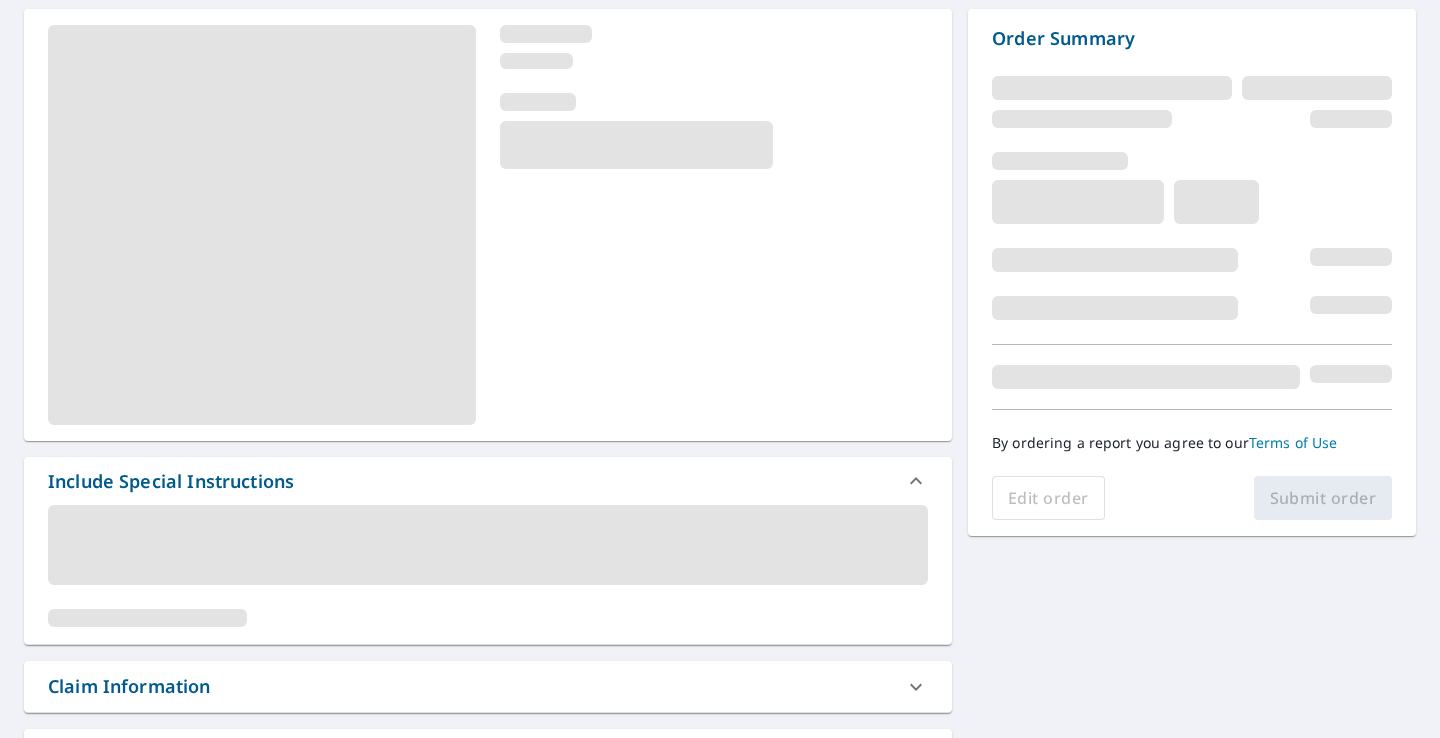 scroll, scrollTop: 189, scrollLeft: 0, axis: vertical 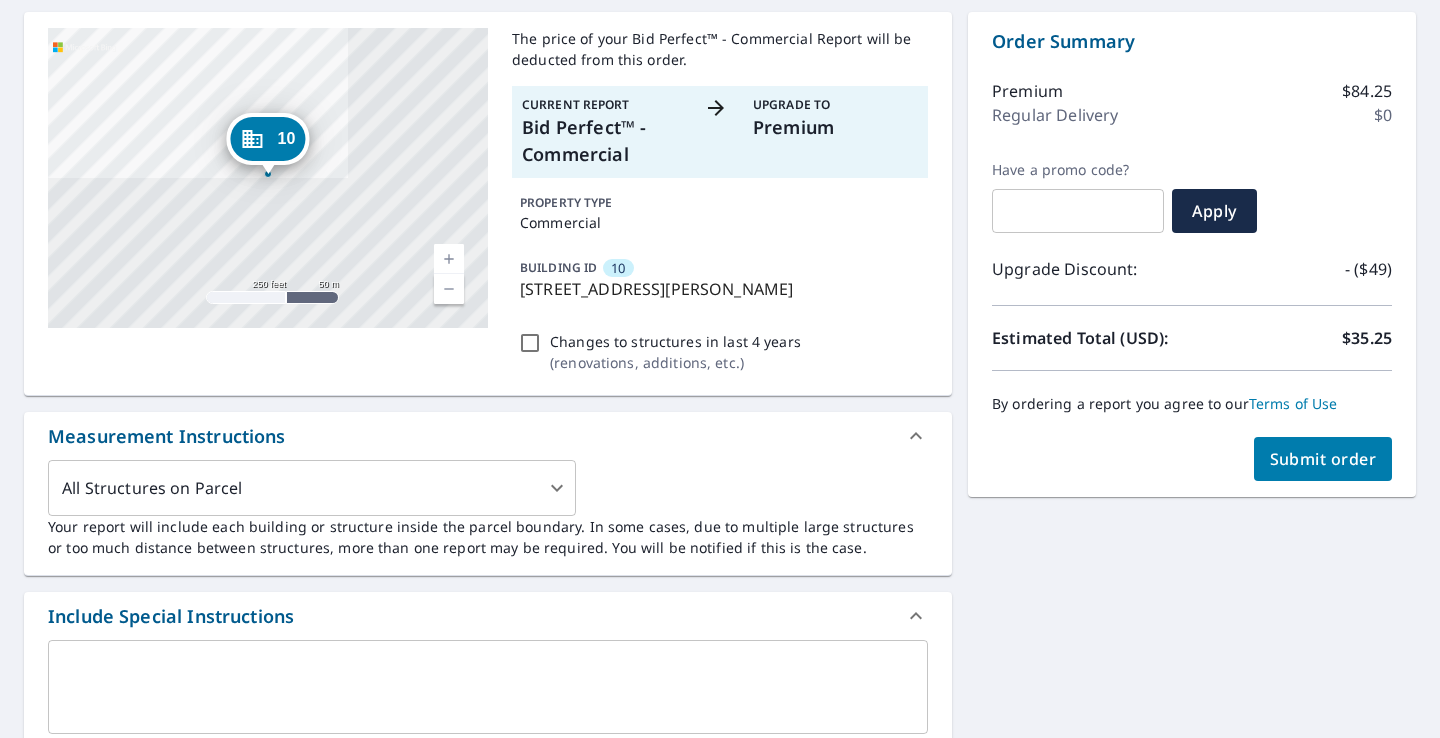 click on "Submit order" at bounding box center (1323, 459) 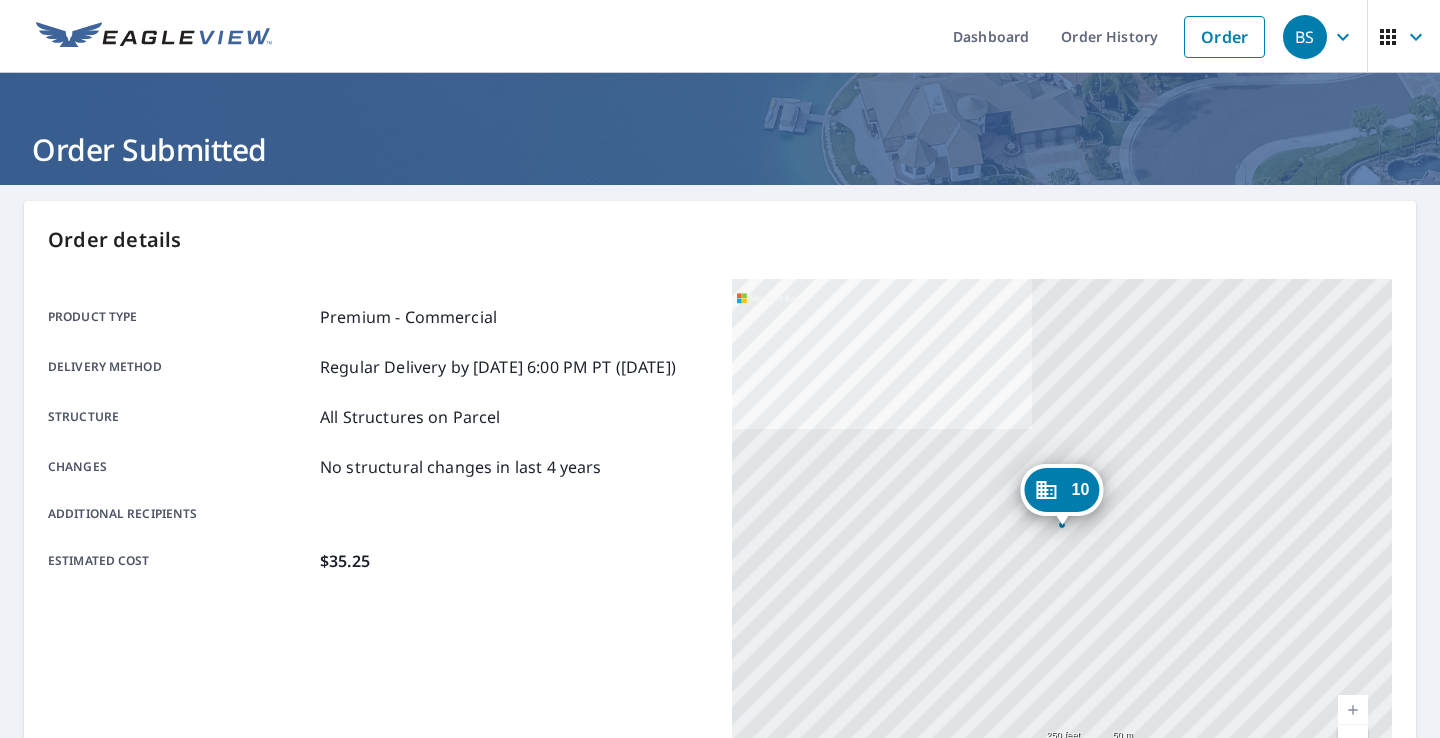 scroll, scrollTop: 0, scrollLeft: 0, axis: both 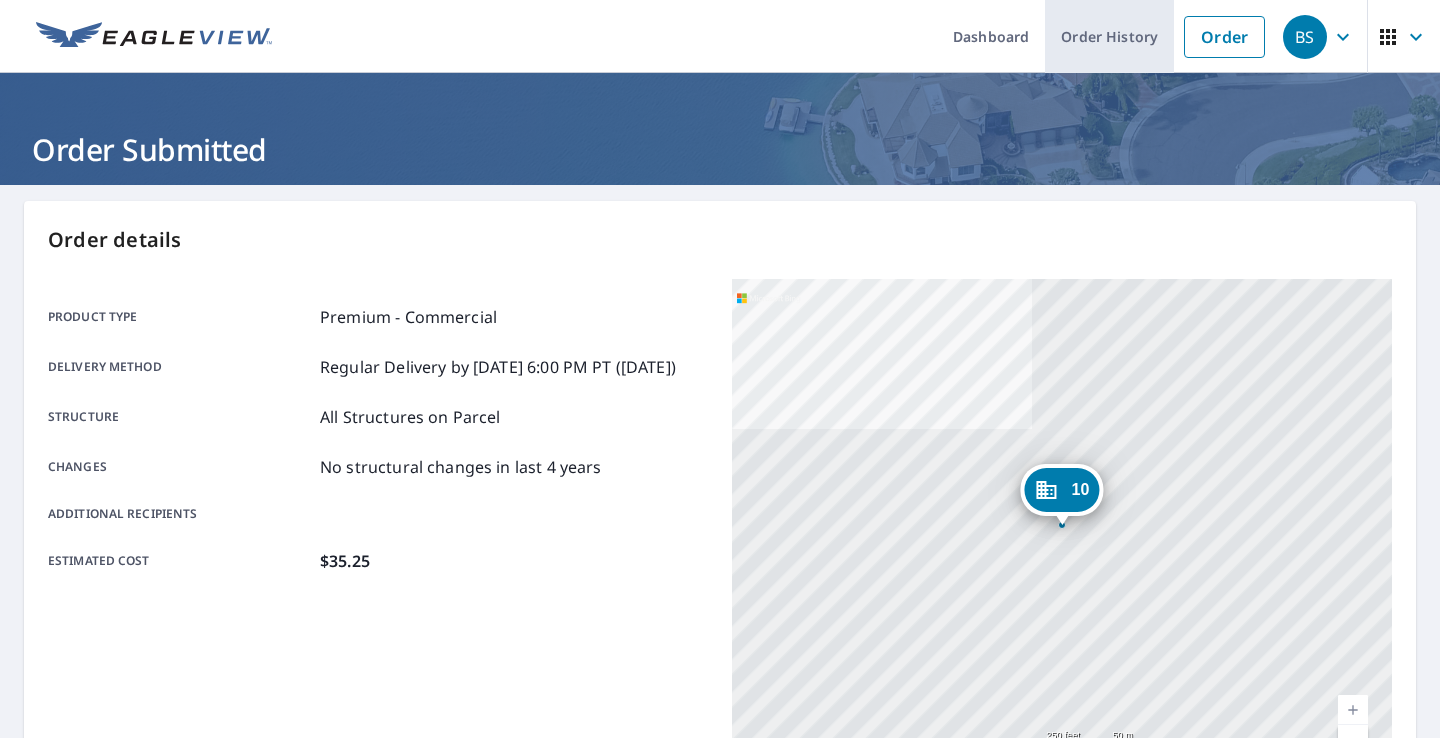 click on "Order History" at bounding box center (1109, 36) 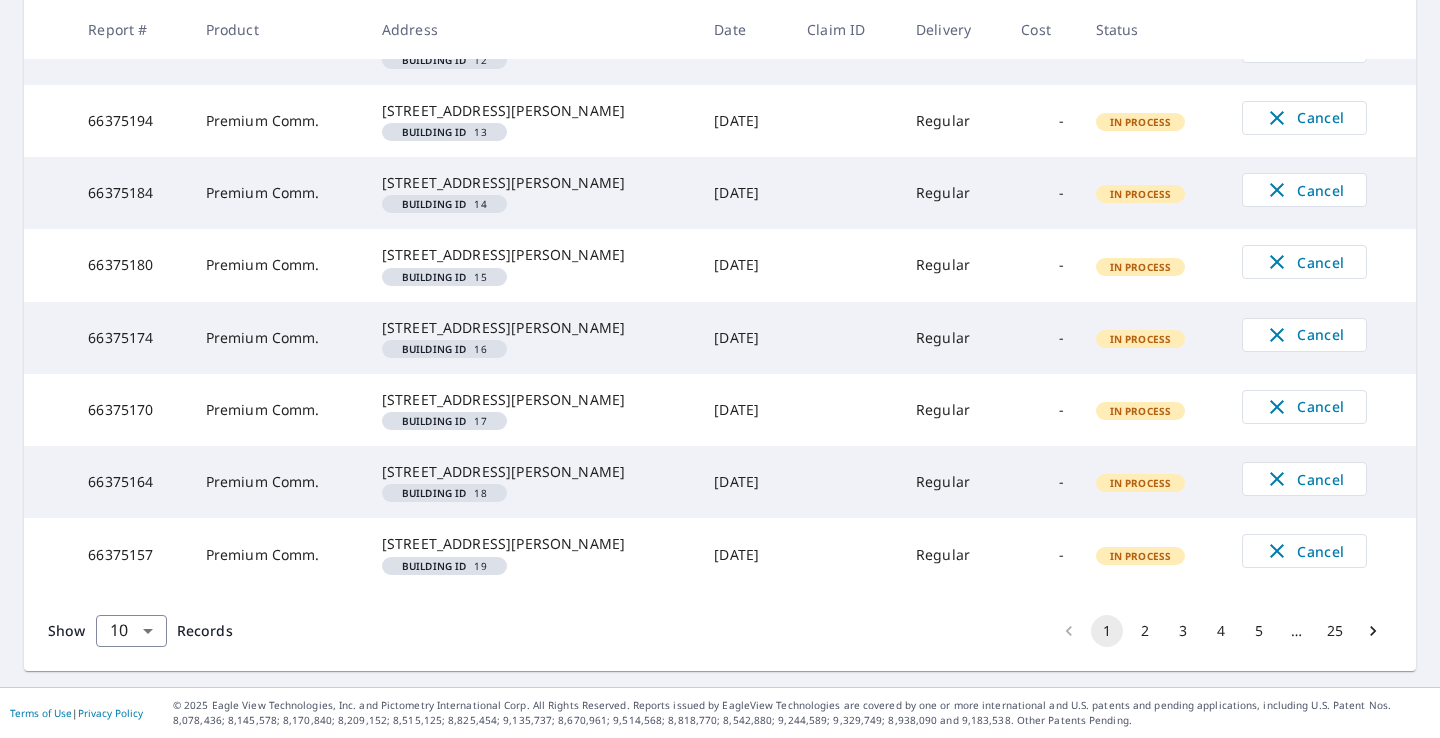 scroll, scrollTop: 782, scrollLeft: 0, axis: vertical 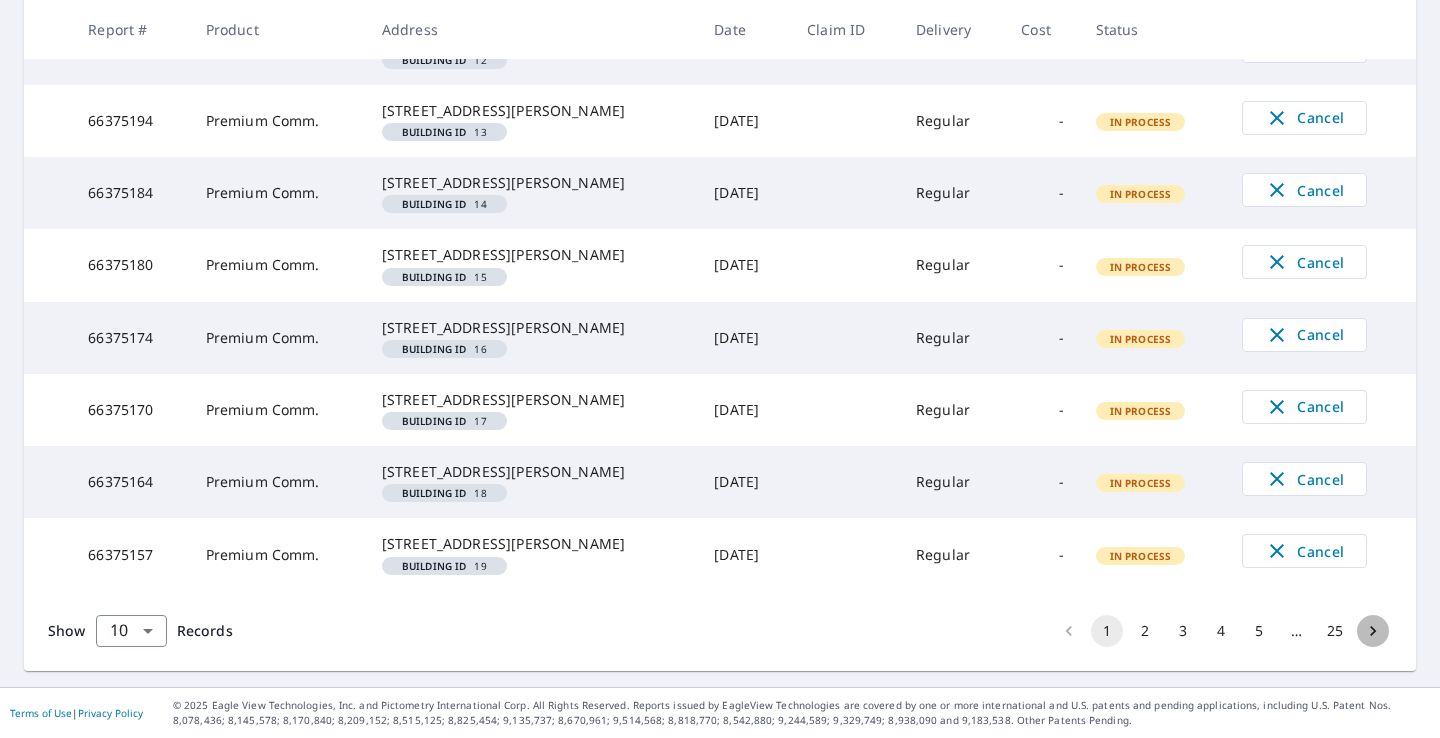 click 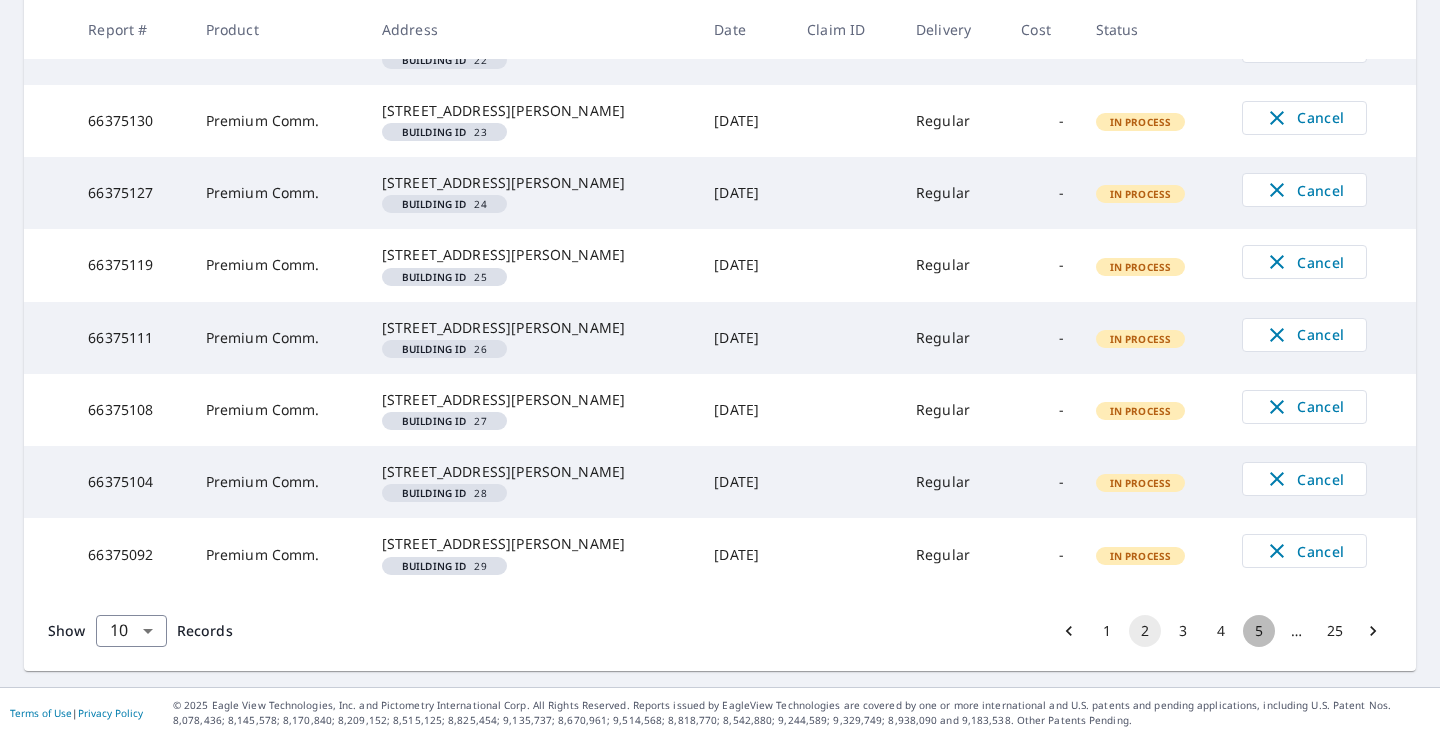 click on "5" at bounding box center [1259, 631] 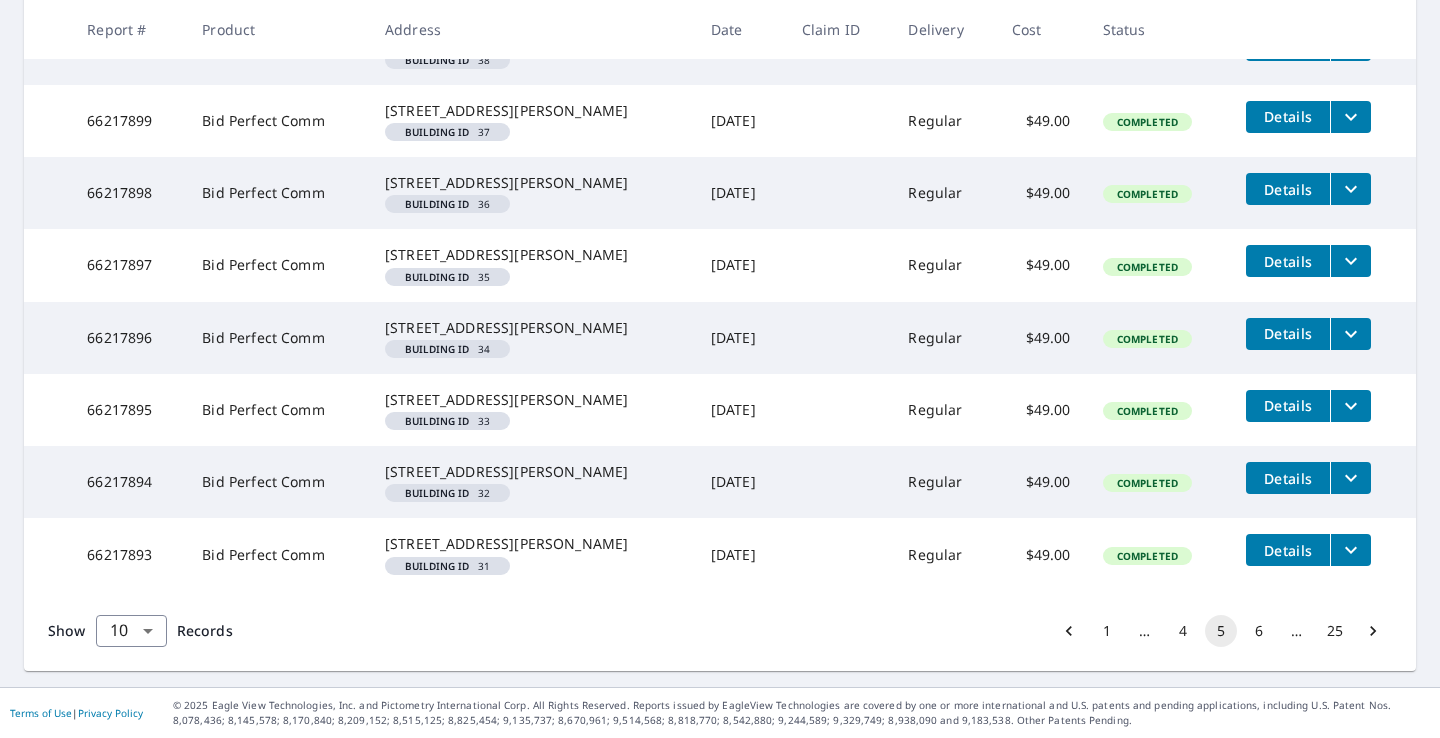 click on "6" at bounding box center [1259, 631] 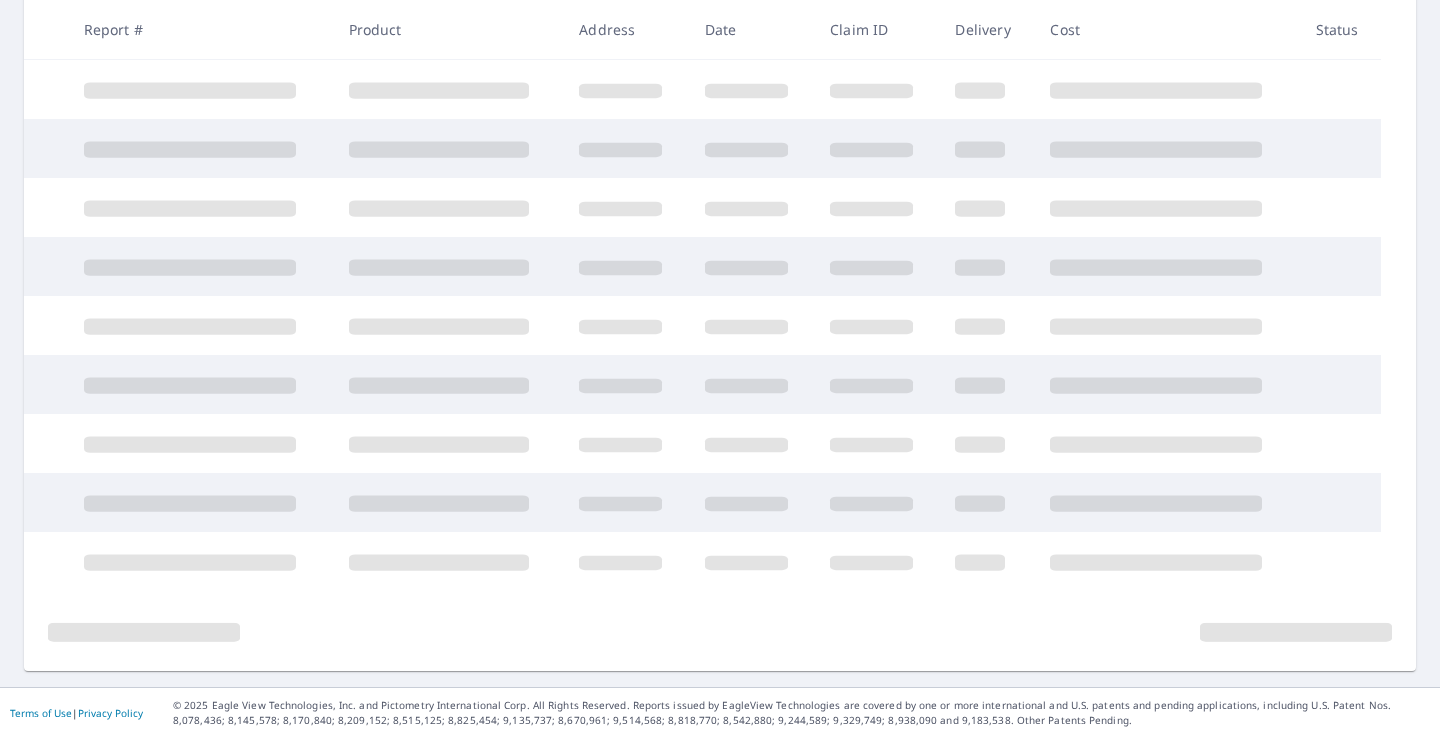 scroll, scrollTop: 420, scrollLeft: 0, axis: vertical 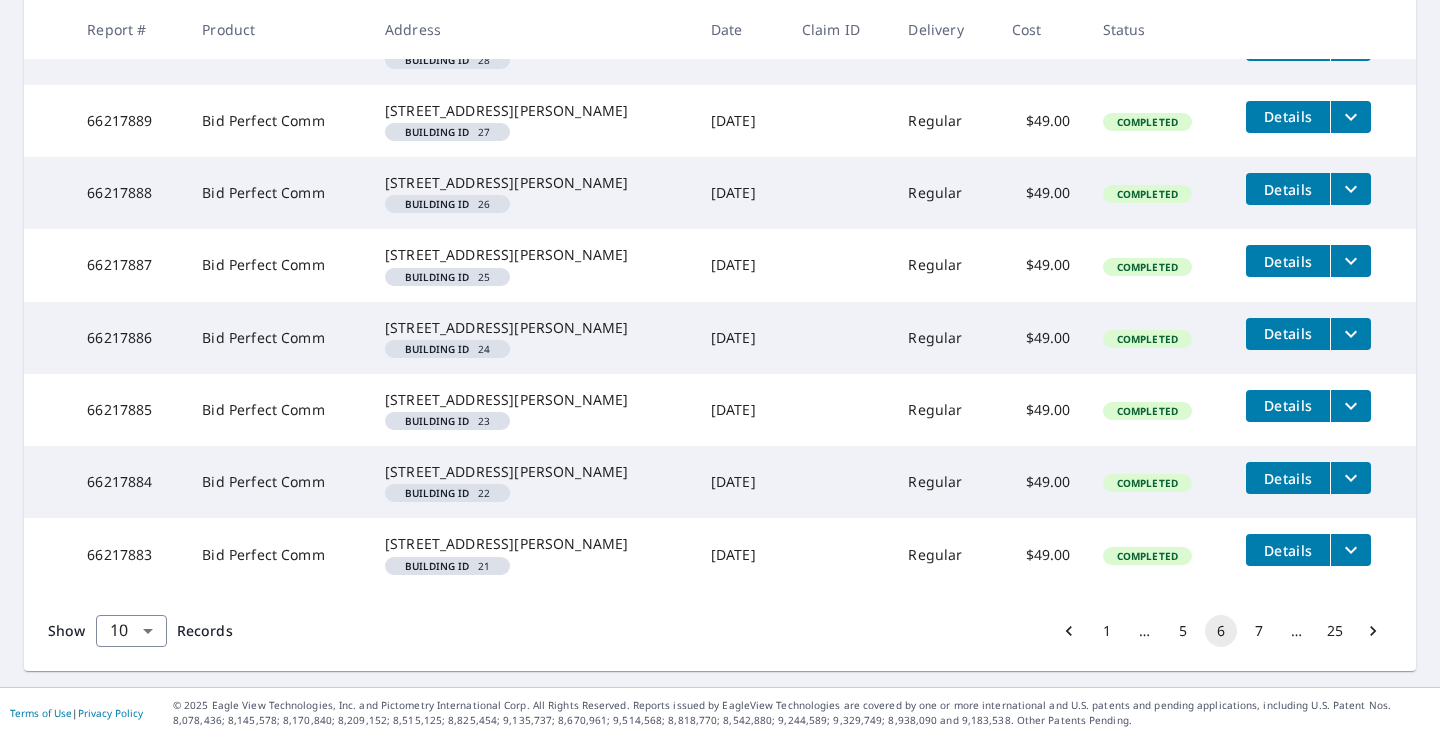 click on "7" at bounding box center (1259, 631) 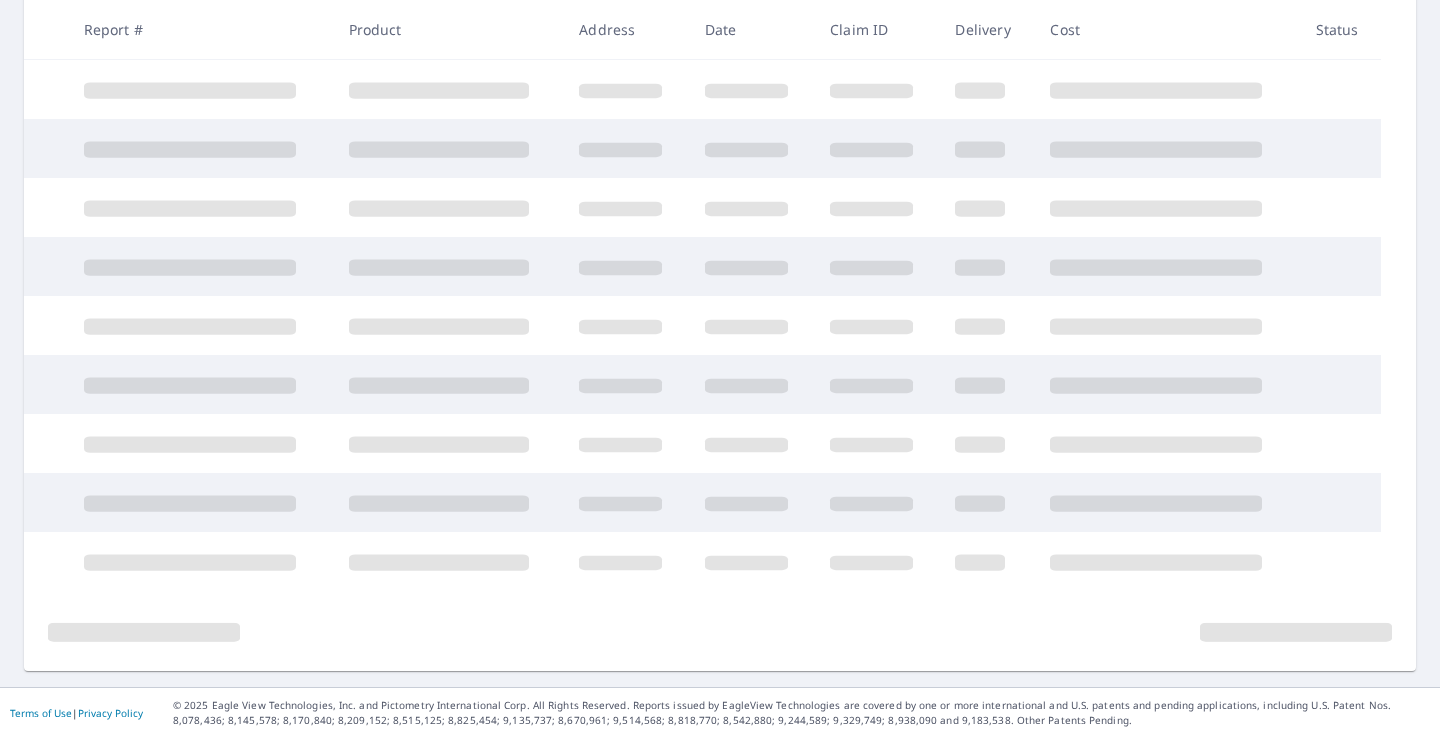 scroll, scrollTop: 420, scrollLeft: 0, axis: vertical 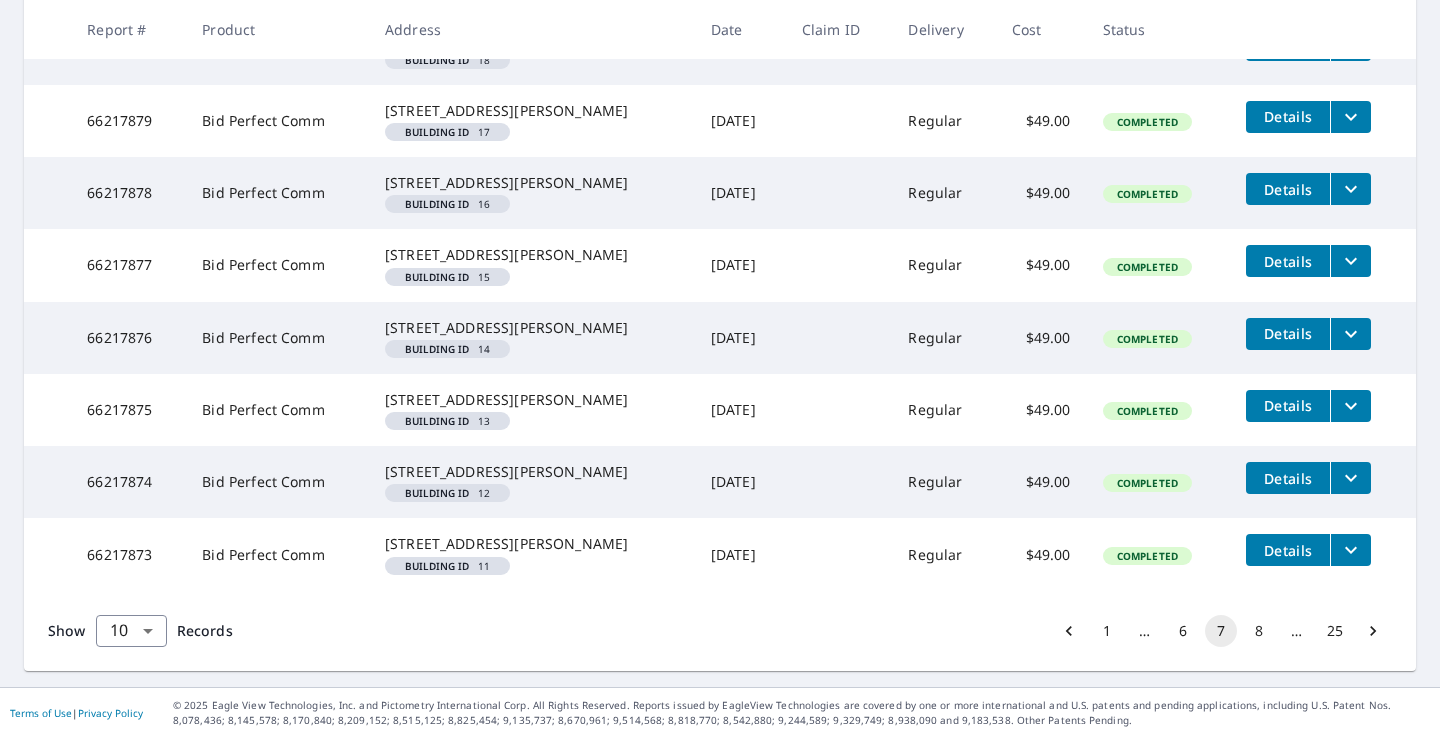 click on "8" at bounding box center [1259, 631] 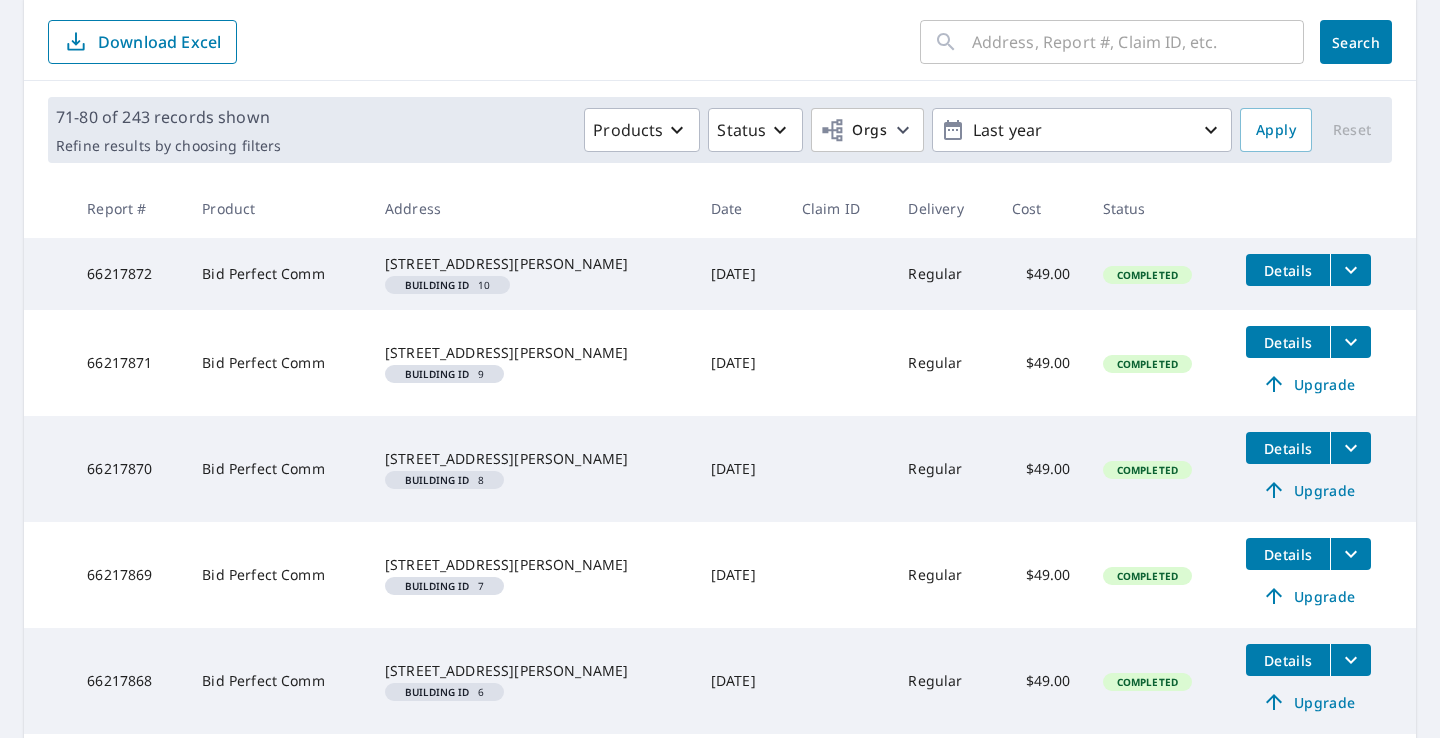 scroll, scrollTop: 193, scrollLeft: 0, axis: vertical 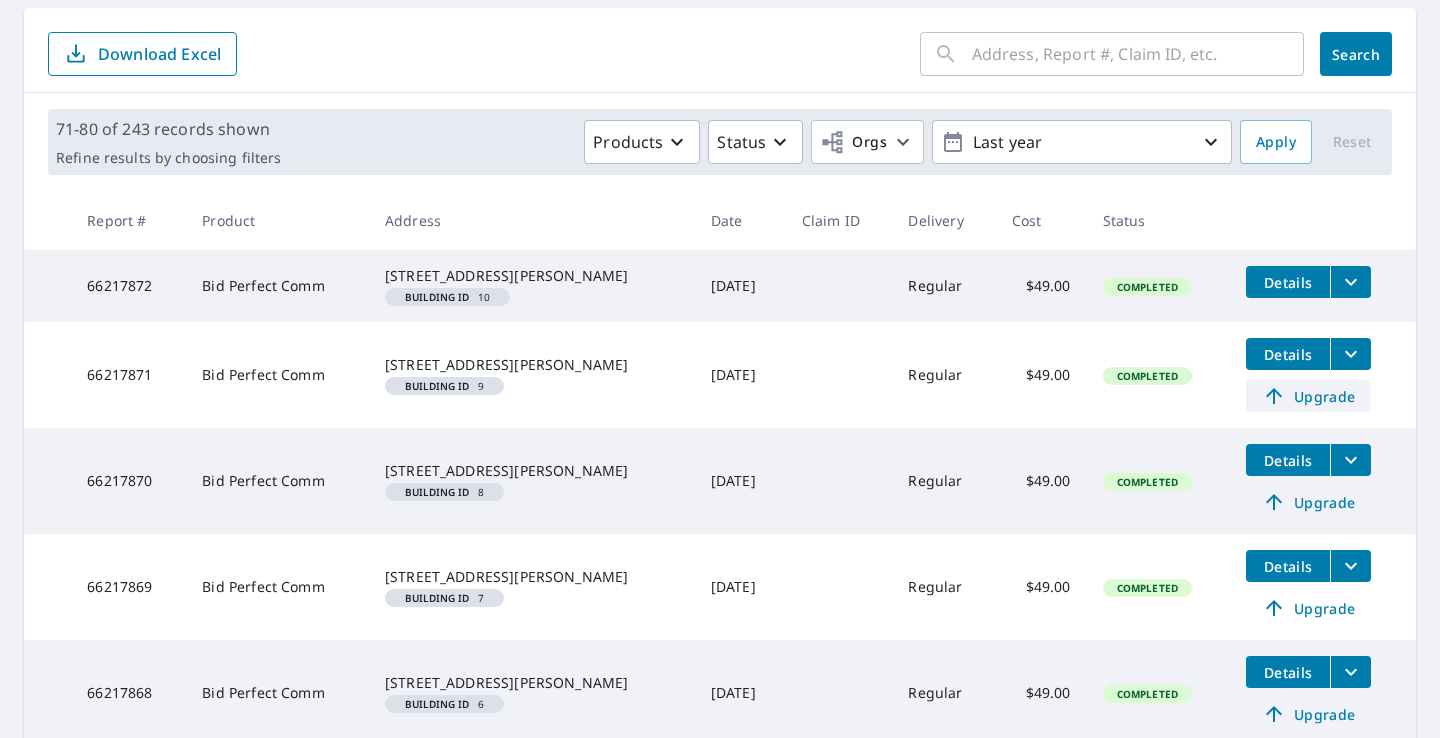 click on "Upgrade" at bounding box center [1308, 396] 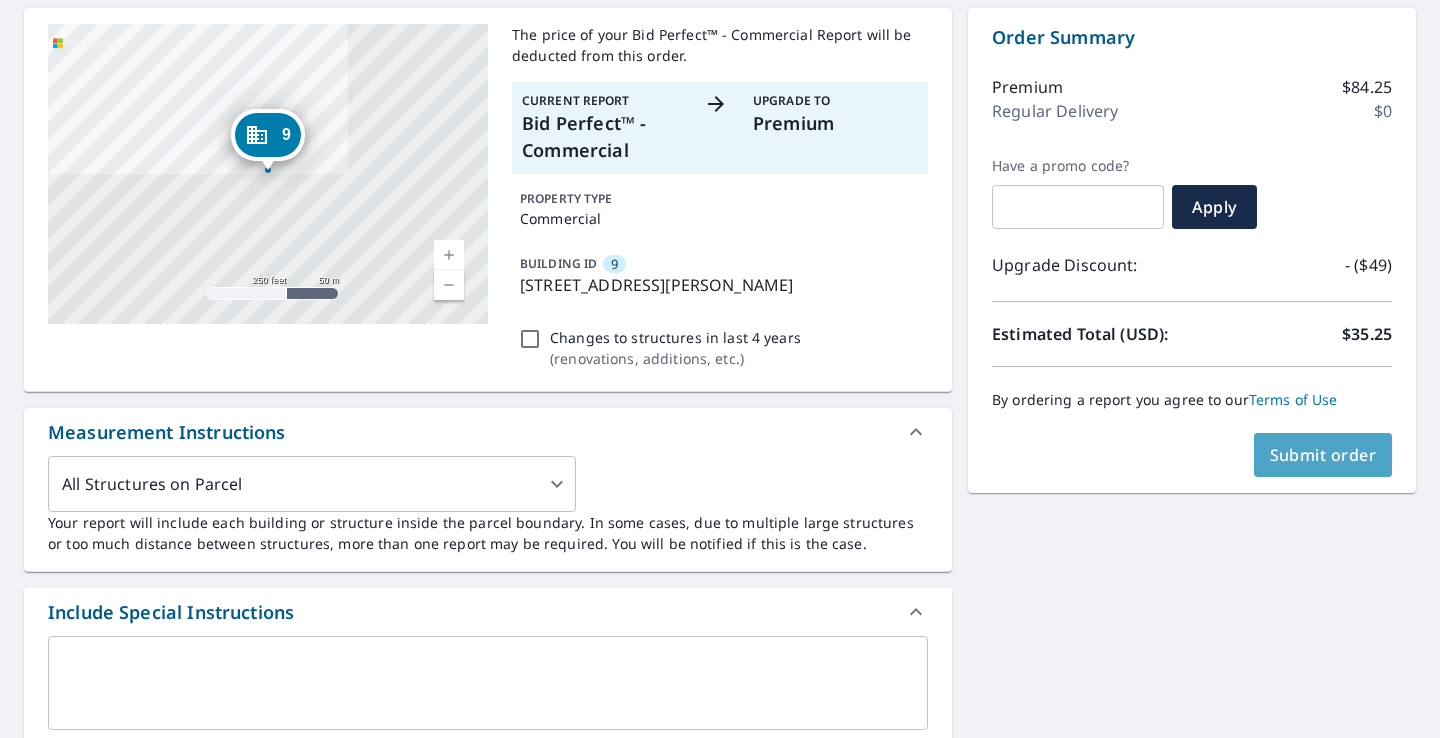 click on "Submit order" at bounding box center (1323, 455) 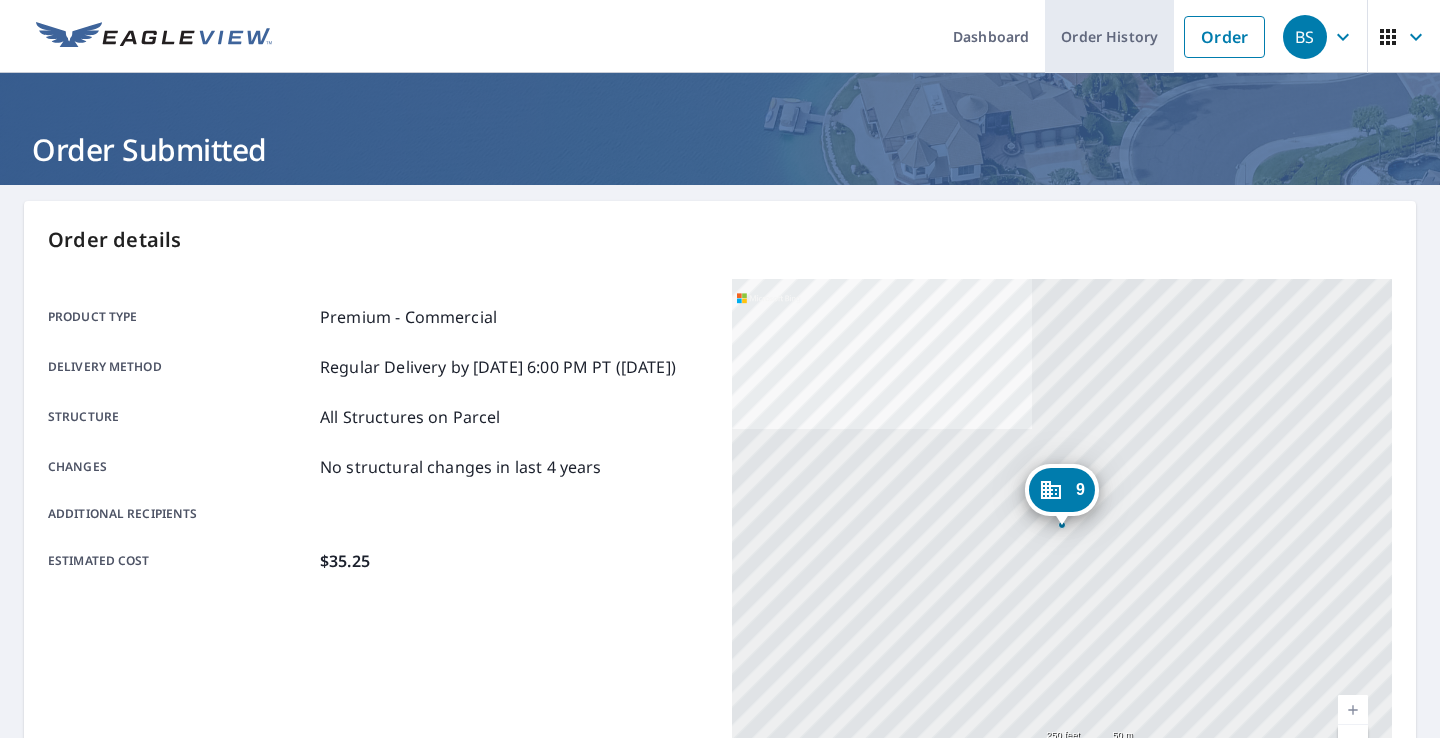 scroll, scrollTop: 0, scrollLeft: 0, axis: both 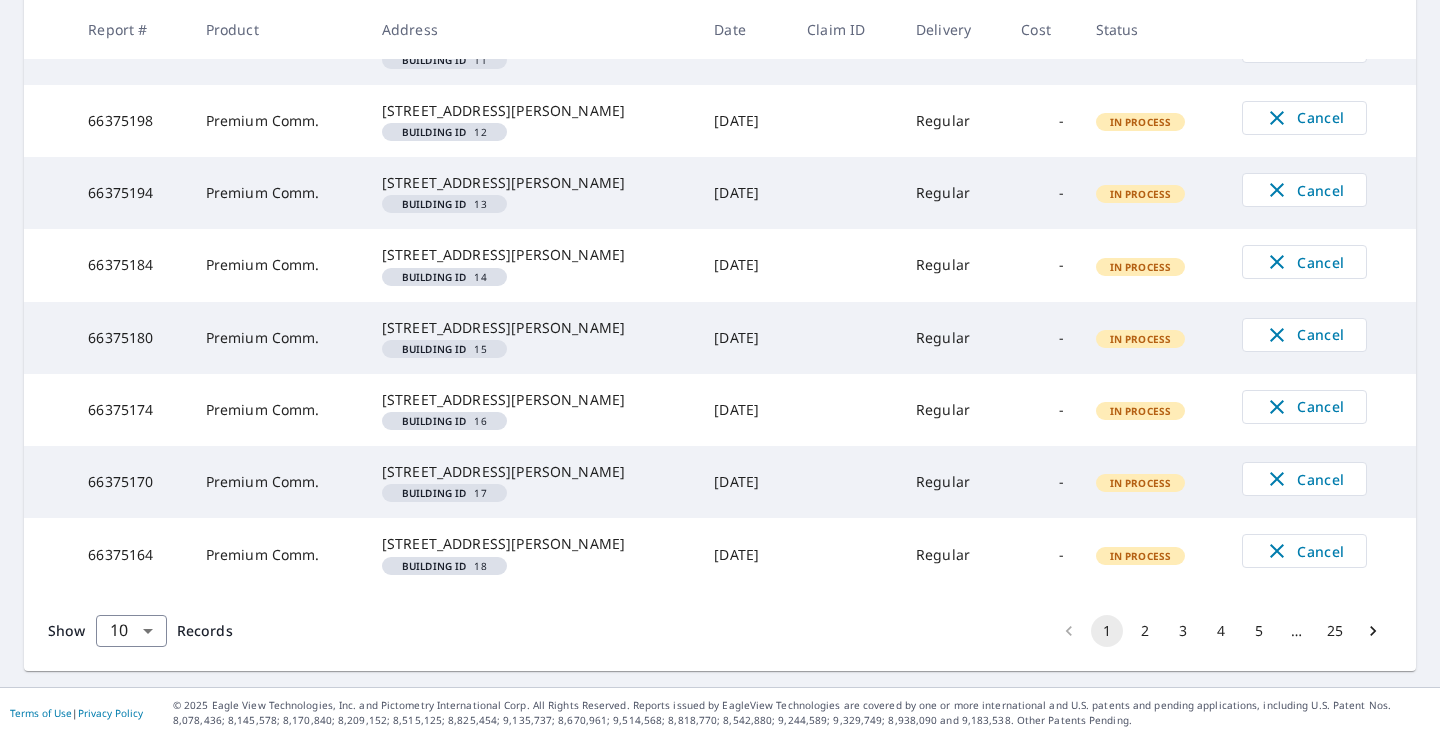 click on "5" at bounding box center (1259, 631) 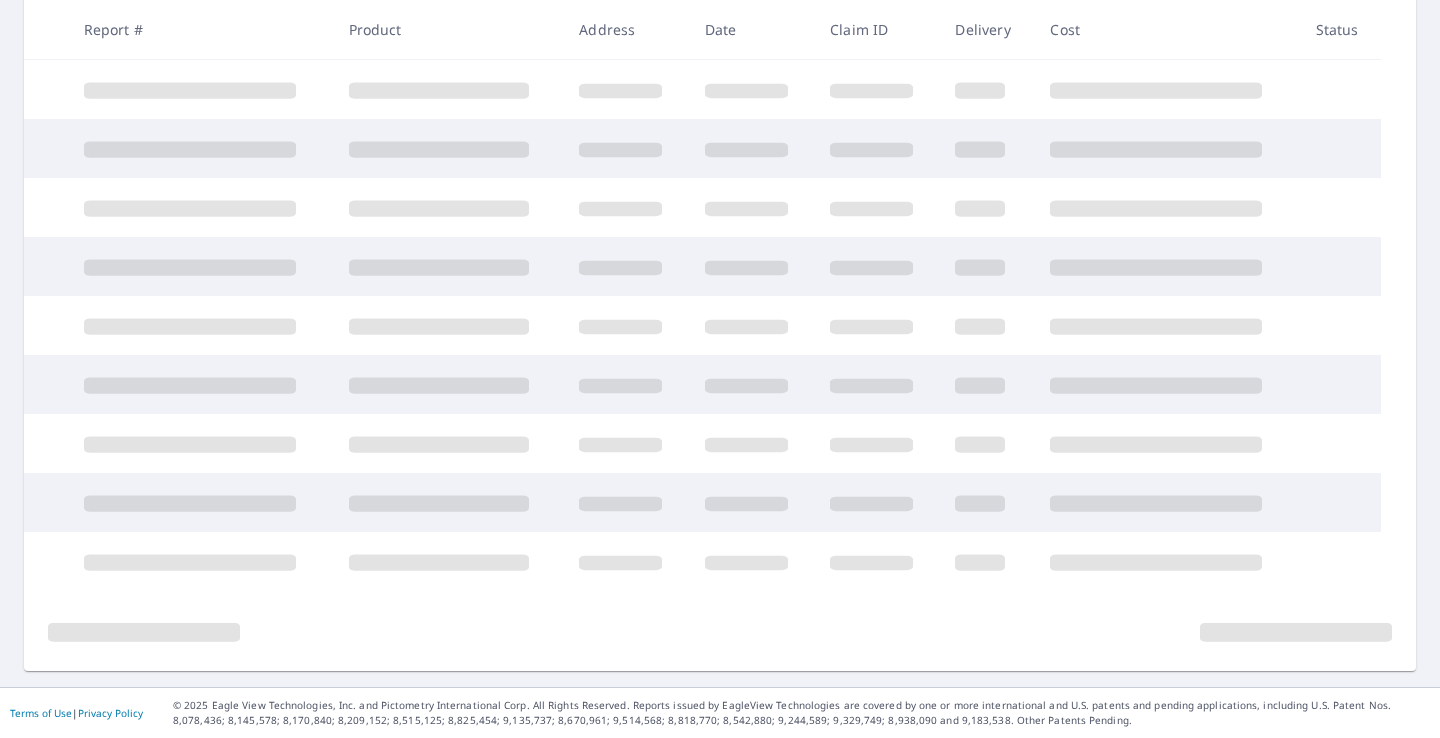 scroll, scrollTop: 420, scrollLeft: 0, axis: vertical 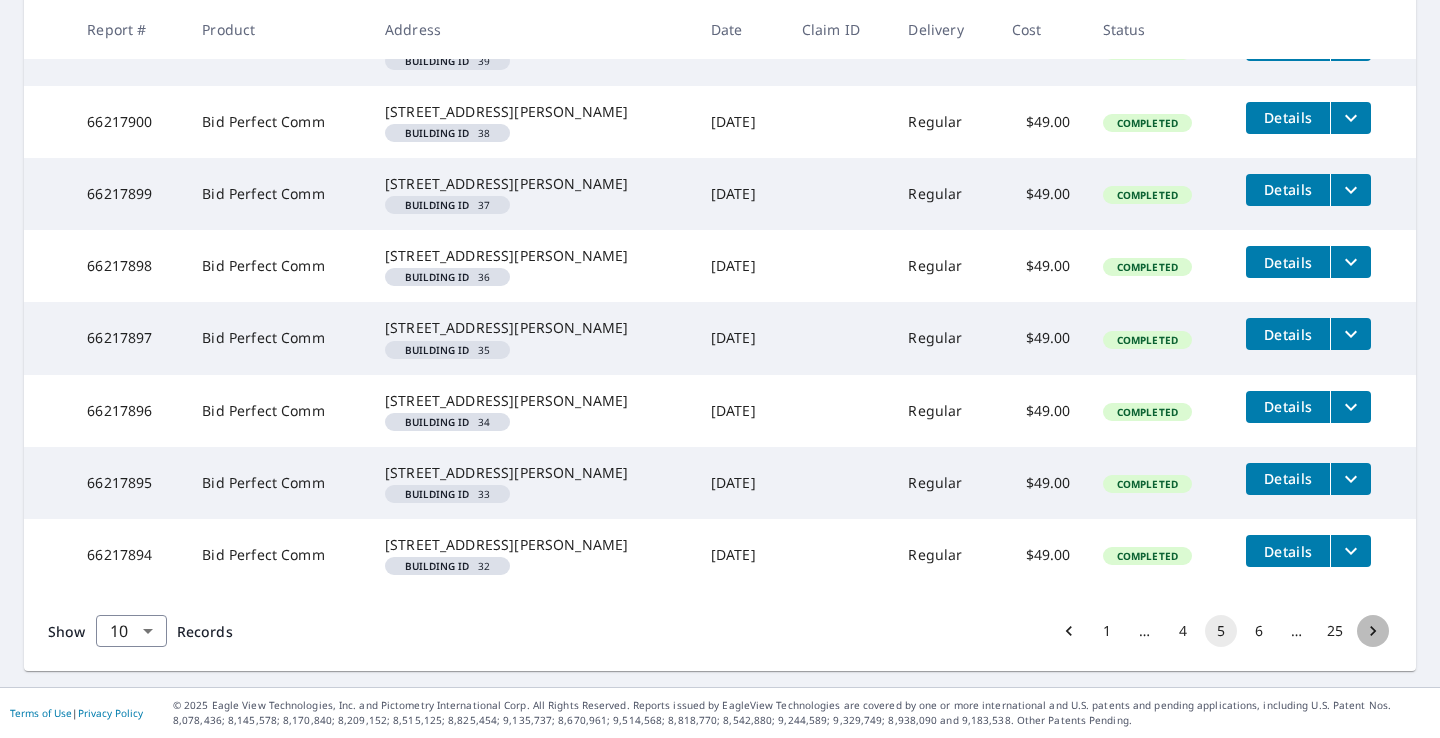 click 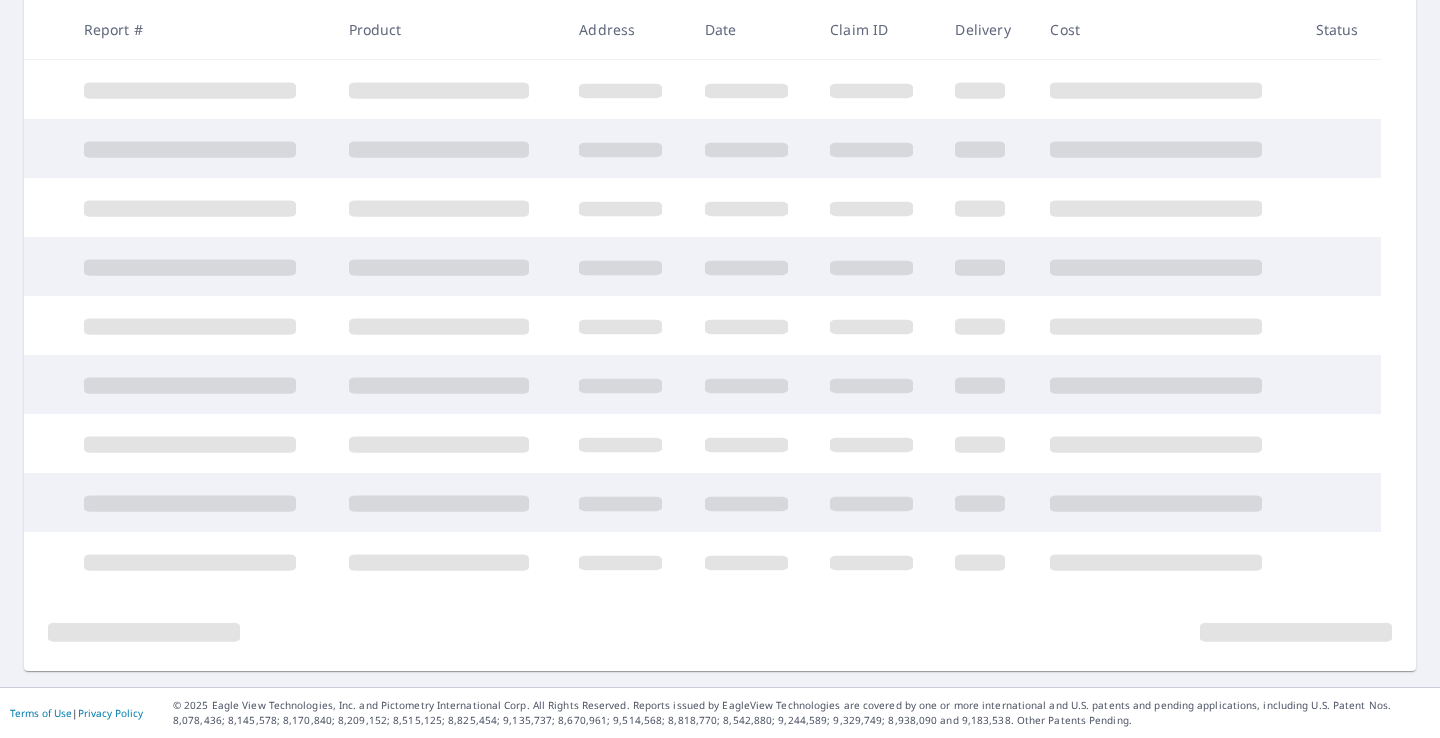 scroll, scrollTop: 0, scrollLeft: 0, axis: both 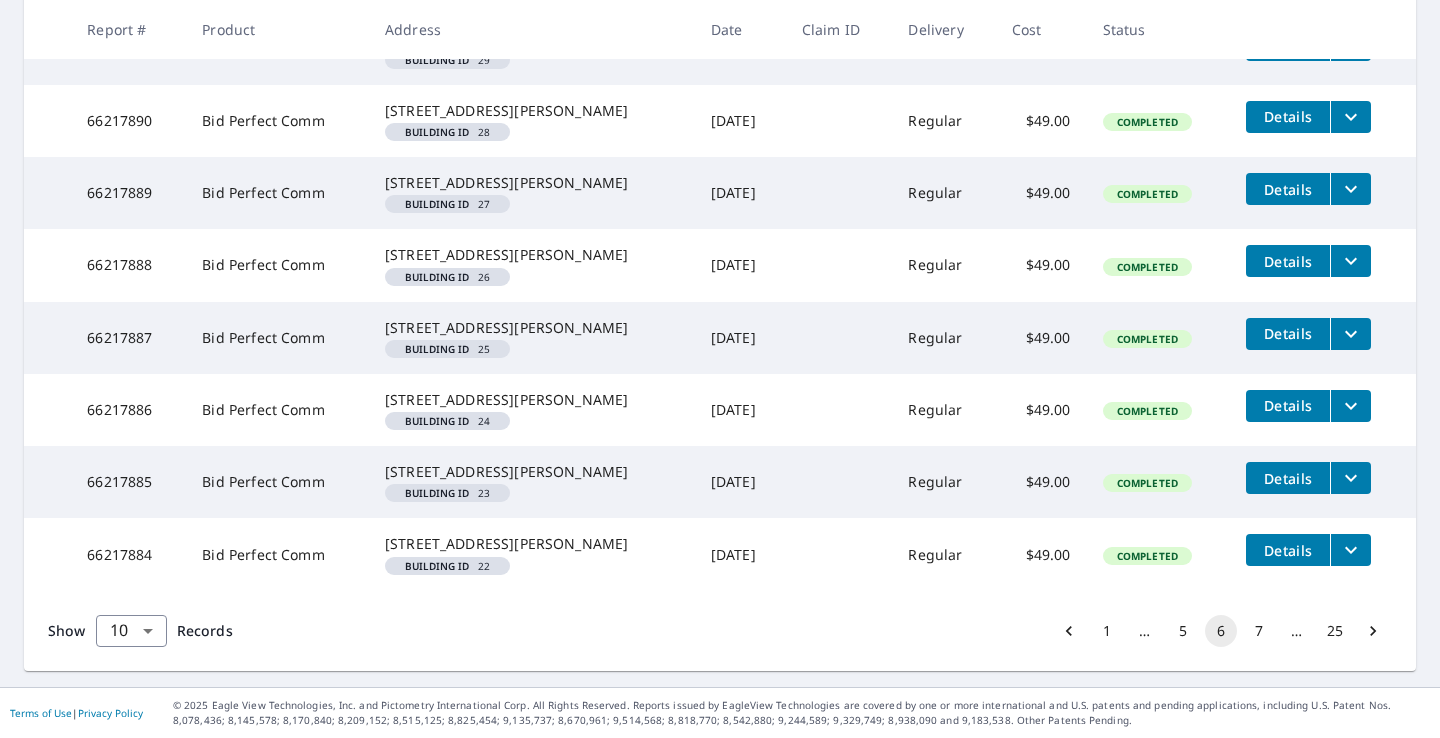 click at bounding box center [1373, 631] 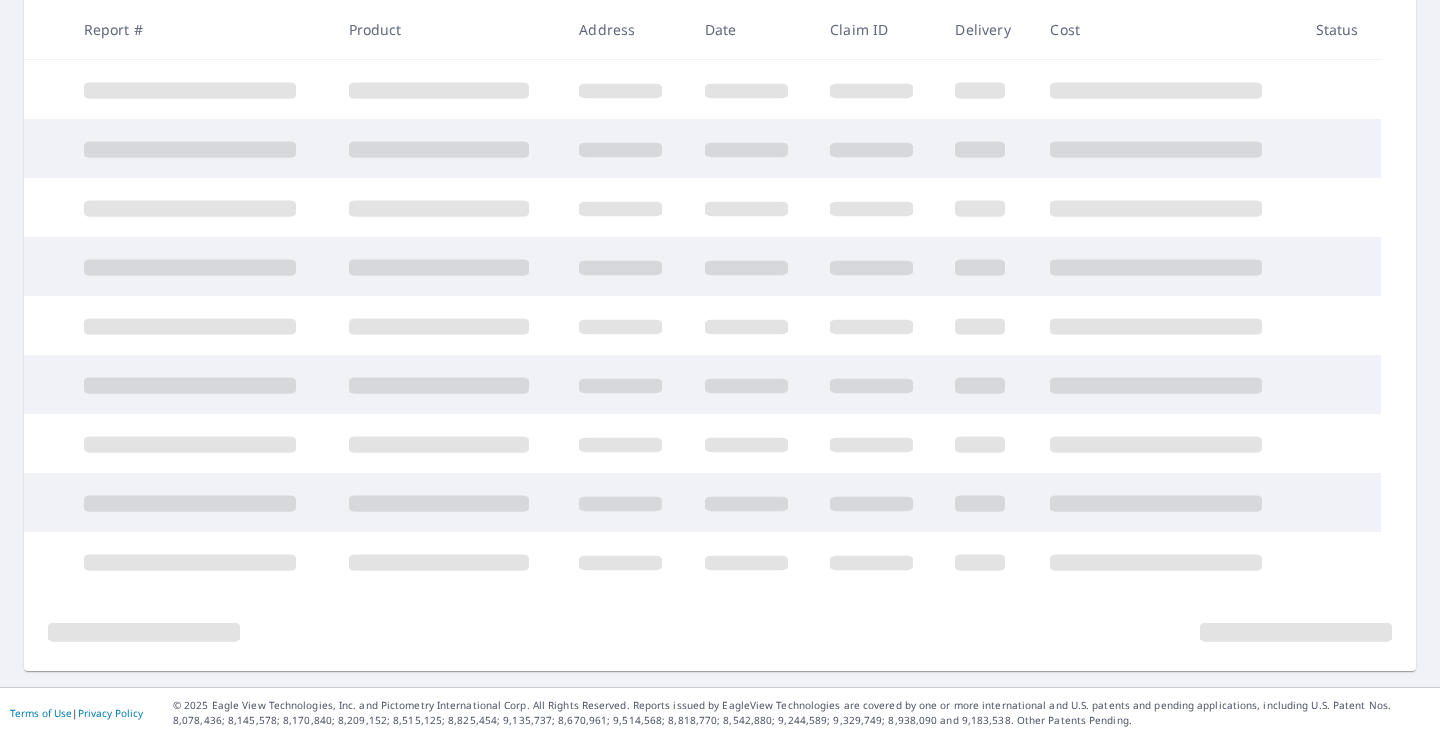 scroll, scrollTop: 420, scrollLeft: 0, axis: vertical 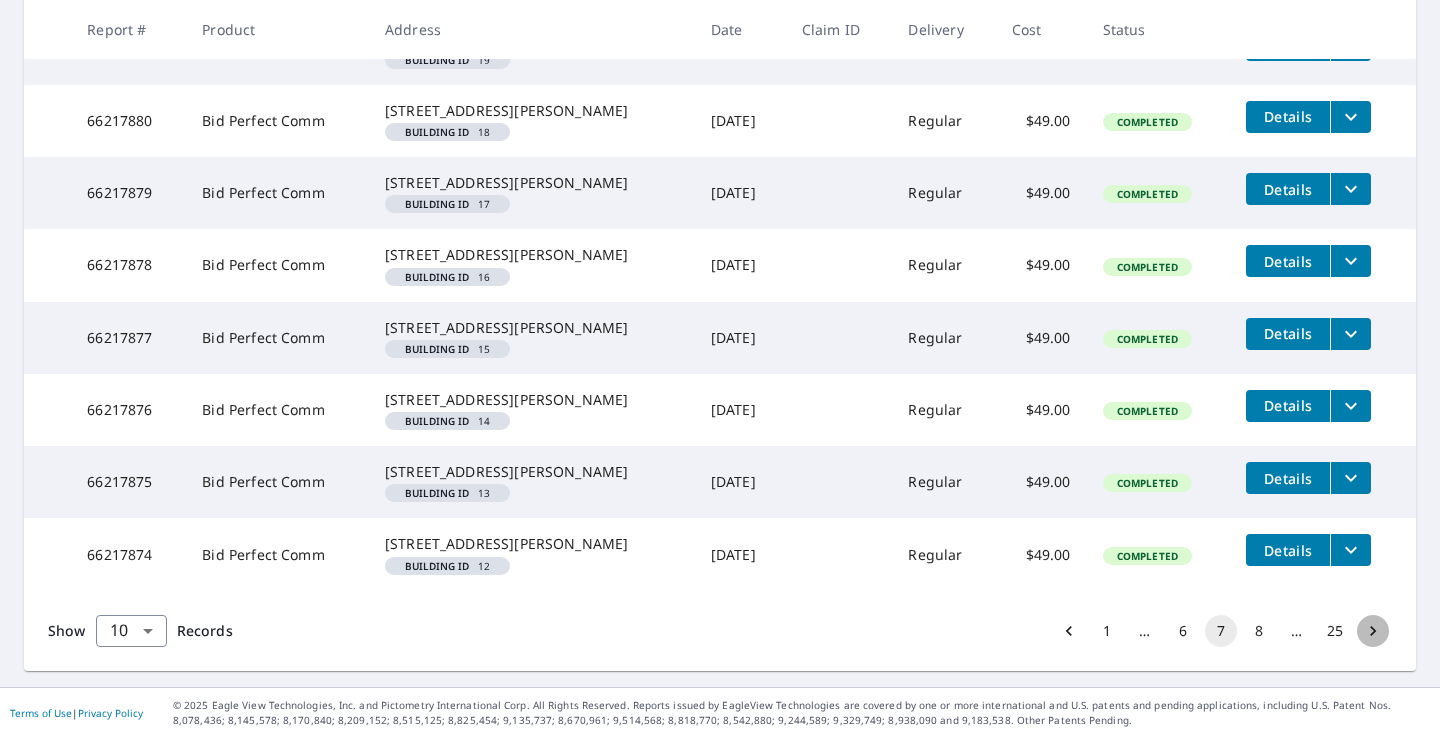 click at bounding box center (1373, 631) 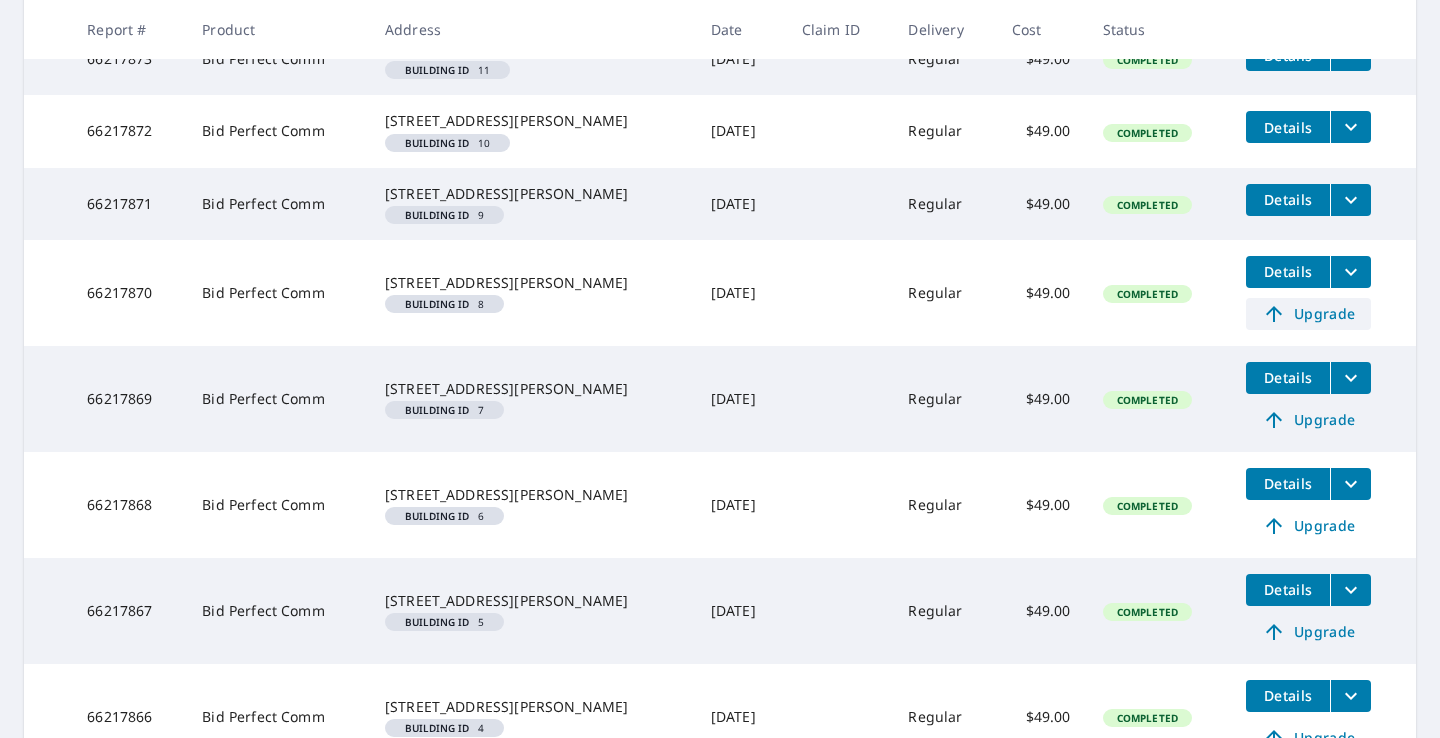 click on "Upgrade" at bounding box center [1308, 314] 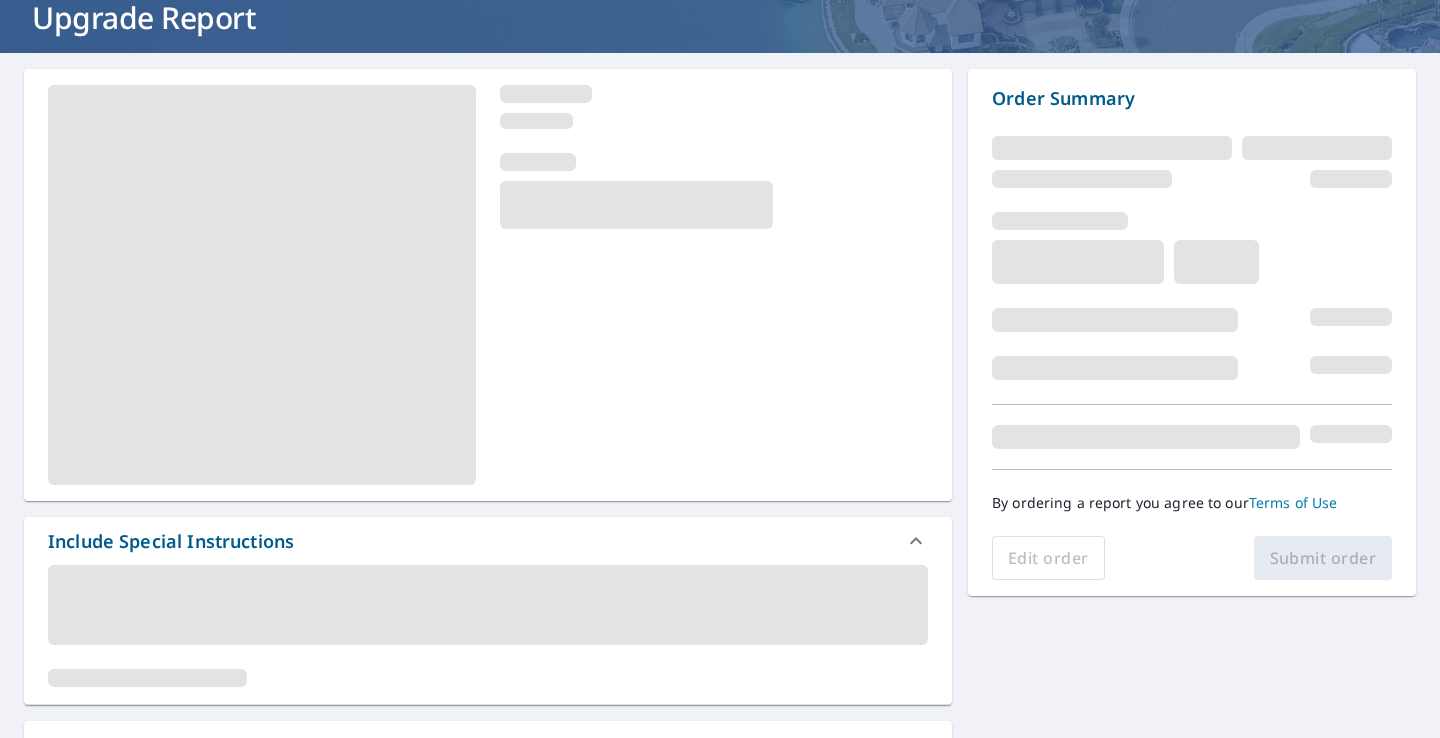 scroll, scrollTop: 125, scrollLeft: 0, axis: vertical 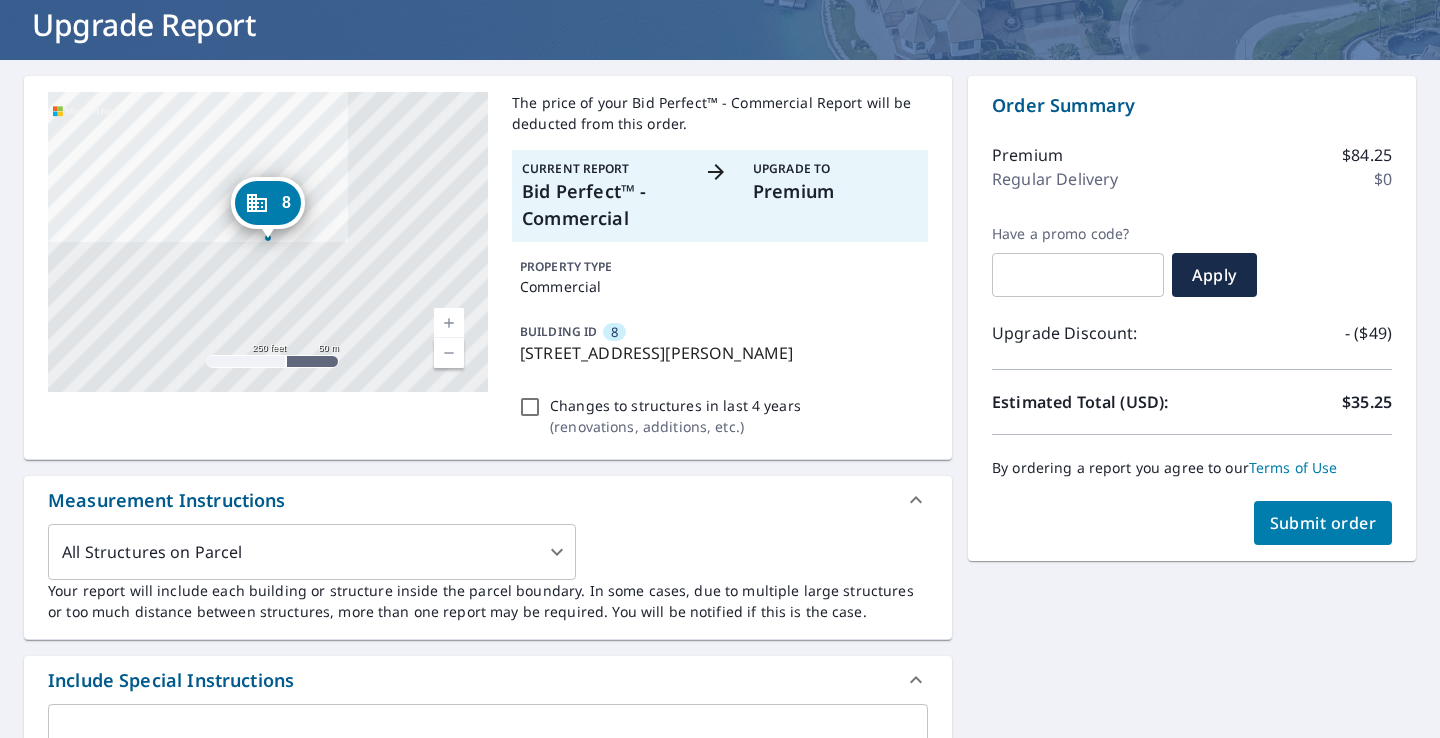 click on "Submit order" at bounding box center [1323, 523] 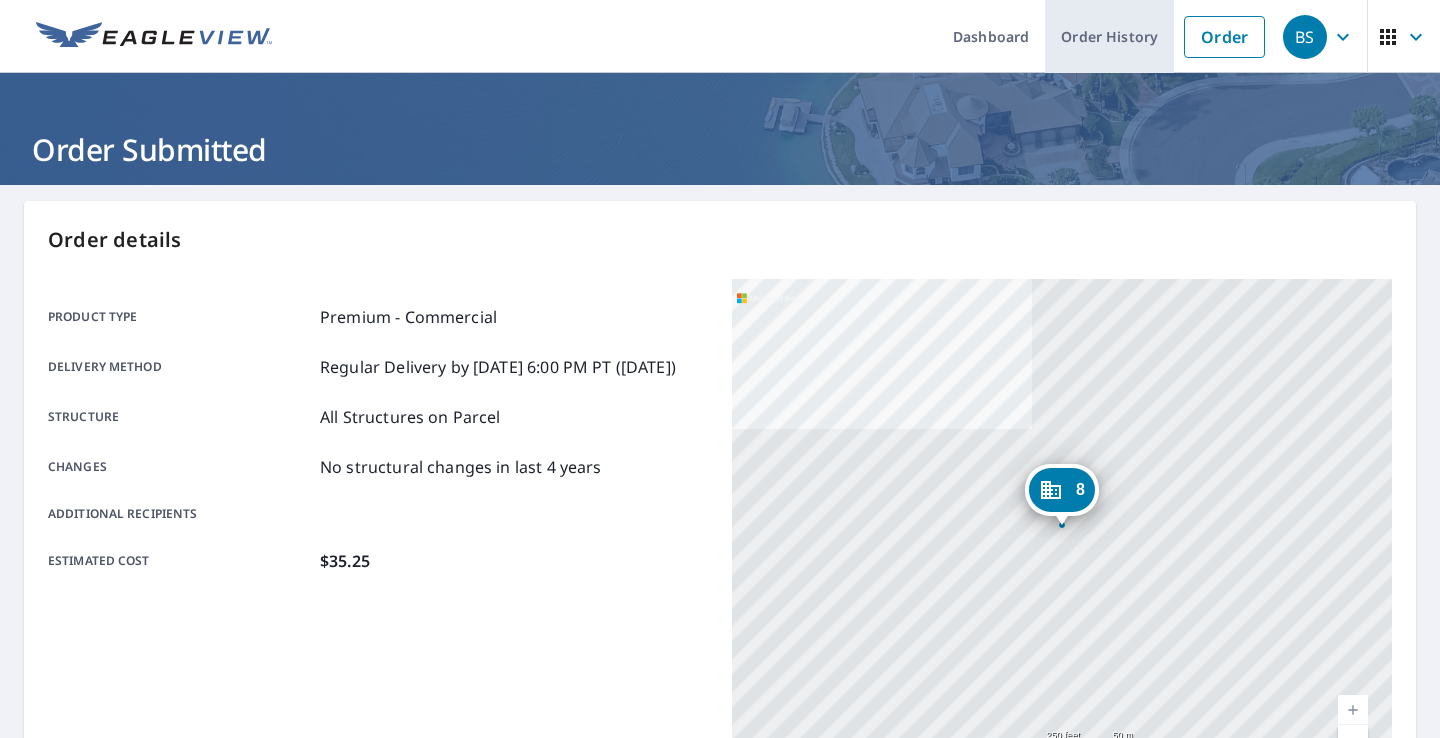 scroll, scrollTop: 0, scrollLeft: 0, axis: both 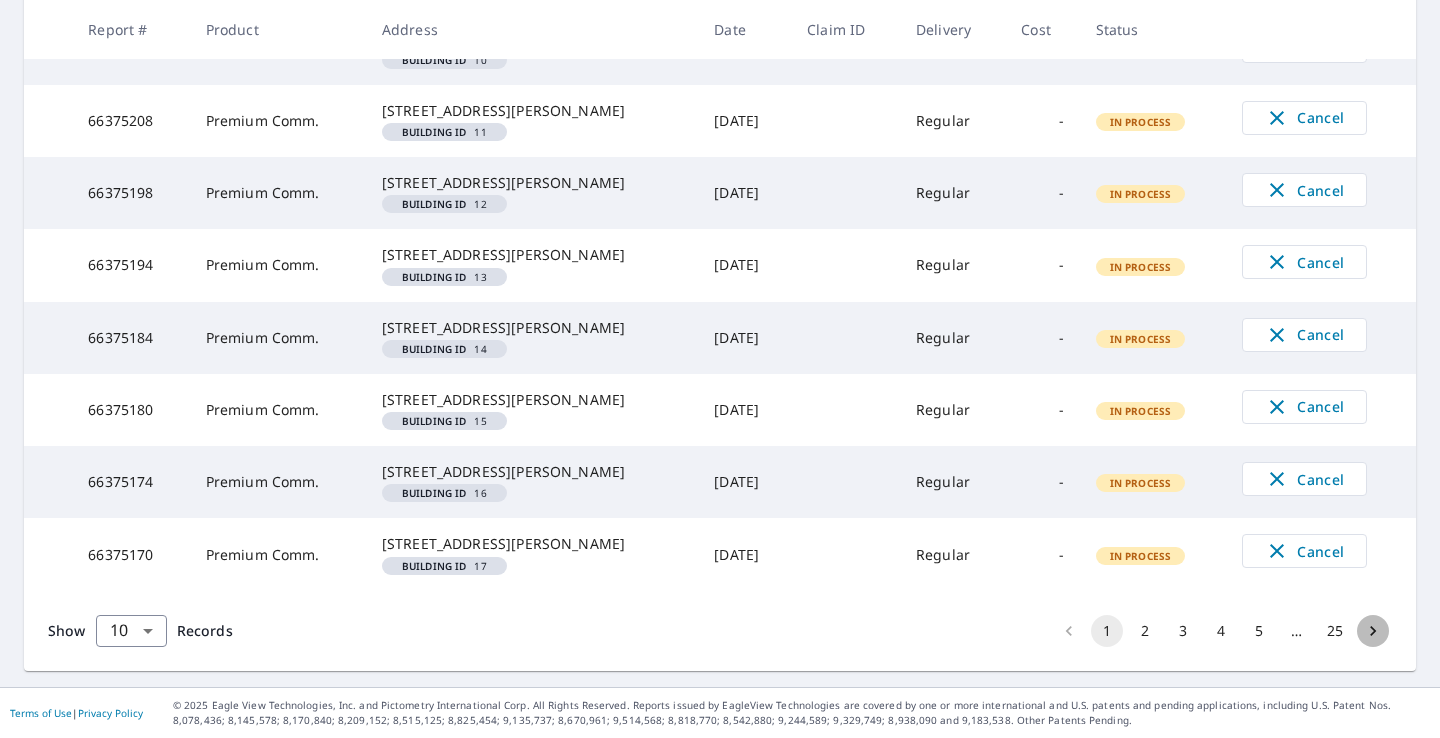 click 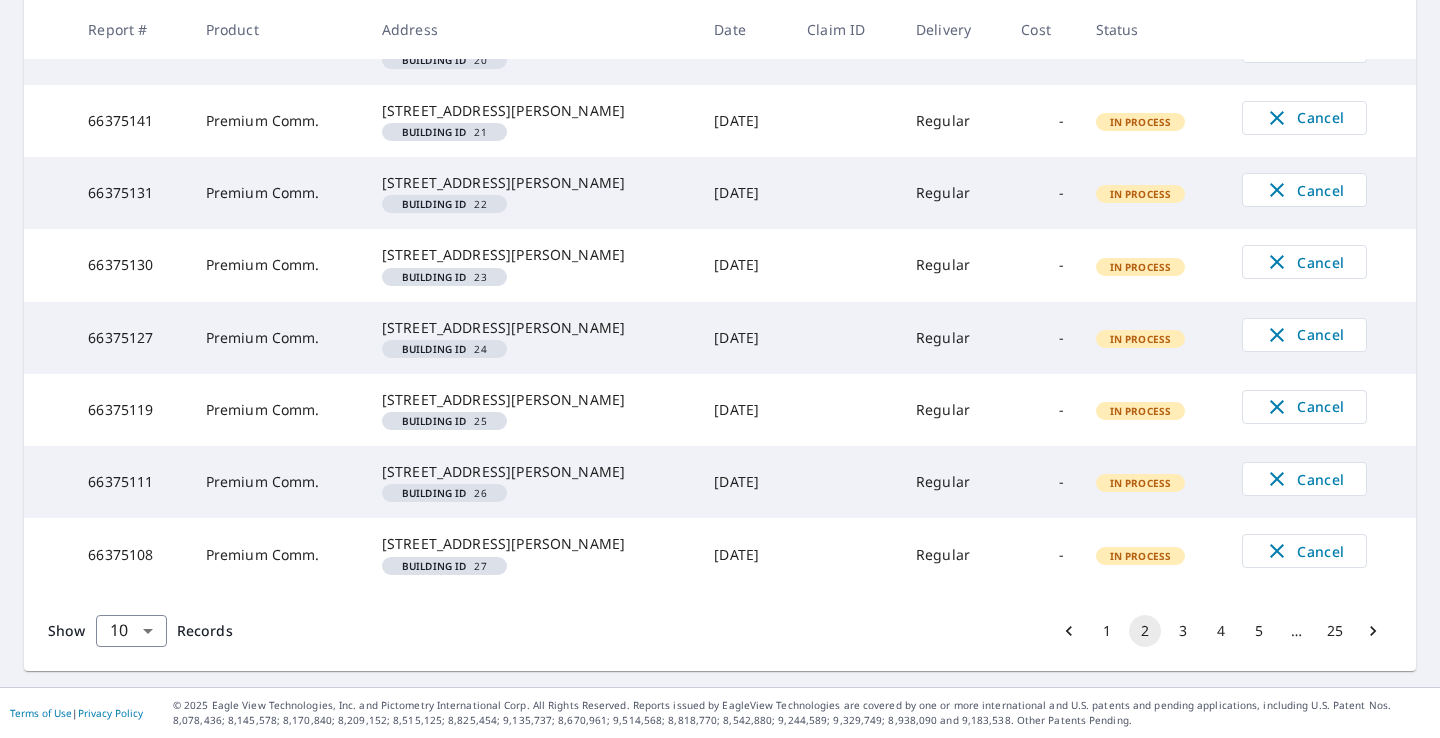 click 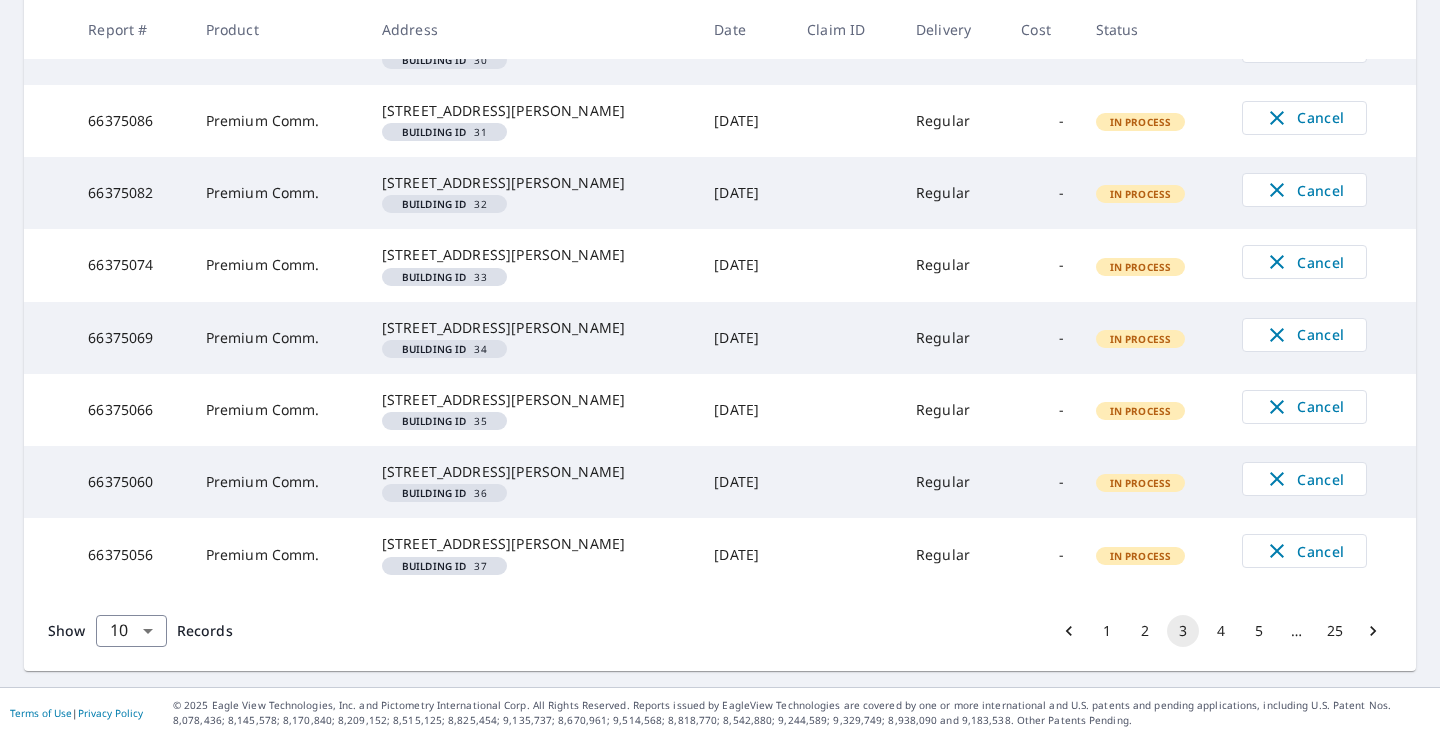 scroll, scrollTop: 782, scrollLeft: 0, axis: vertical 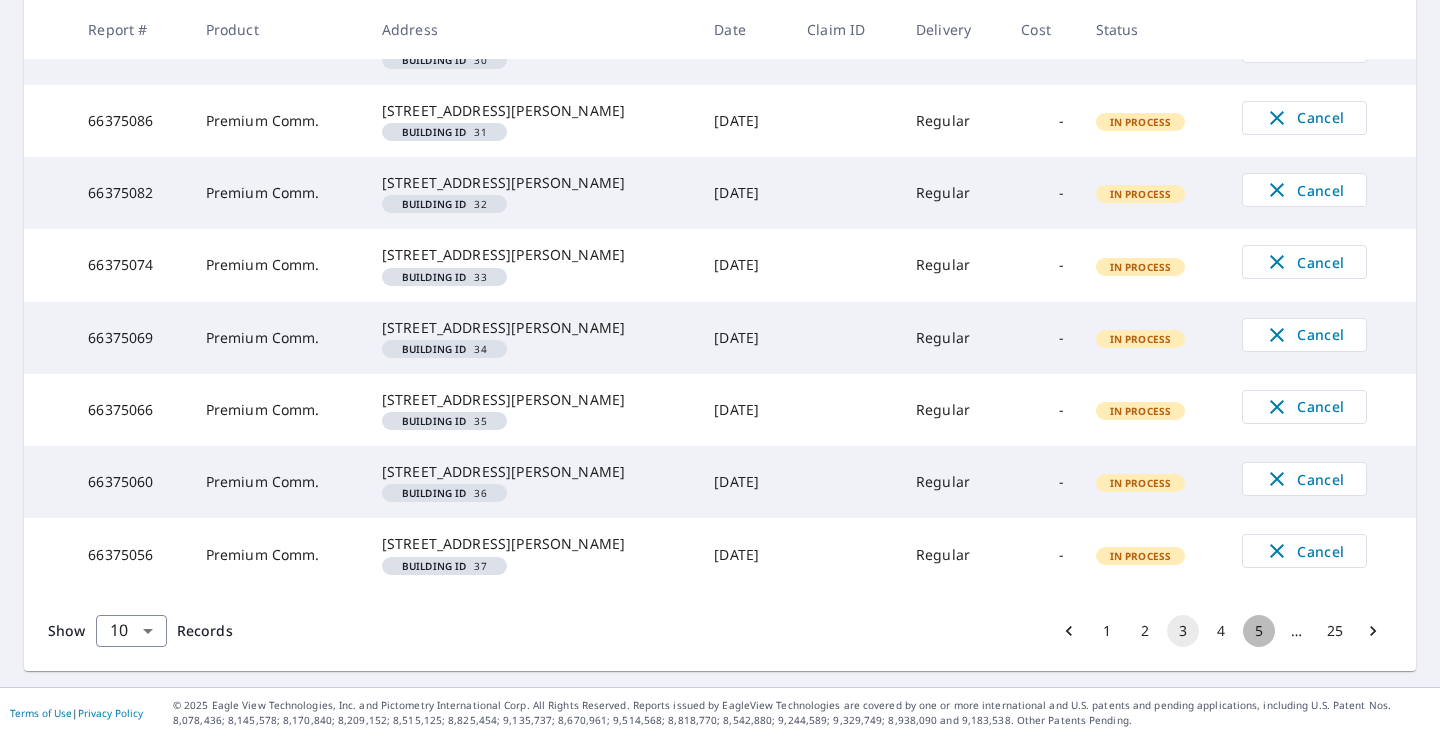 click on "5" at bounding box center [1259, 631] 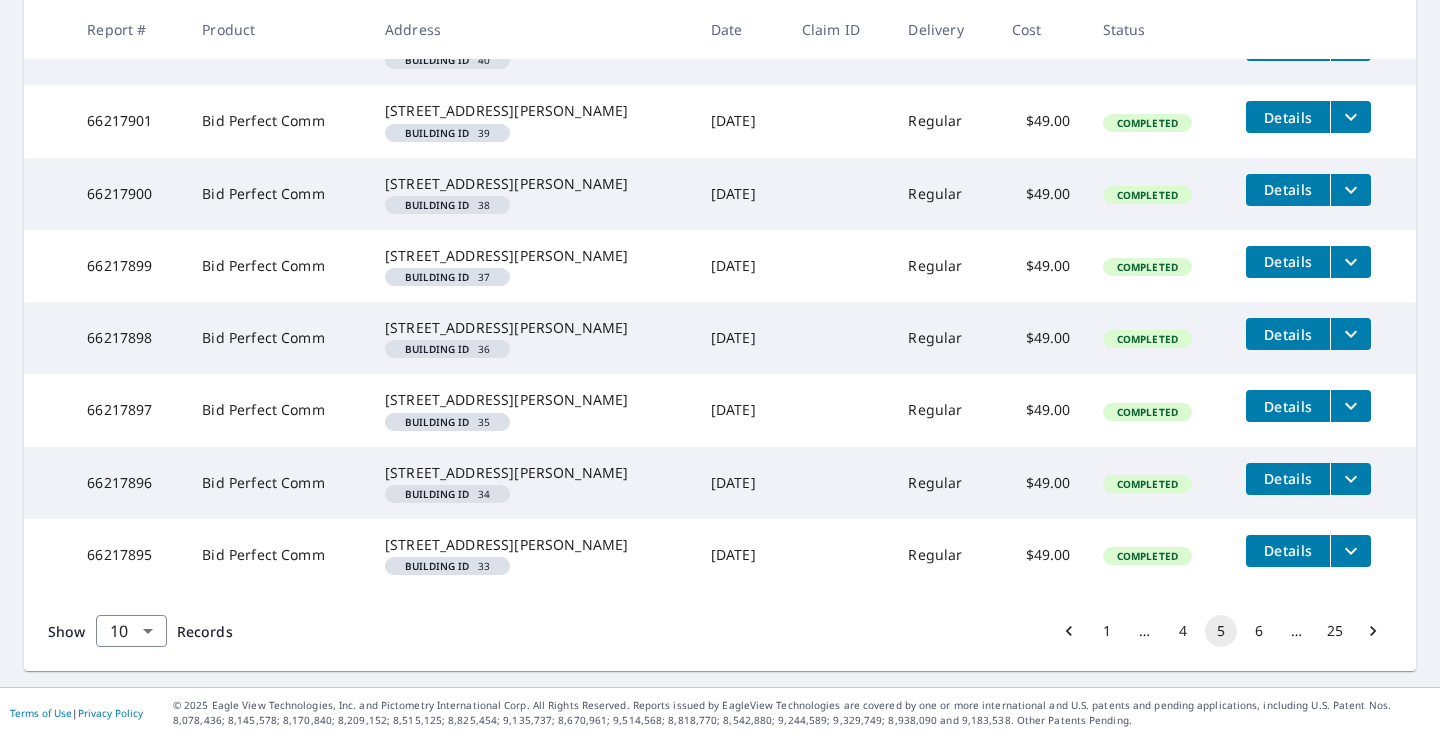 scroll, scrollTop: 740, scrollLeft: 0, axis: vertical 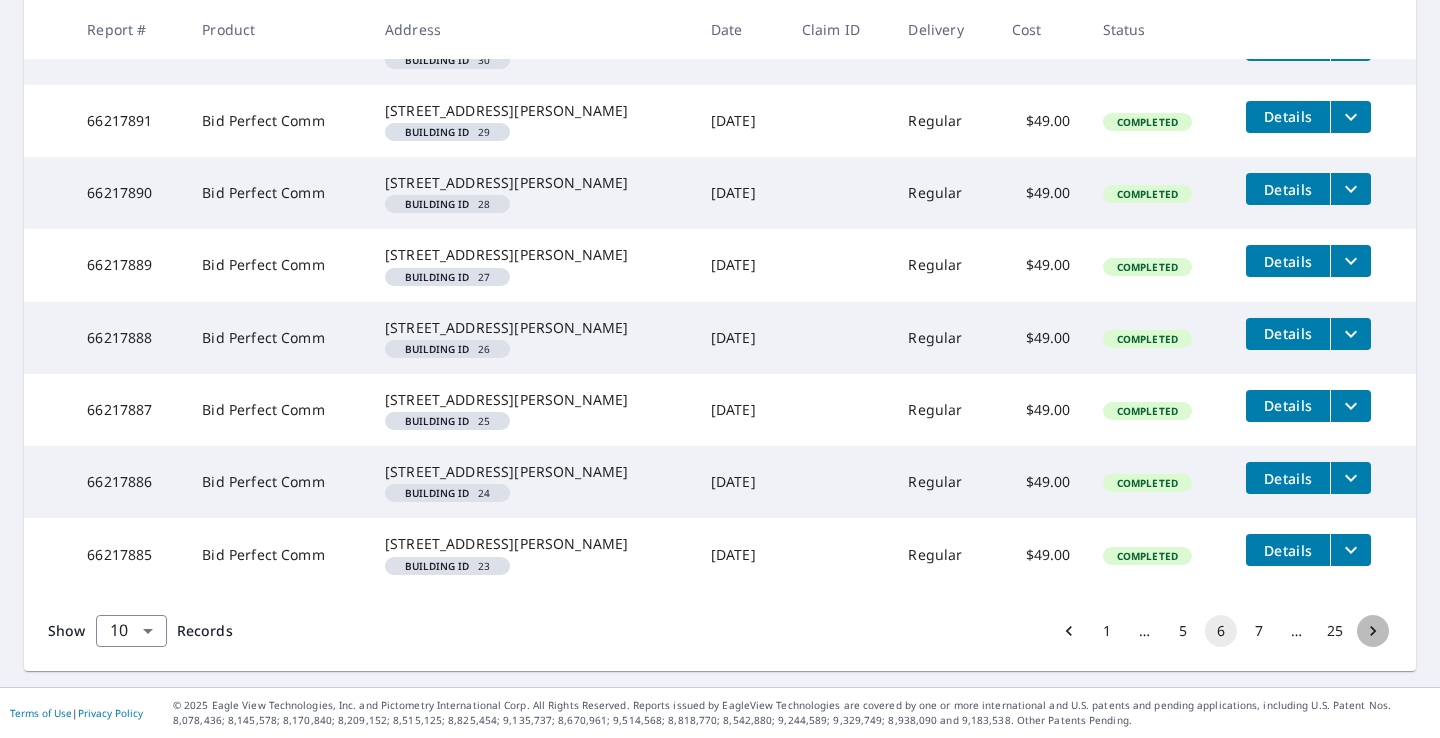 click 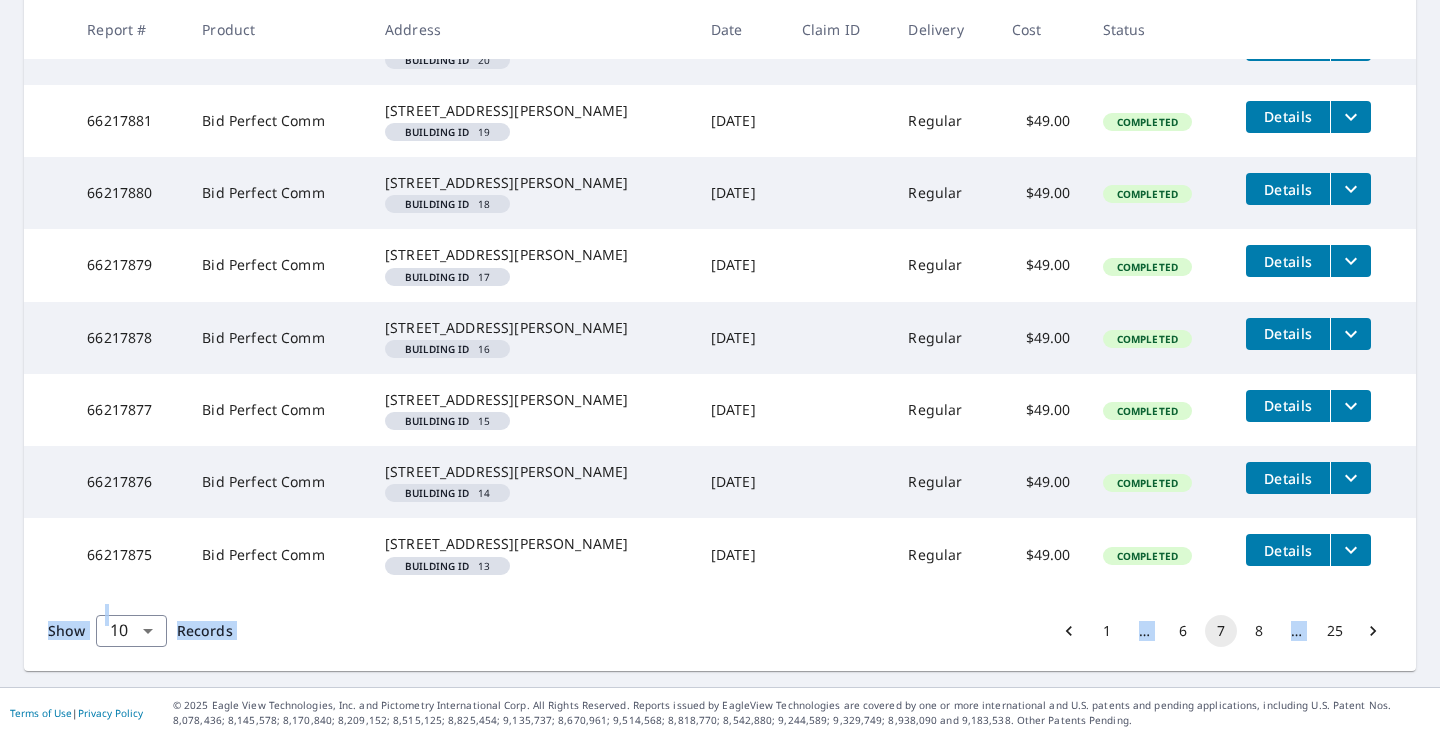 click 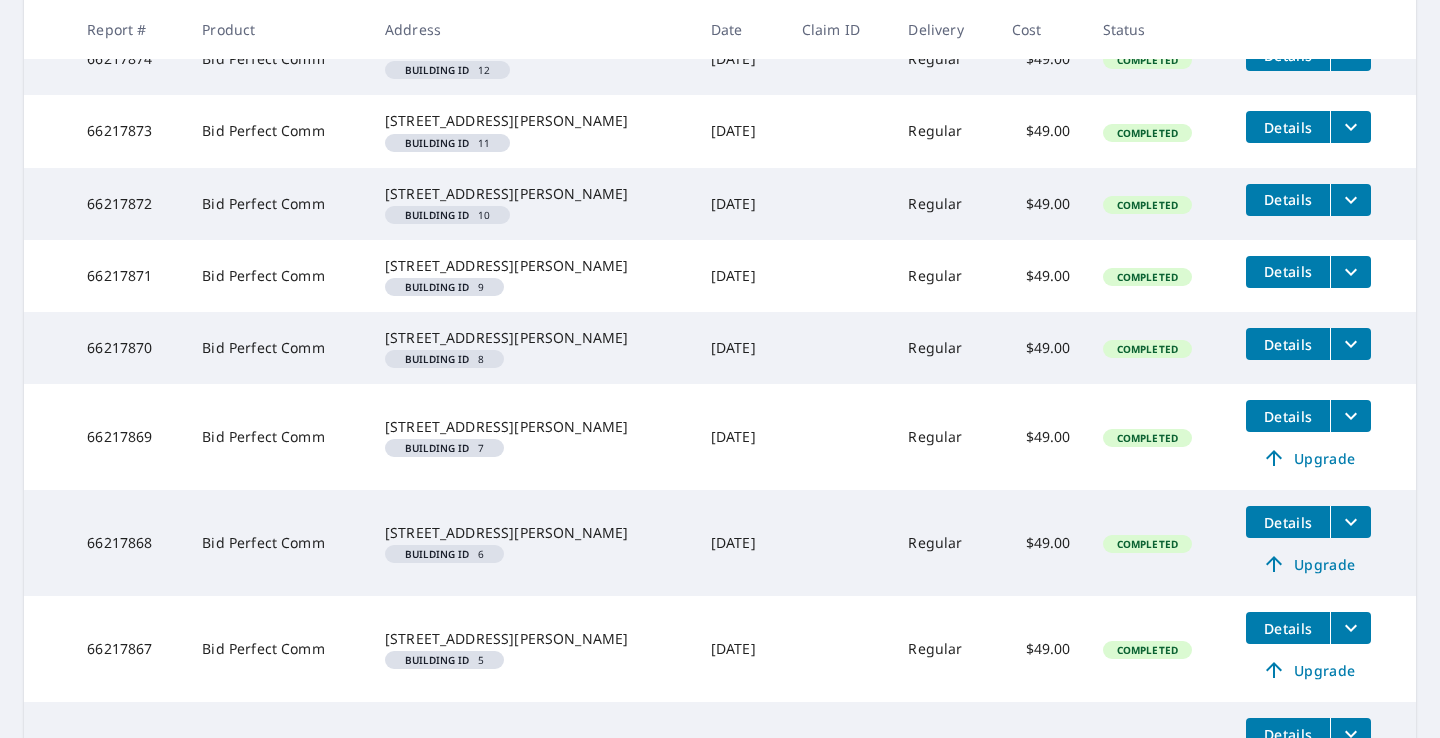 scroll, scrollTop: 447, scrollLeft: 0, axis: vertical 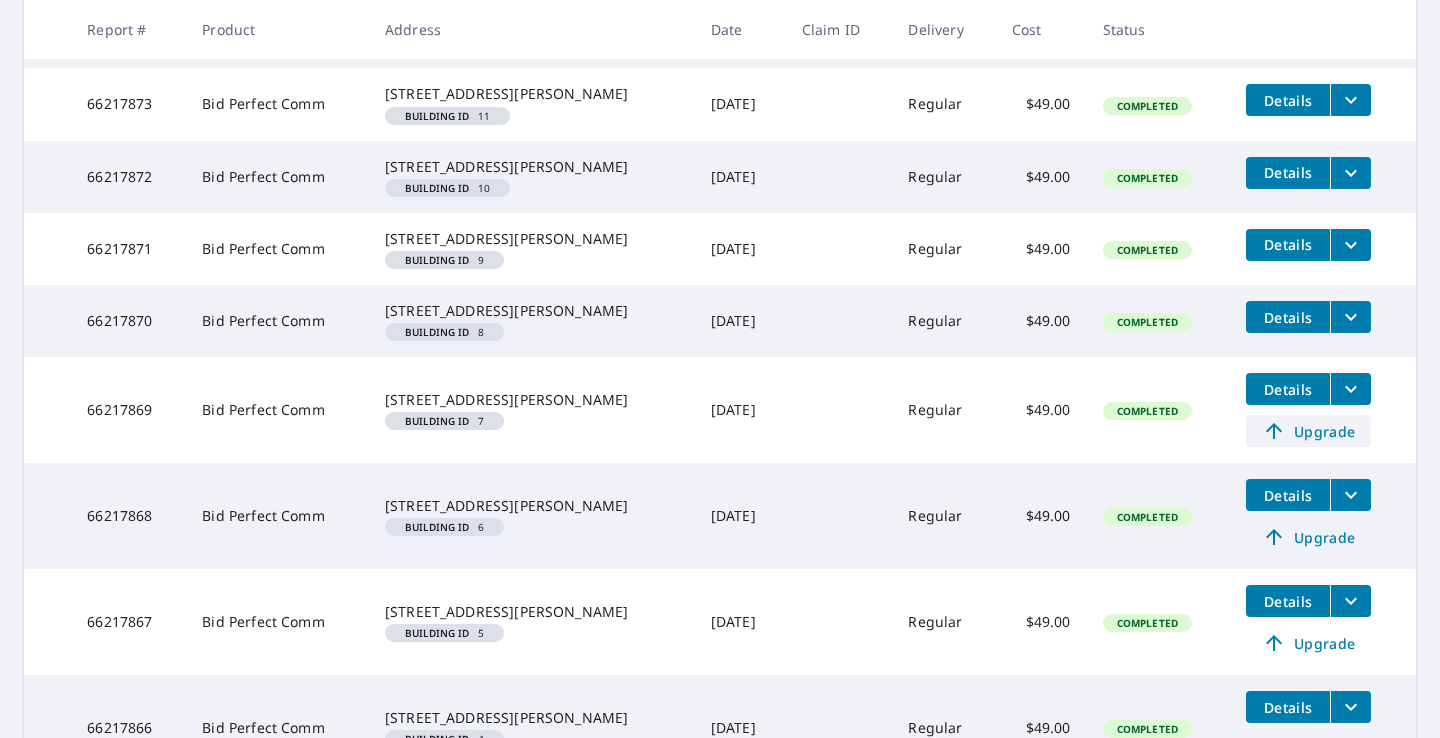 click on "Upgrade" at bounding box center [1308, 431] 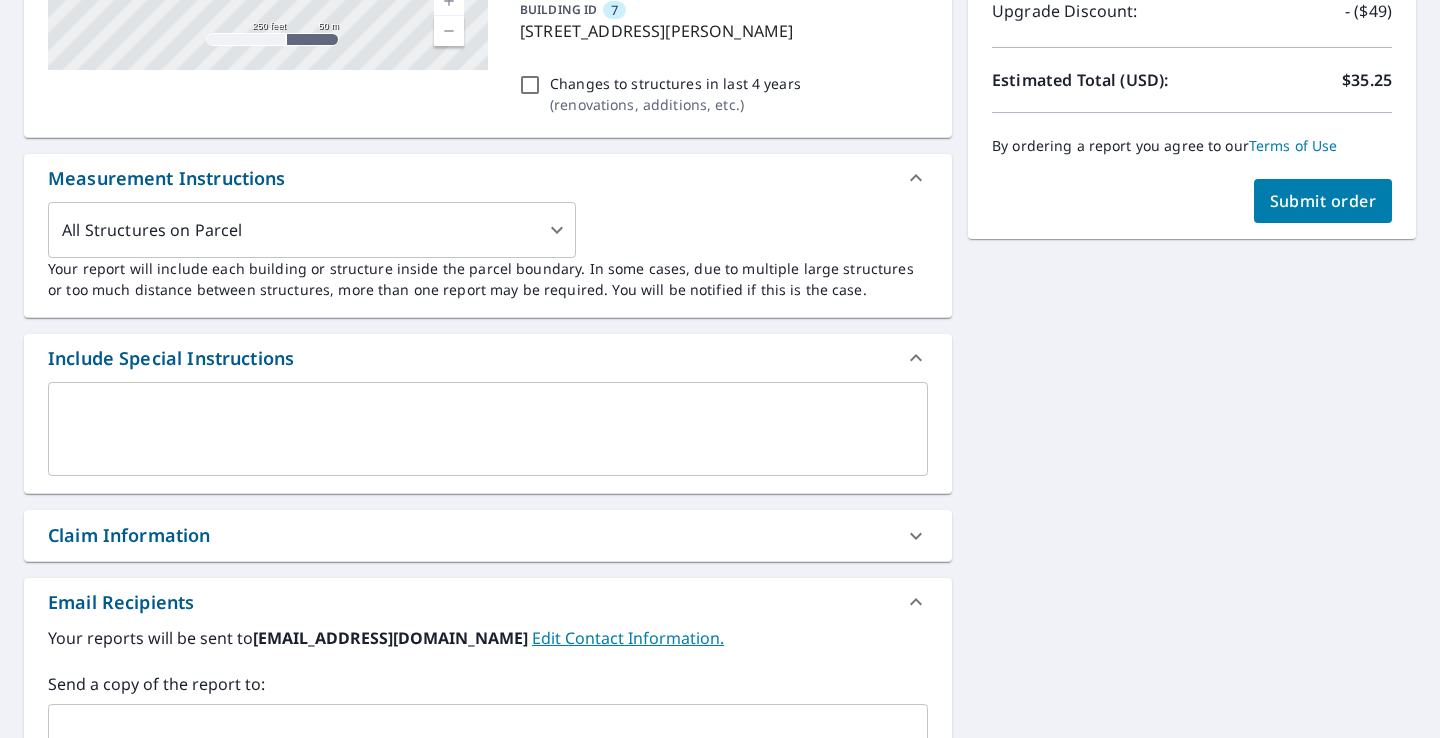 click on "7 [STREET_ADDRESS][PERSON_NAME] Aerial Road A standard road map Aerial A detailed look from above Labels Labels 250 feet 50 m © 2025 TomTom, © Vexcel Imaging, © 2025 Microsoft Corporation,  © OpenStreetMap Terms The price of your Bid Perfect™ - Commercial Report will be deducted from this order. Current Report Bid Perfect™ - Commercial Upgrade To Premium PROPERTY TYPE Commercial BUILDING ID [GEOGRAPHIC_DATA][STREET_ADDRESS][PERSON_NAME] Changes to structures in last 4 years ( renovations, additions, etc. ) Measurement Instructions All Structures on Parcel 3 ​ Your report will include each building or structure inside the parcel boundary. In some cases, due to multiple large structures or too much distance between structures, more than one report may be required. You will be notified if this is the case. Include Special Instructions x ​ Claim Information Claim number ​ Claim information ​ PO number ​ Date of loss ​ Cat ID ​ Email Recipients Your reports will be sent to" at bounding box center [720, 362] 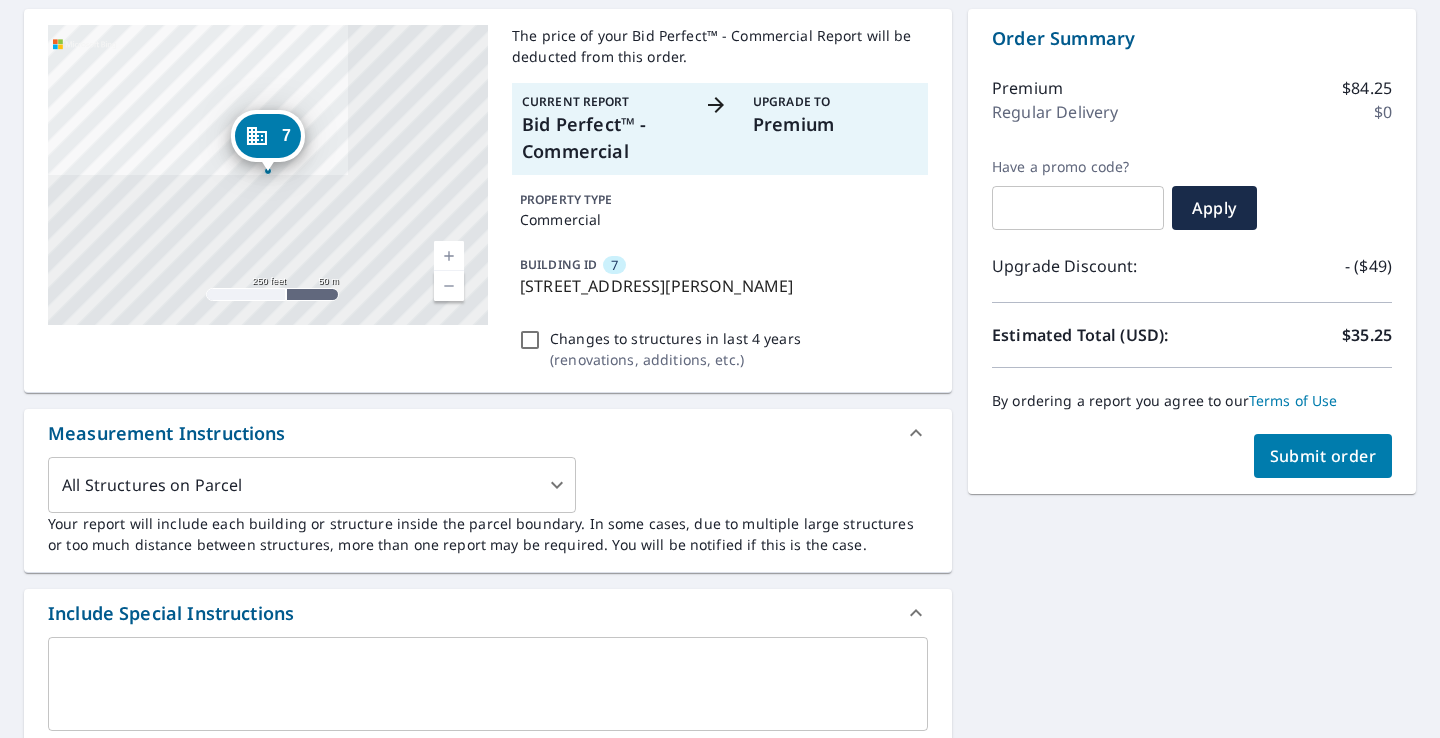 scroll, scrollTop: 14, scrollLeft: 0, axis: vertical 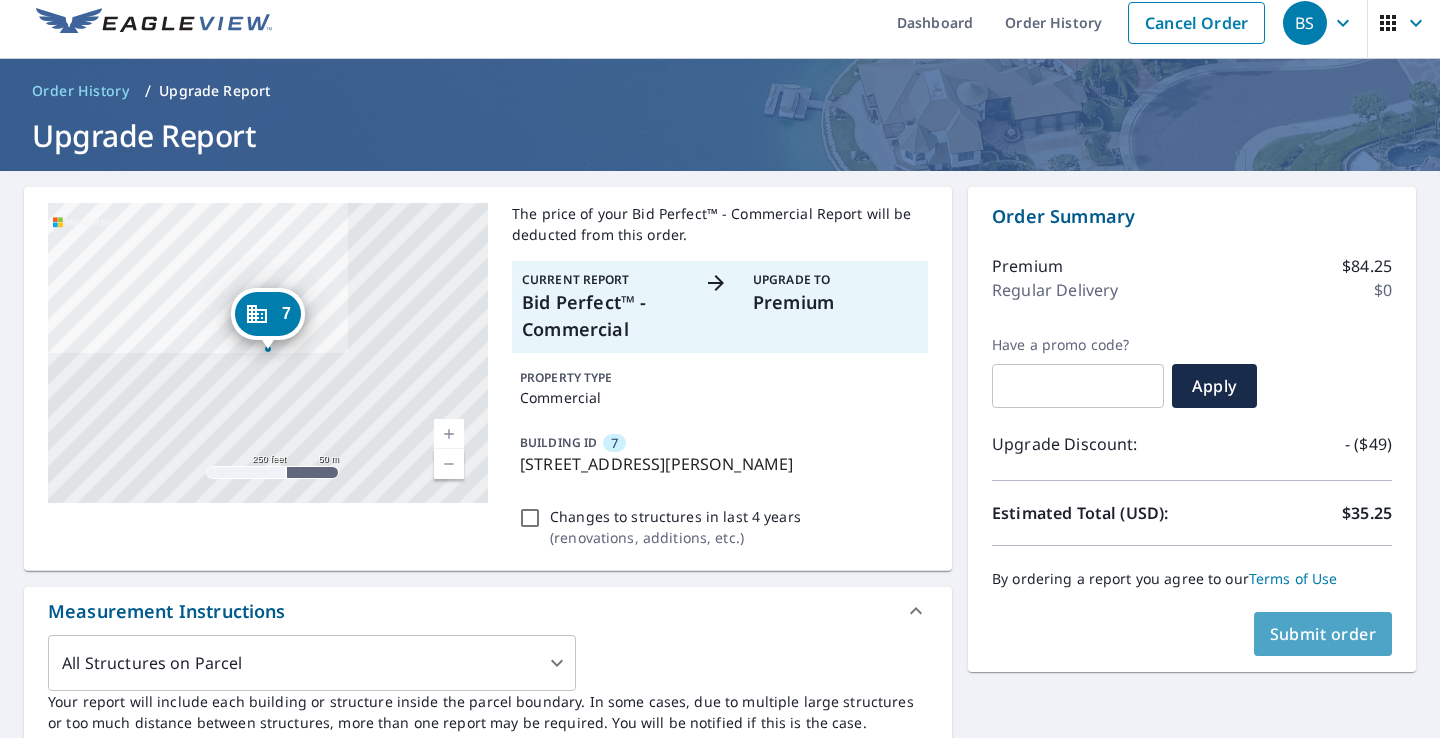 click on "Submit order" at bounding box center (1323, 634) 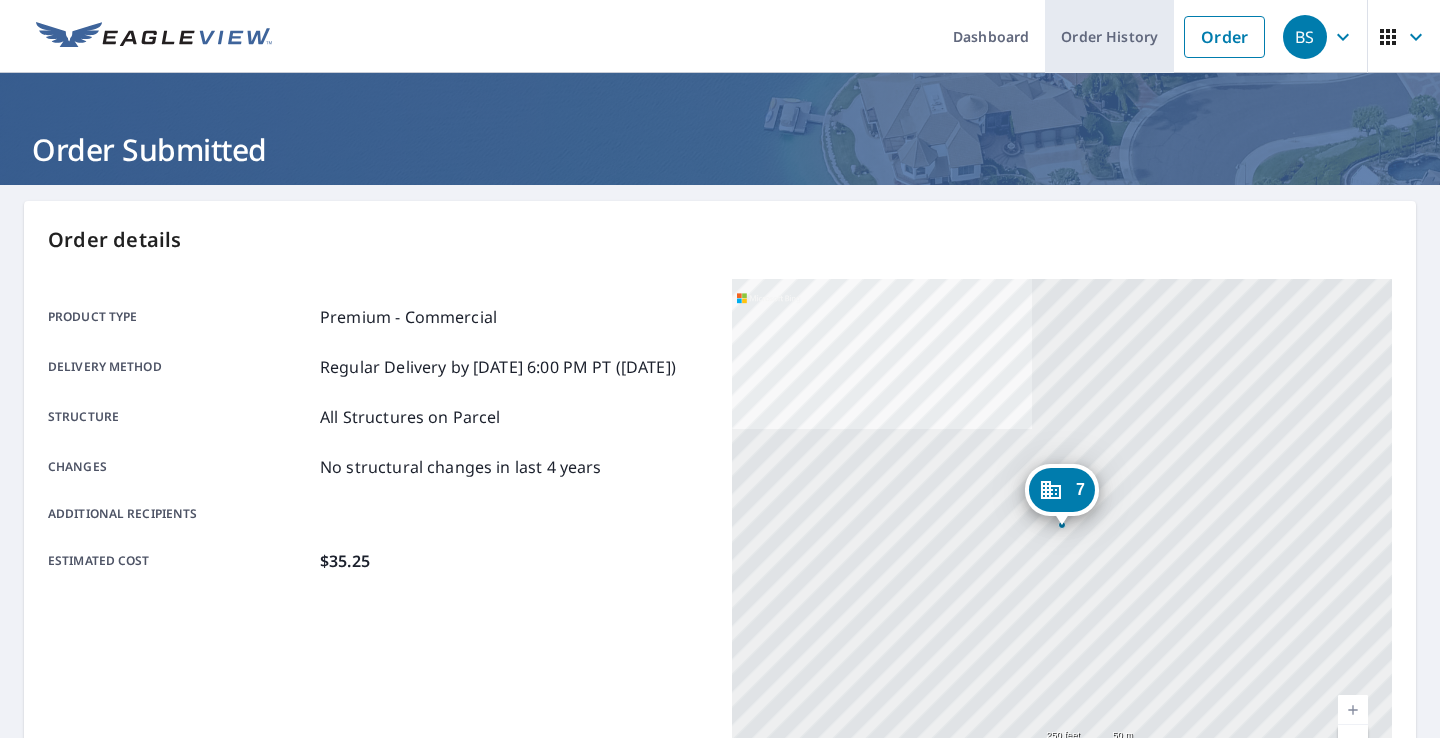 scroll, scrollTop: 0, scrollLeft: 0, axis: both 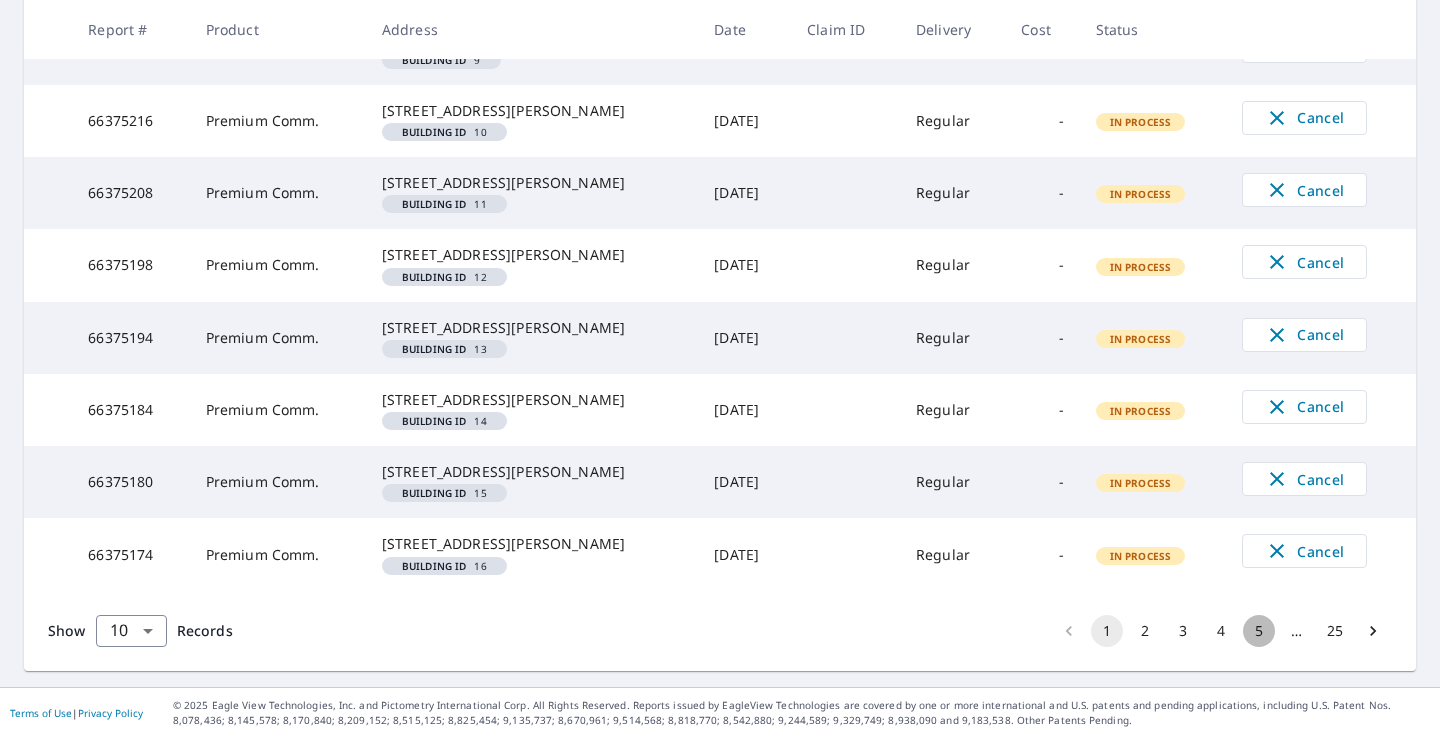 click on "5" at bounding box center [1259, 631] 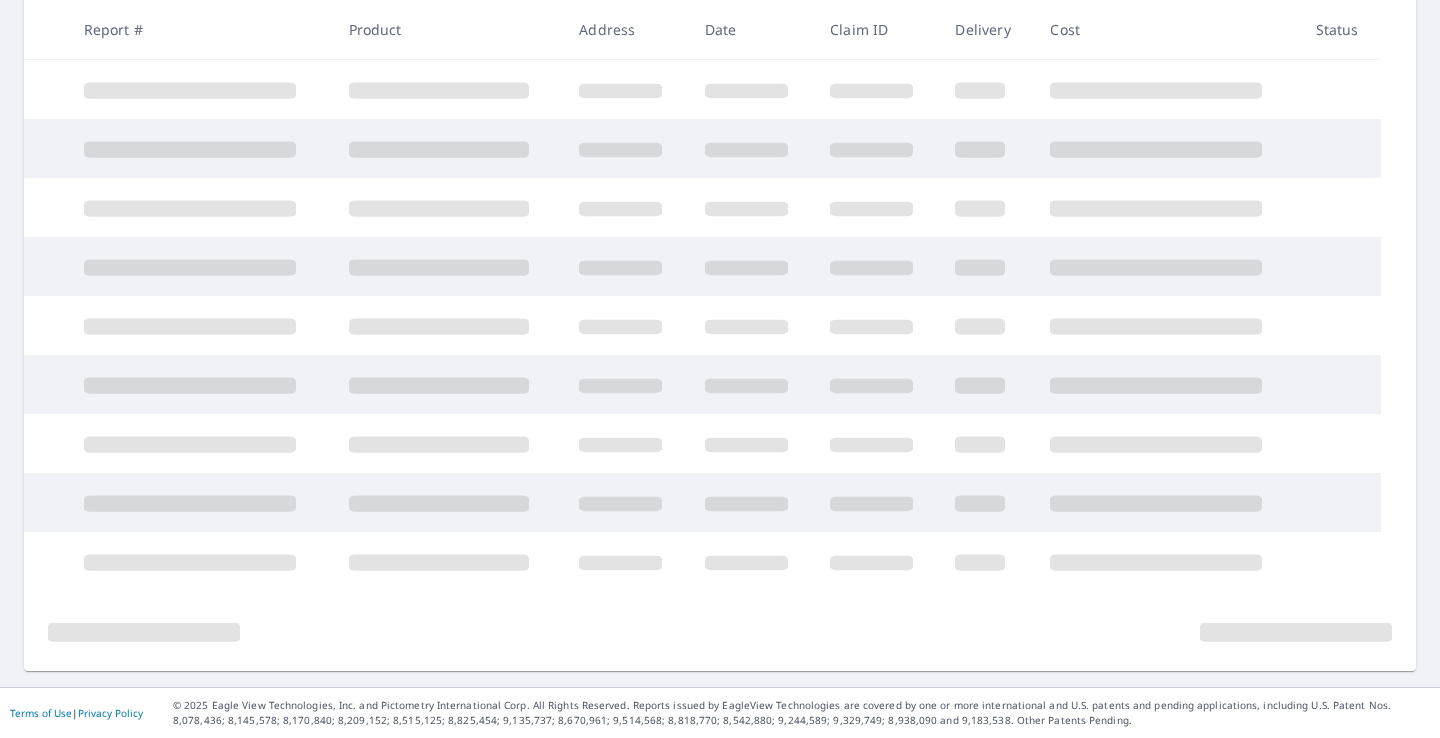 scroll, scrollTop: 0, scrollLeft: 0, axis: both 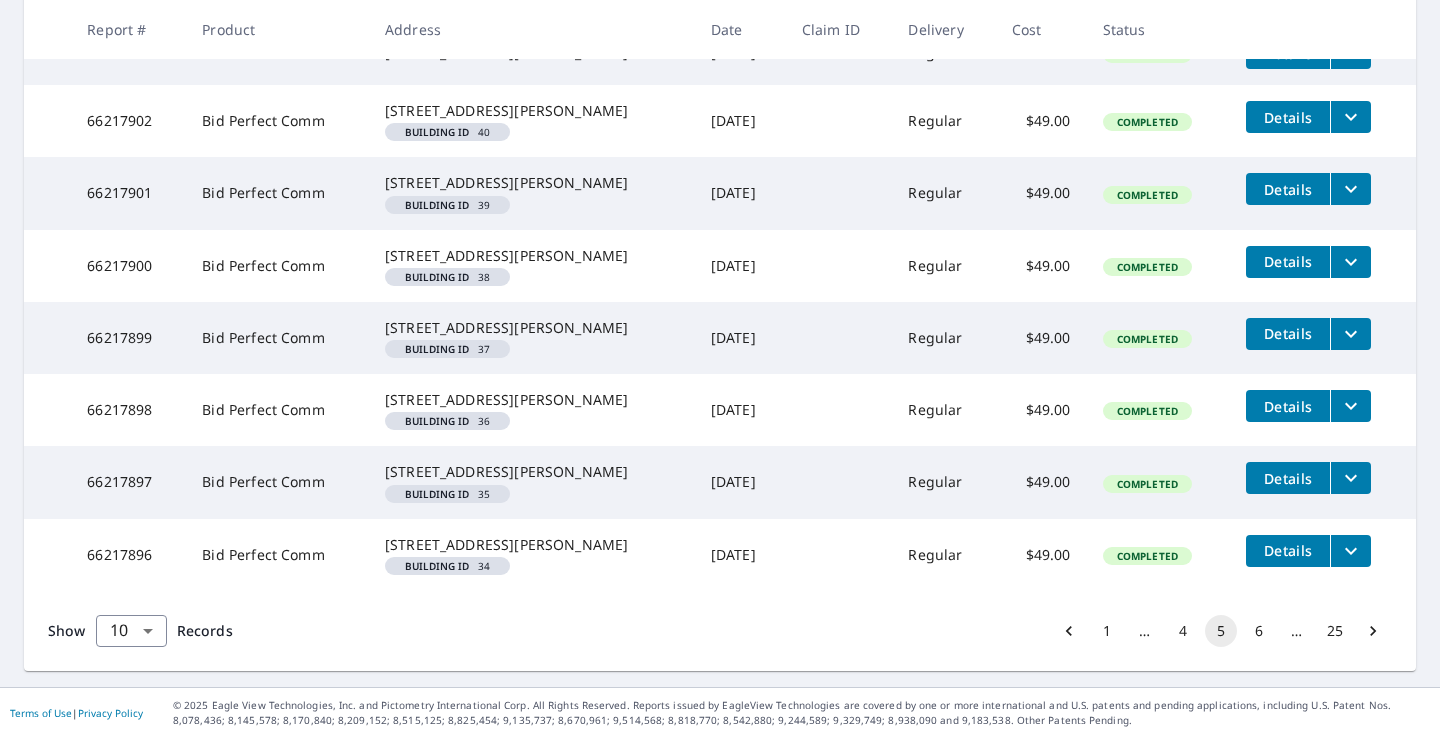 click 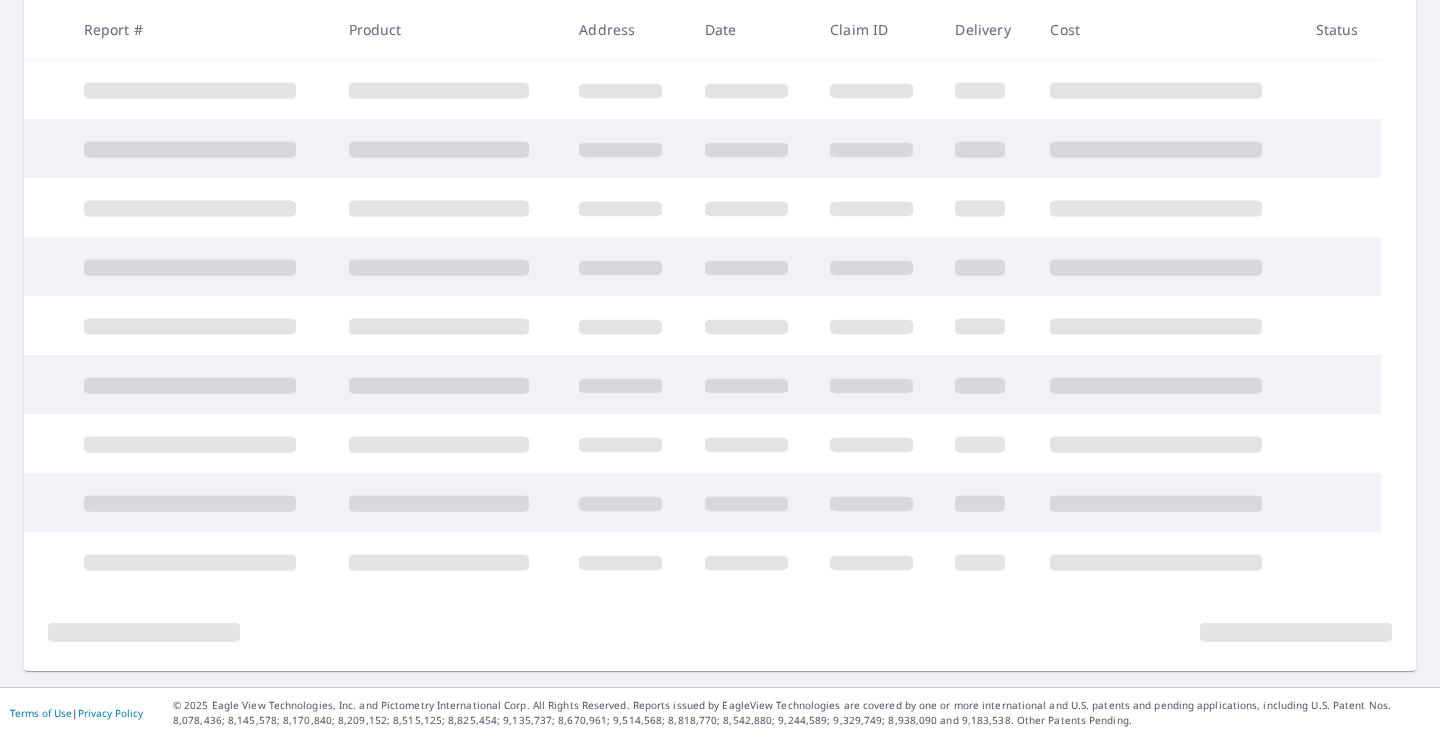scroll, scrollTop: 420, scrollLeft: 0, axis: vertical 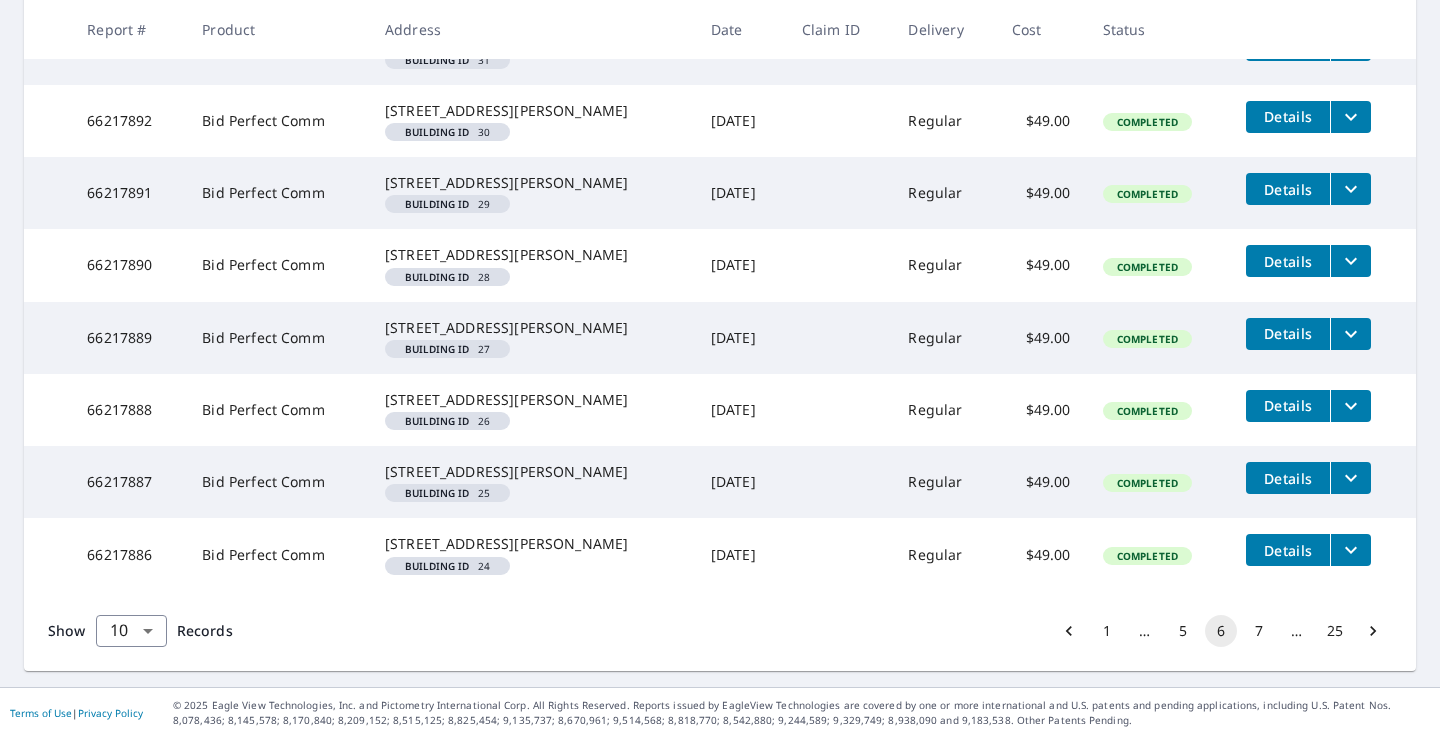 click 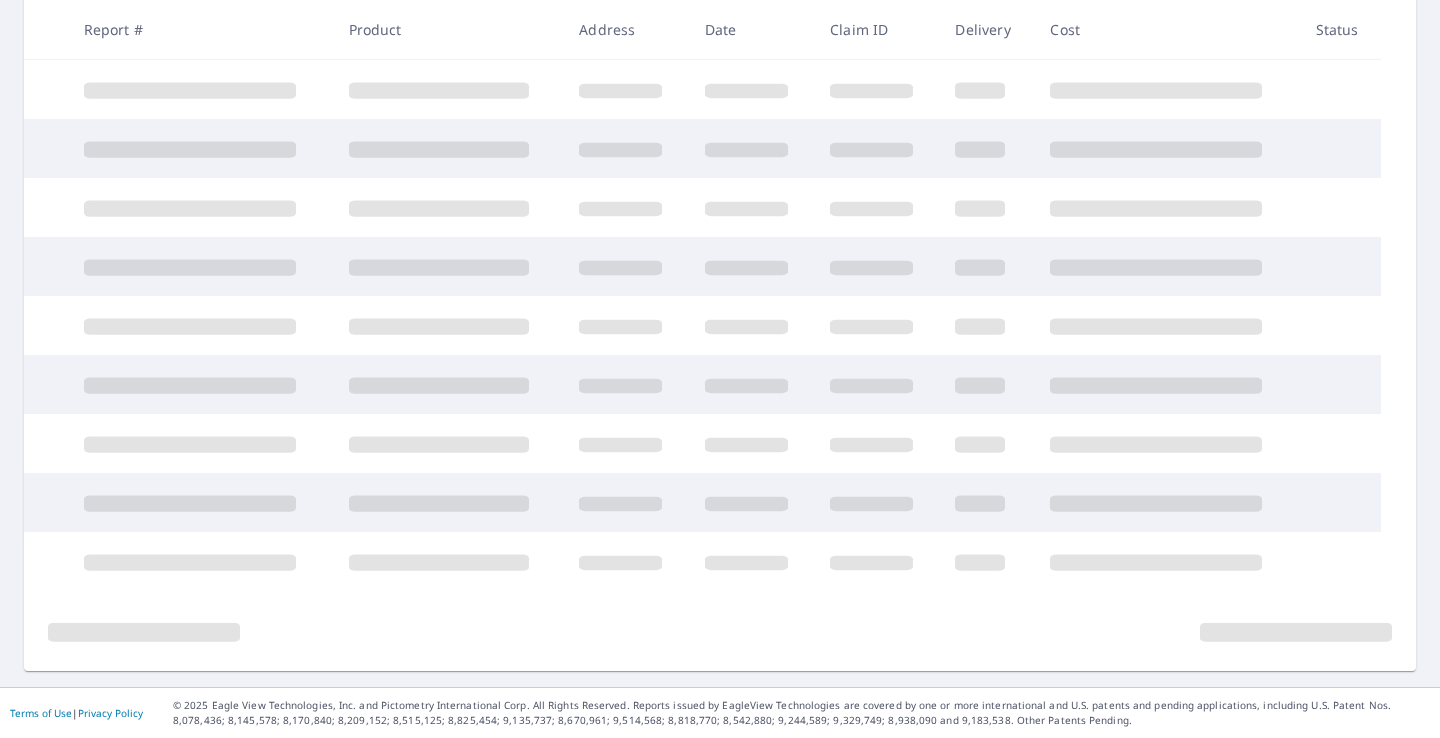 scroll, scrollTop: 420, scrollLeft: 0, axis: vertical 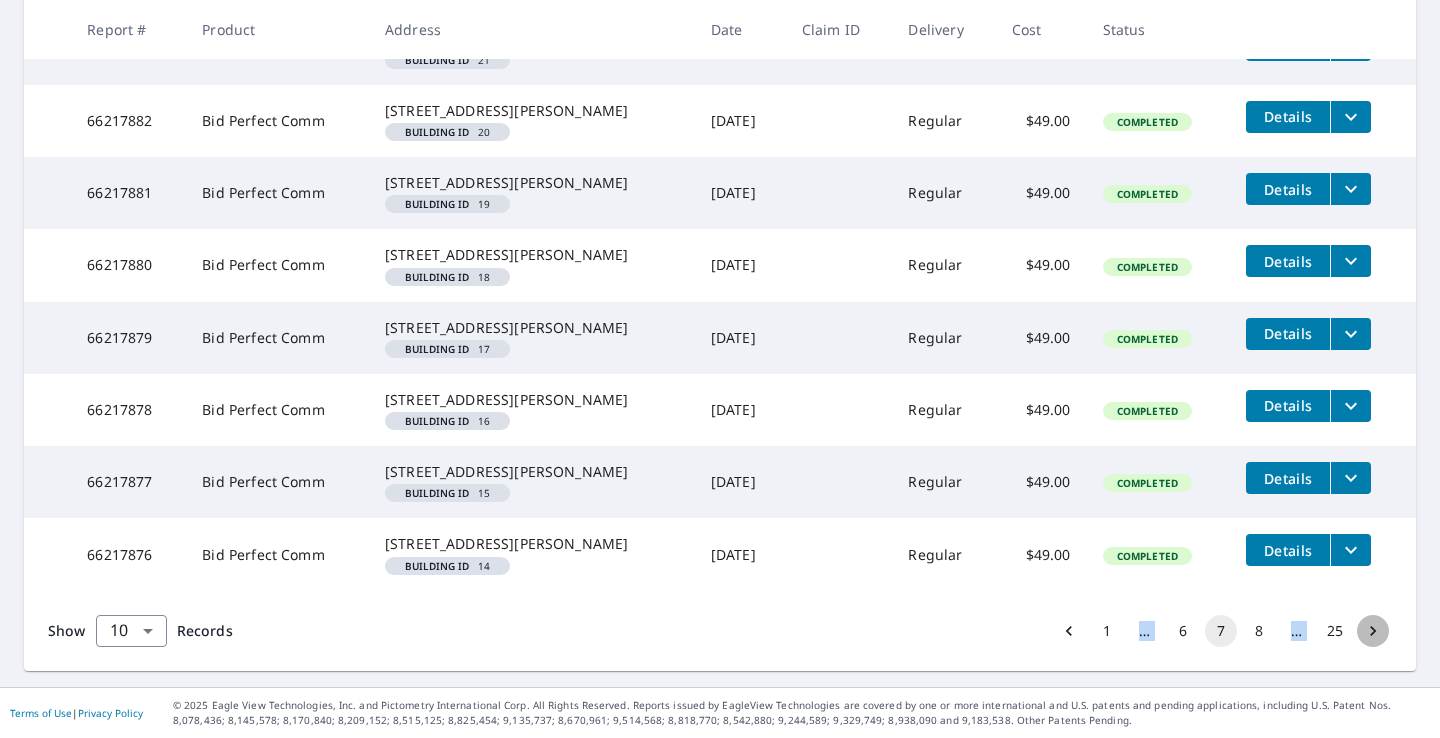 click 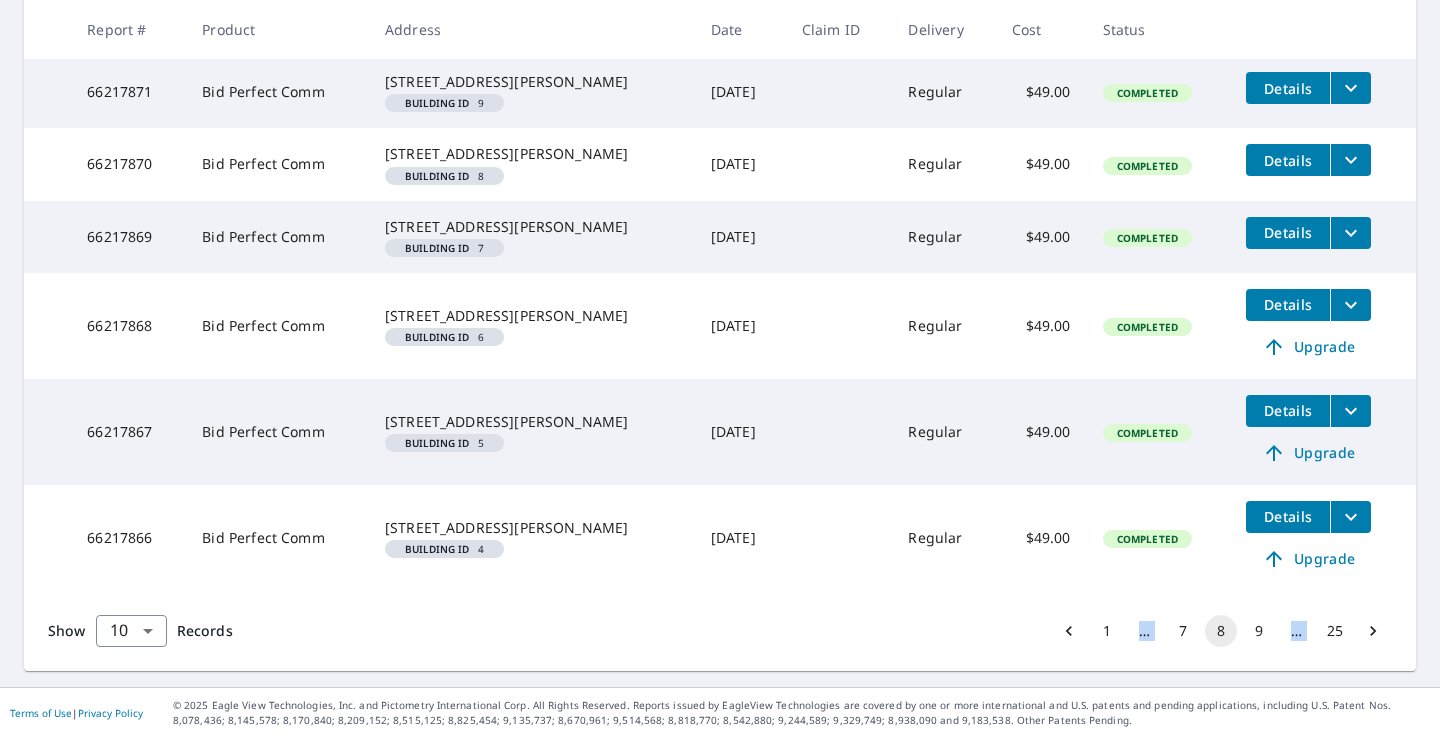 scroll, scrollTop: 821, scrollLeft: 0, axis: vertical 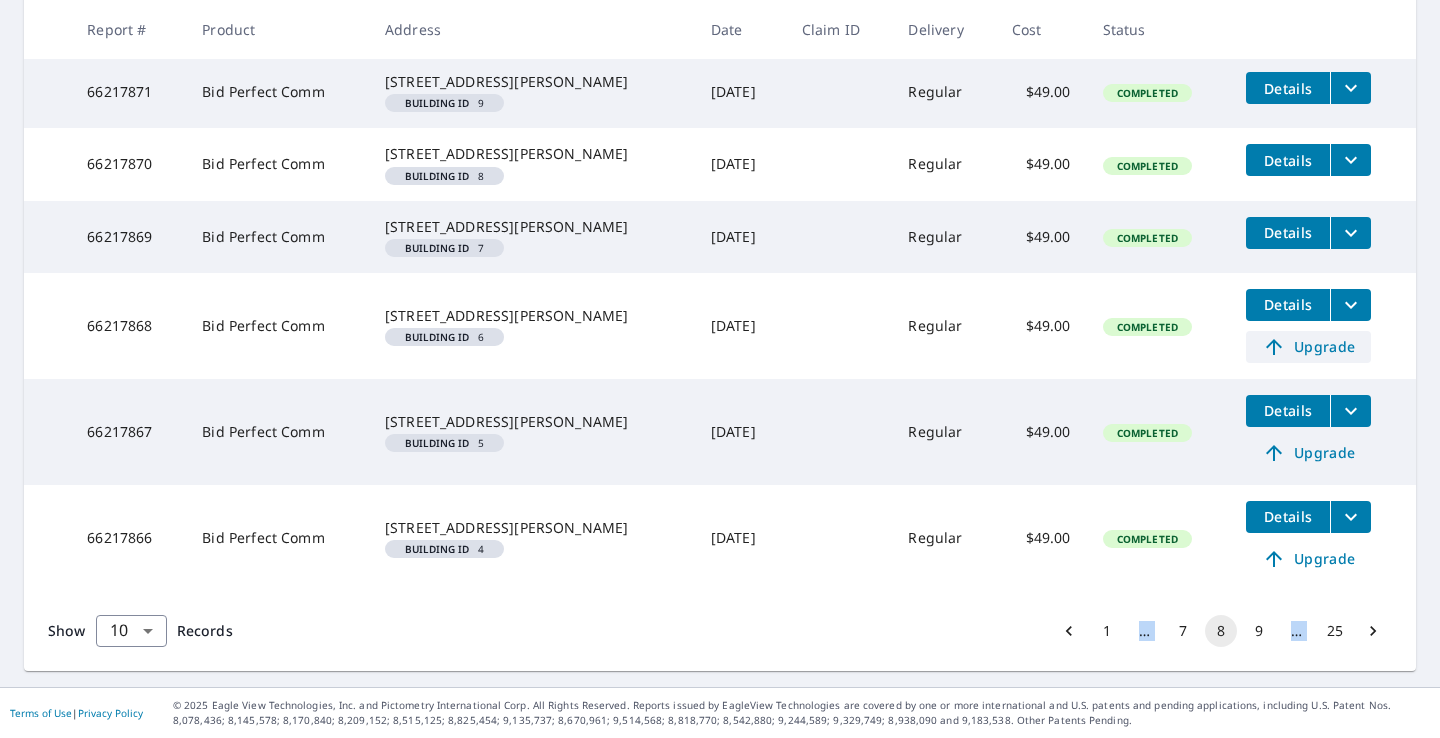 click on "Upgrade" at bounding box center (1308, 347) 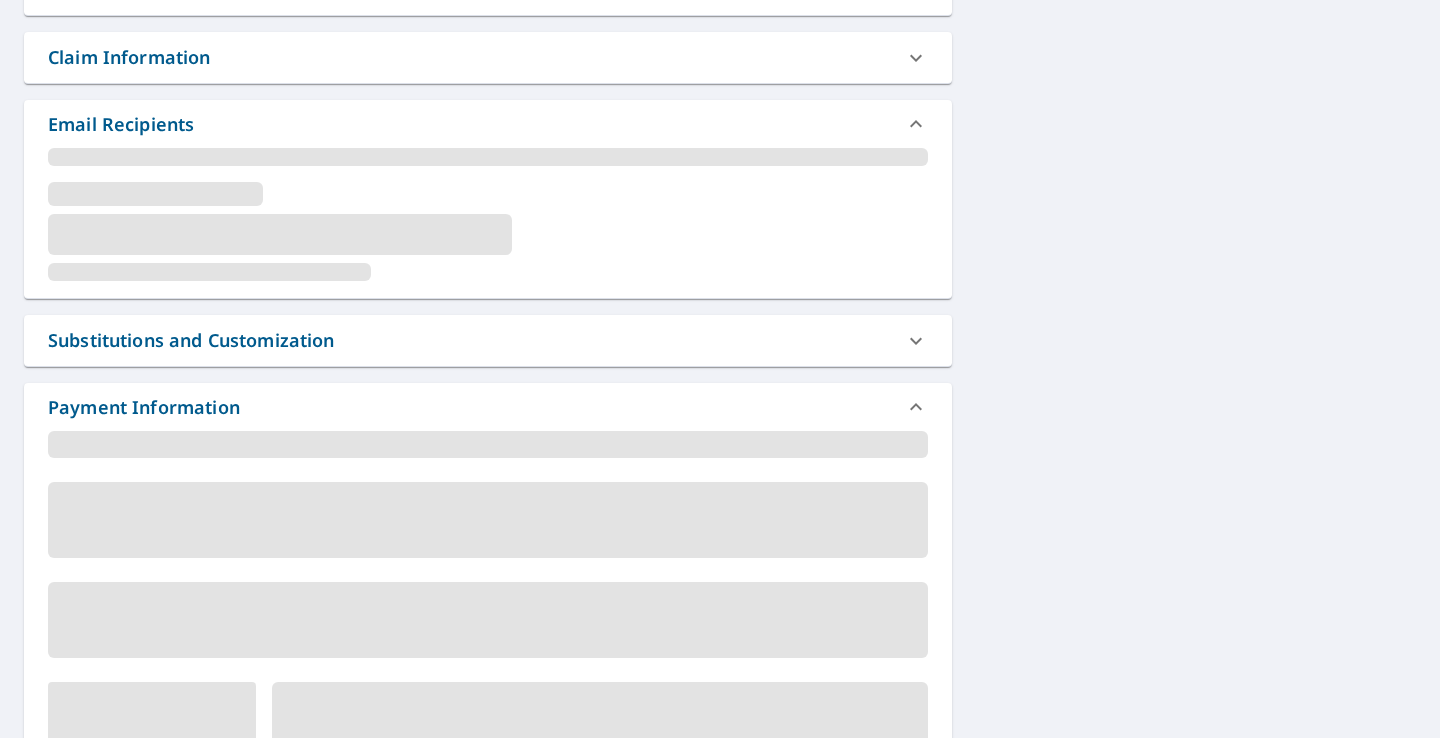 scroll, scrollTop: 526, scrollLeft: 0, axis: vertical 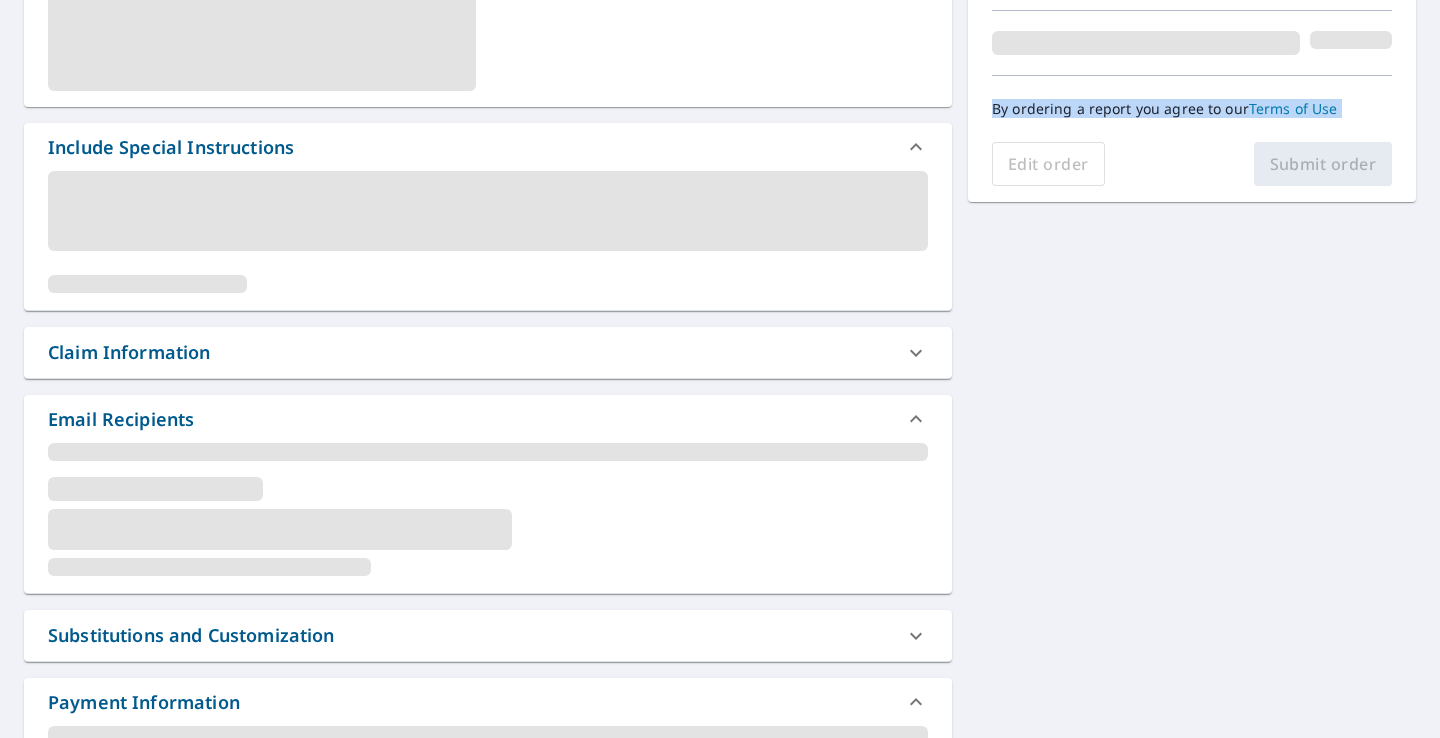 click on "Include Special Instructions Claim Information Email Recipients Substitutions and Customization Payment Information Order Summary By ordering a report you agree to our  Terms of Use Edit order Submit order" at bounding box center [720, 489] 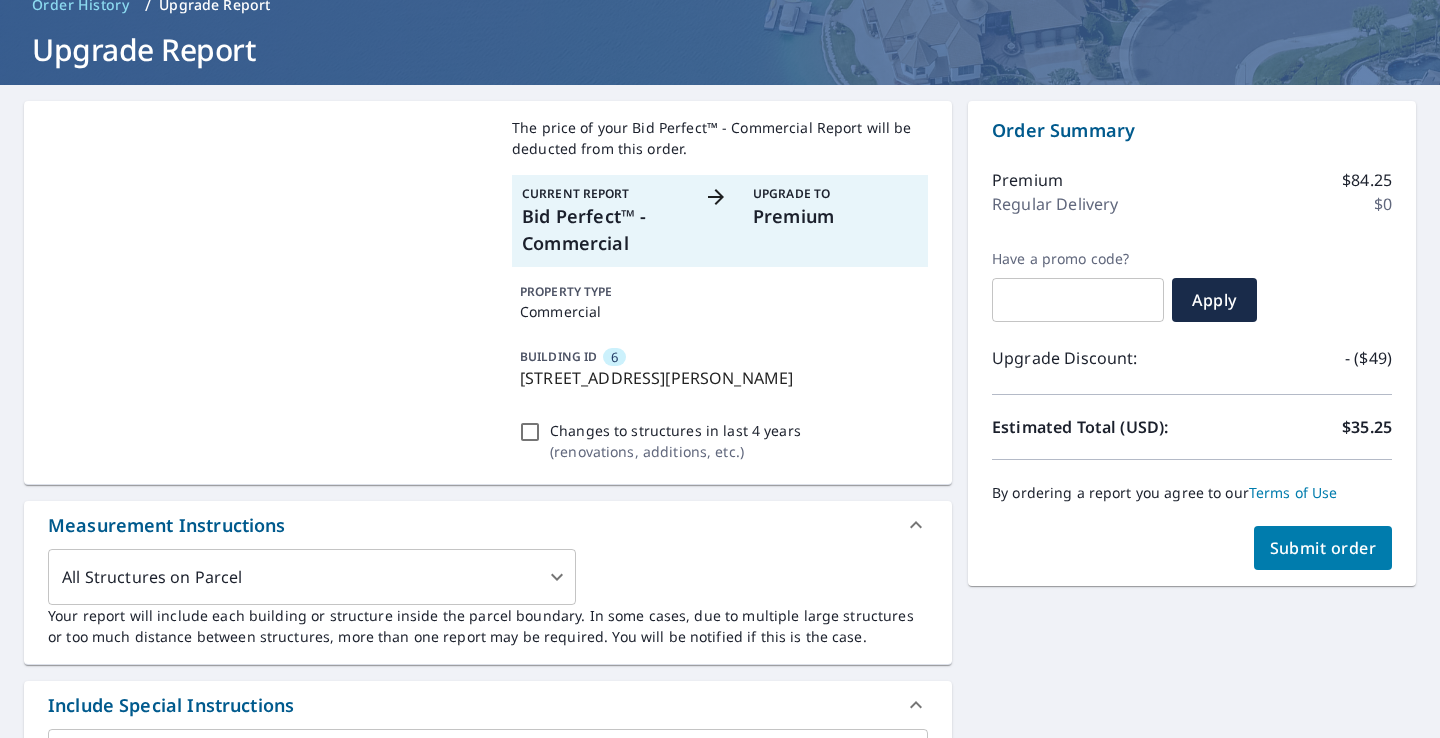scroll, scrollTop: 93, scrollLeft: 0, axis: vertical 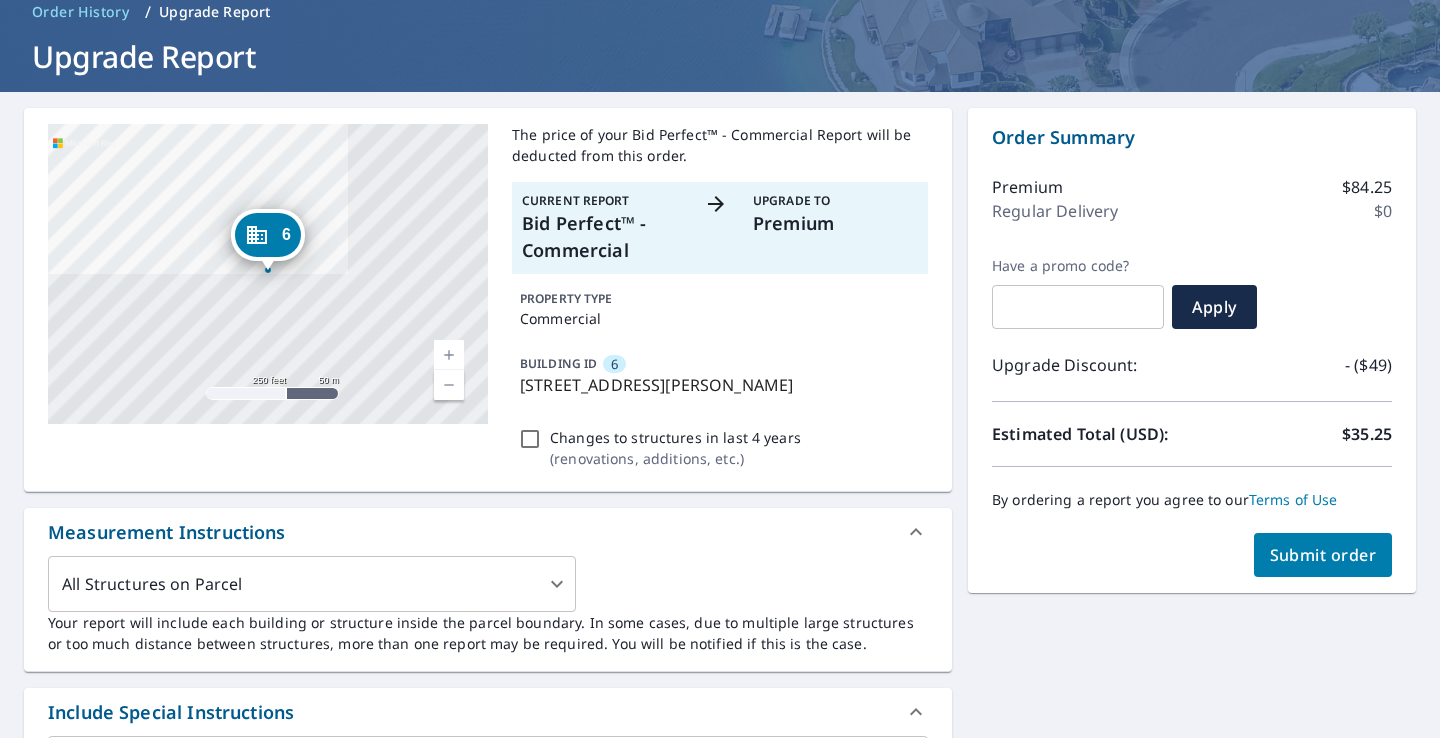 click on "Submit order" at bounding box center [1323, 555] 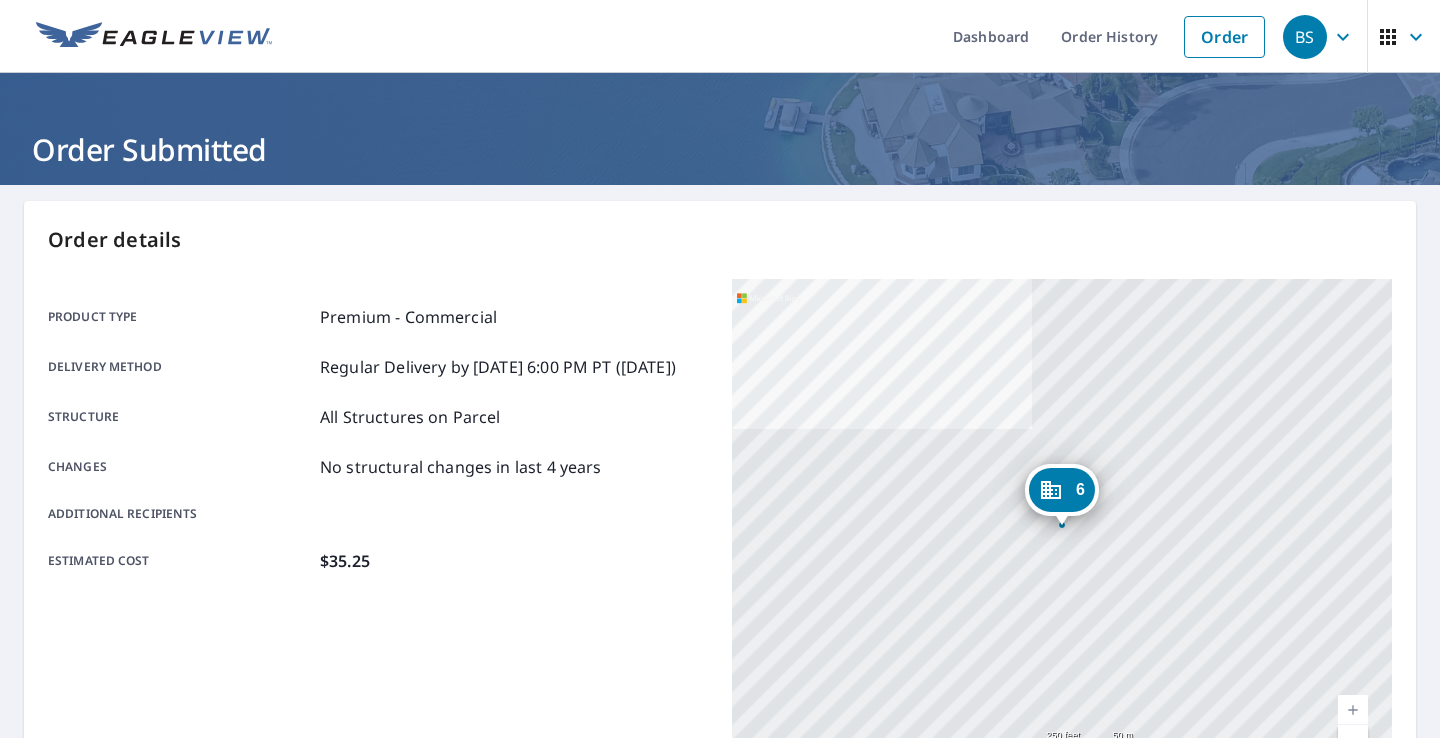 scroll, scrollTop: 0, scrollLeft: 0, axis: both 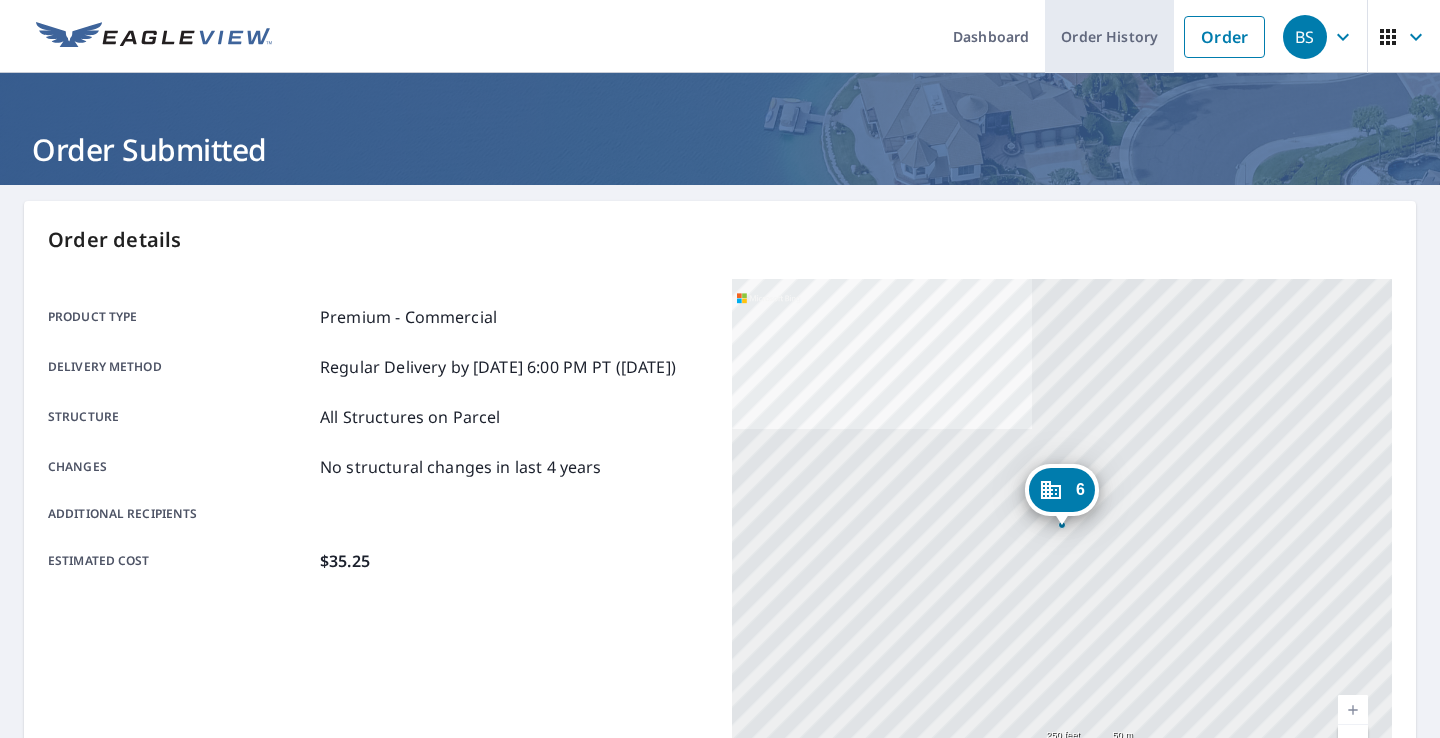 click on "Order History" at bounding box center (1109, 36) 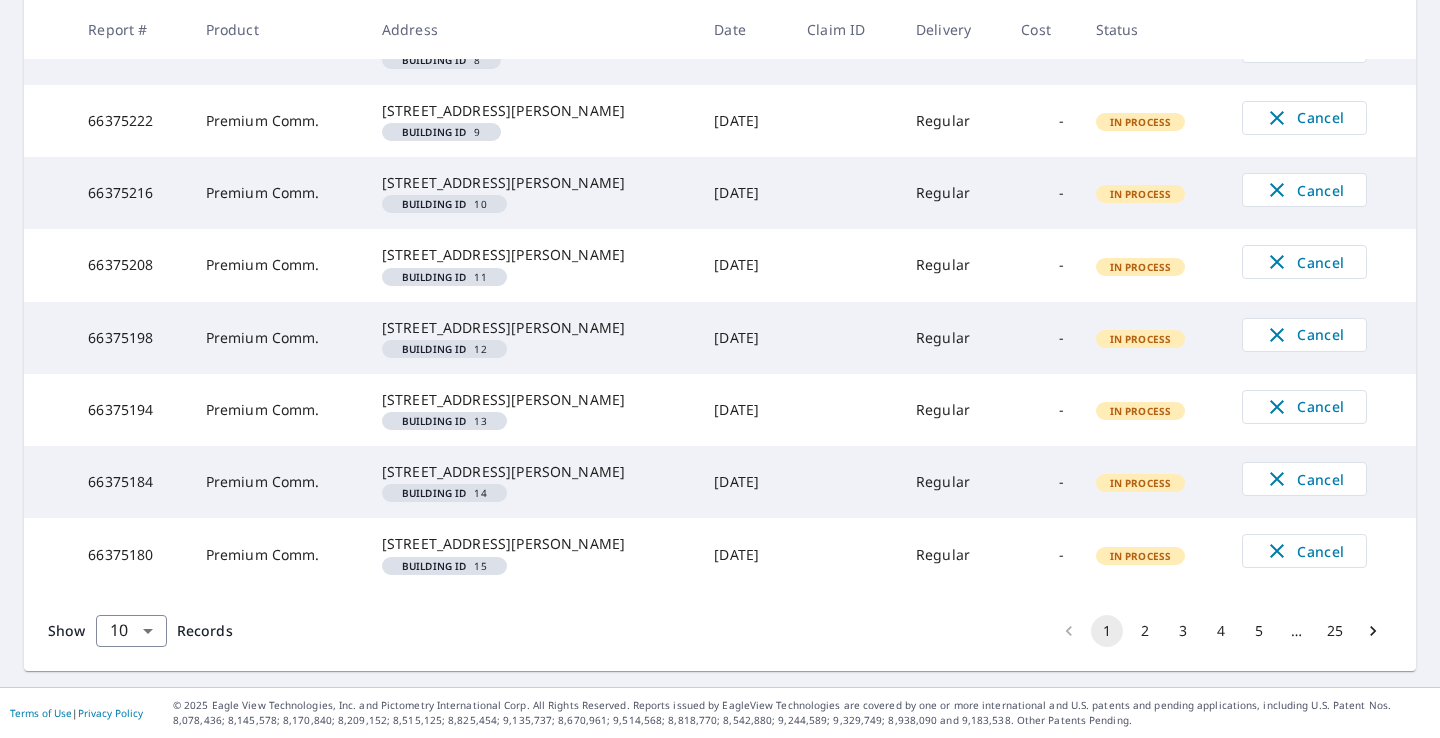 scroll, scrollTop: 782, scrollLeft: 0, axis: vertical 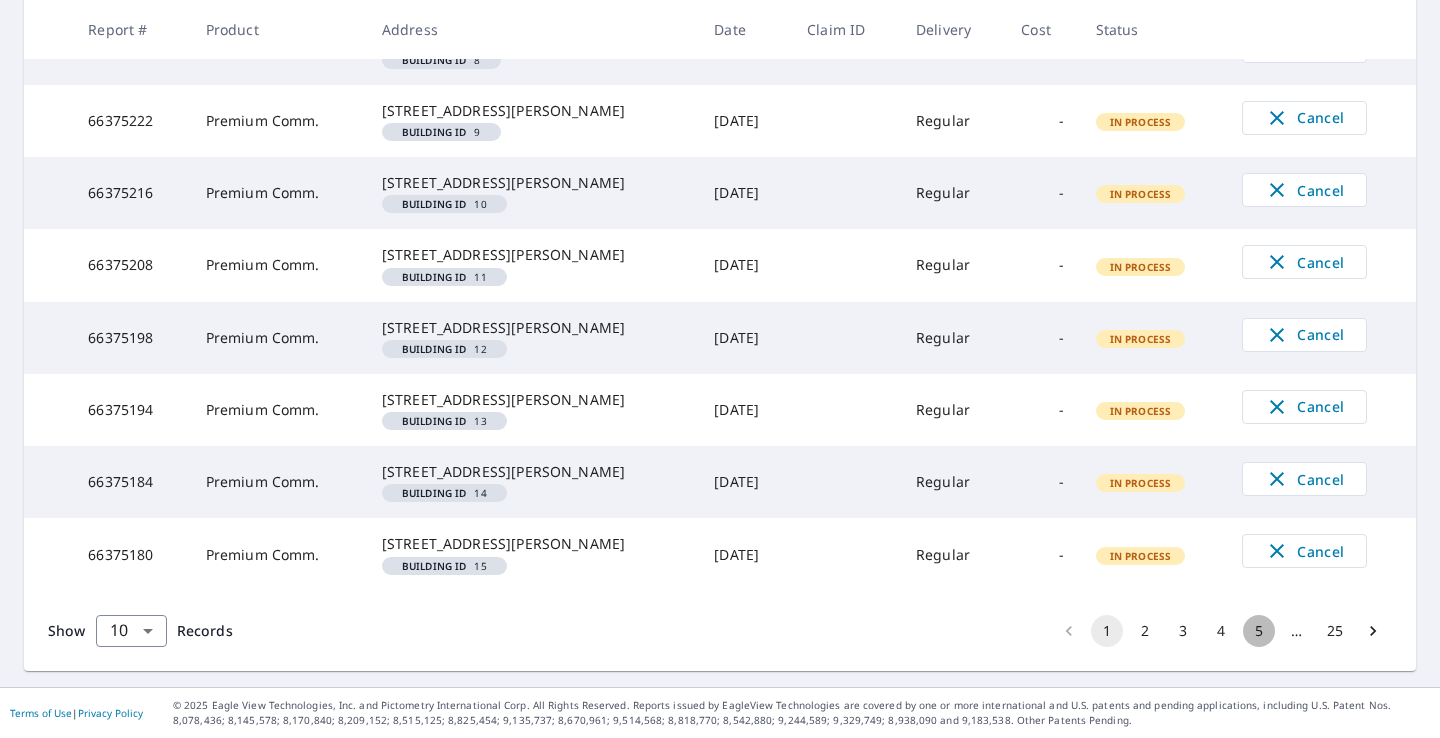 click on "5" at bounding box center [1259, 631] 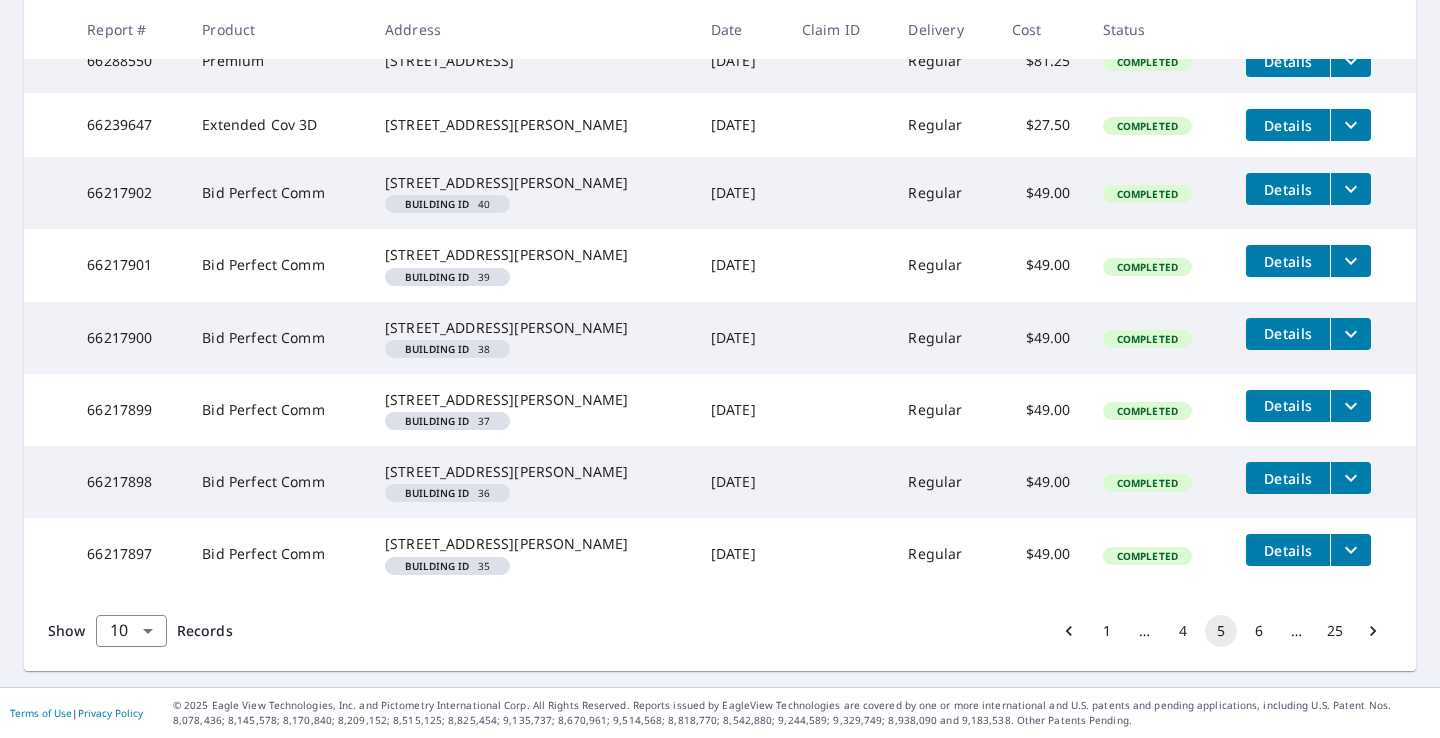 click 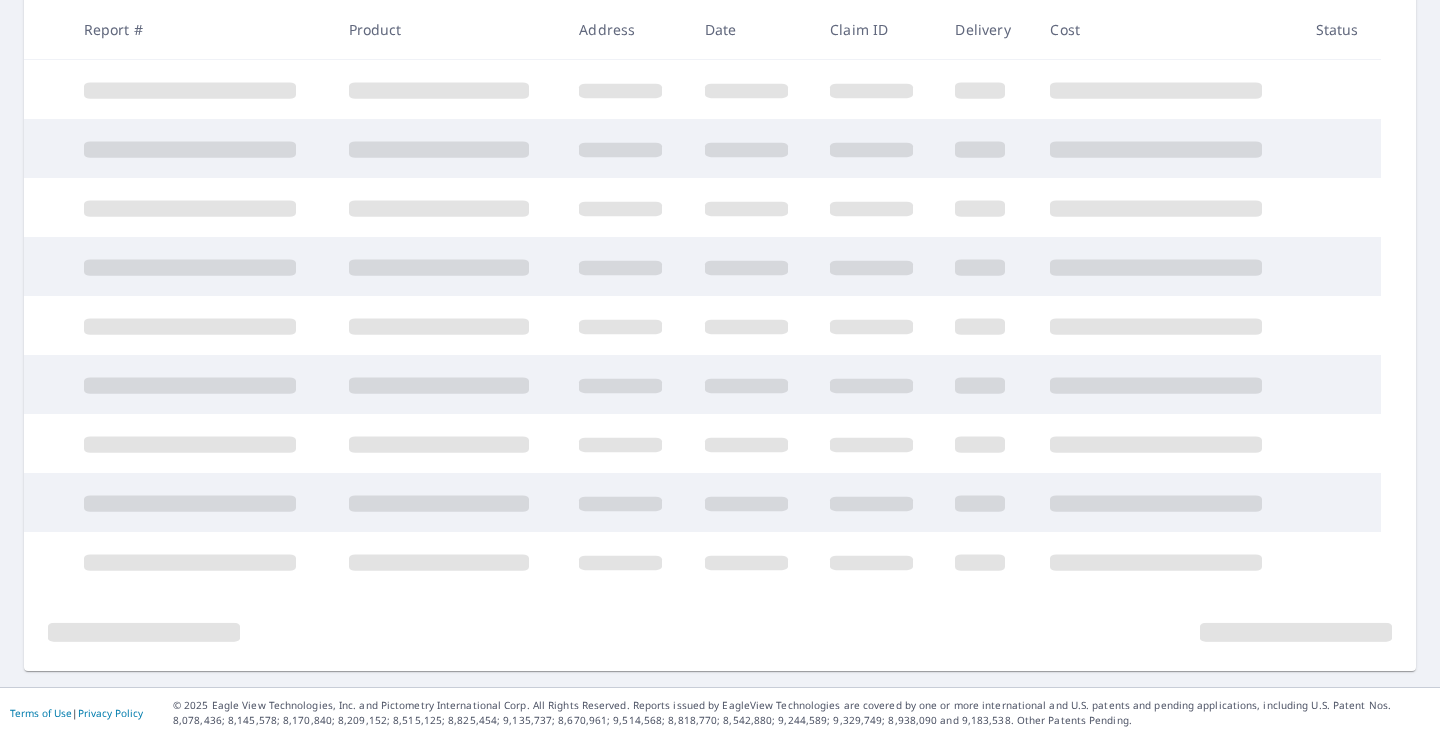 scroll, scrollTop: 420, scrollLeft: 0, axis: vertical 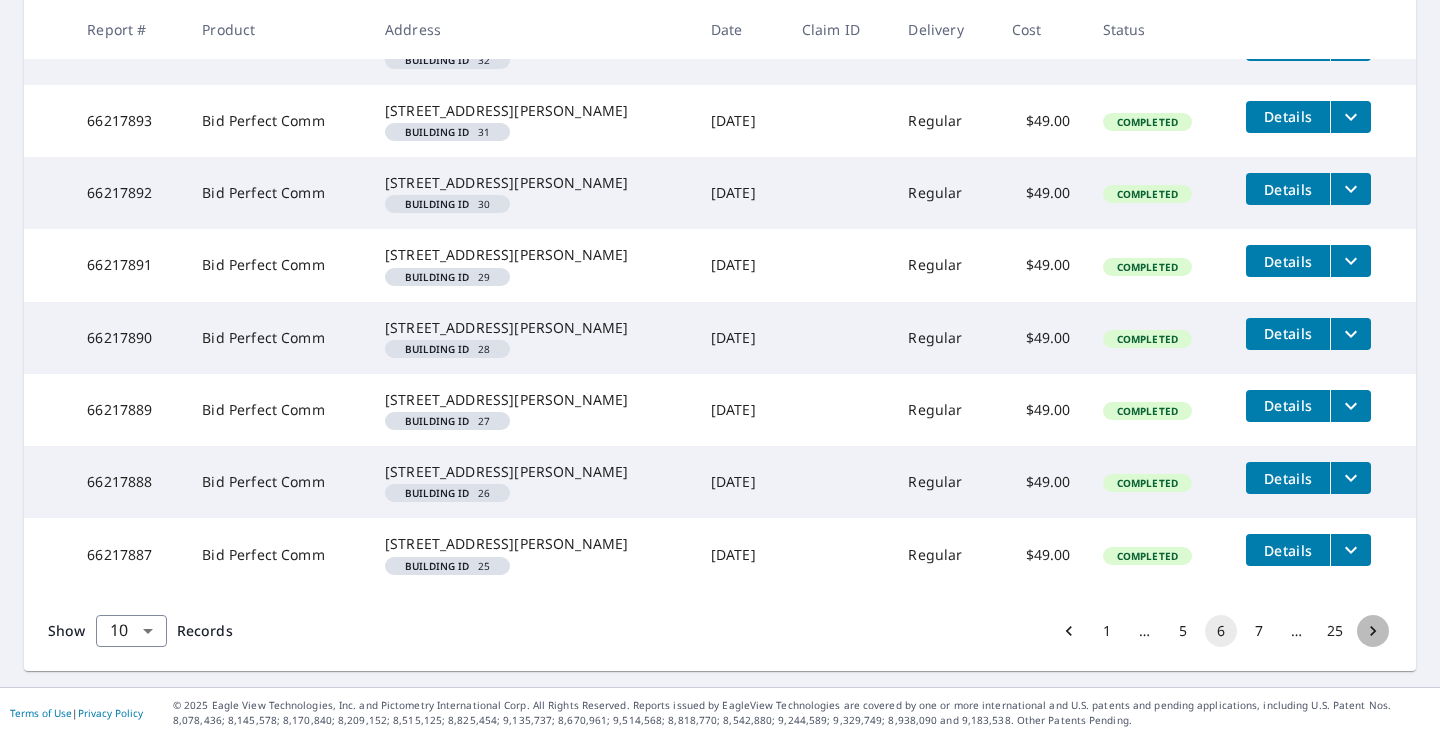 click 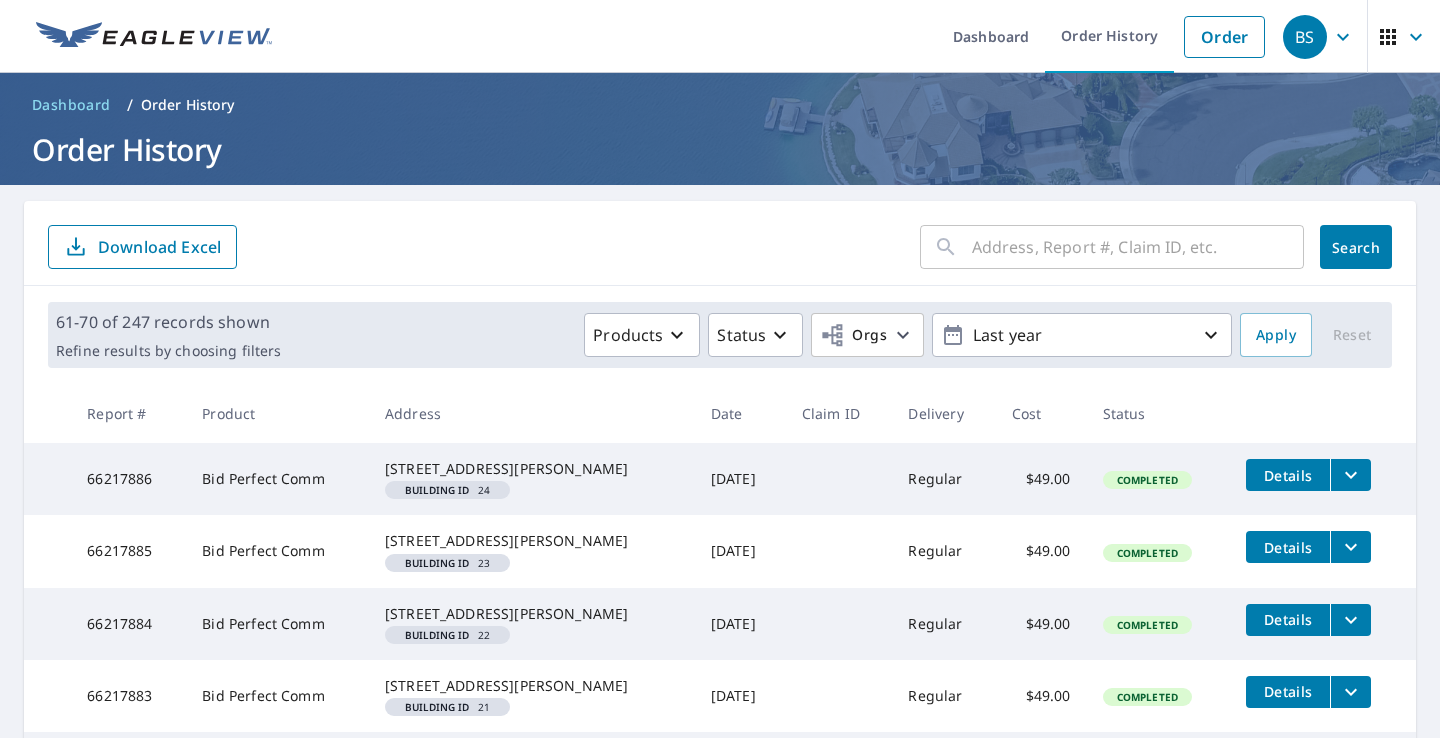 scroll, scrollTop: 0, scrollLeft: 0, axis: both 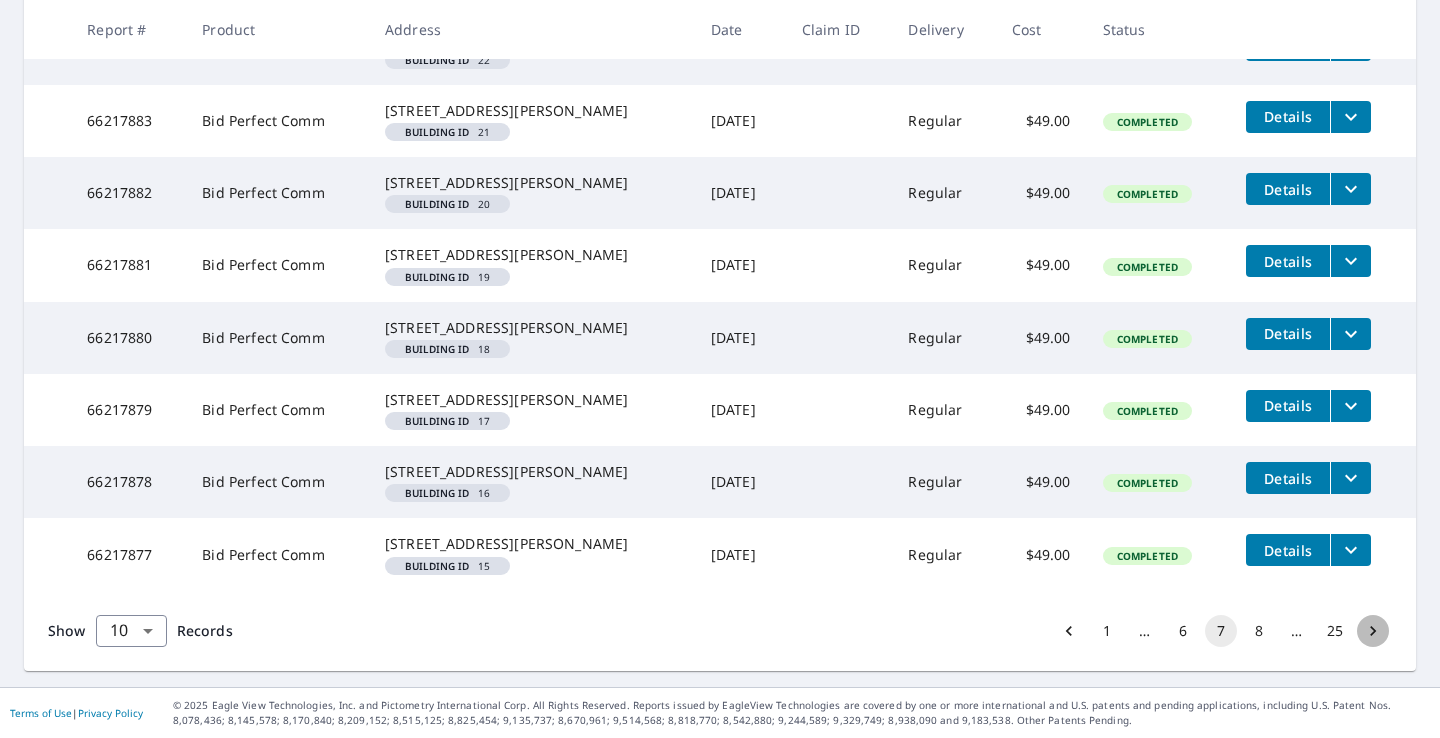 click 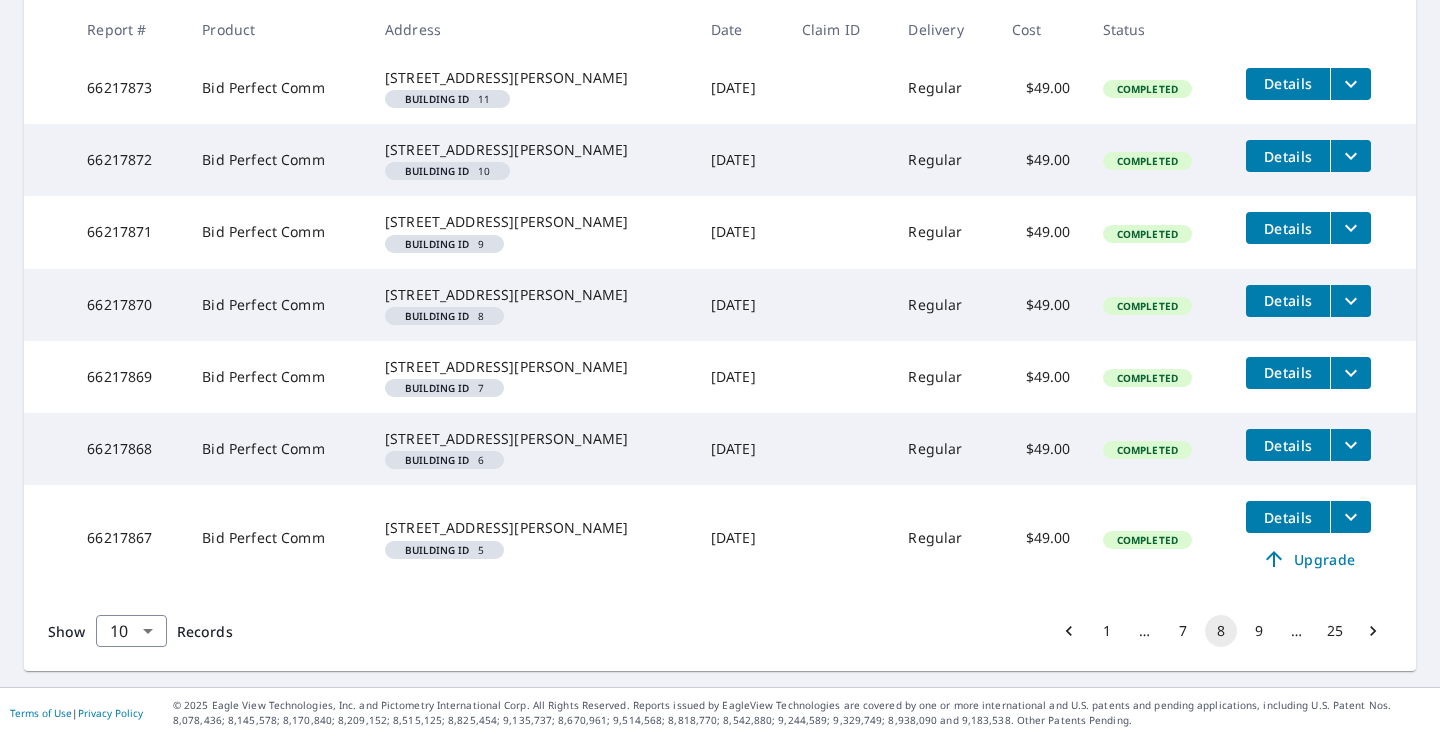 scroll, scrollTop: 795, scrollLeft: 0, axis: vertical 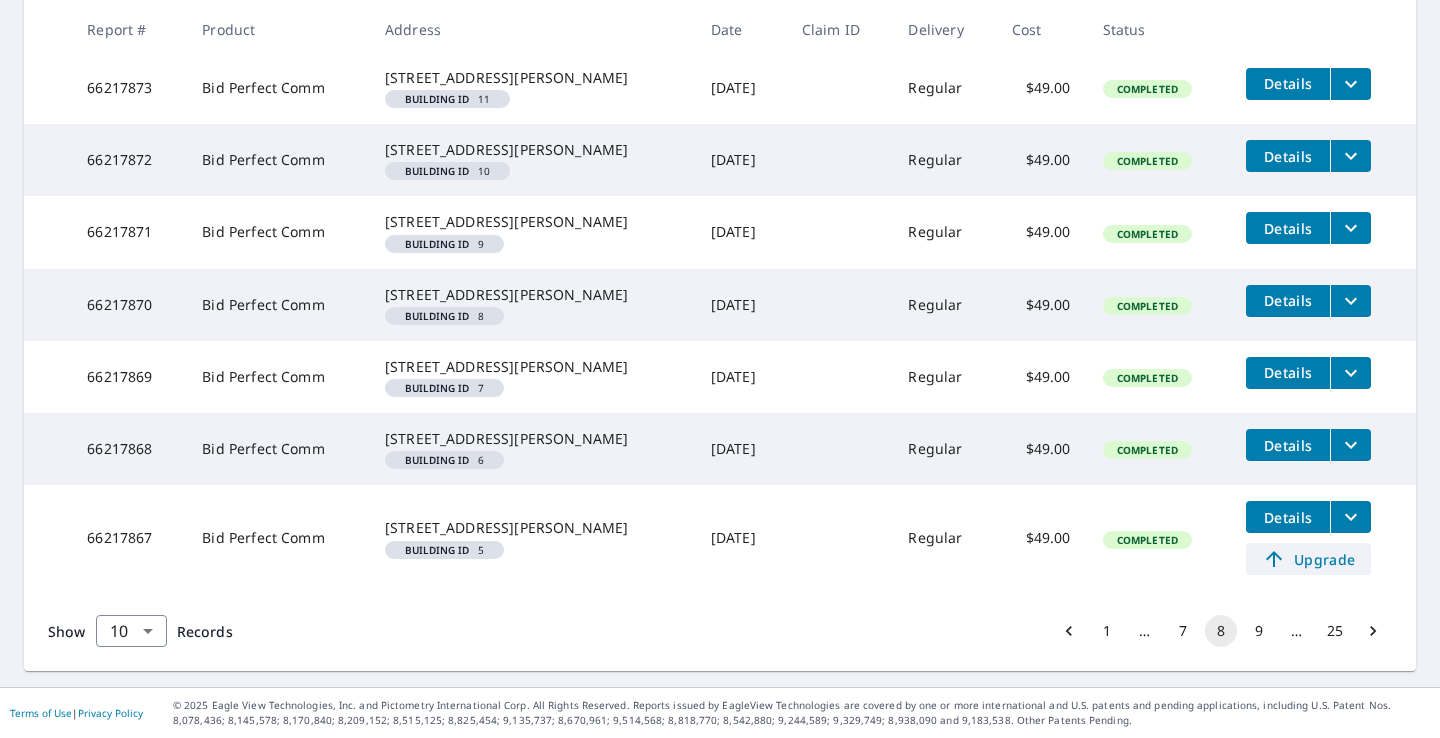 click on "Upgrade" at bounding box center [1308, 559] 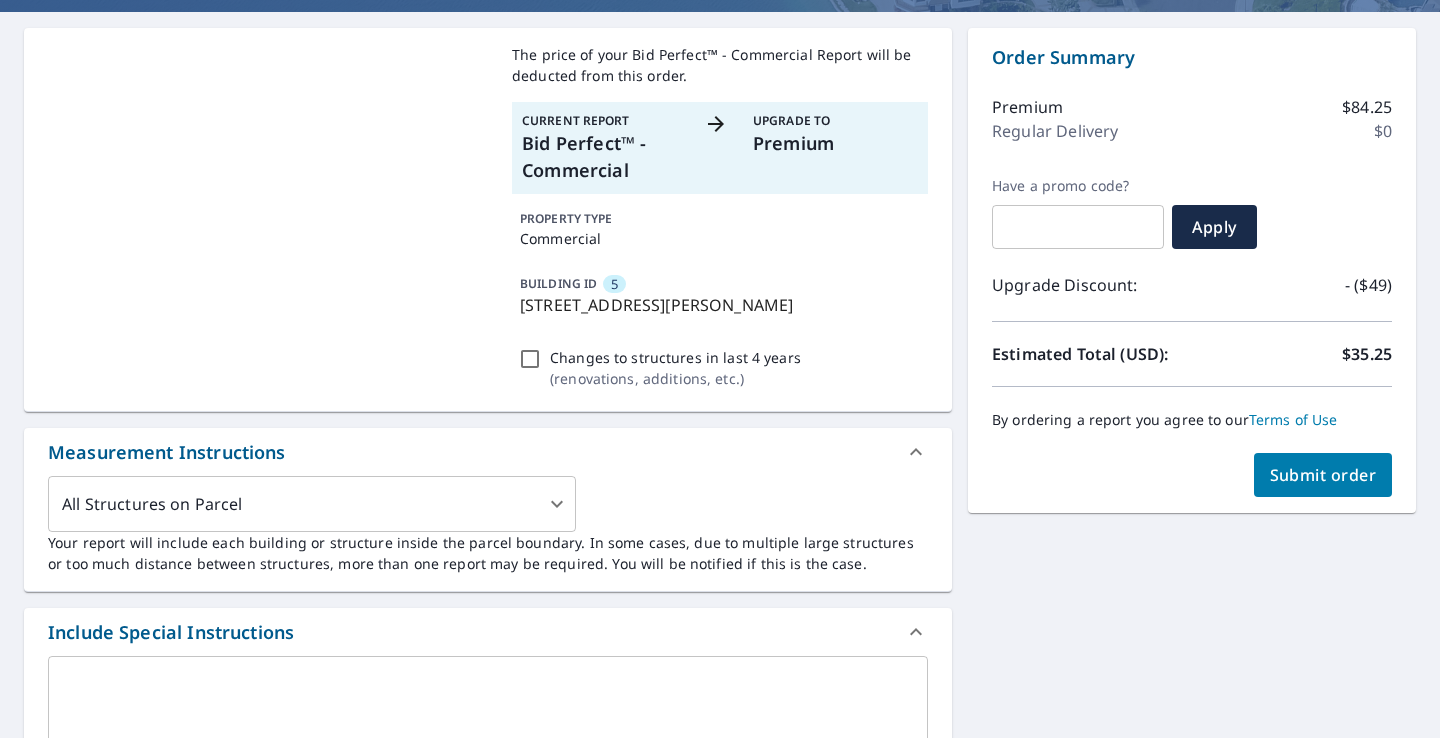 scroll, scrollTop: 111, scrollLeft: 0, axis: vertical 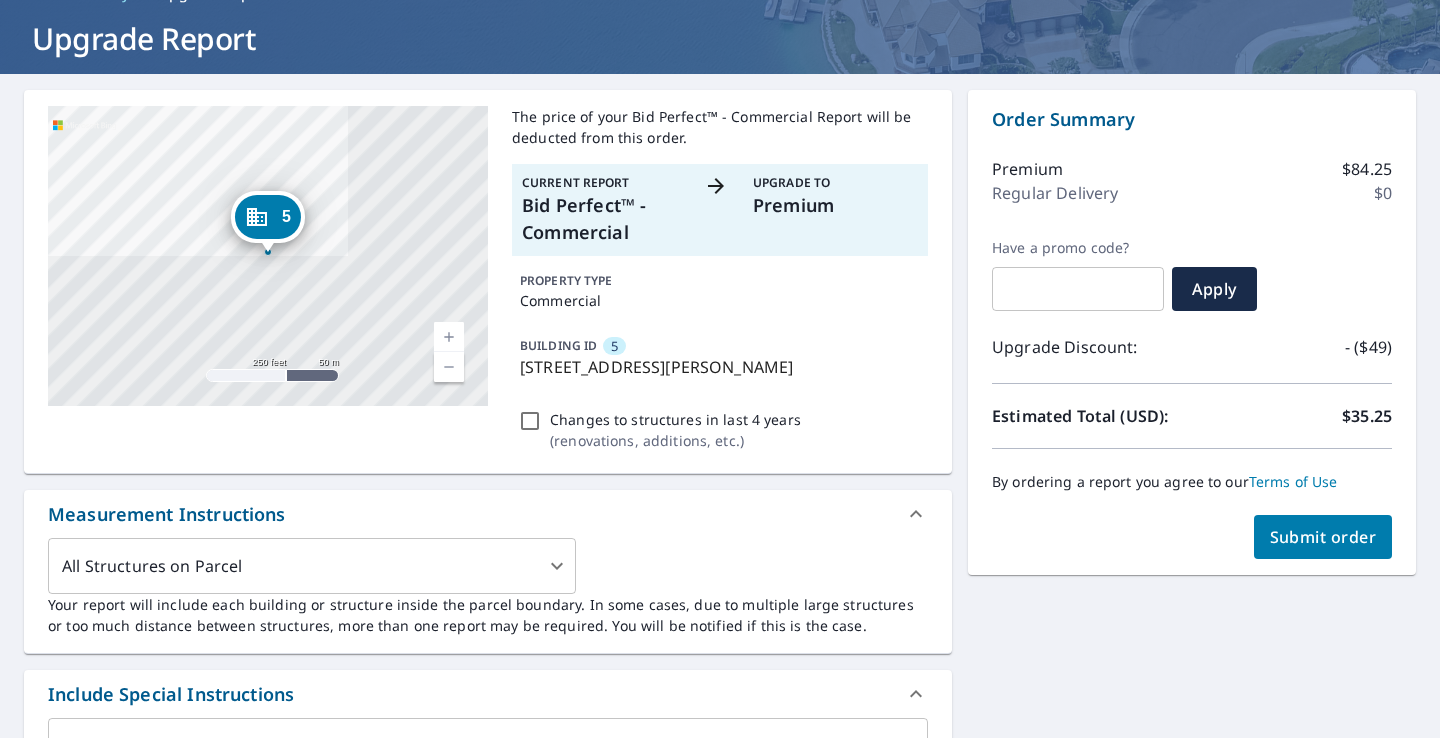 click on "Submit order" at bounding box center (1323, 537) 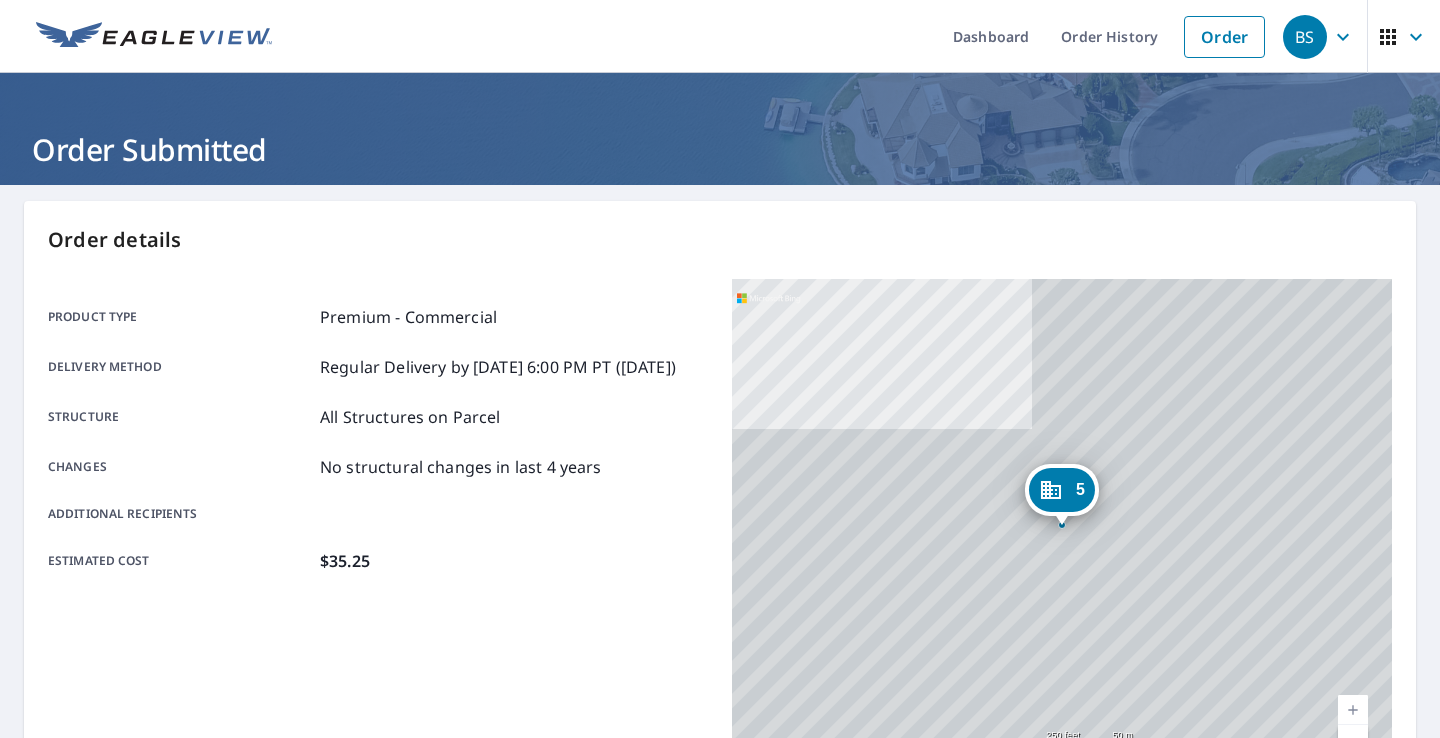 scroll, scrollTop: 0, scrollLeft: 0, axis: both 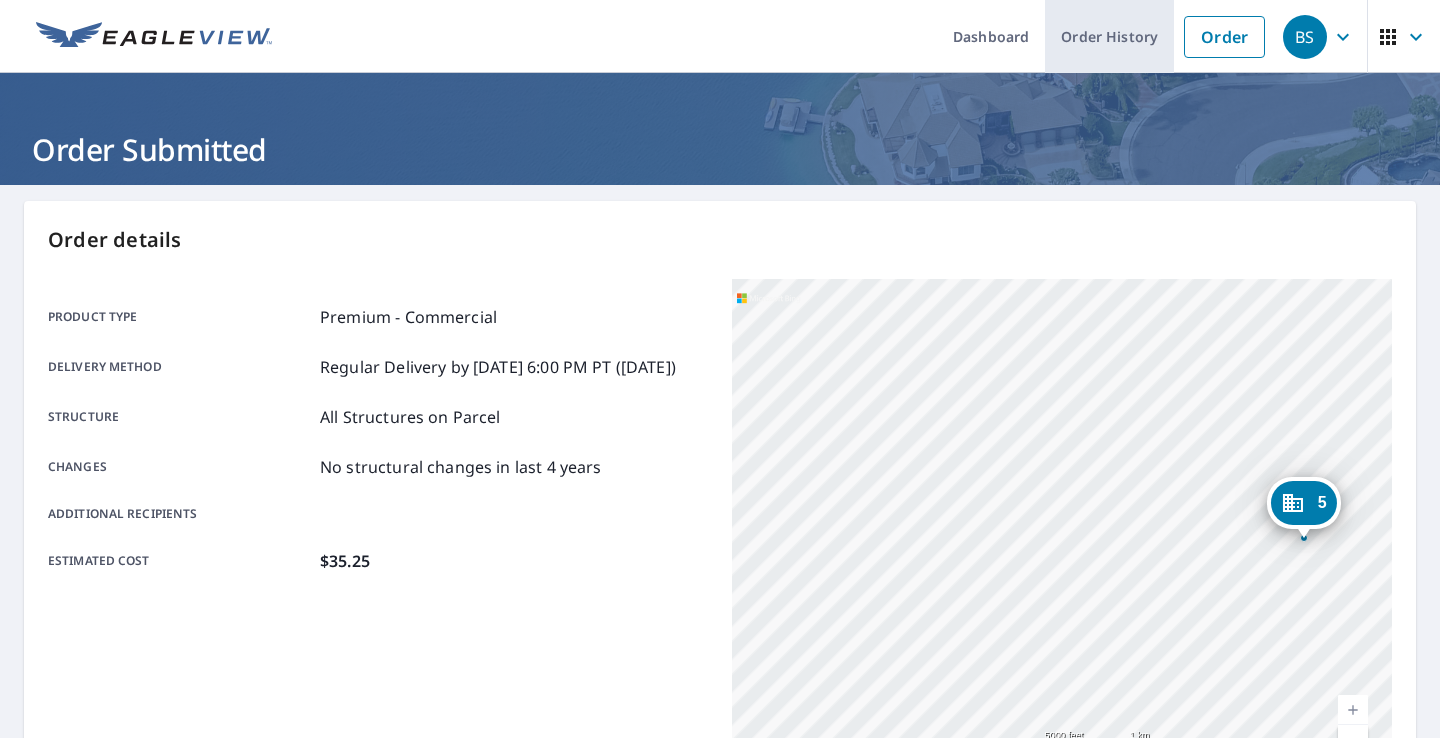 click on "Order History" at bounding box center (1109, 36) 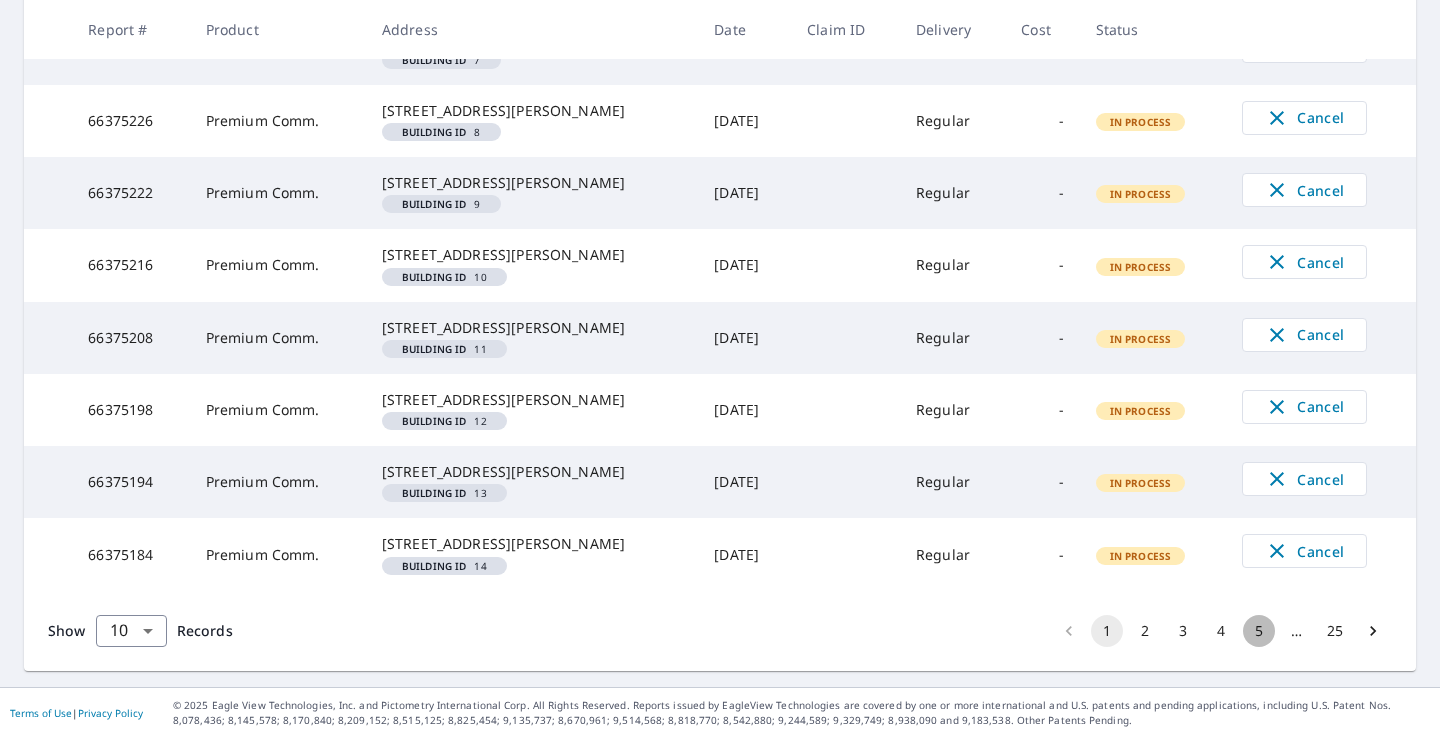 click on "5" at bounding box center [1259, 631] 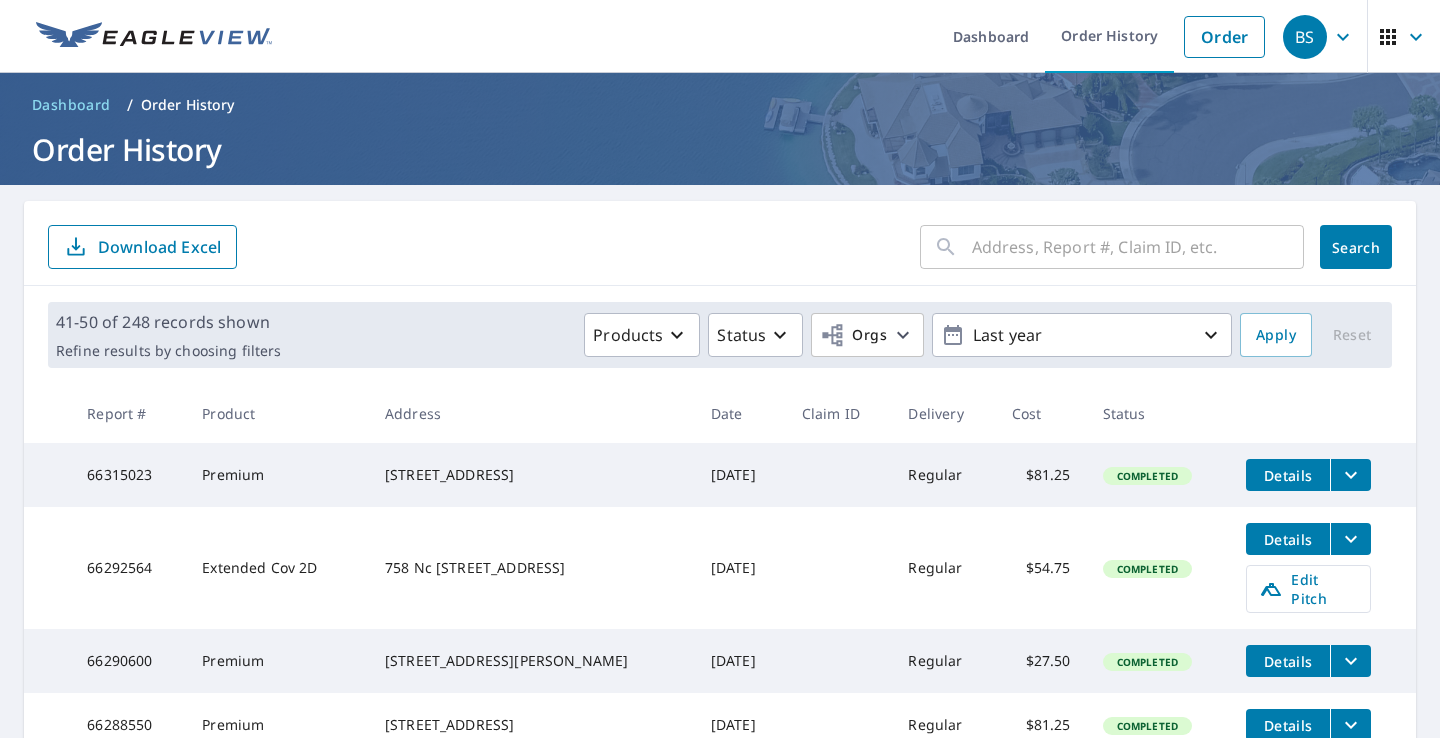 scroll, scrollTop: 0, scrollLeft: 0, axis: both 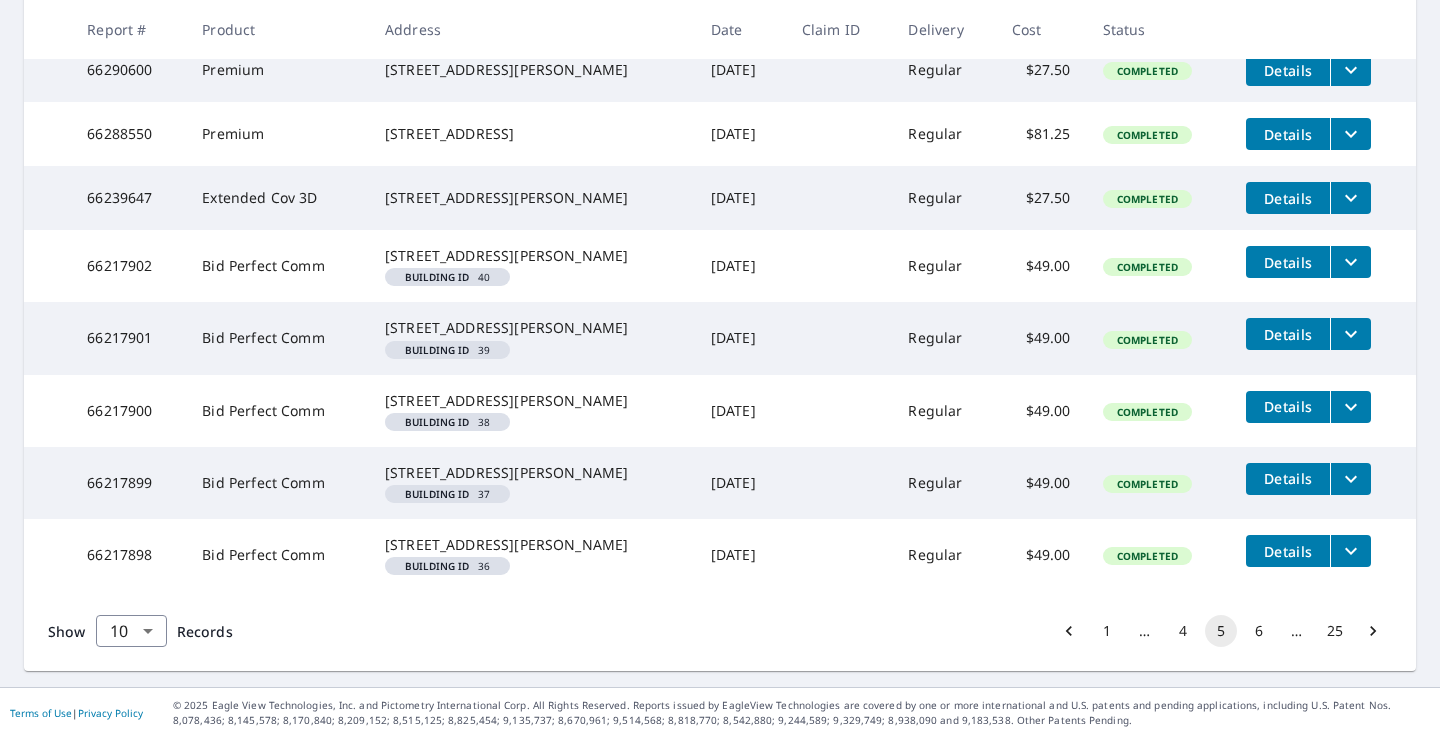click 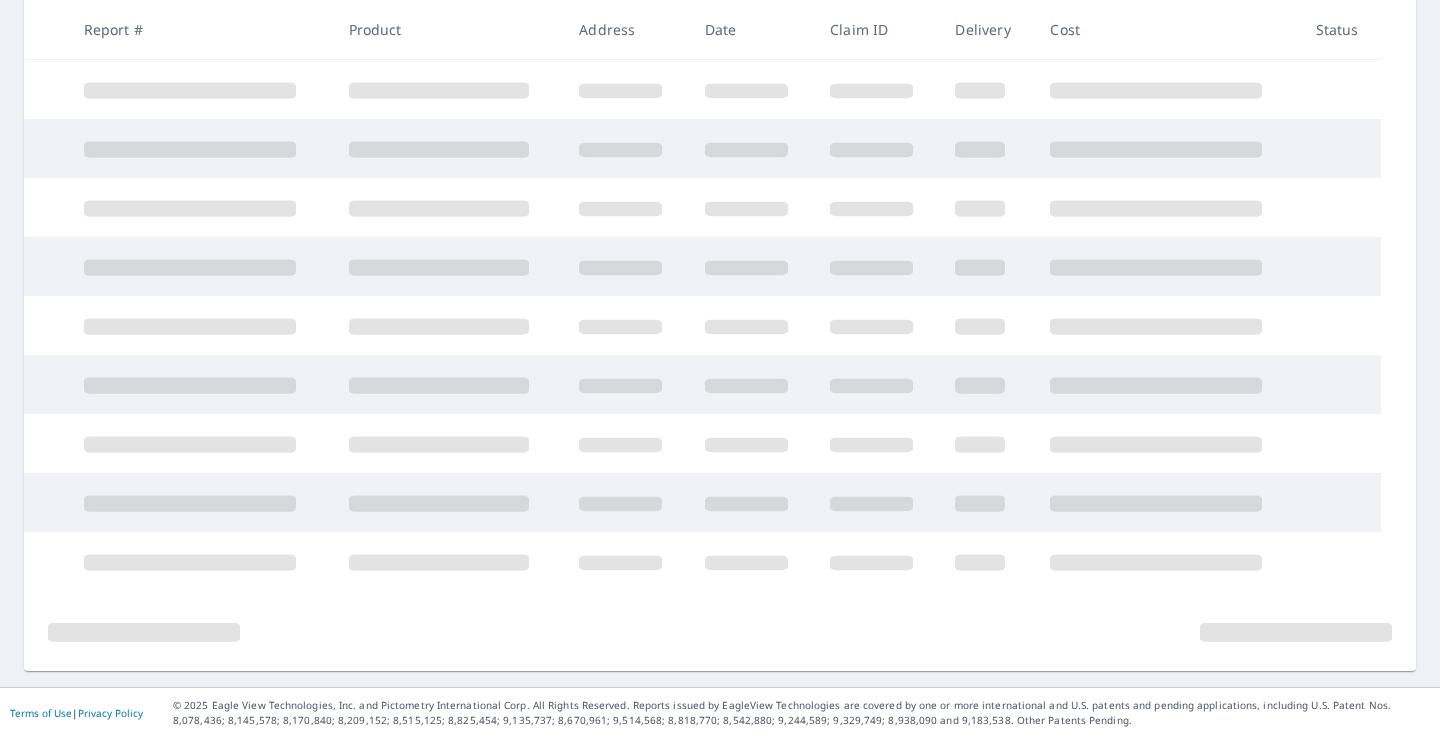 scroll, scrollTop: 420, scrollLeft: 0, axis: vertical 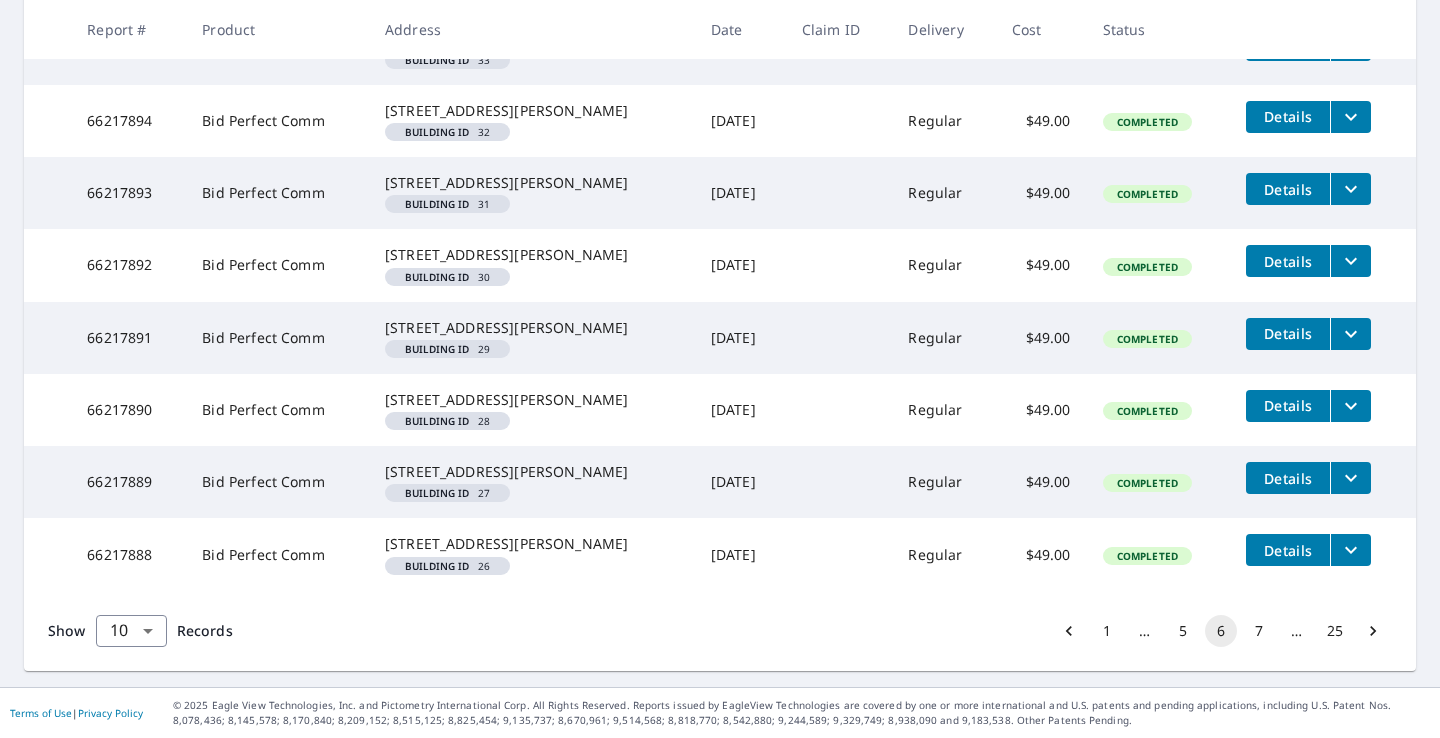 click 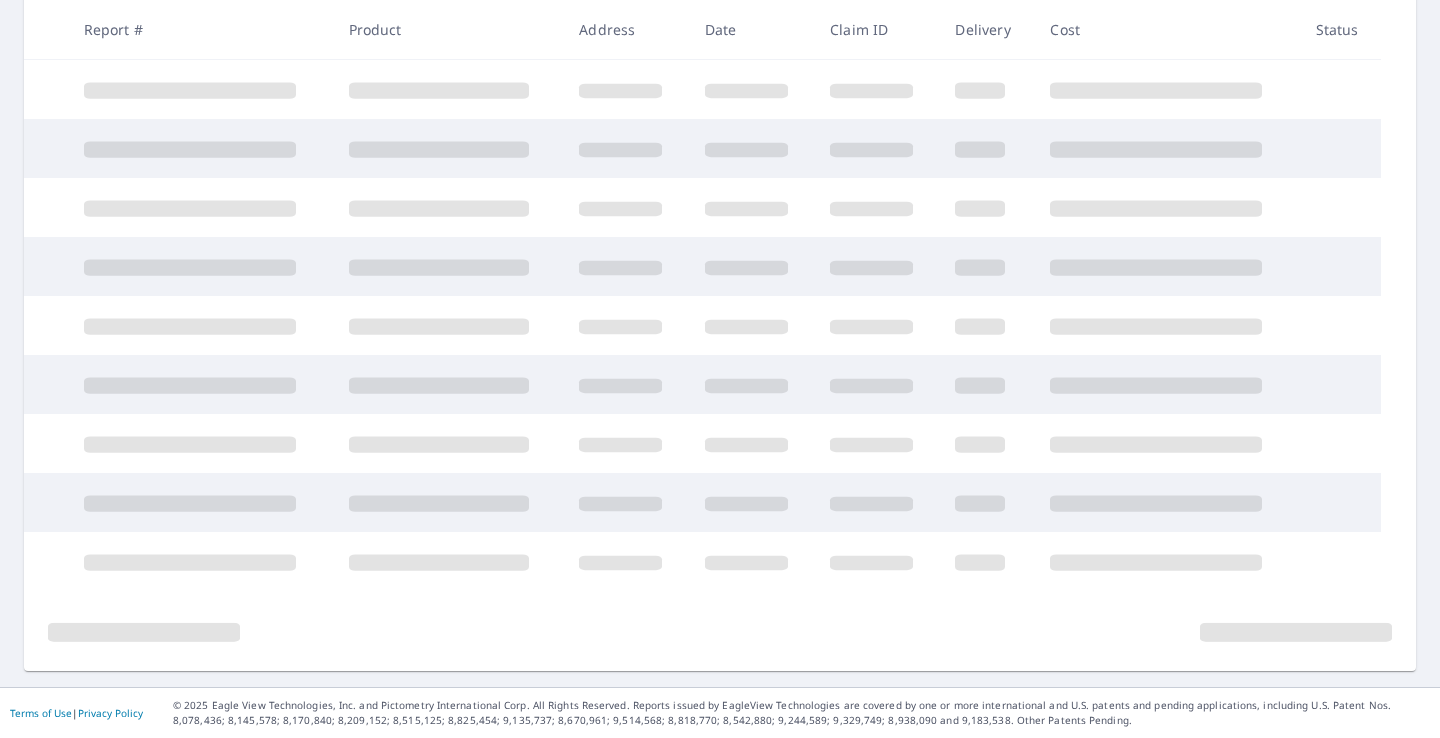 scroll, scrollTop: 420, scrollLeft: 0, axis: vertical 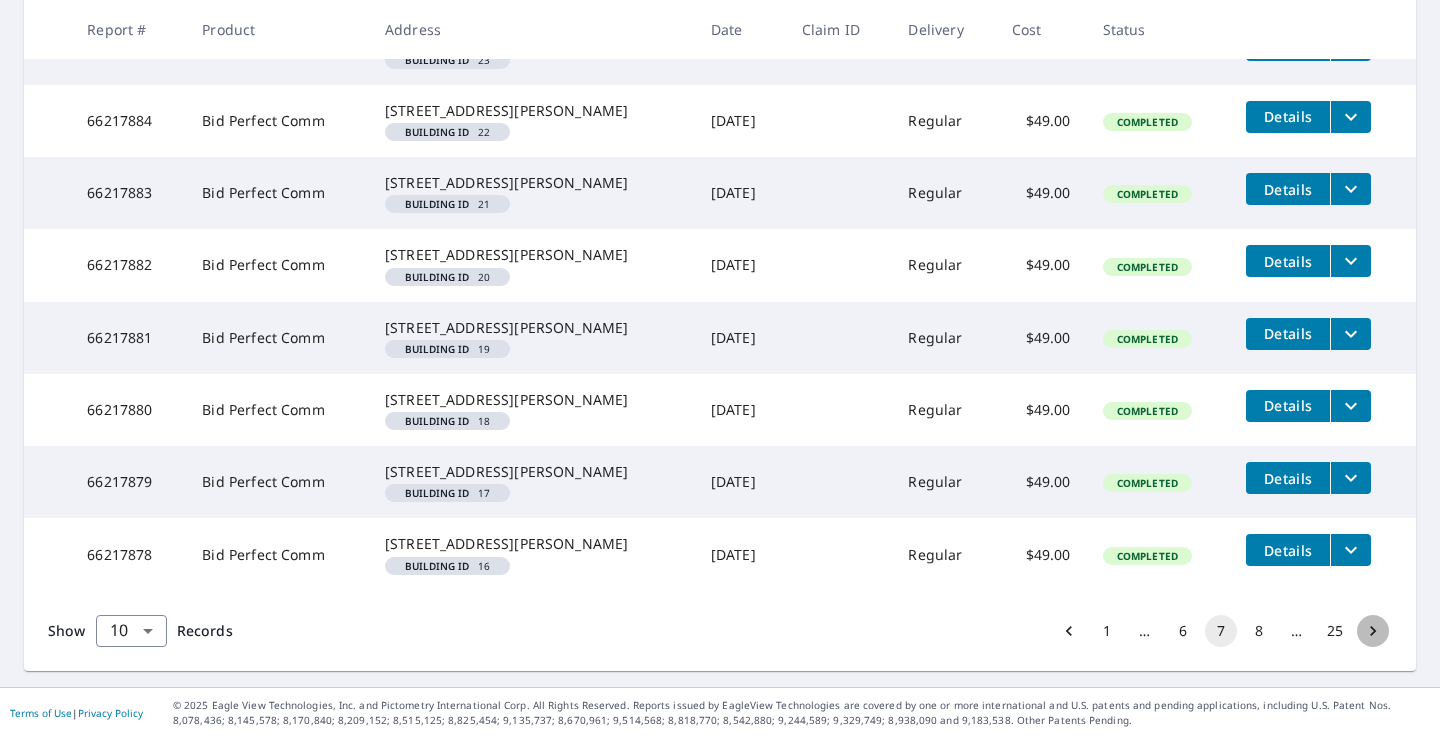 click 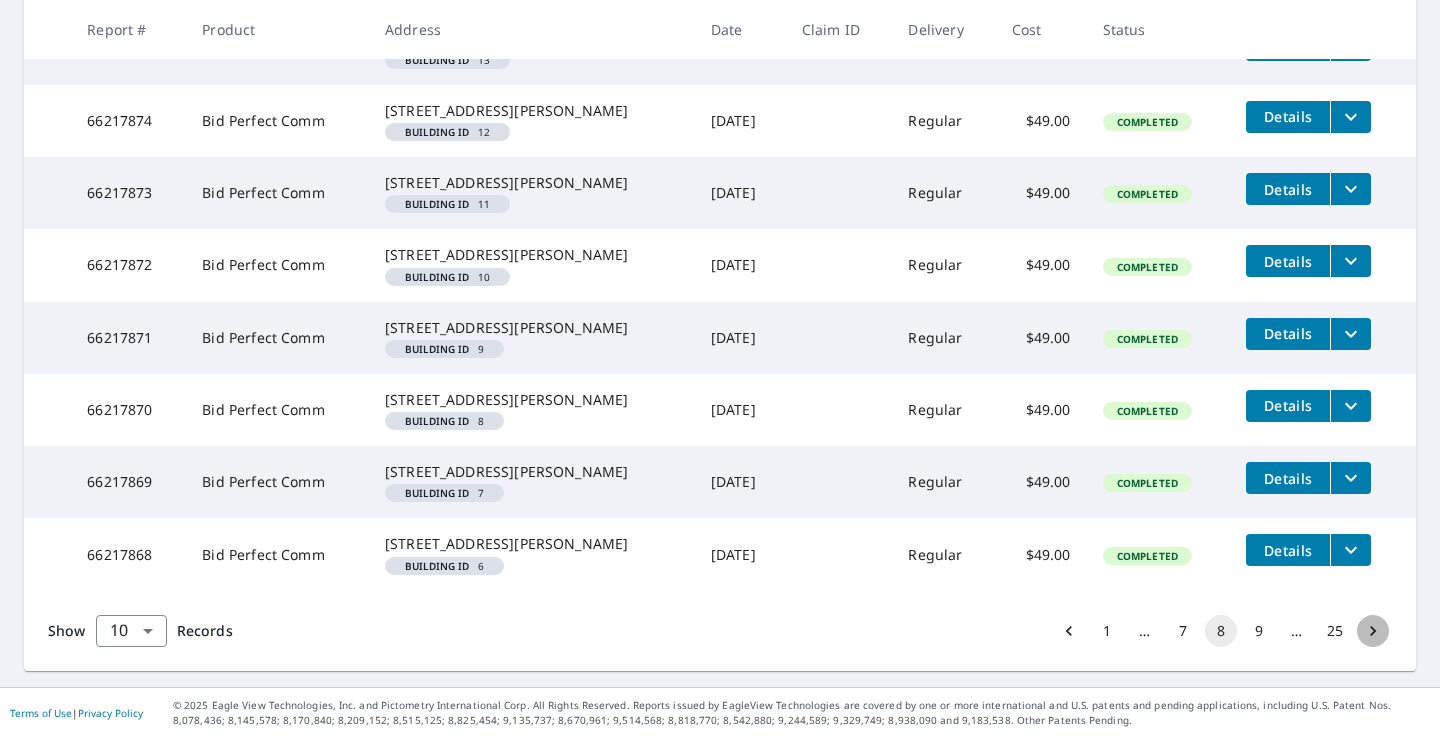 click 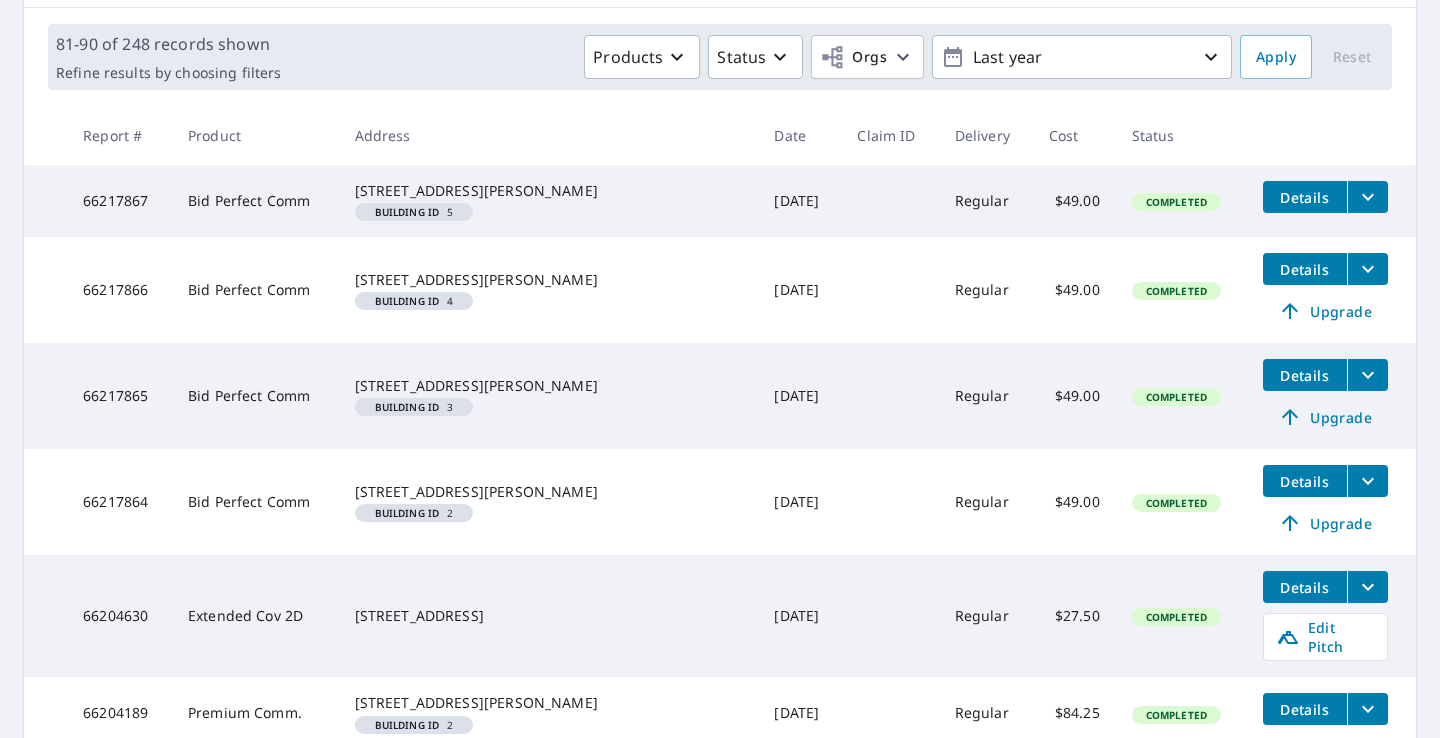 scroll, scrollTop: 274, scrollLeft: 0, axis: vertical 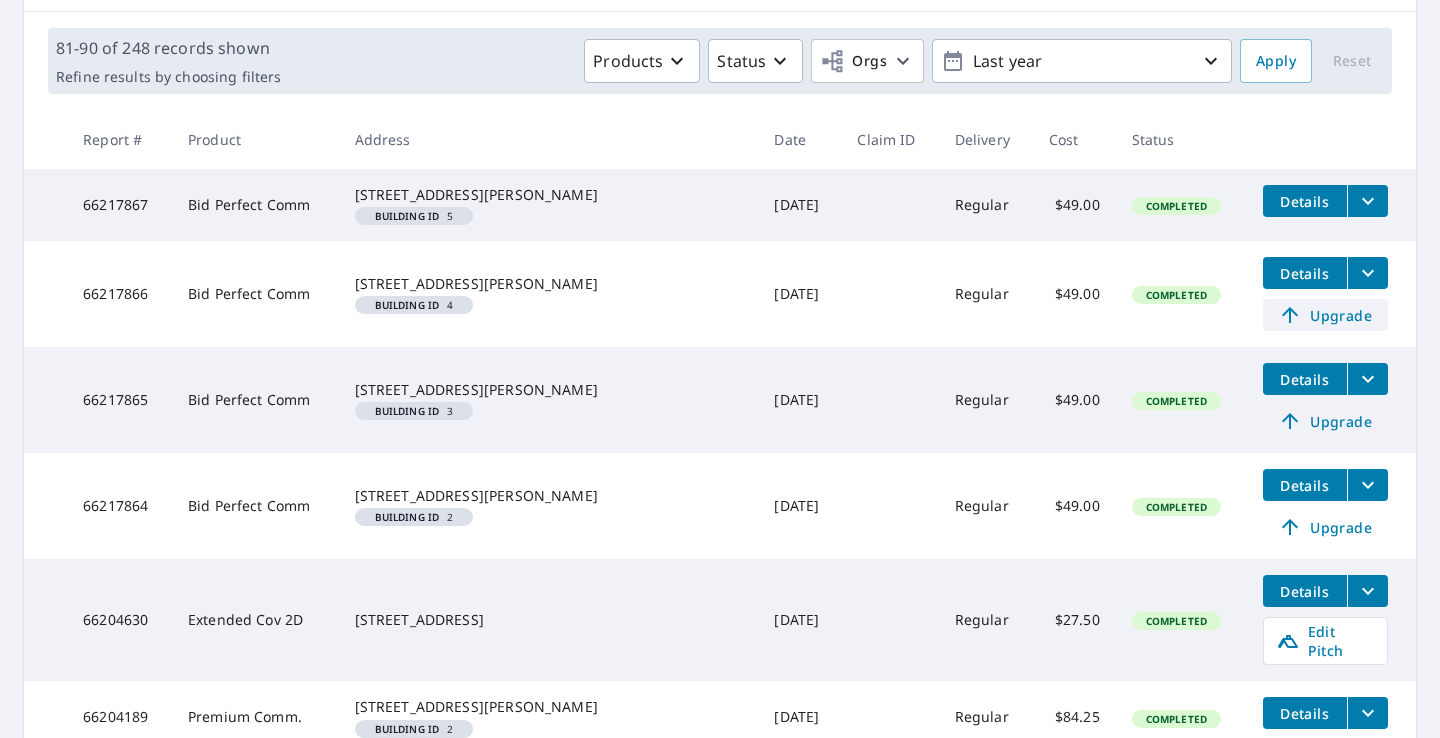 click on "Upgrade" at bounding box center [1325, 315] 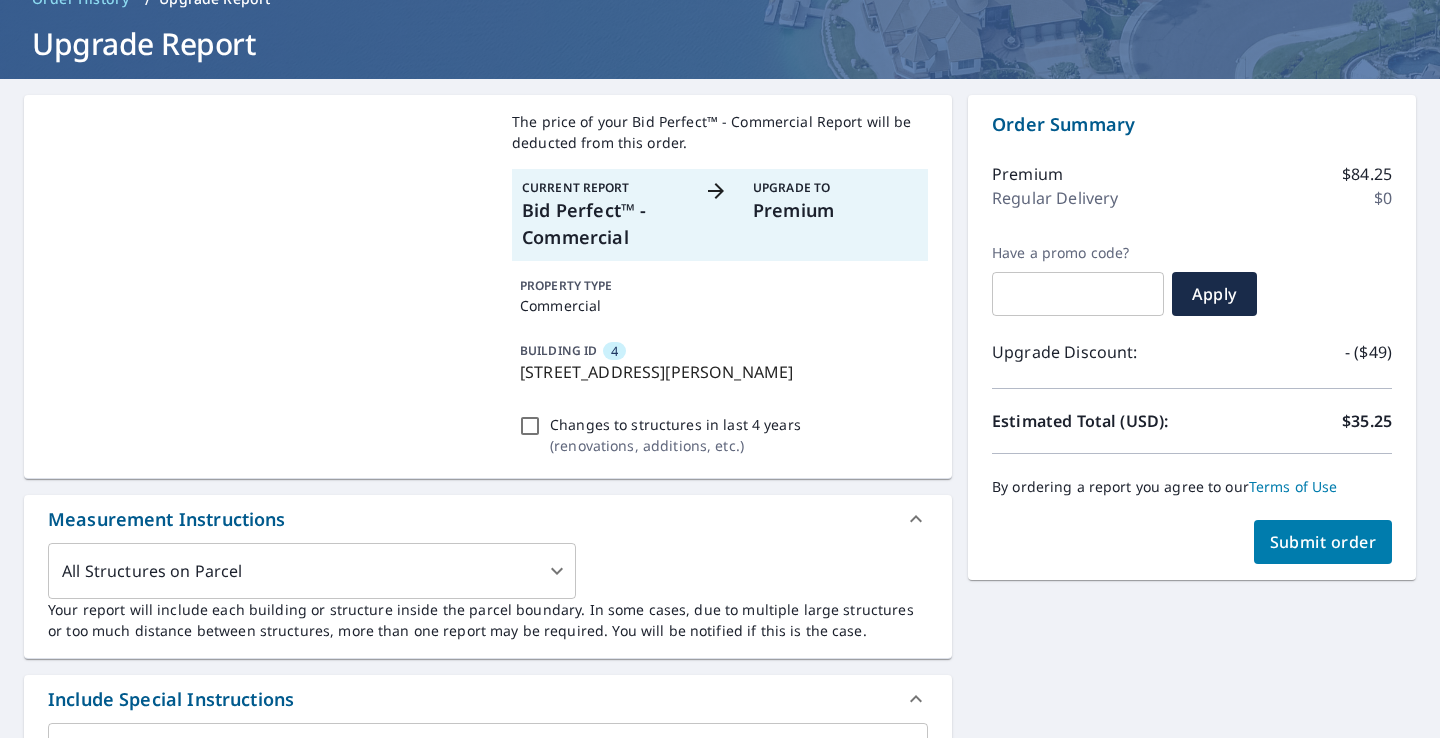 scroll, scrollTop: 108, scrollLeft: 0, axis: vertical 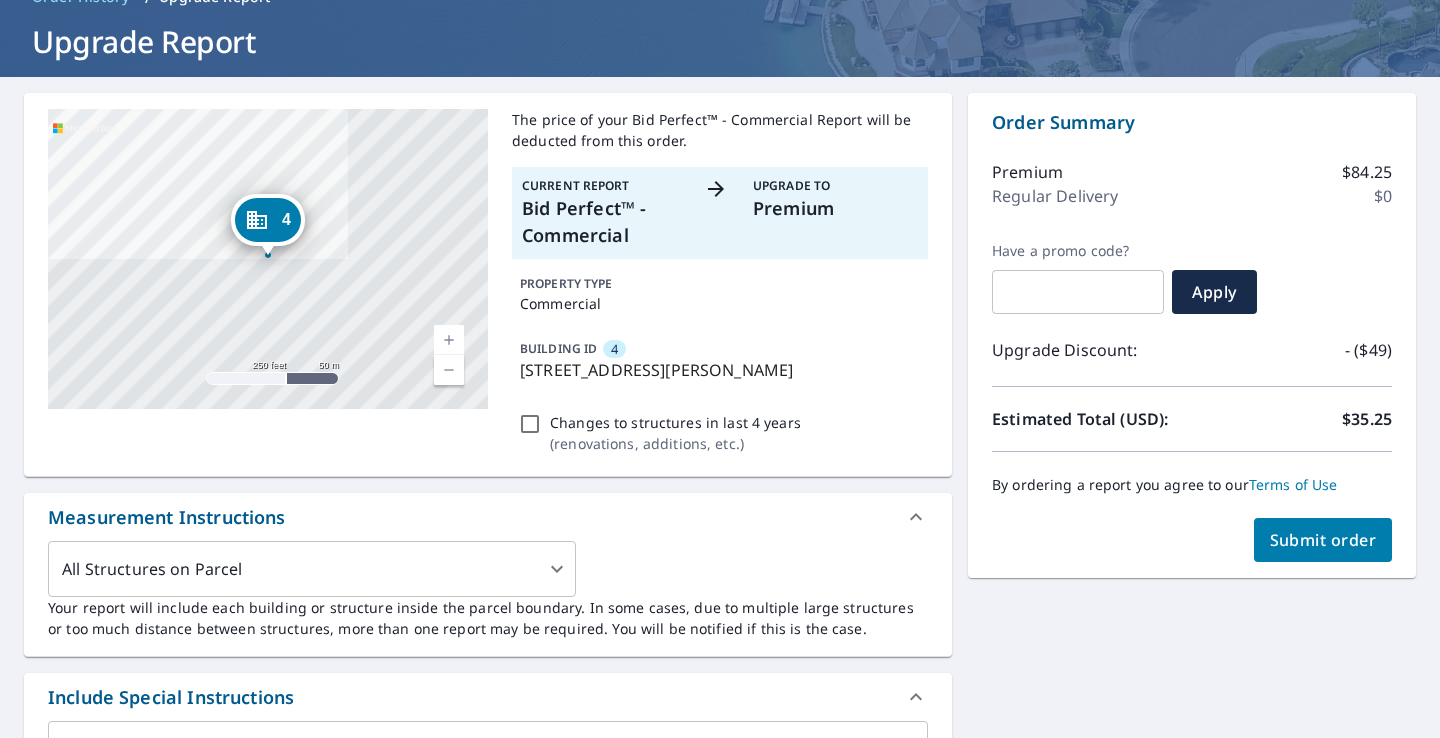 click on "Submit order" at bounding box center [1323, 540] 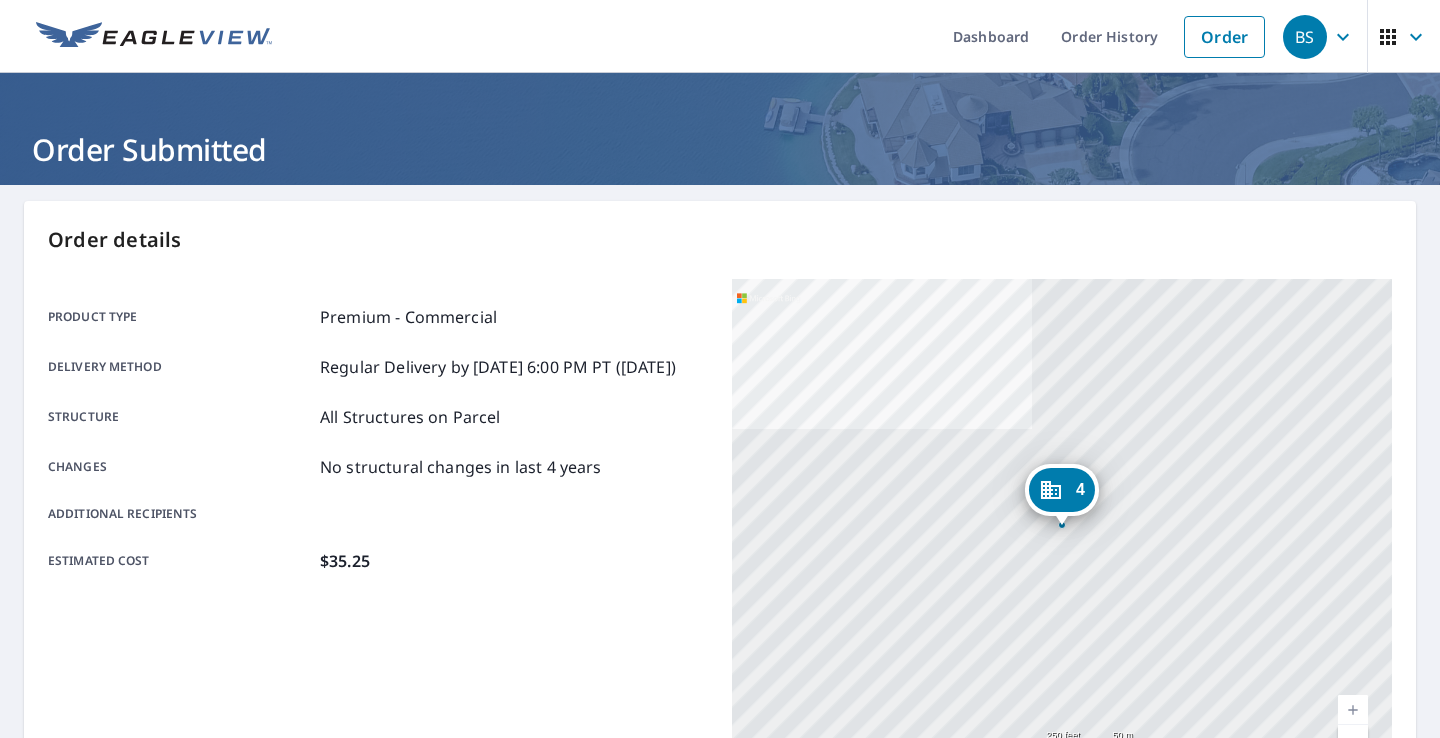 scroll, scrollTop: 0, scrollLeft: 0, axis: both 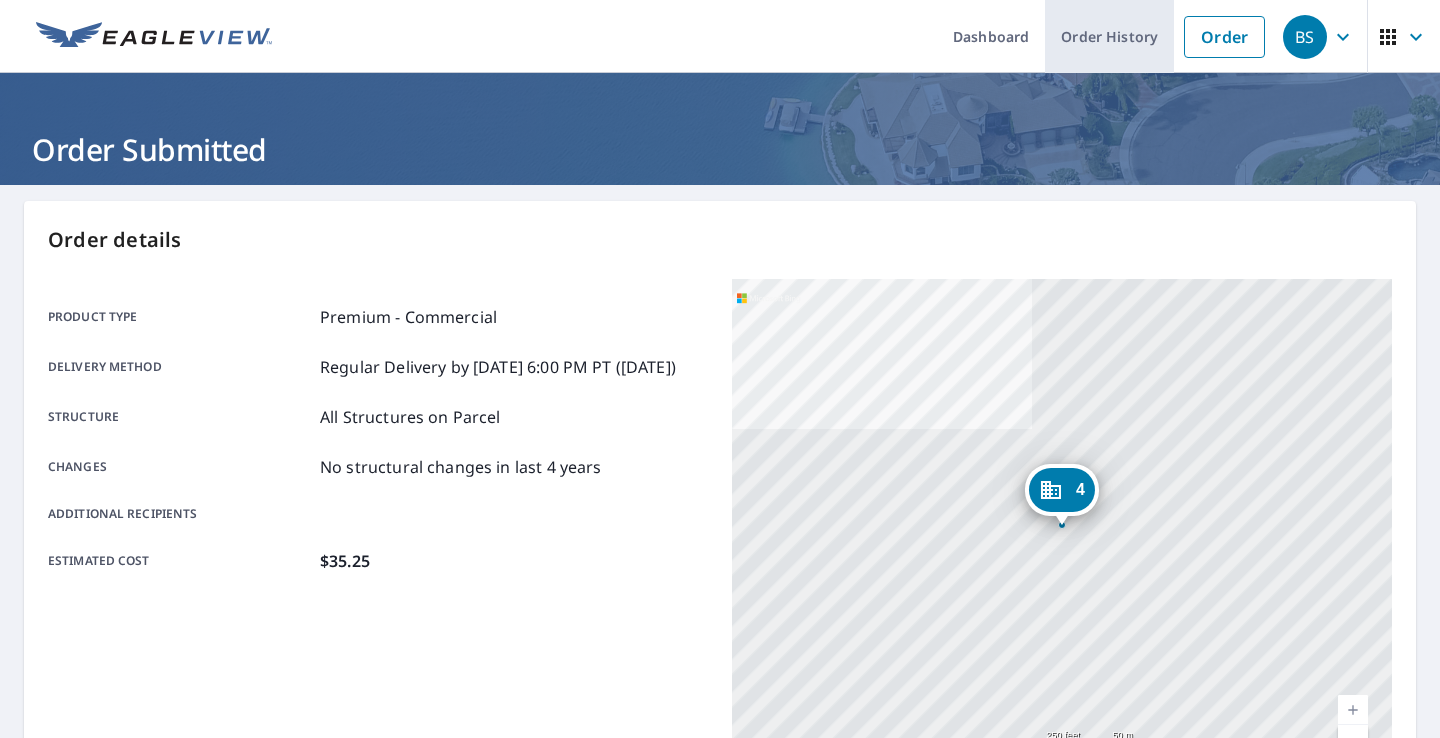 click on "Order History" at bounding box center [1109, 36] 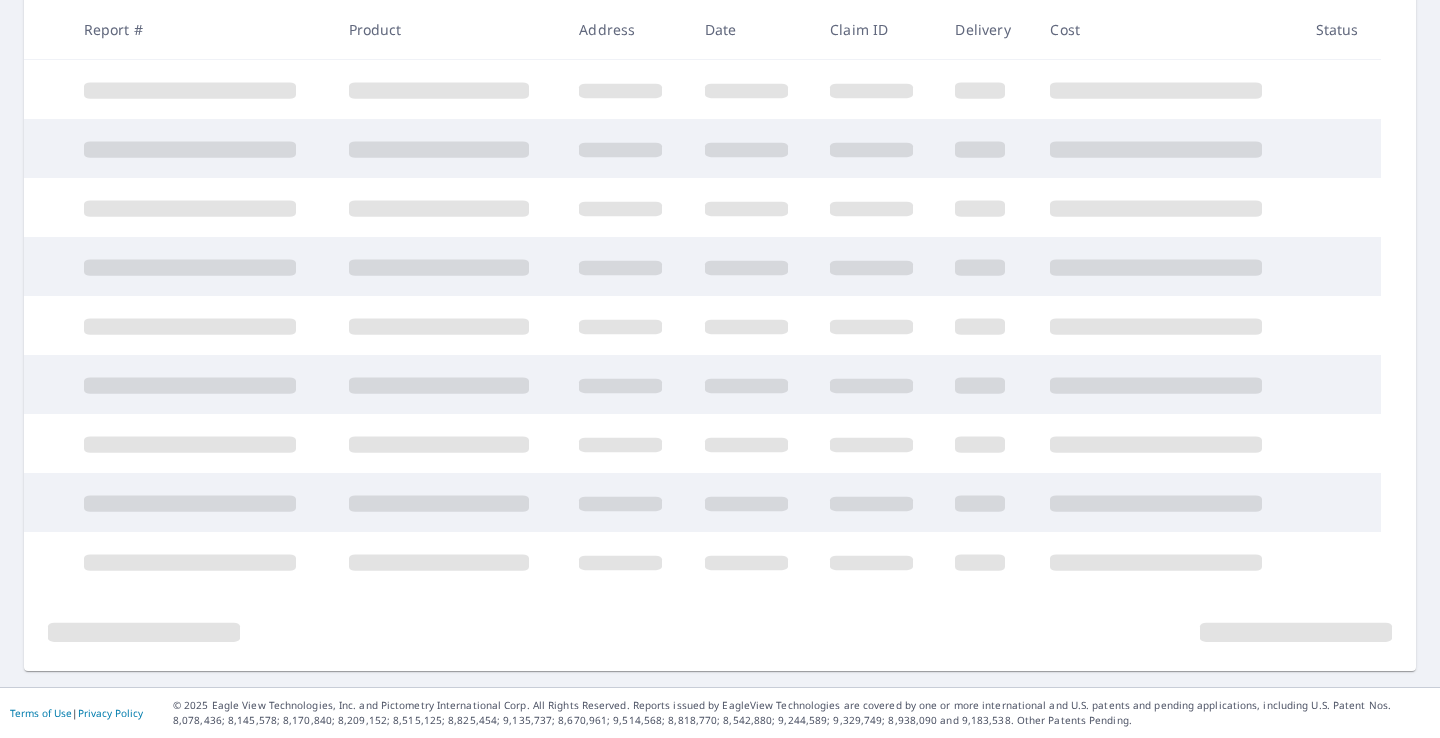 scroll, scrollTop: 420, scrollLeft: 0, axis: vertical 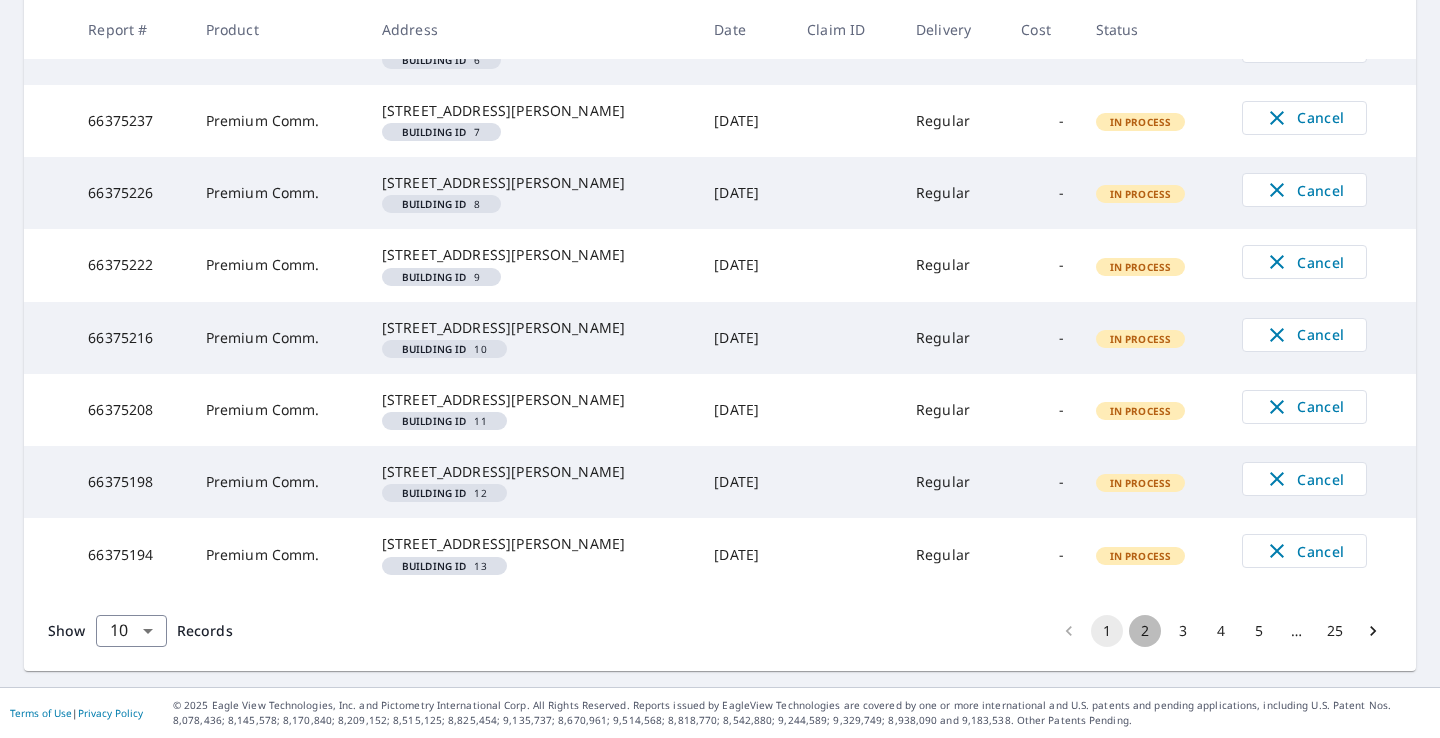 click on "2" at bounding box center (1145, 631) 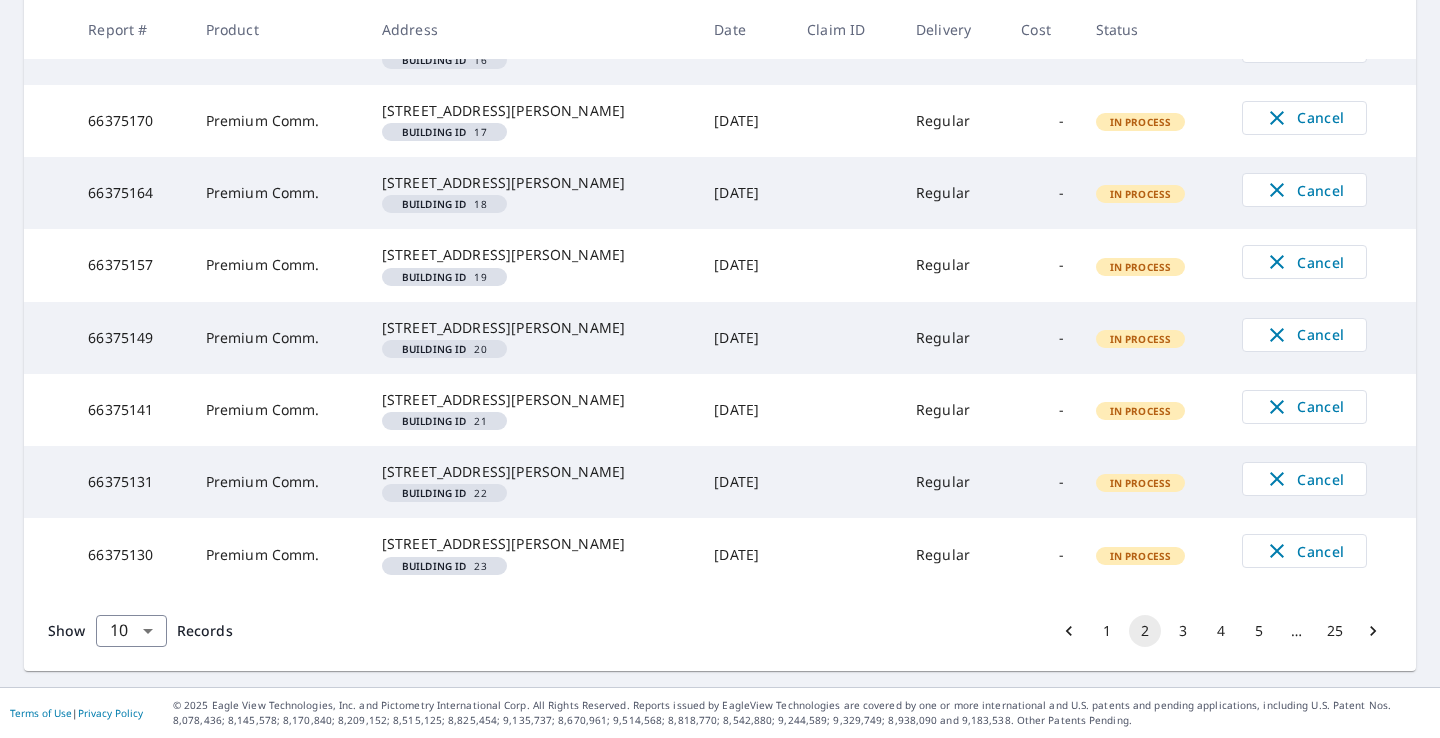 click on "3" at bounding box center [1183, 631] 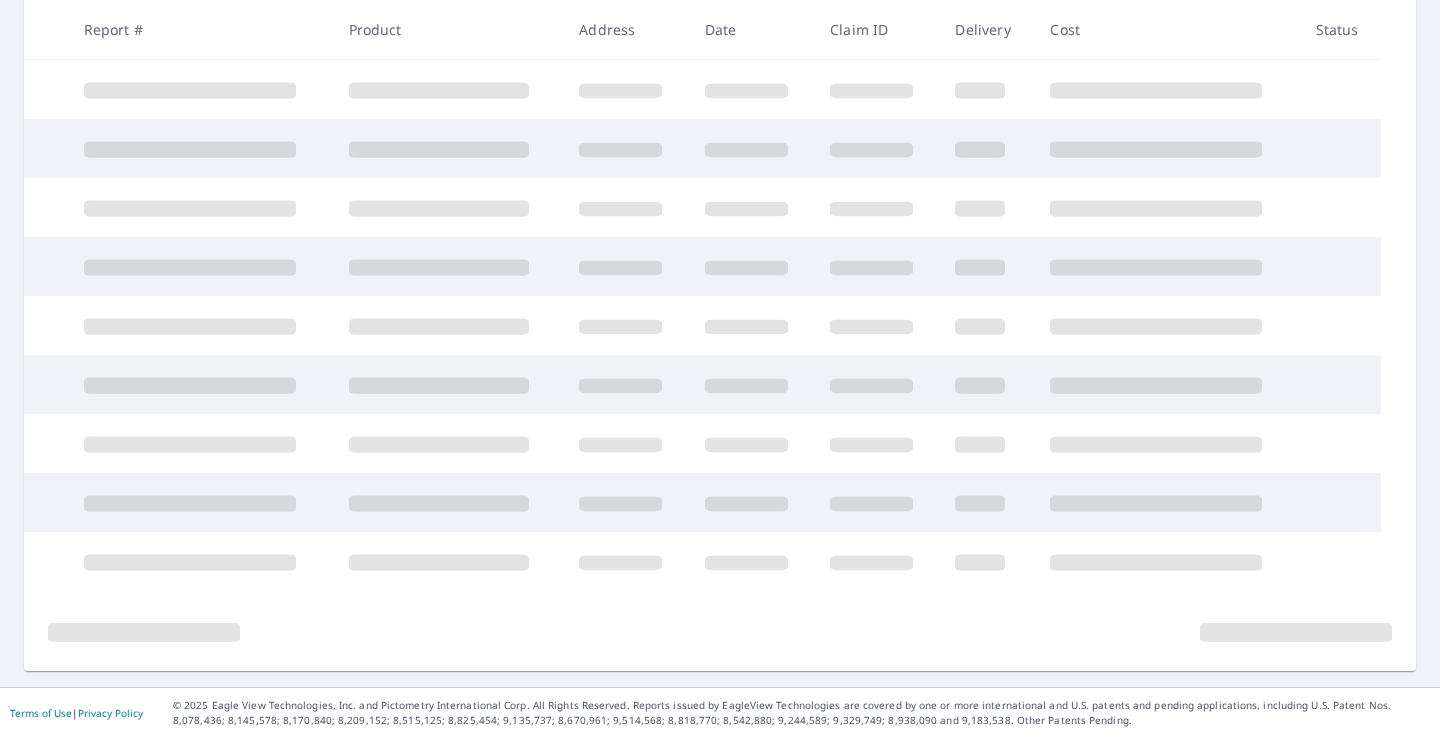 scroll, scrollTop: 420, scrollLeft: 0, axis: vertical 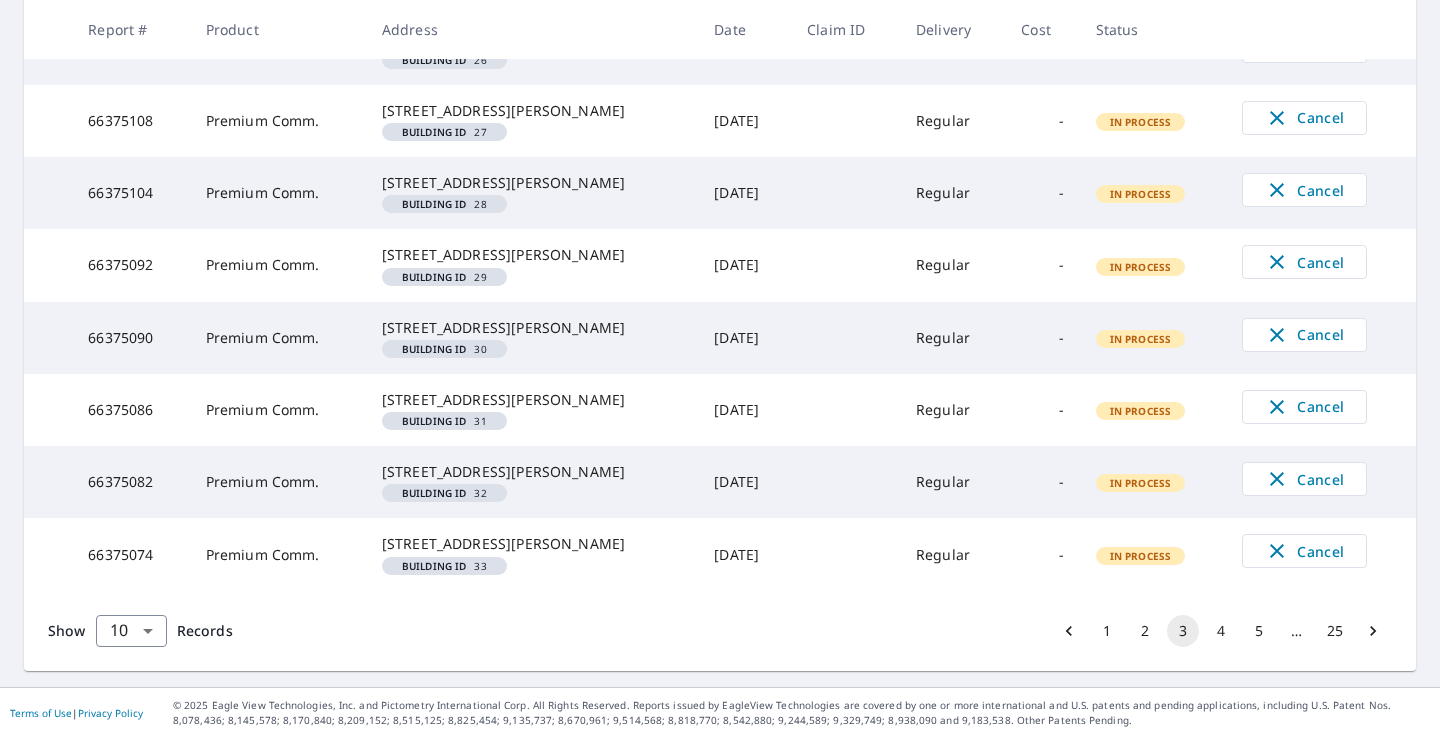 click on "5" at bounding box center (1259, 631) 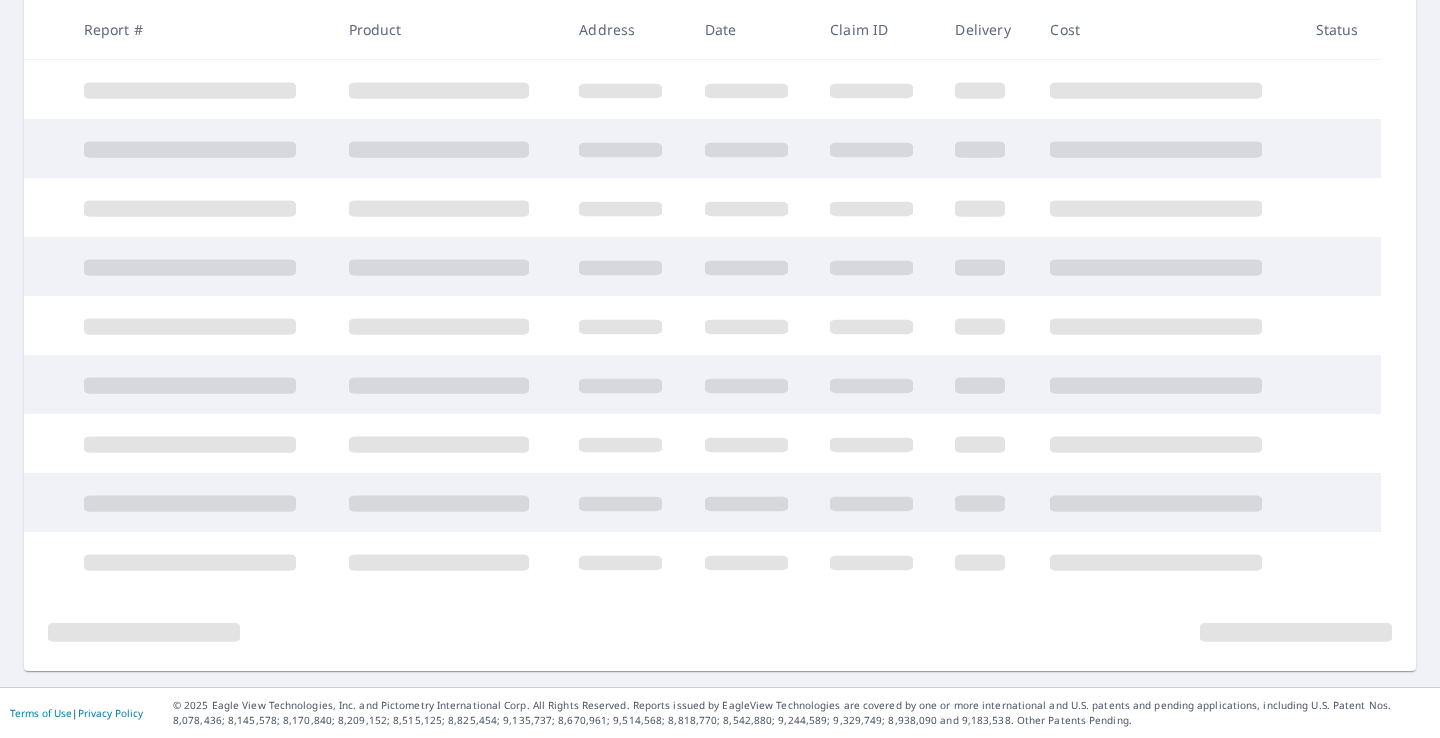 scroll, scrollTop: 420, scrollLeft: 0, axis: vertical 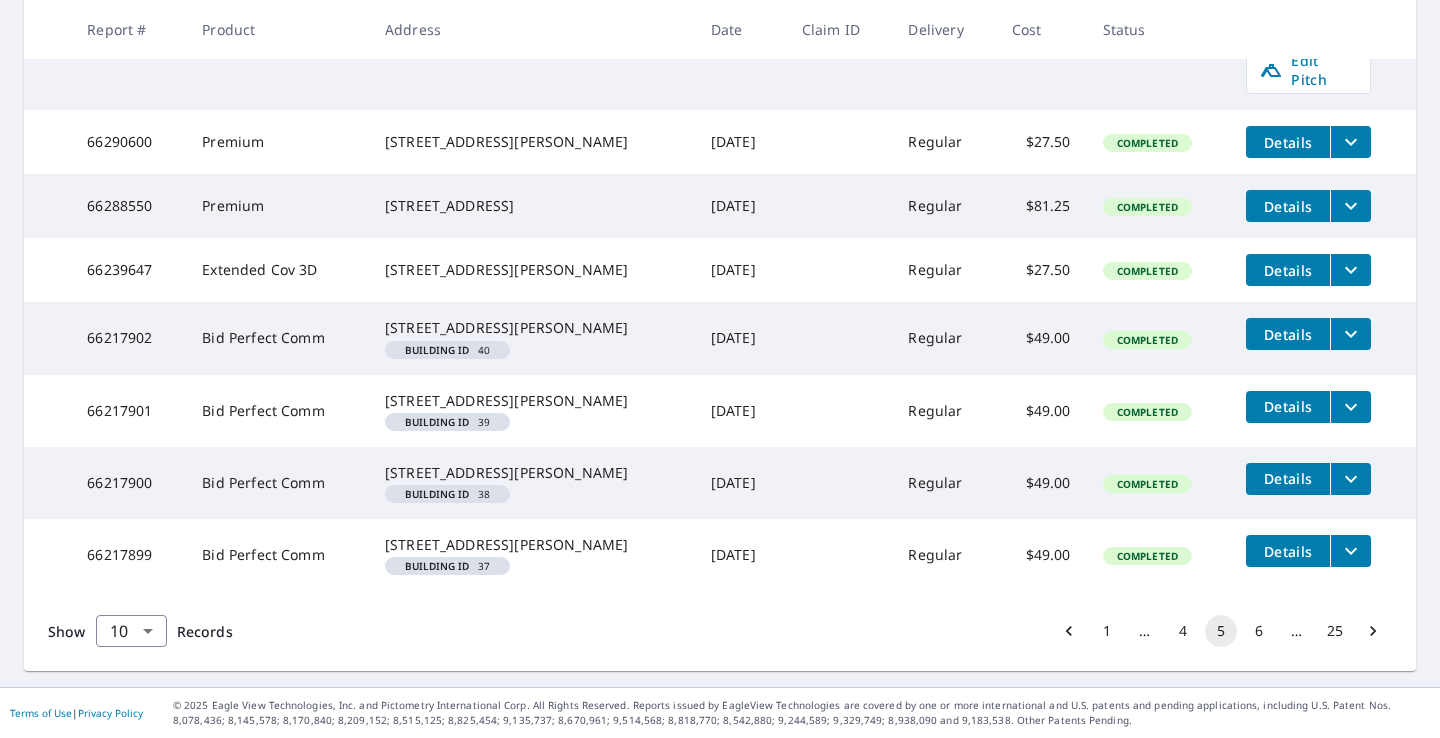click at bounding box center [1373, 631] 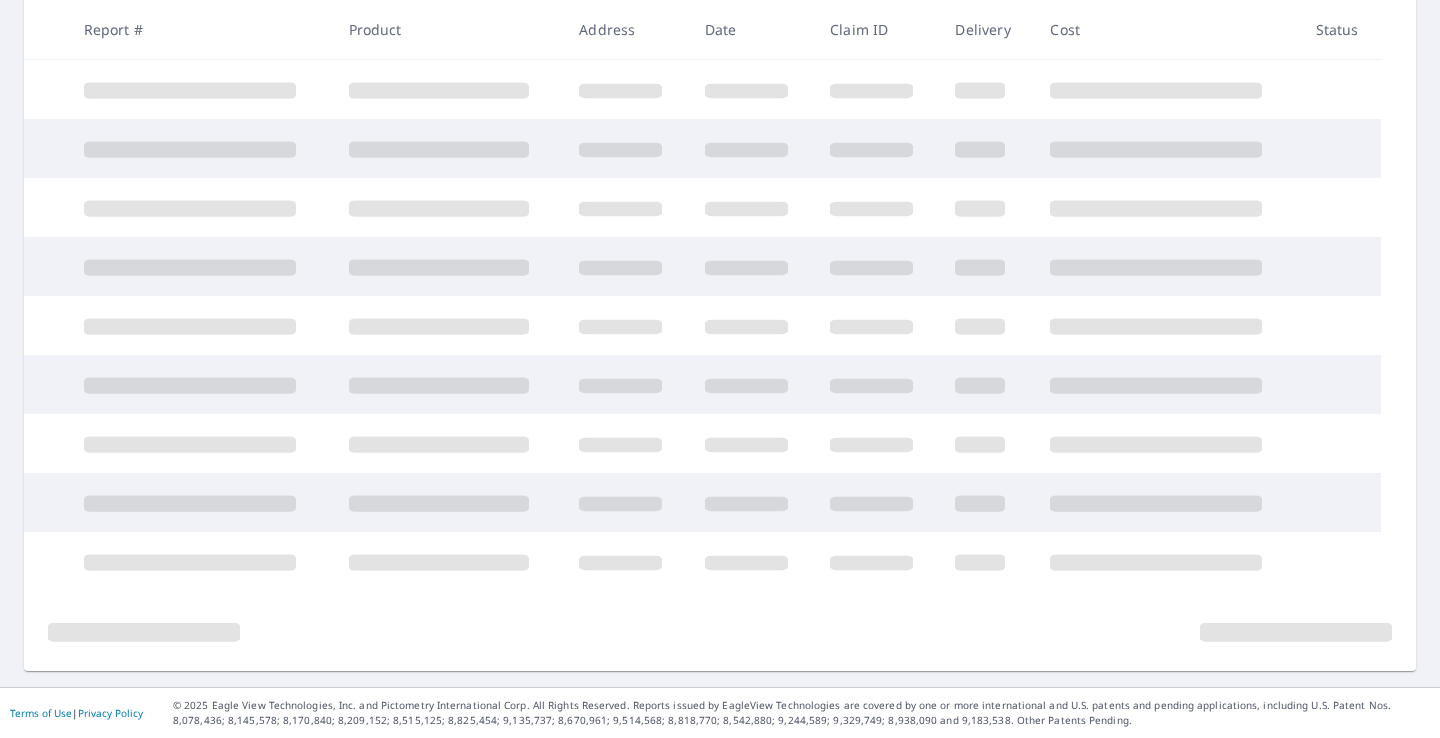 scroll, scrollTop: 420, scrollLeft: 0, axis: vertical 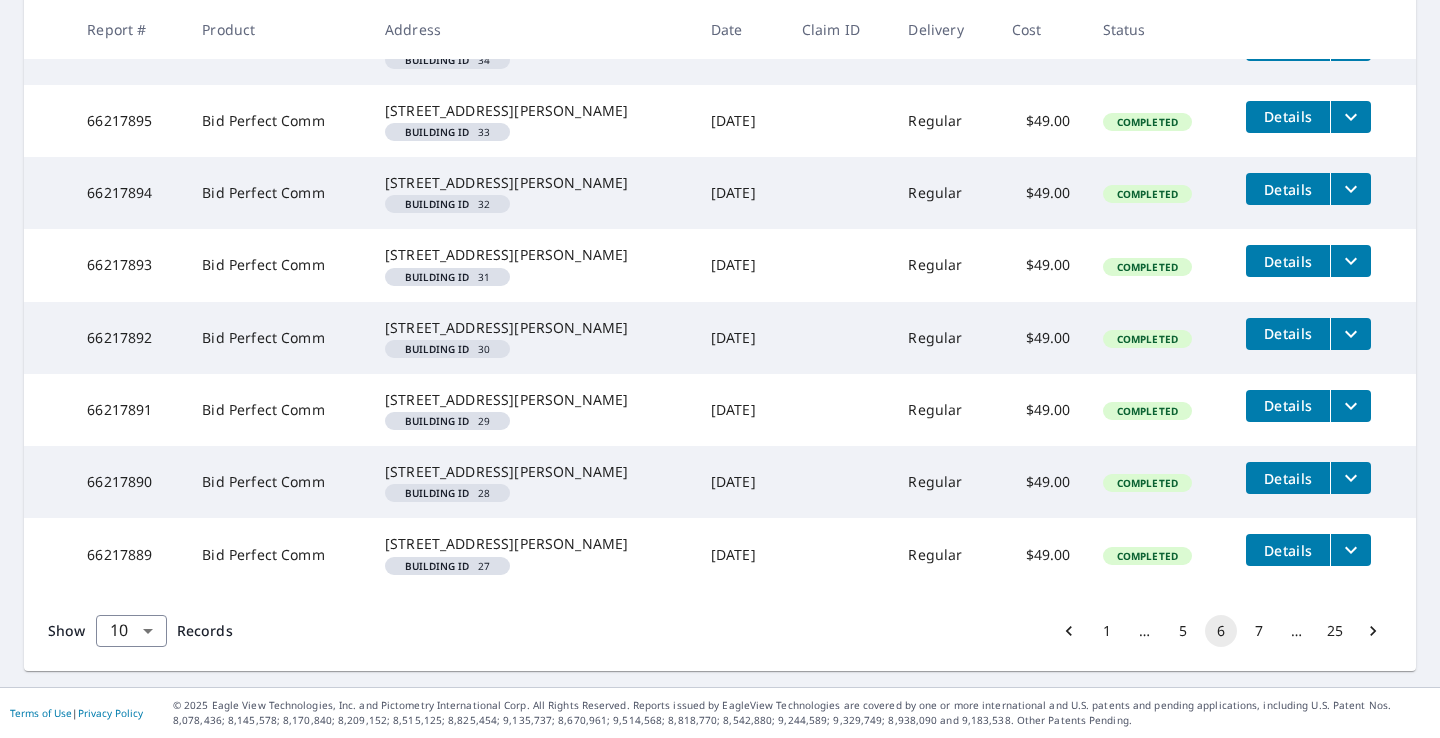 click at bounding box center [1373, 631] 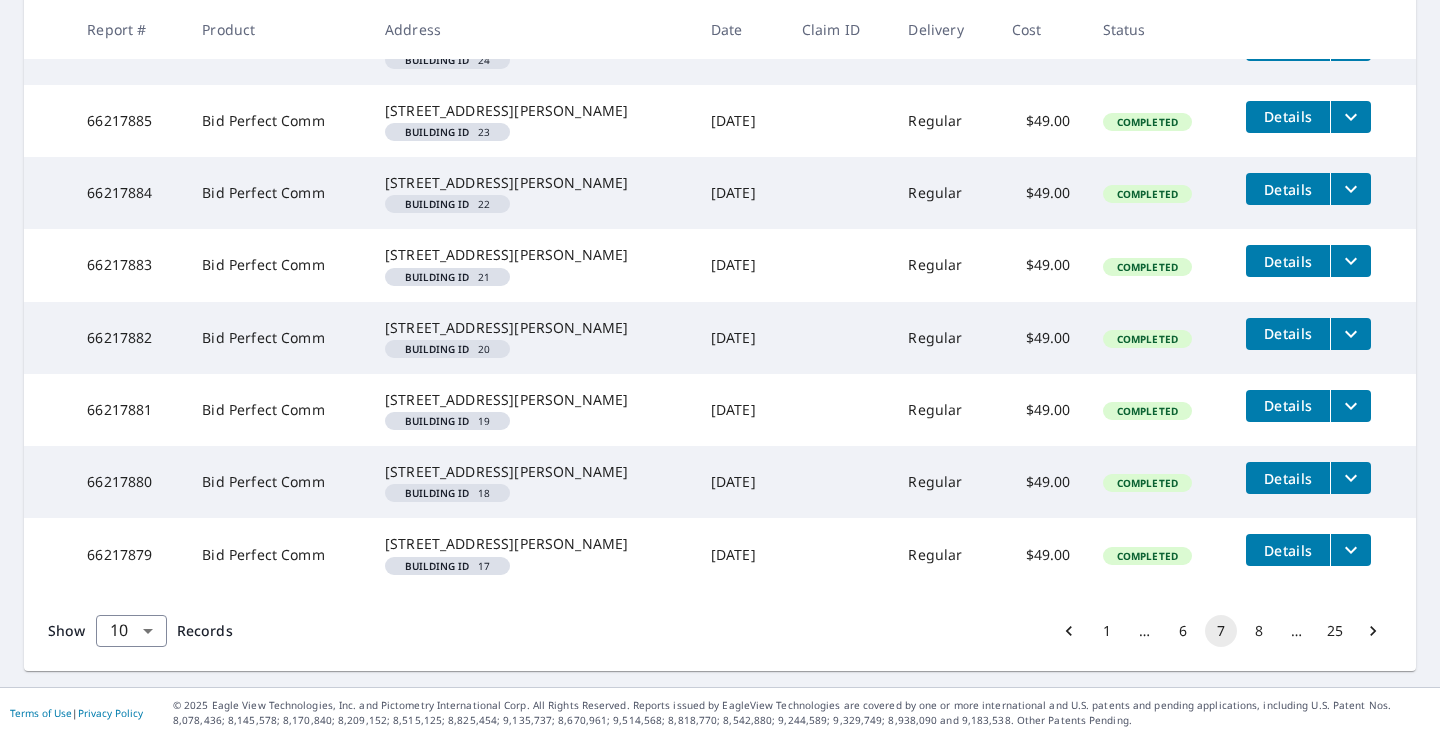 click 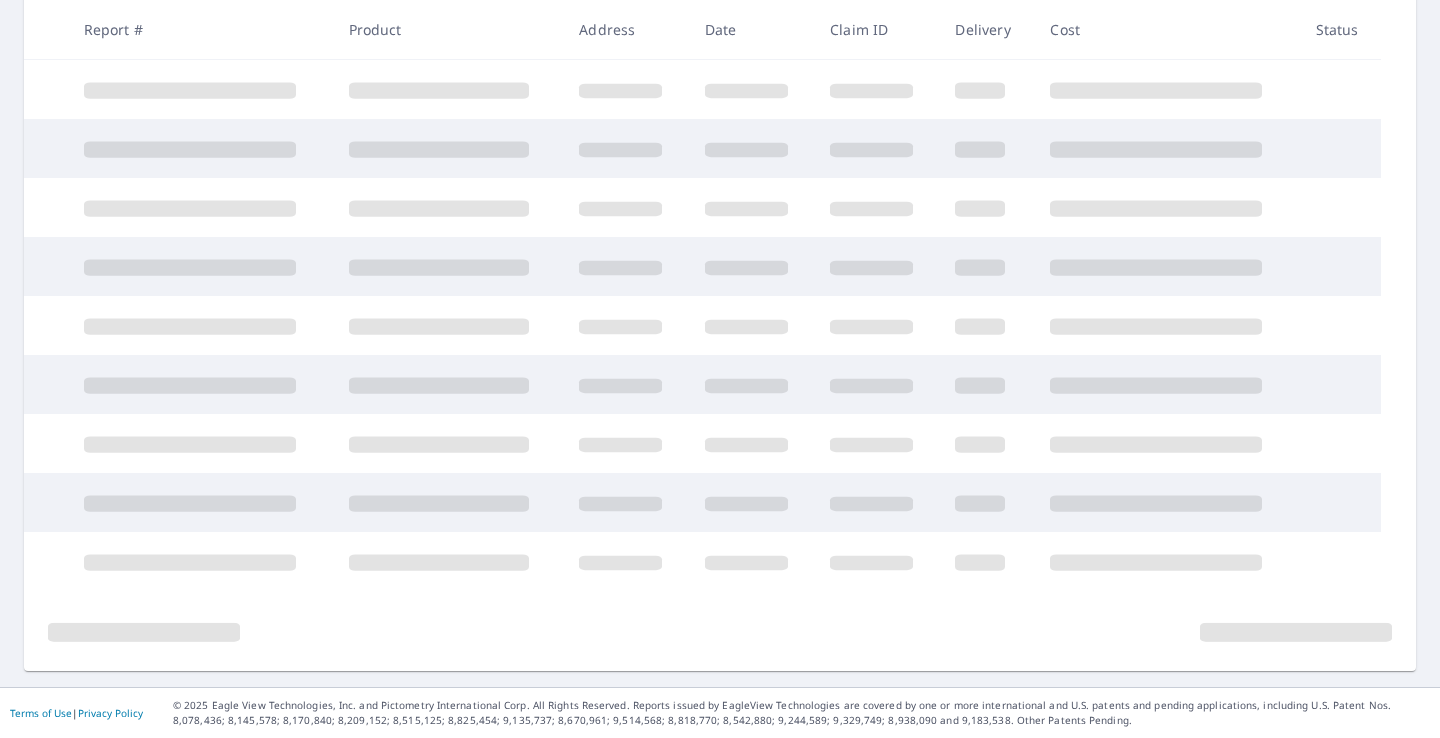 scroll, scrollTop: 420, scrollLeft: 0, axis: vertical 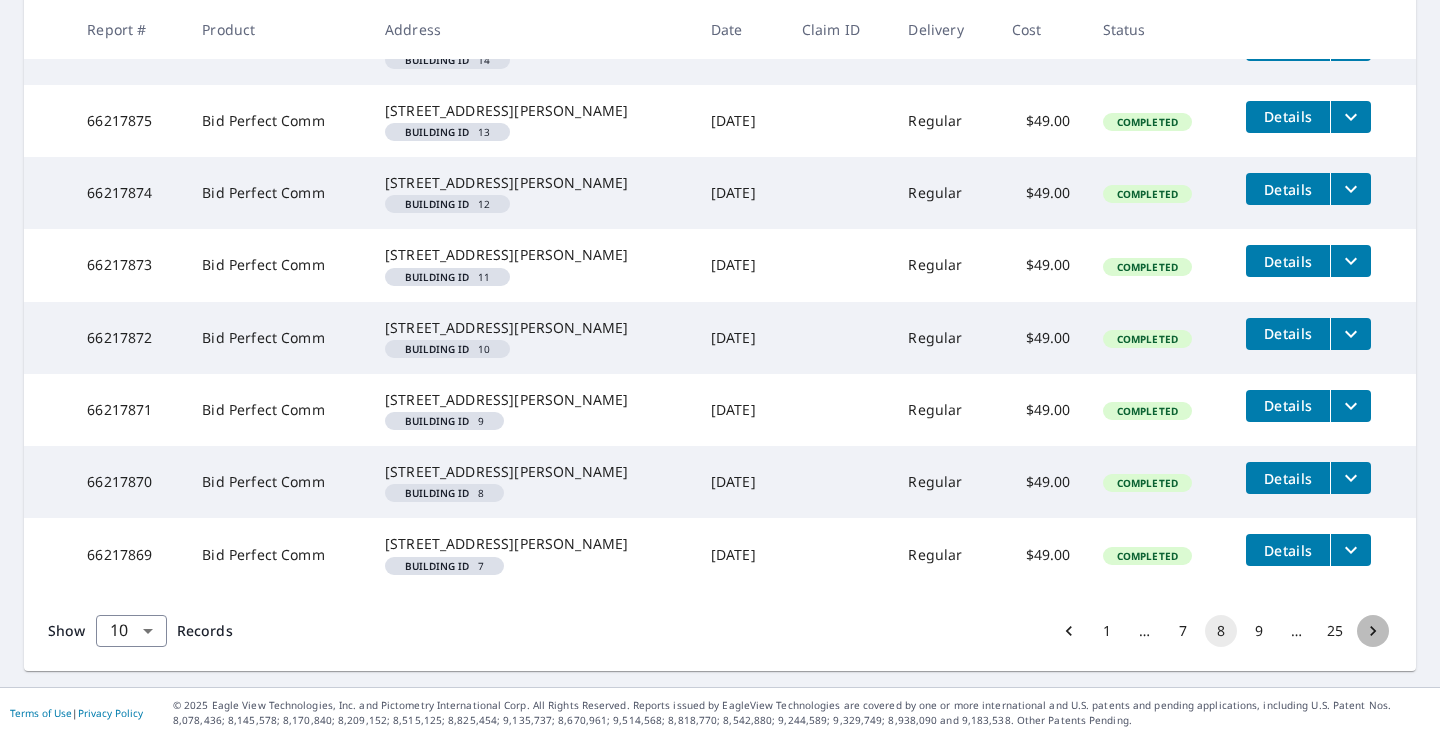 click 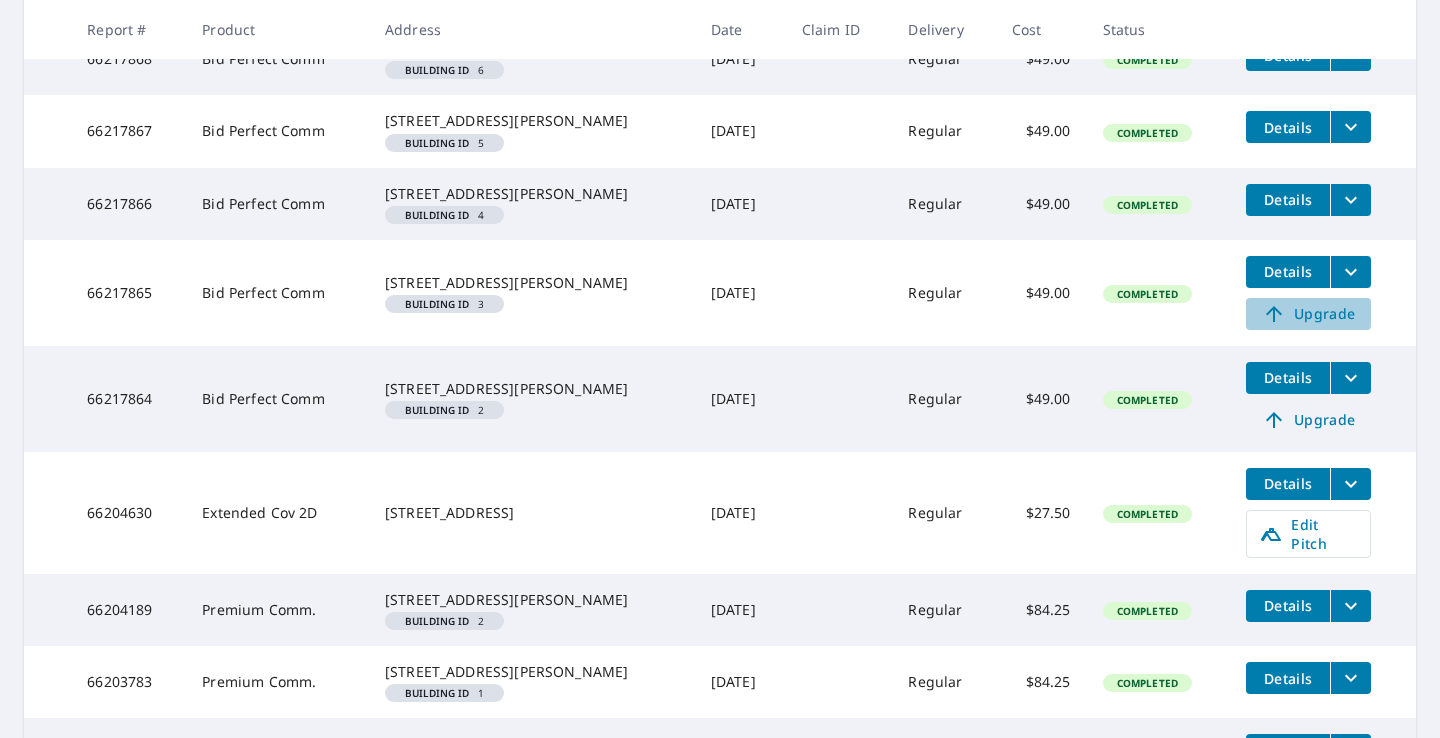 click on "Upgrade" at bounding box center [1308, 314] 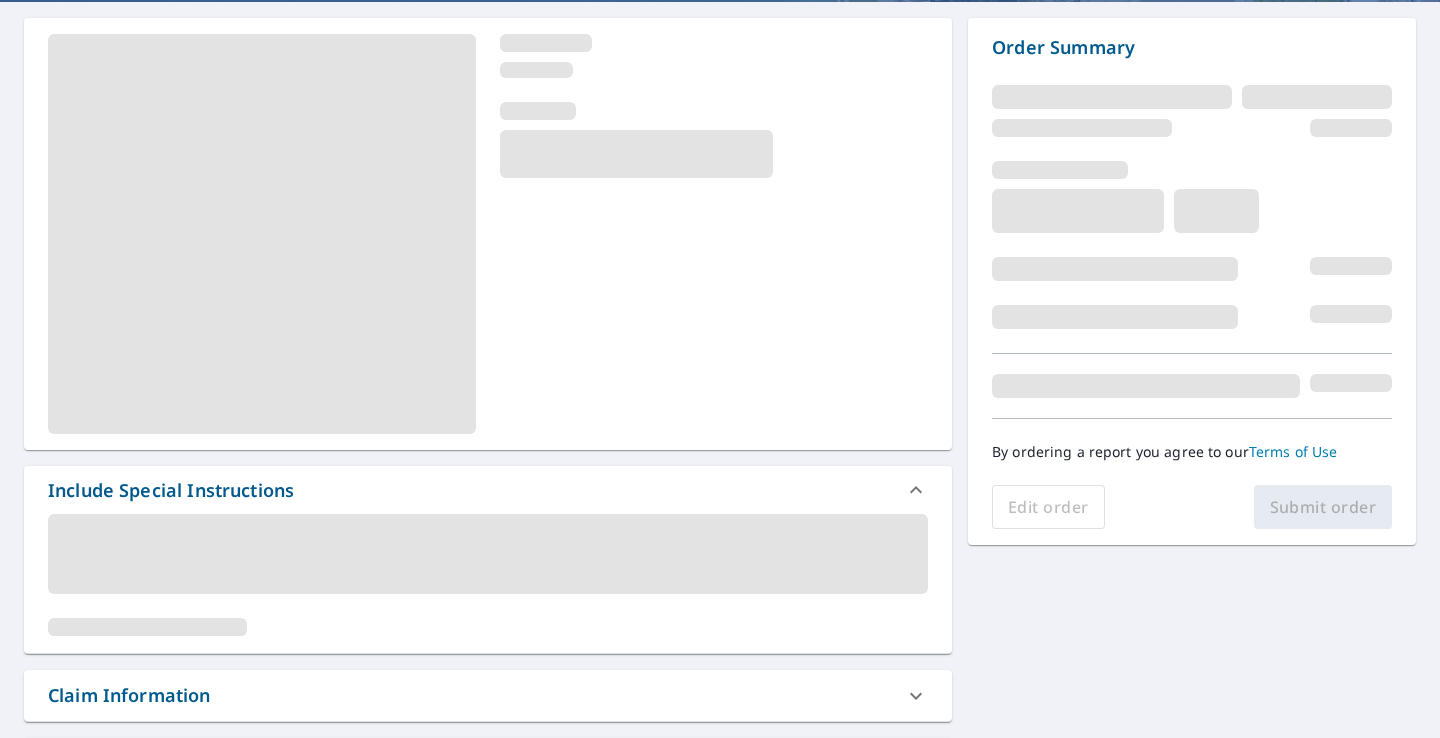 scroll, scrollTop: 178, scrollLeft: 0, axis: vertical 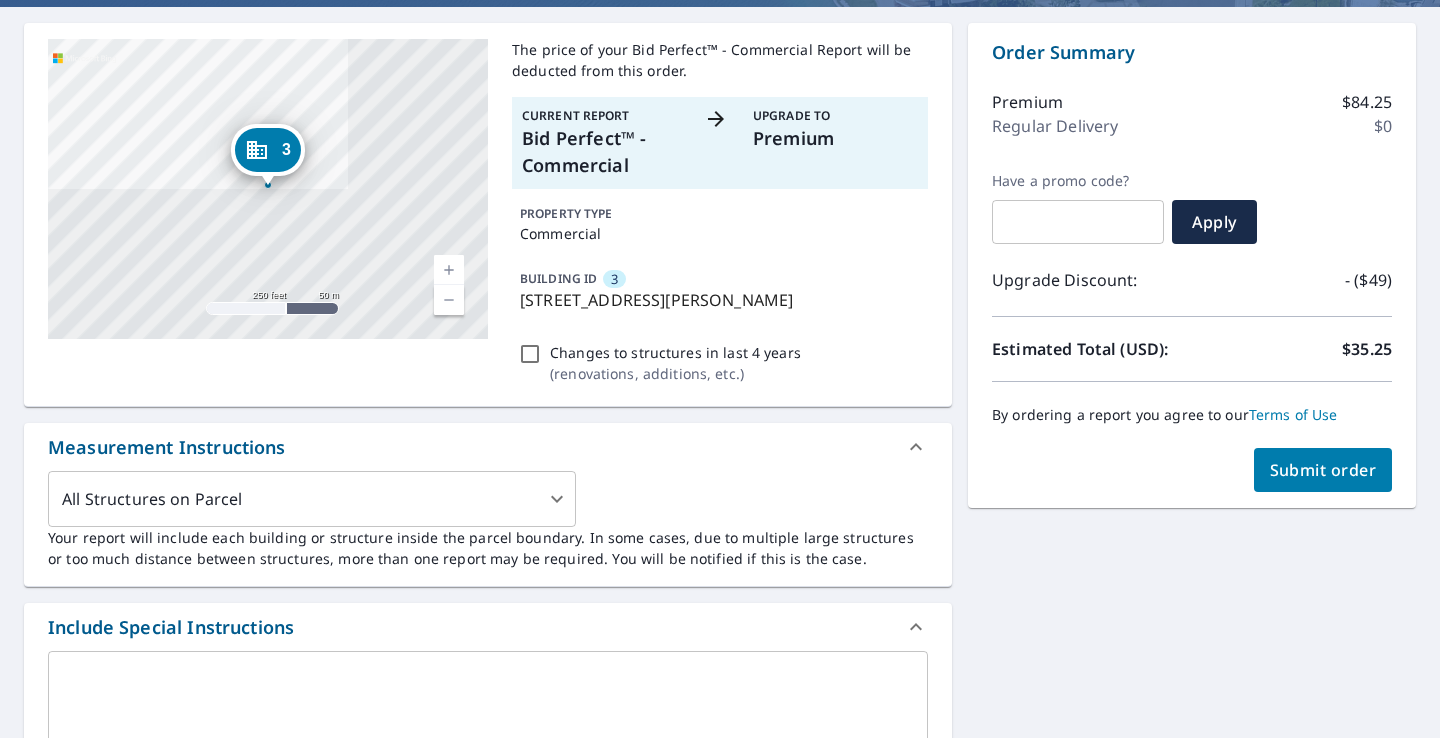click on "Submit order" at bounding box center [1323, 470] 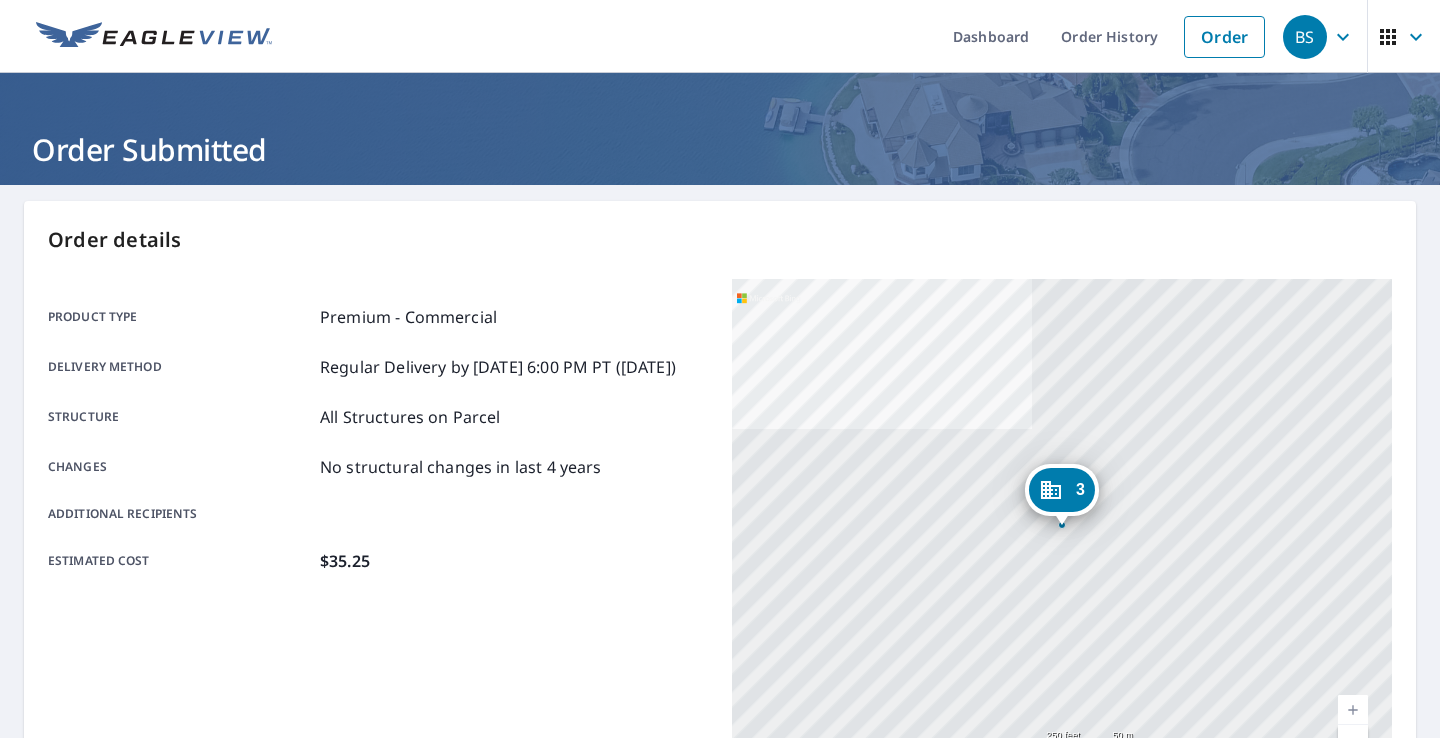 scroll, scrollTop: 0, scrollLeft: 0, axis: both 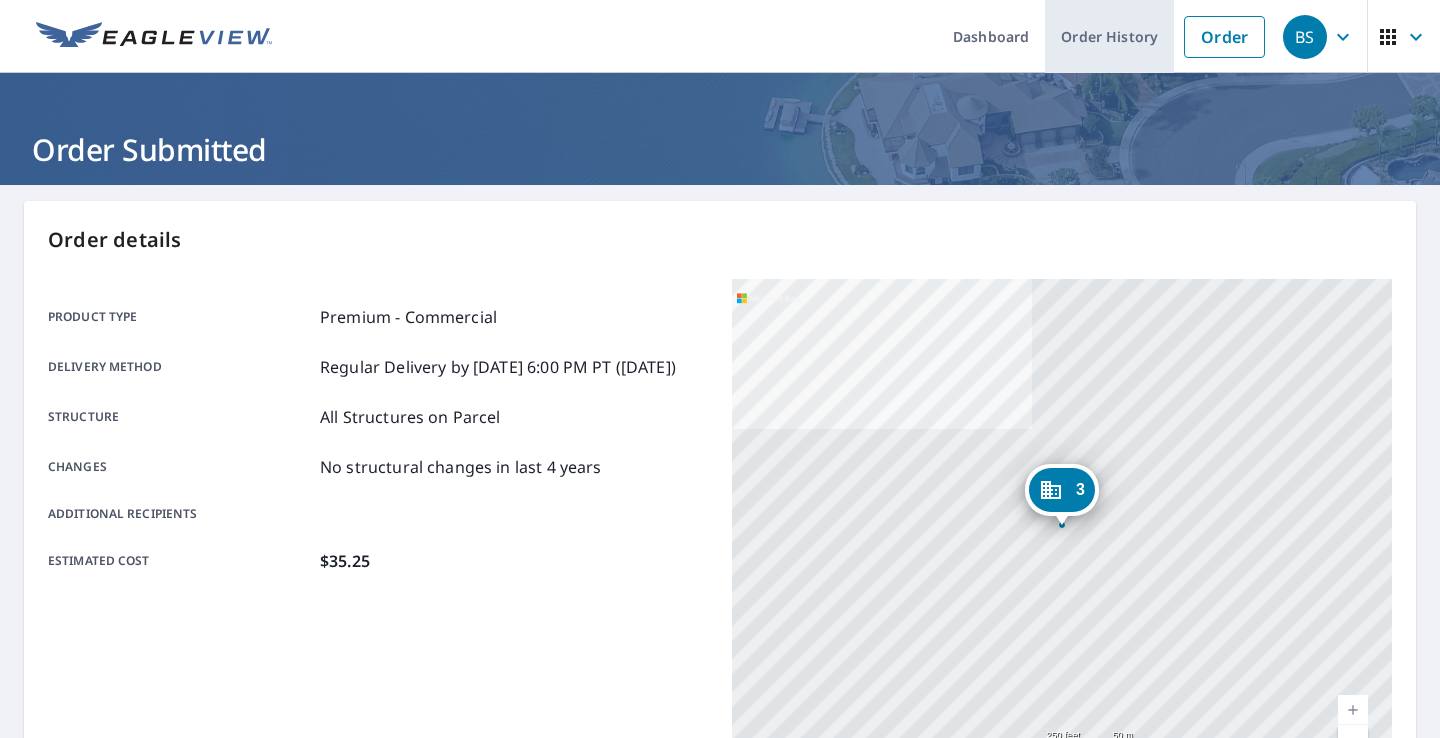 click on "Order History" at bounding box center (1109, 36) 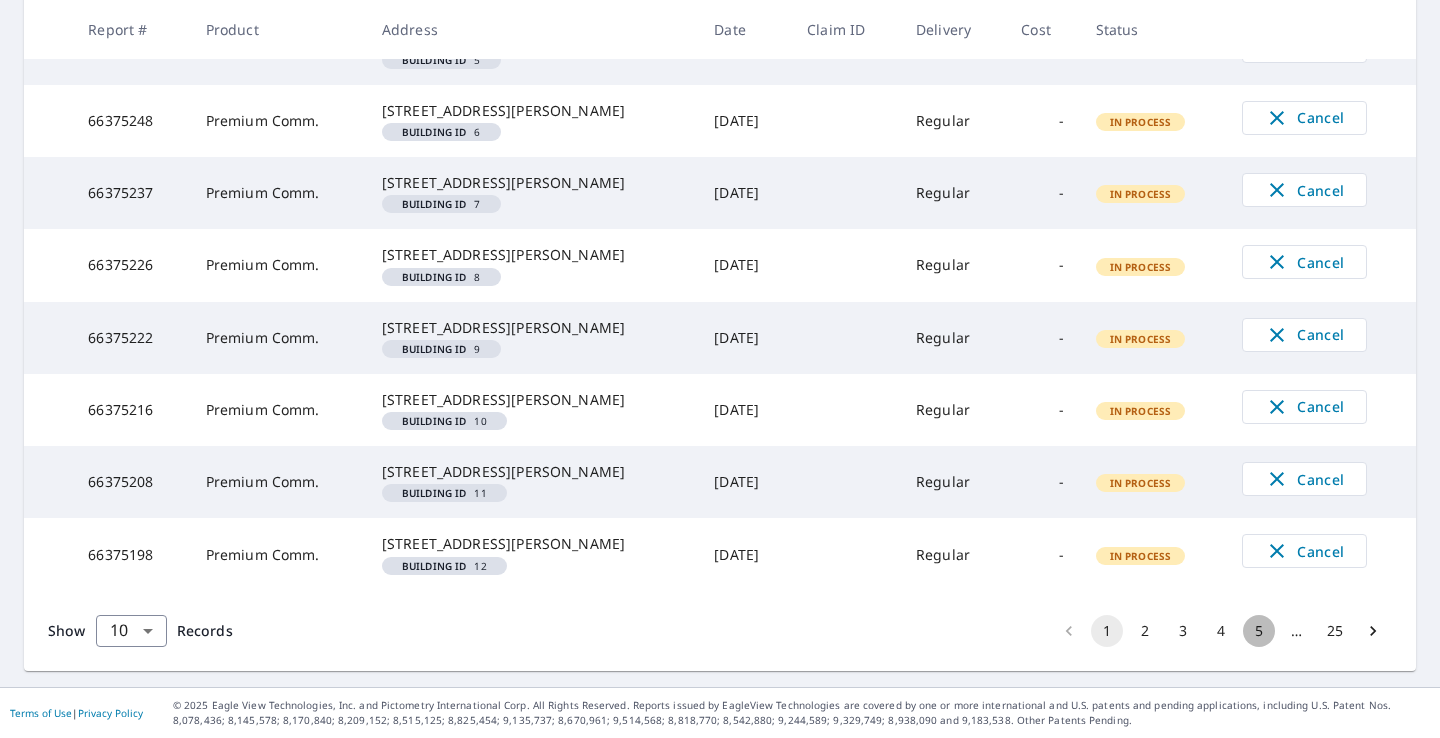 click on "5" at bounding box center [1259, 631] 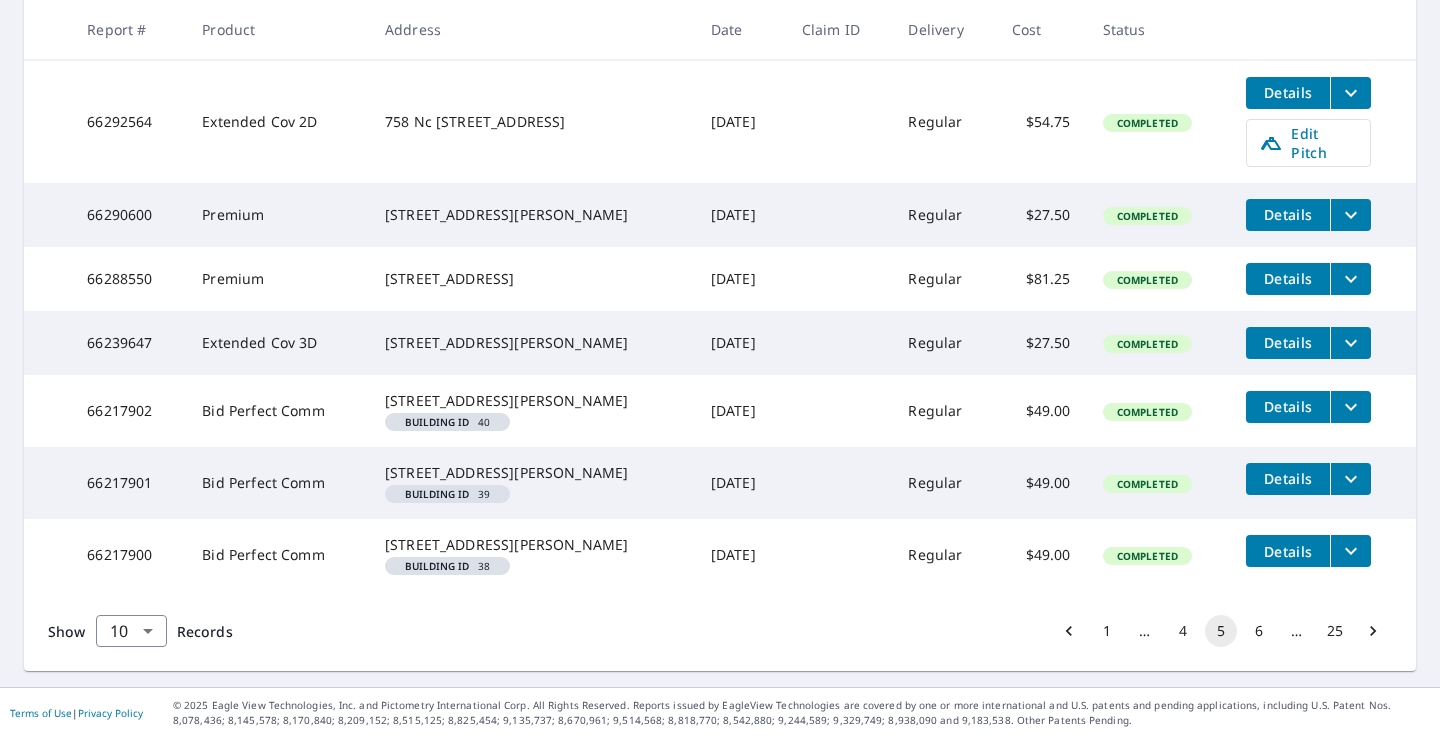 click 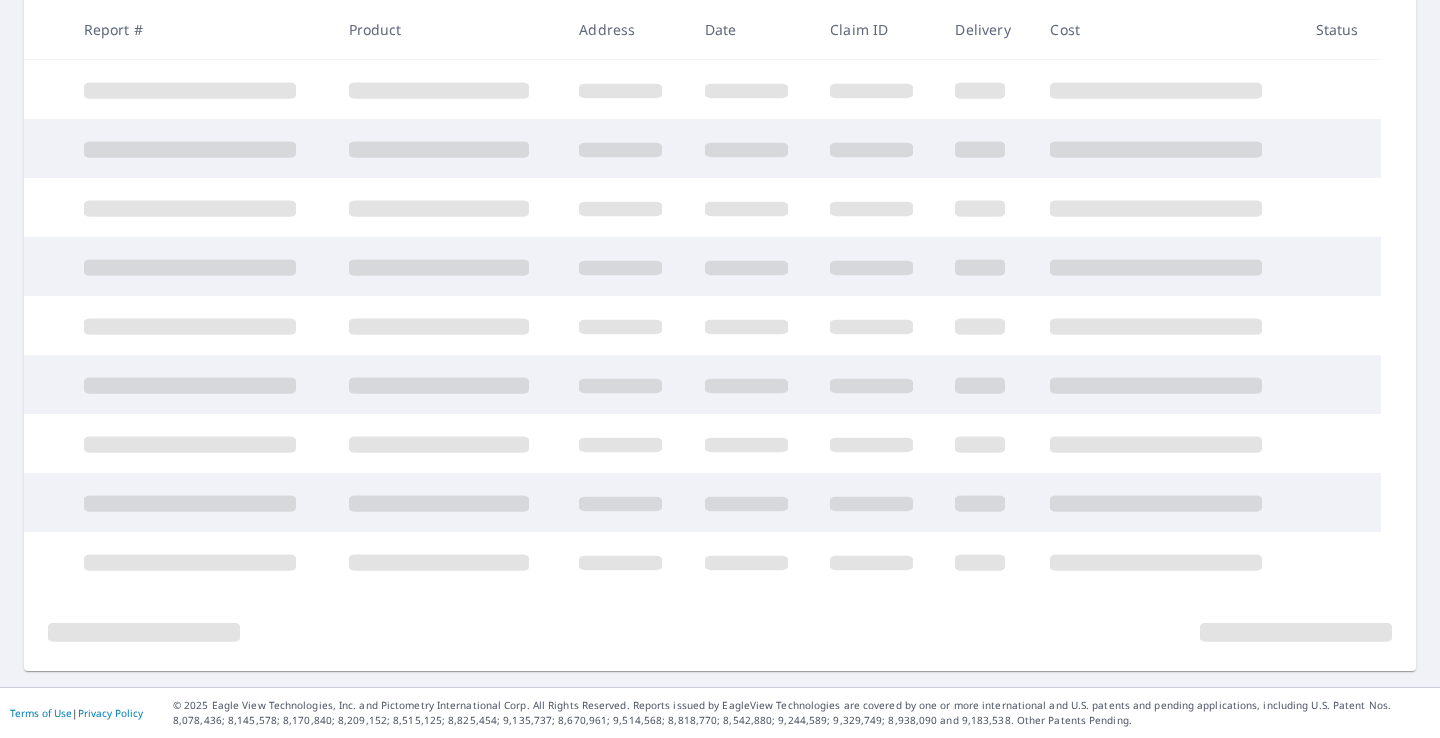 scroll, scrollTop: 420, scrollLeft: 0, axis: vertical 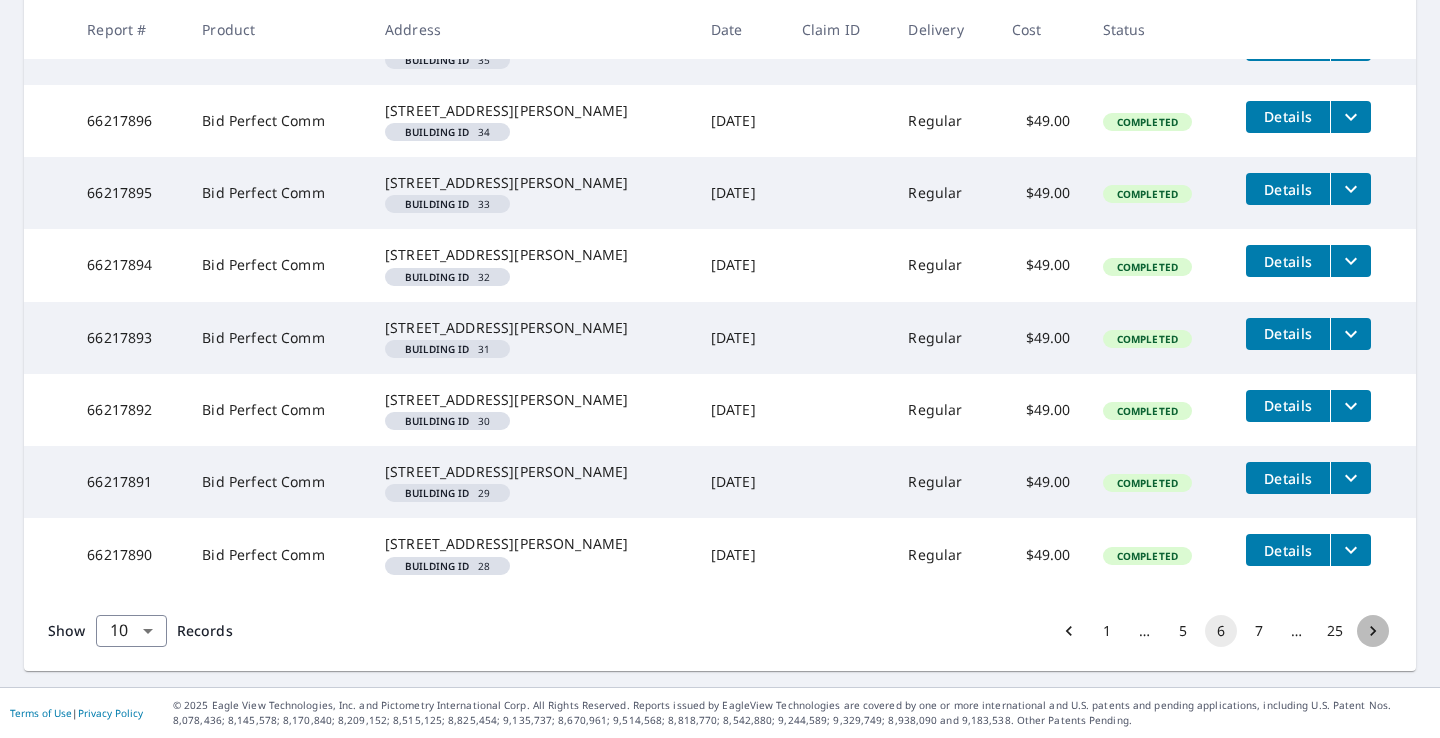click 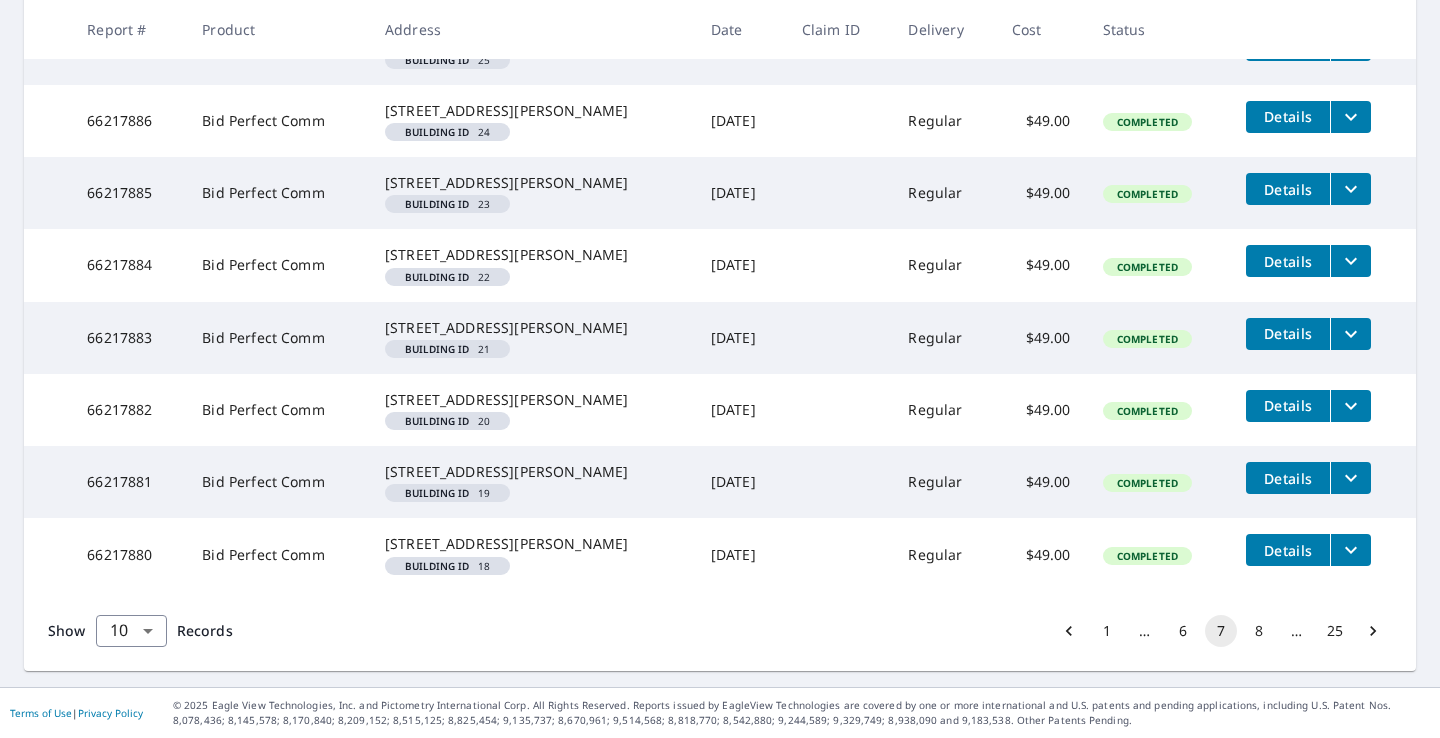 click 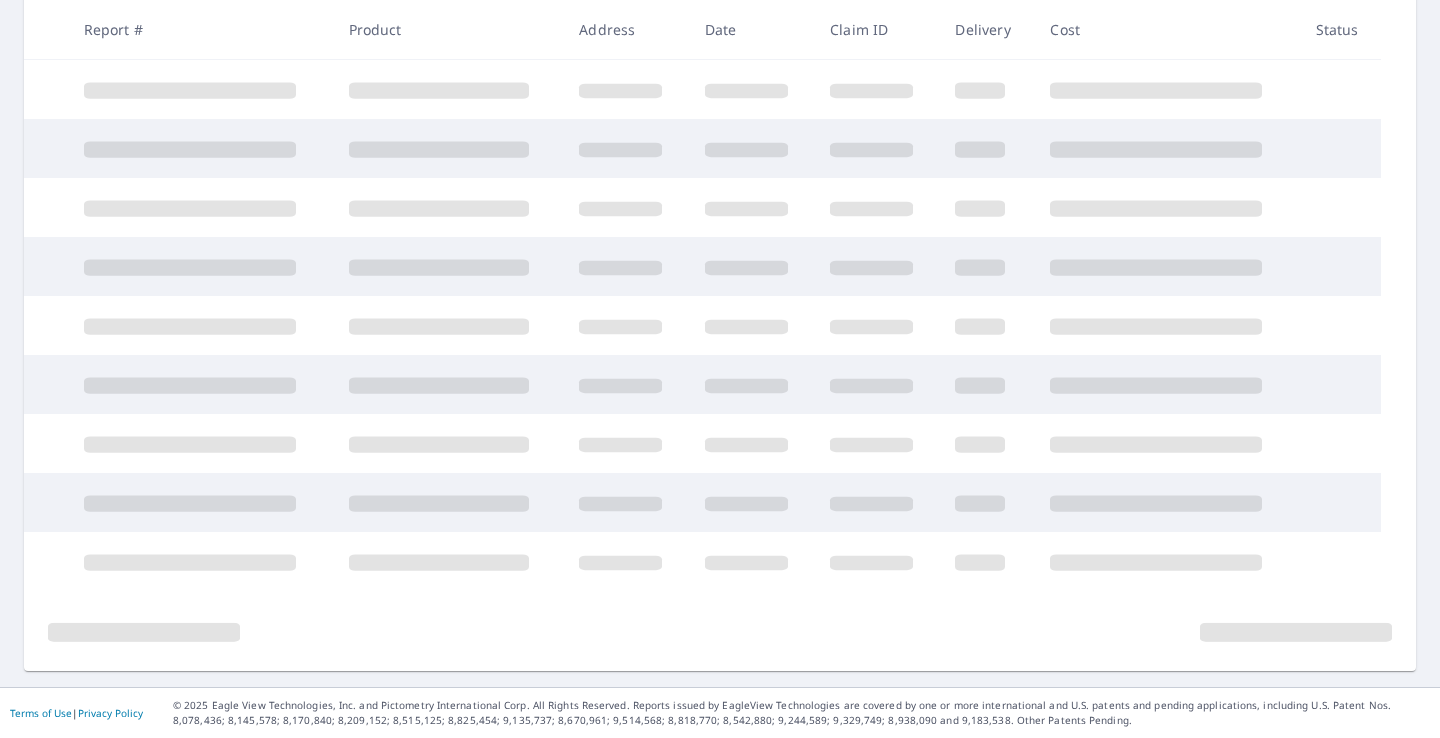 scroll, scrollTop: 420, scrollLeft: 0, axis: vertical 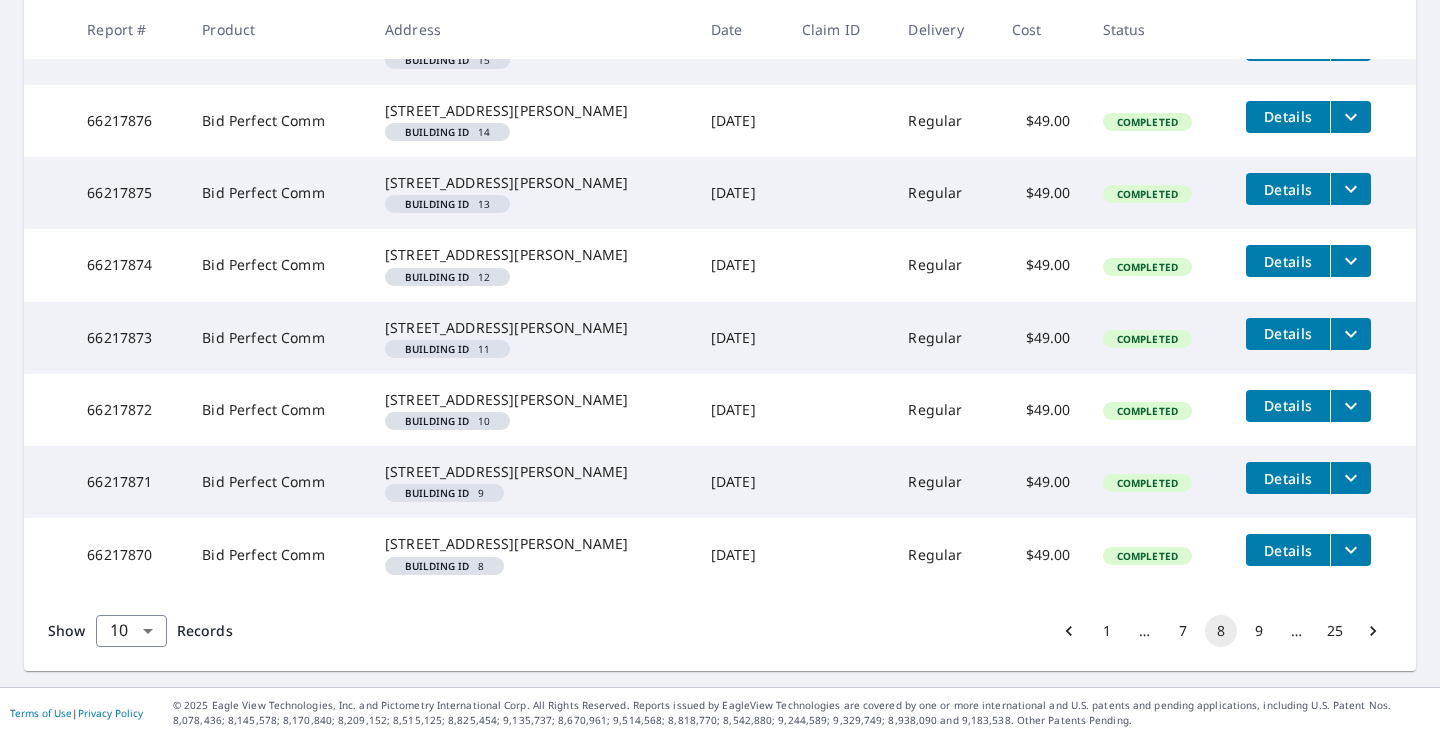 click 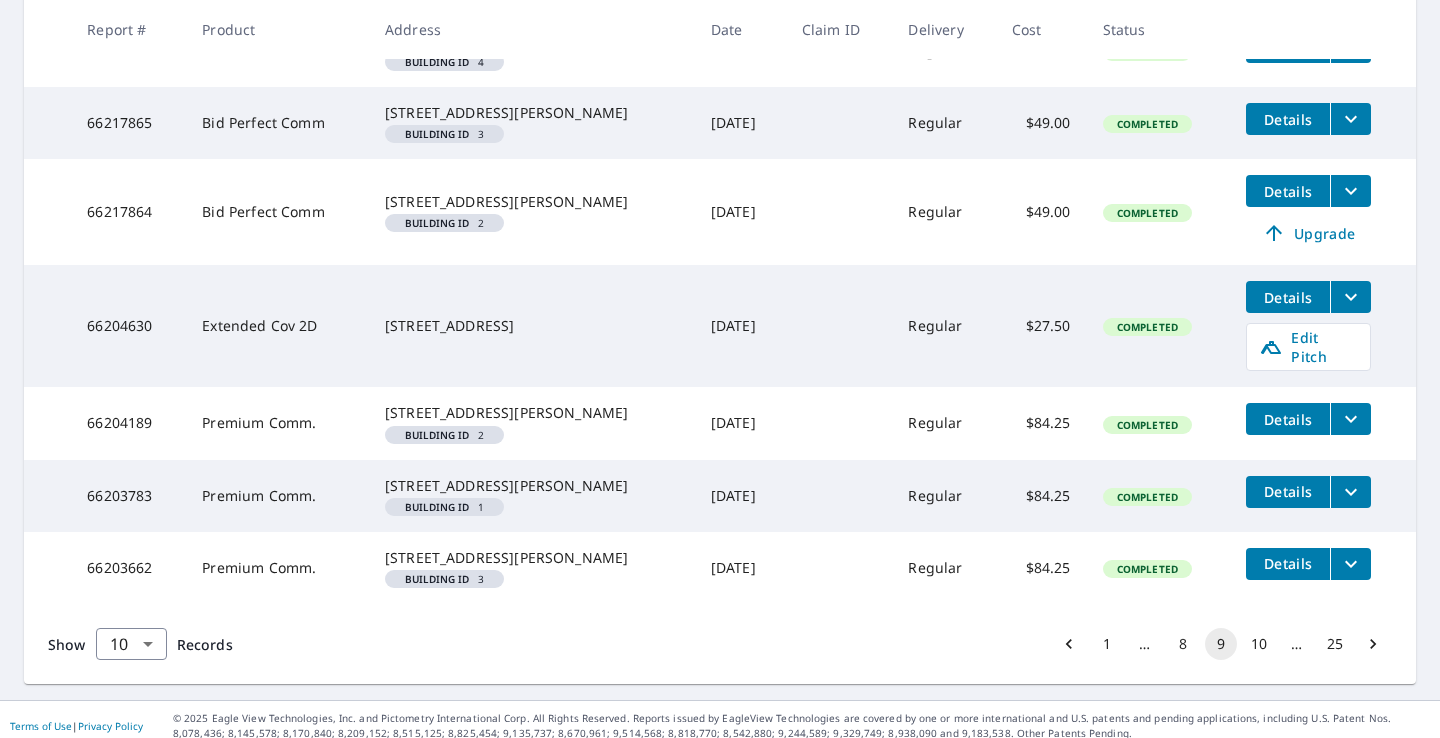 scroll, scrollTop: 641, scrollLeft: 0, axis: vertical 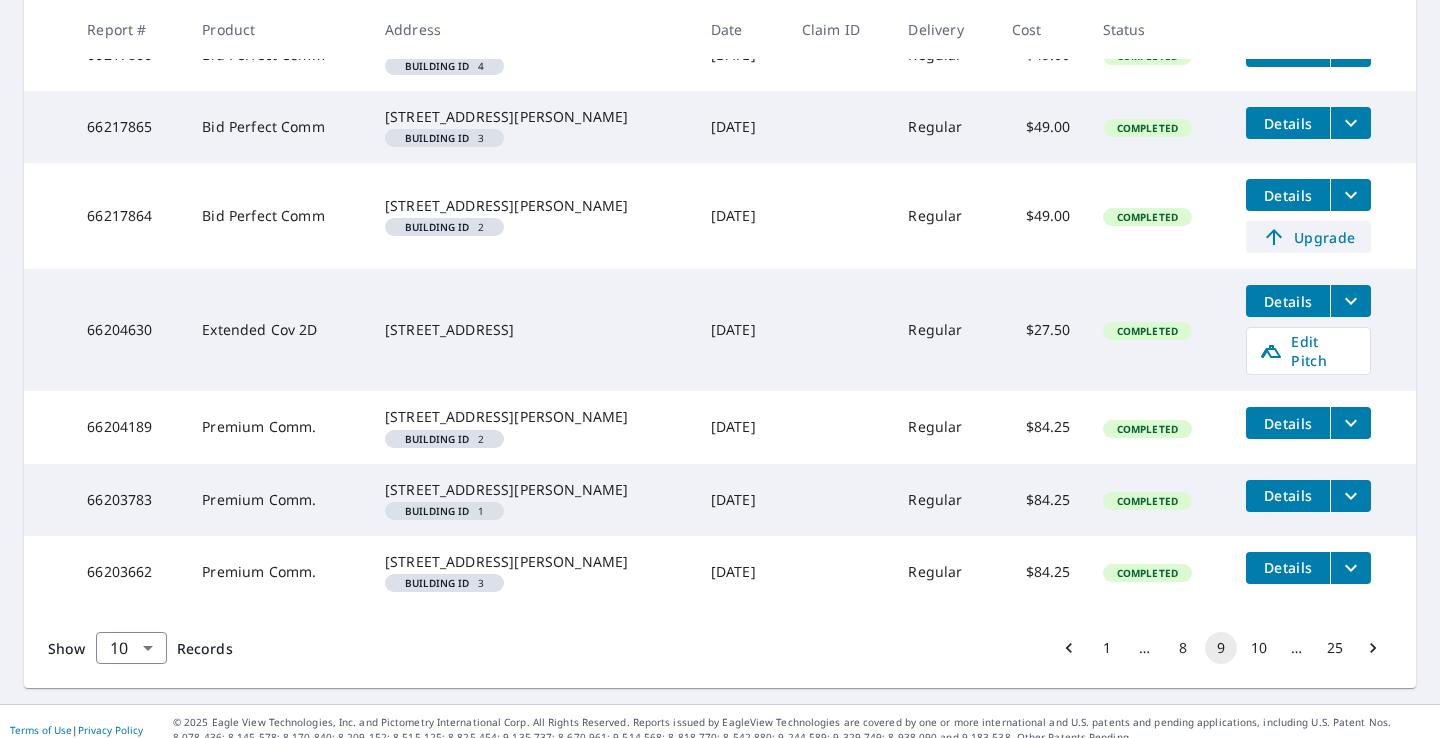 click on "Upgrade" at bounding box center (1308, 237) 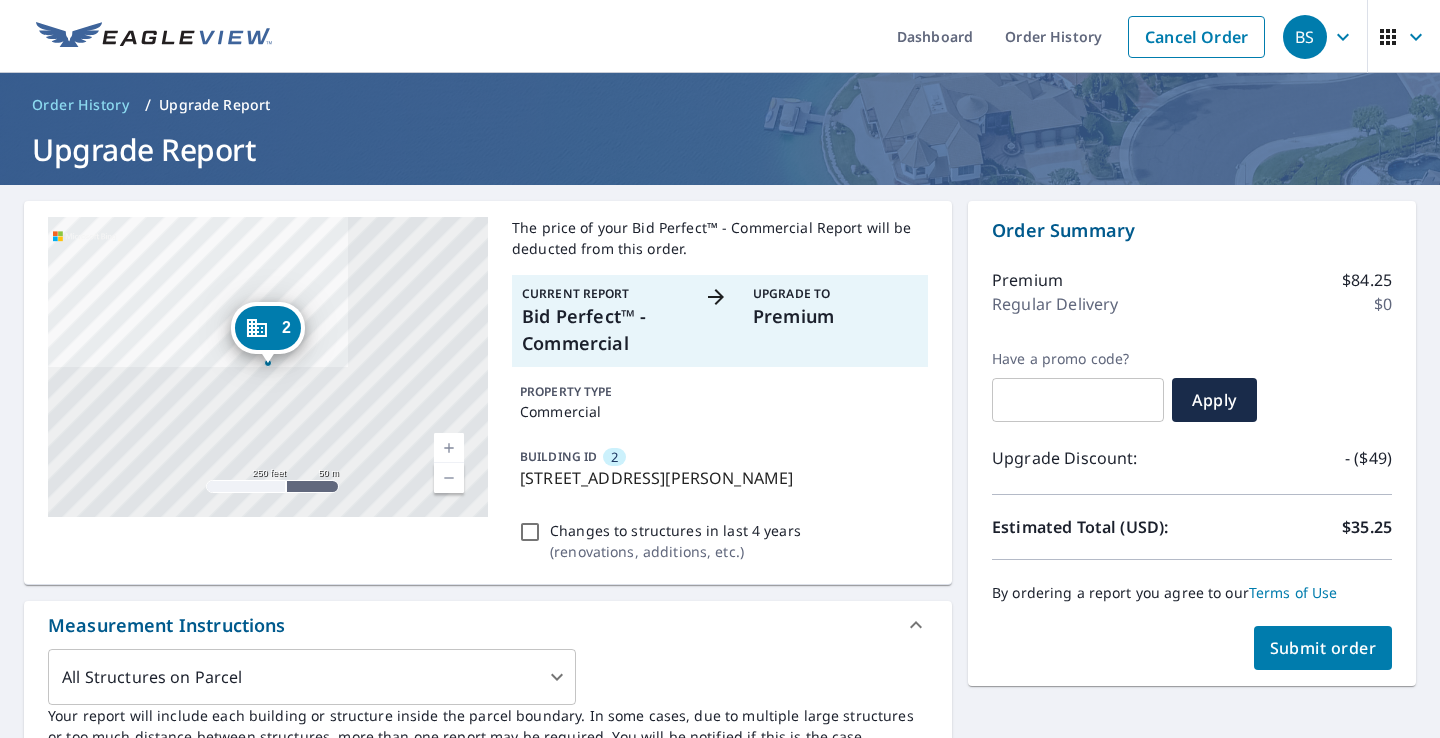 scroll, scrollTop: 0, scrollLeft: 0, axis: both 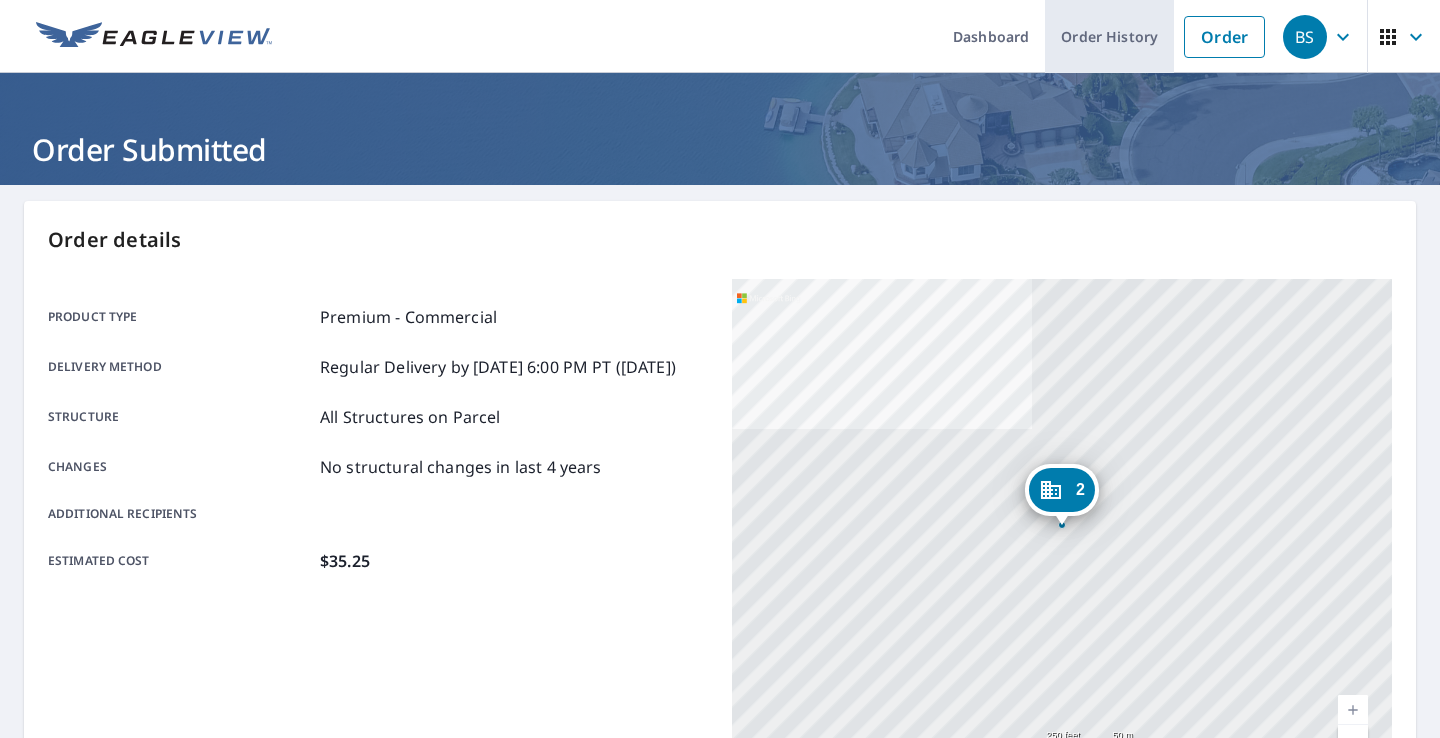 click on "Order History" at bounding box center (1109, 36) 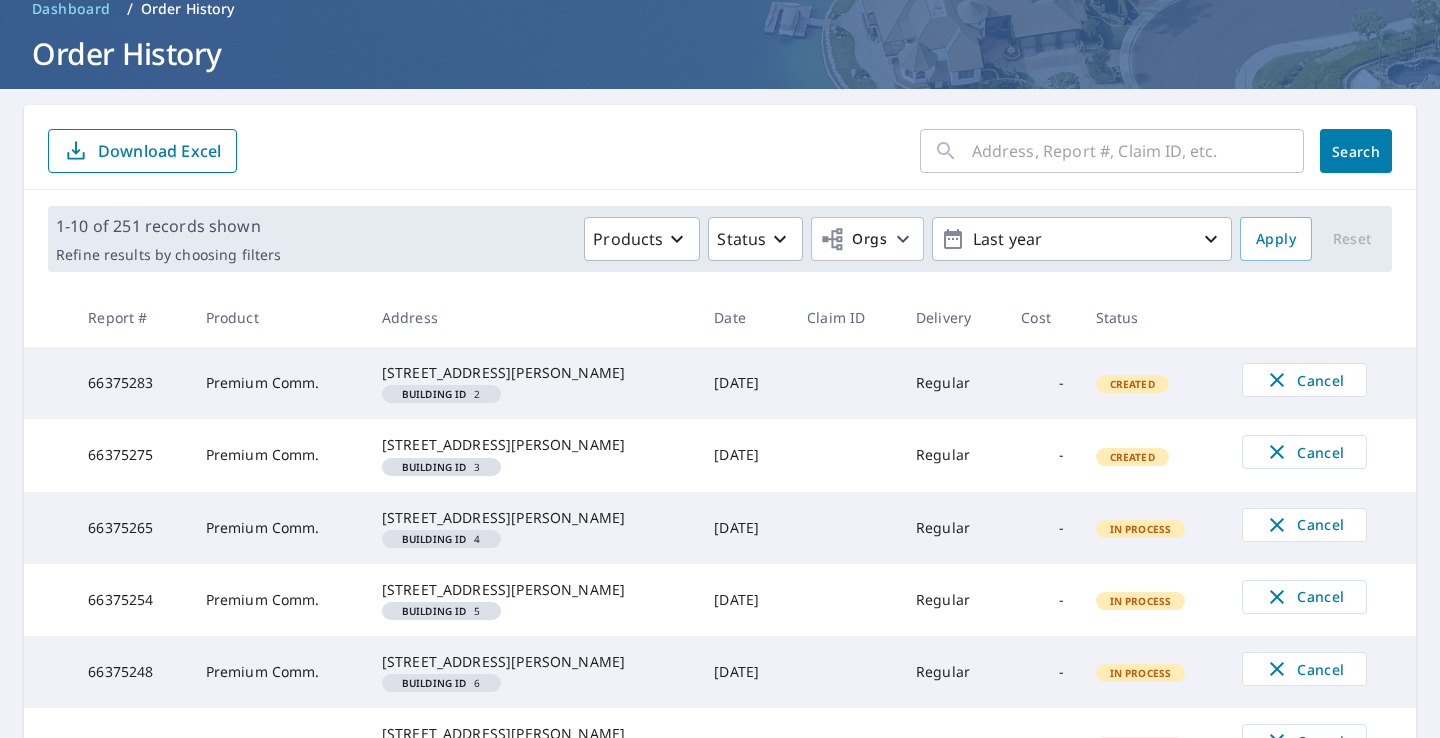 scroll, scrollTop: 102, scrollLeft: 0, axis: vertical 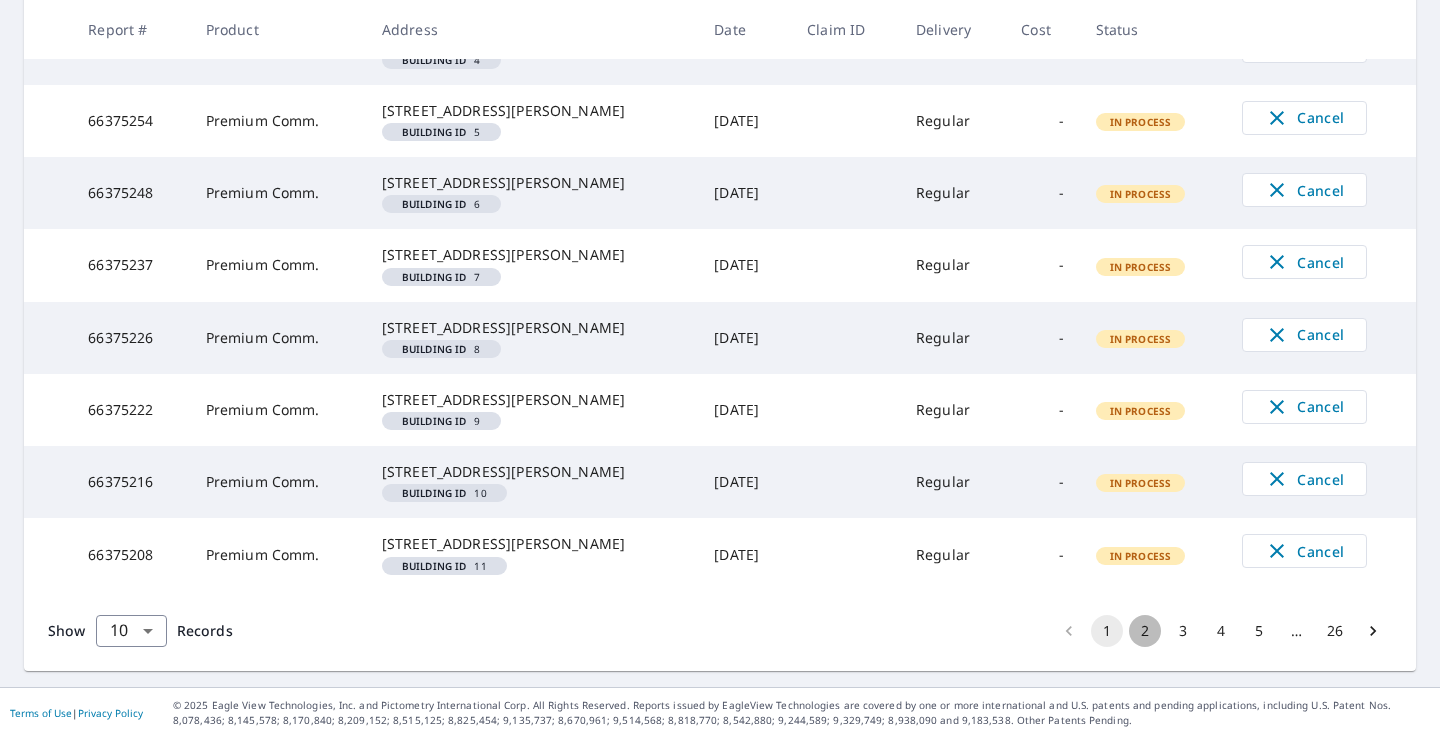 click on "2" at bounding box center [1145, 631] 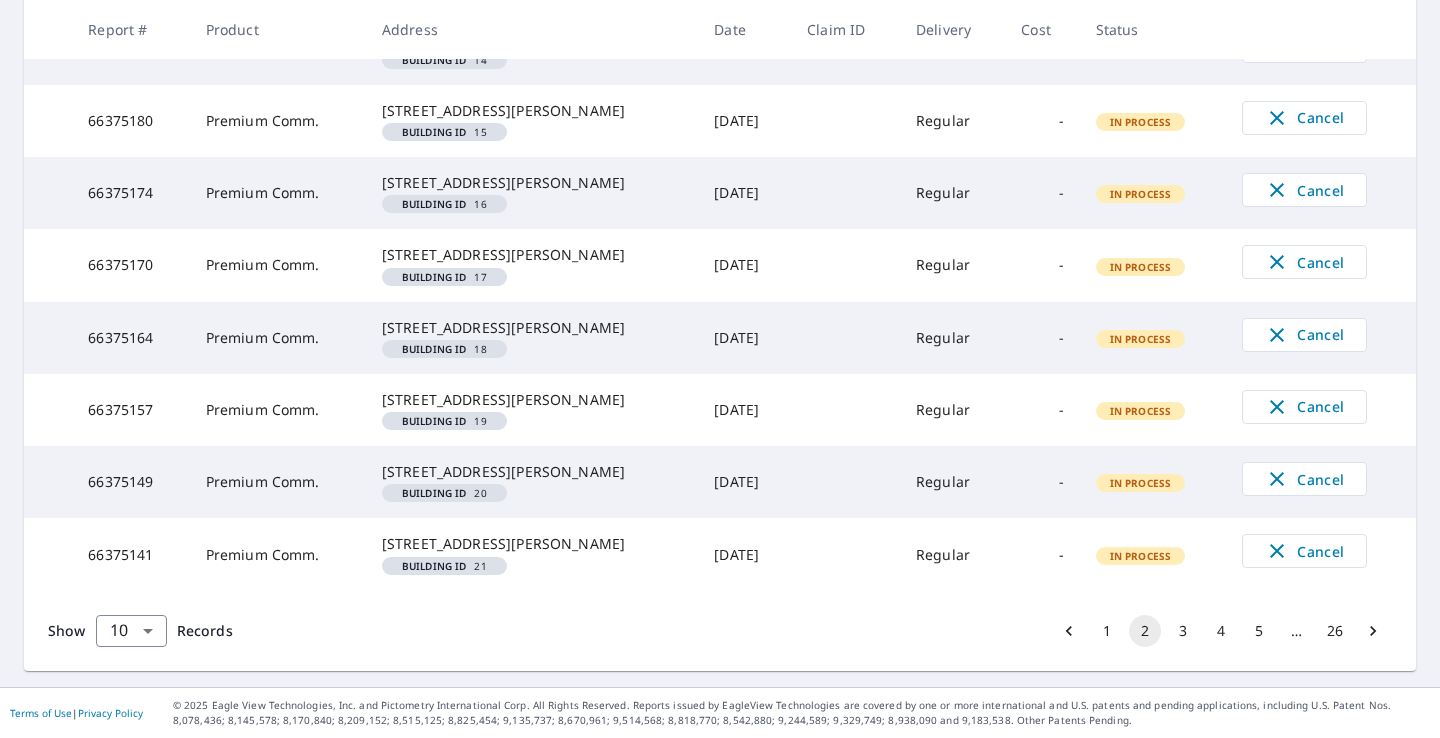 click on "3" at bounding box center (1183, 631) 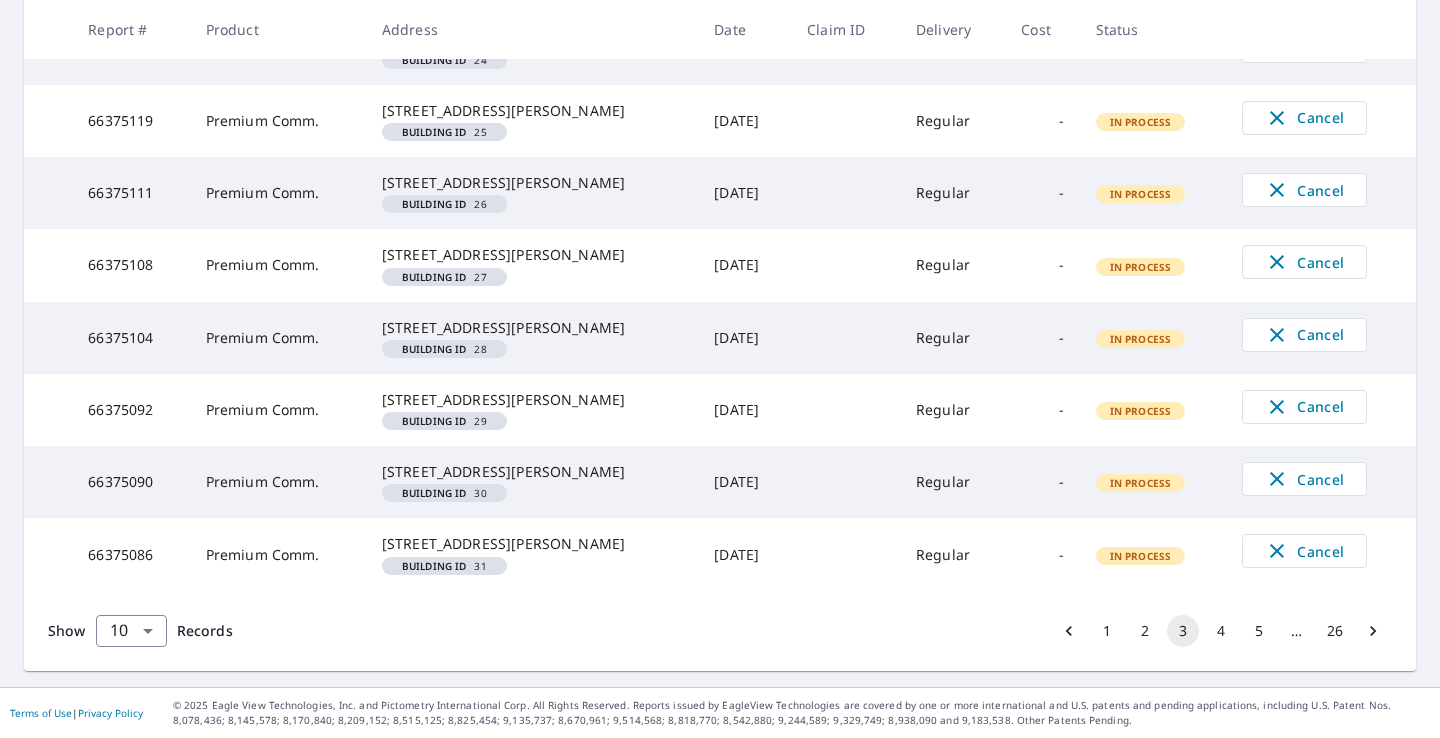 scroll, scrollTop: 782, scrollLeft: 0, axis: vertical 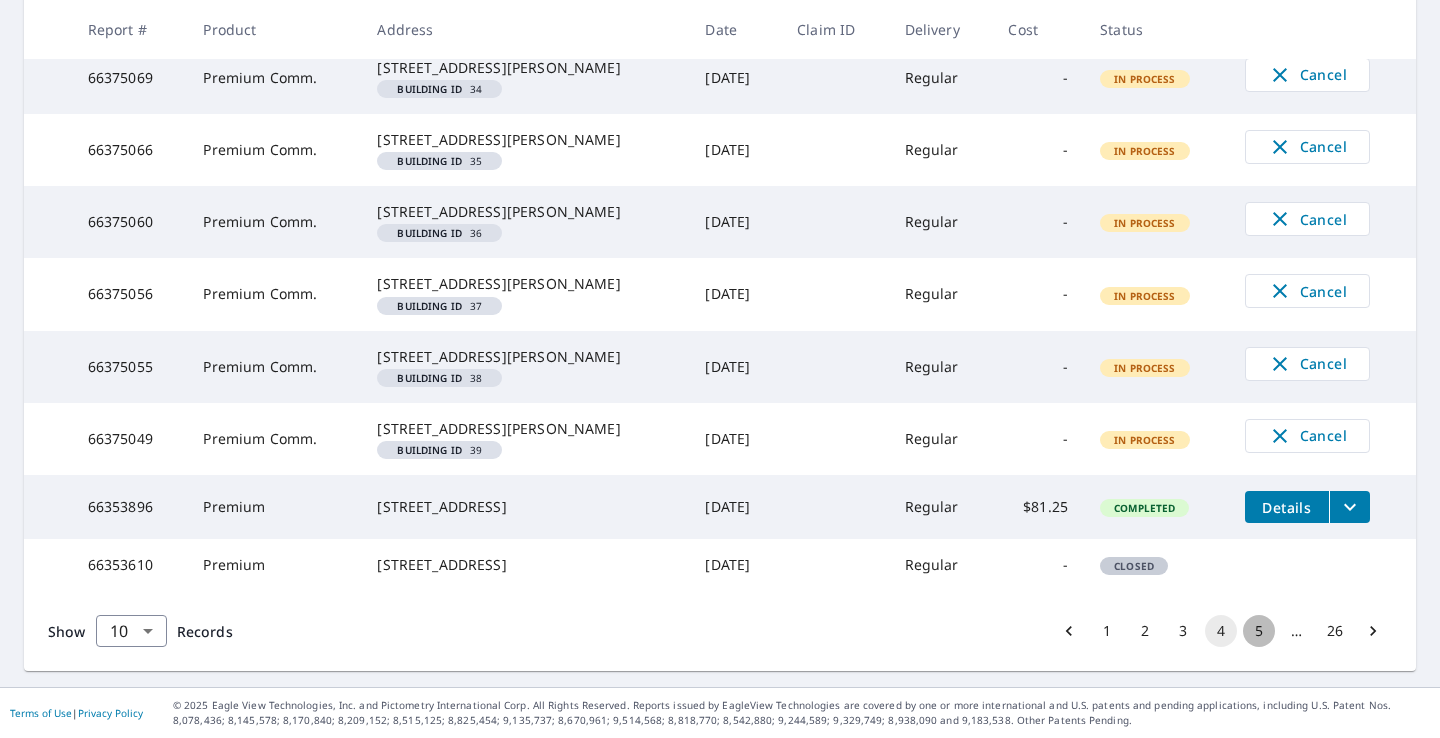 click on "5" at bounding box center (1259, 631) 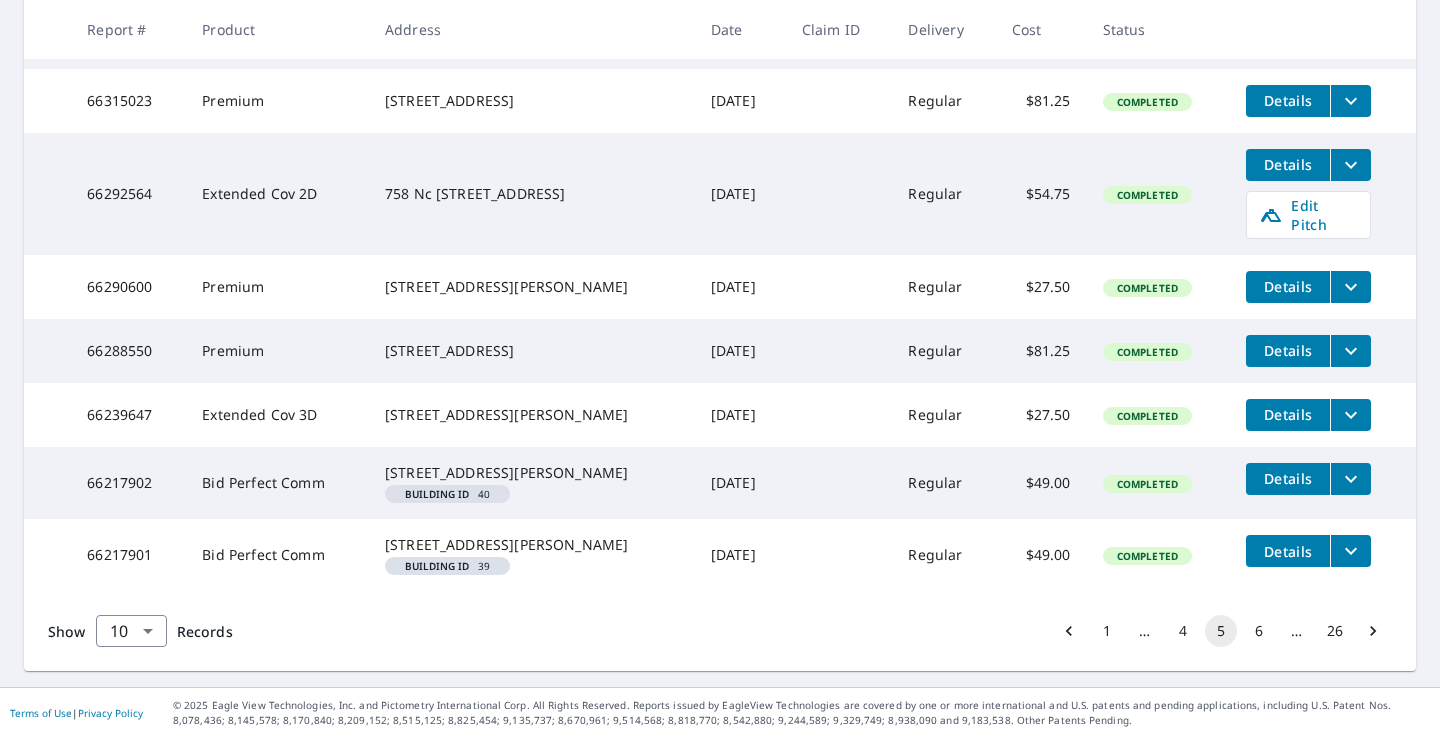 scroll, scrollTop: 671, scrollLeft: 0, axis: vertical 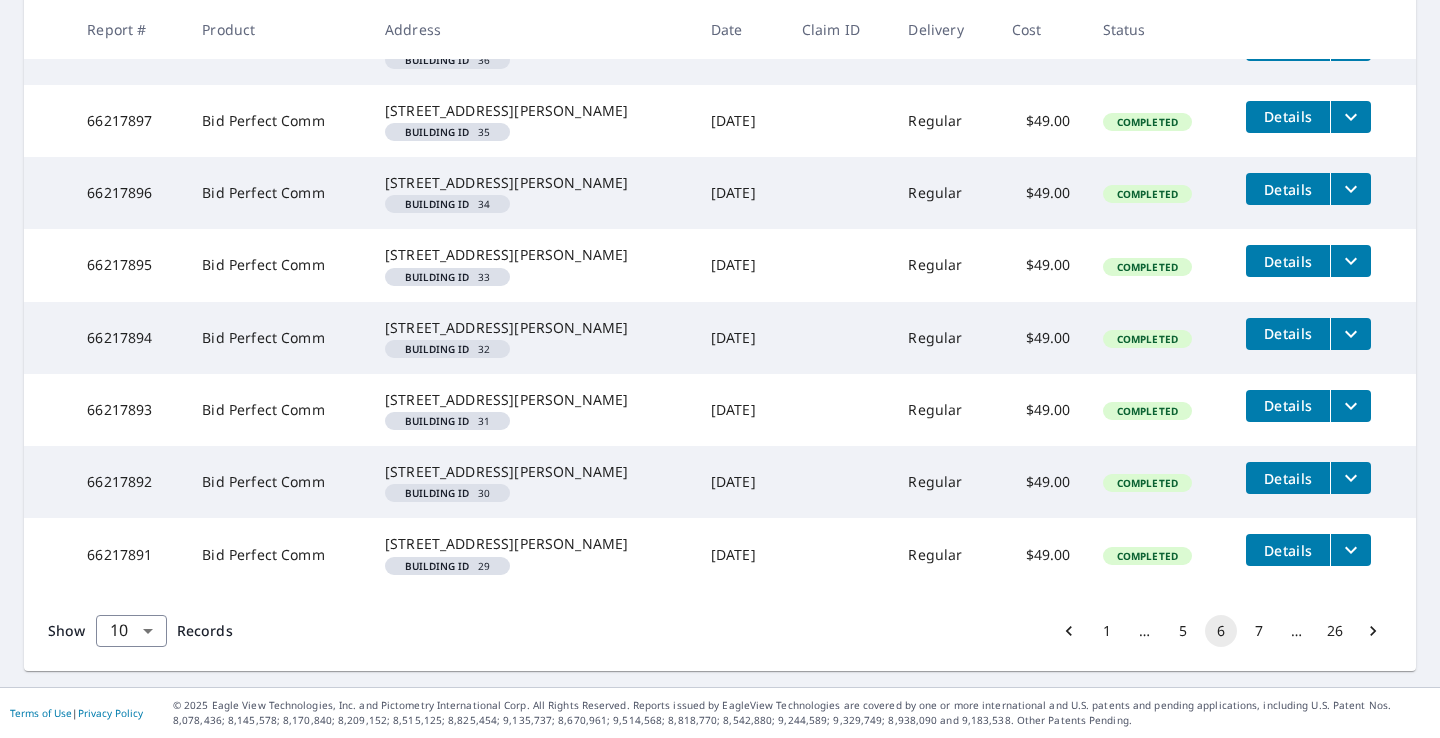 click on "7" at bounding box center (1259, 631) 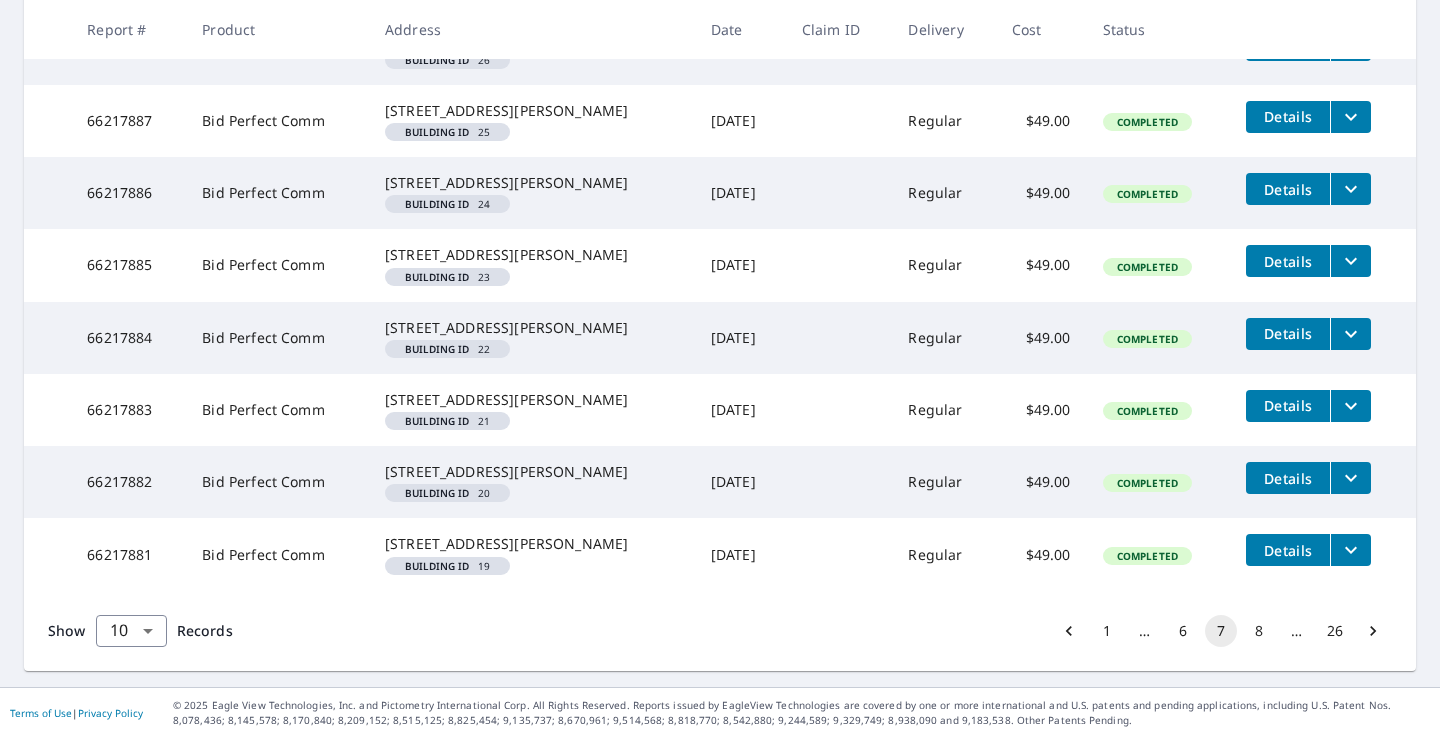 scroll, scrollTop: 782, scrollLeft: 0, axis: vertical 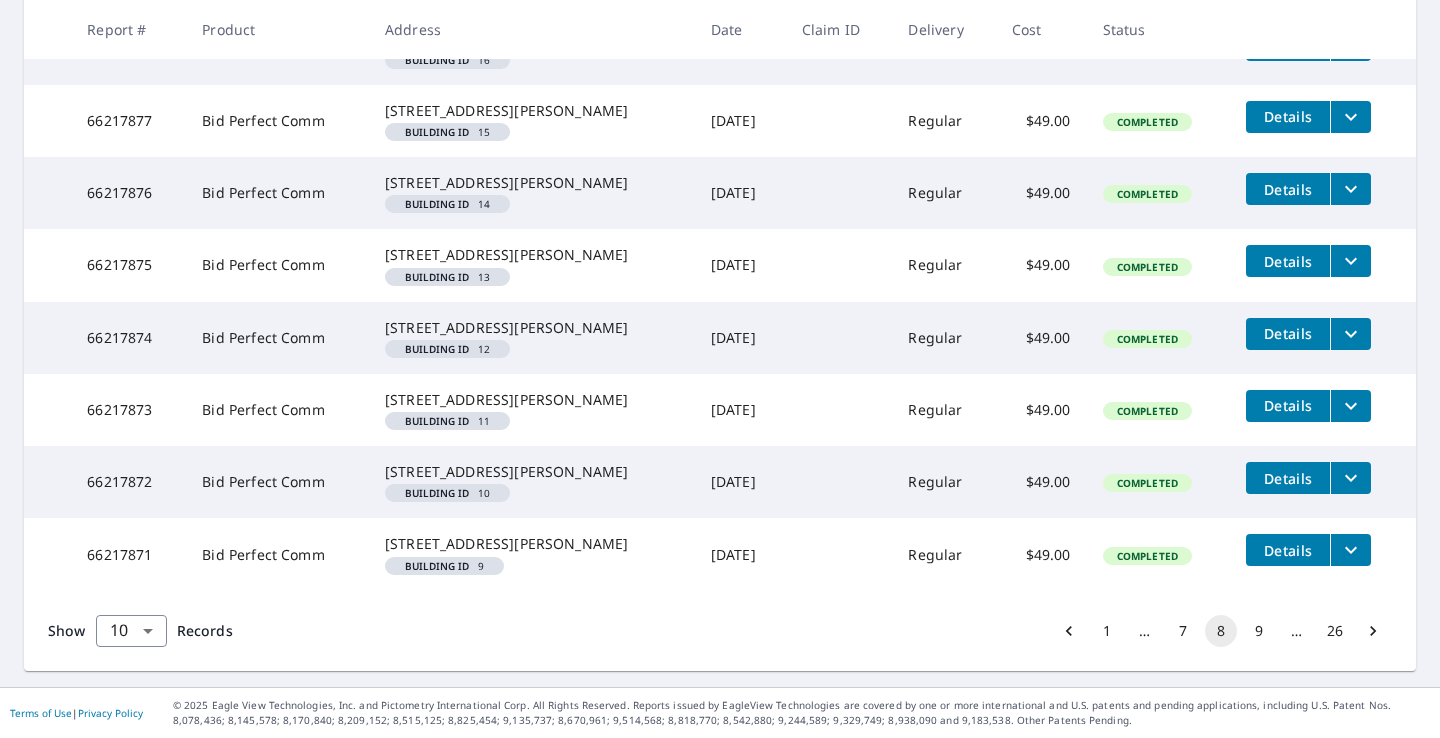 click on "9" at bounding box center (1259, 631) 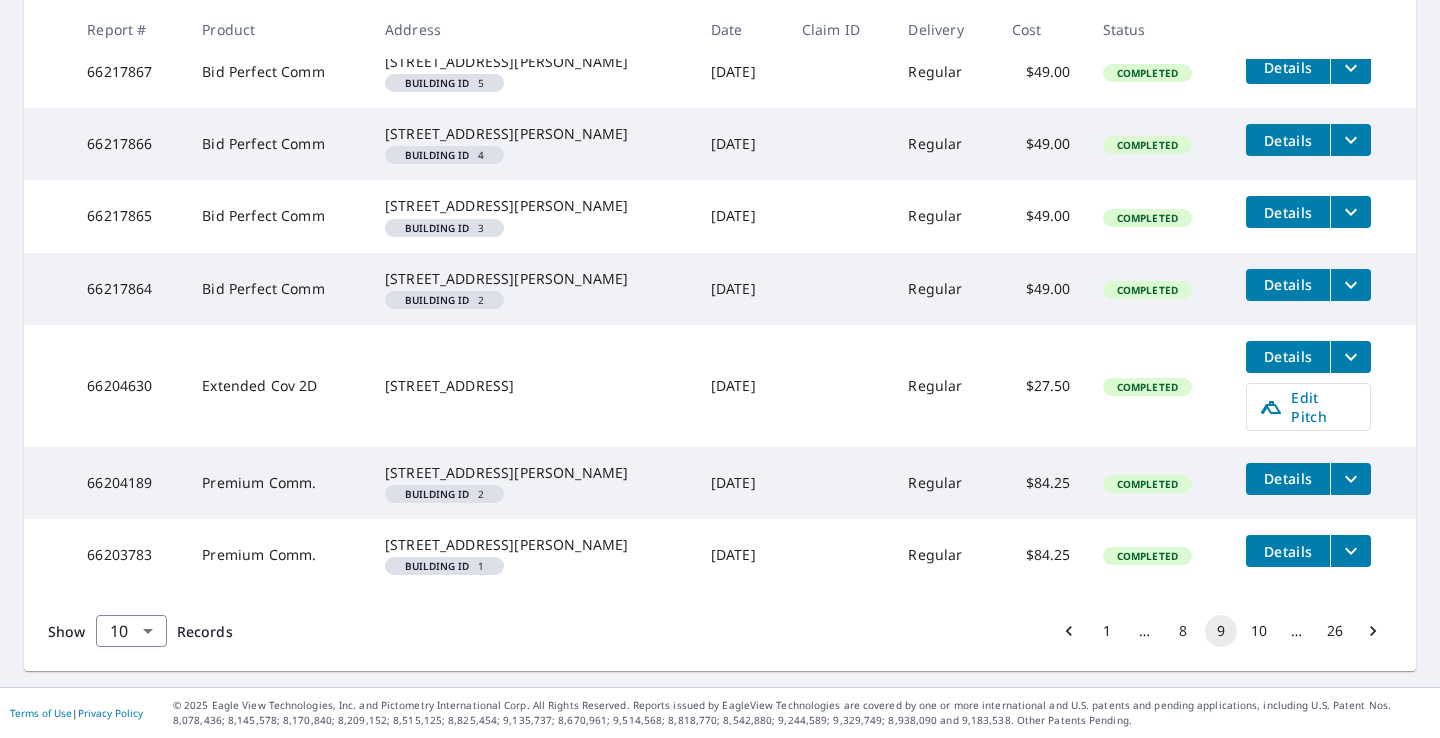 scroll, scrollTop: 700, scrollLeft: 0, axis: vertical 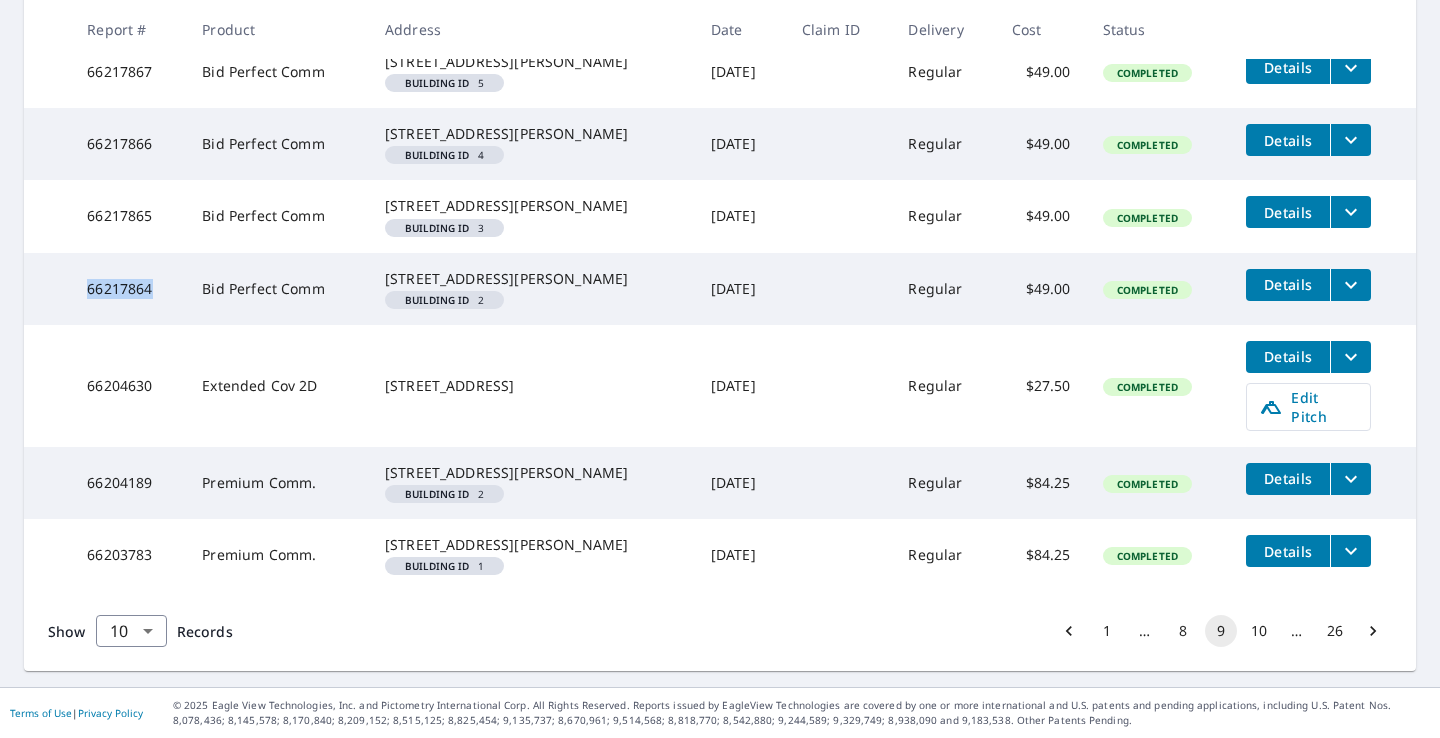 drag, startPoint x: 174, startPoint y: 343, endPoint x: 80, endPoint y: 343, distance: 94 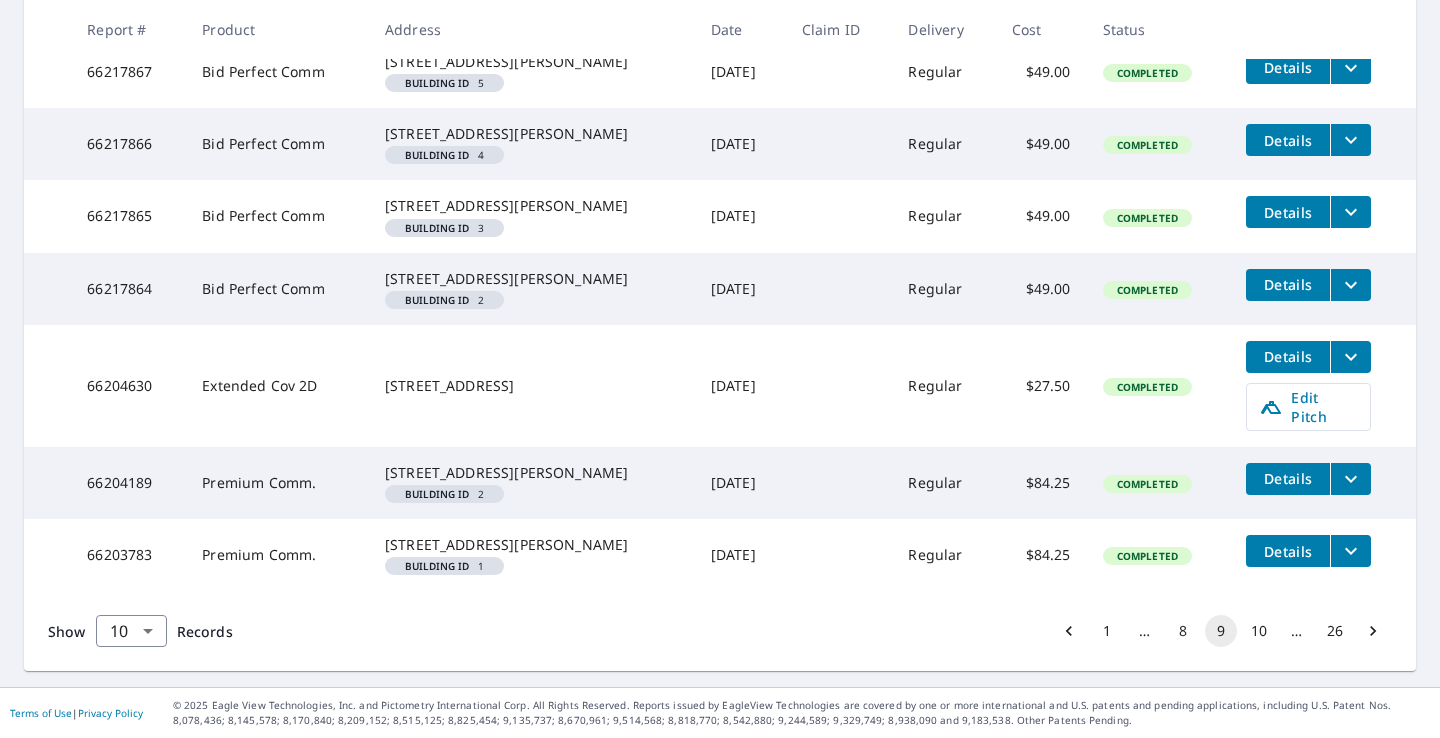 scroll, scrollTop: 797, scrollLeft: 0, axis: vertical 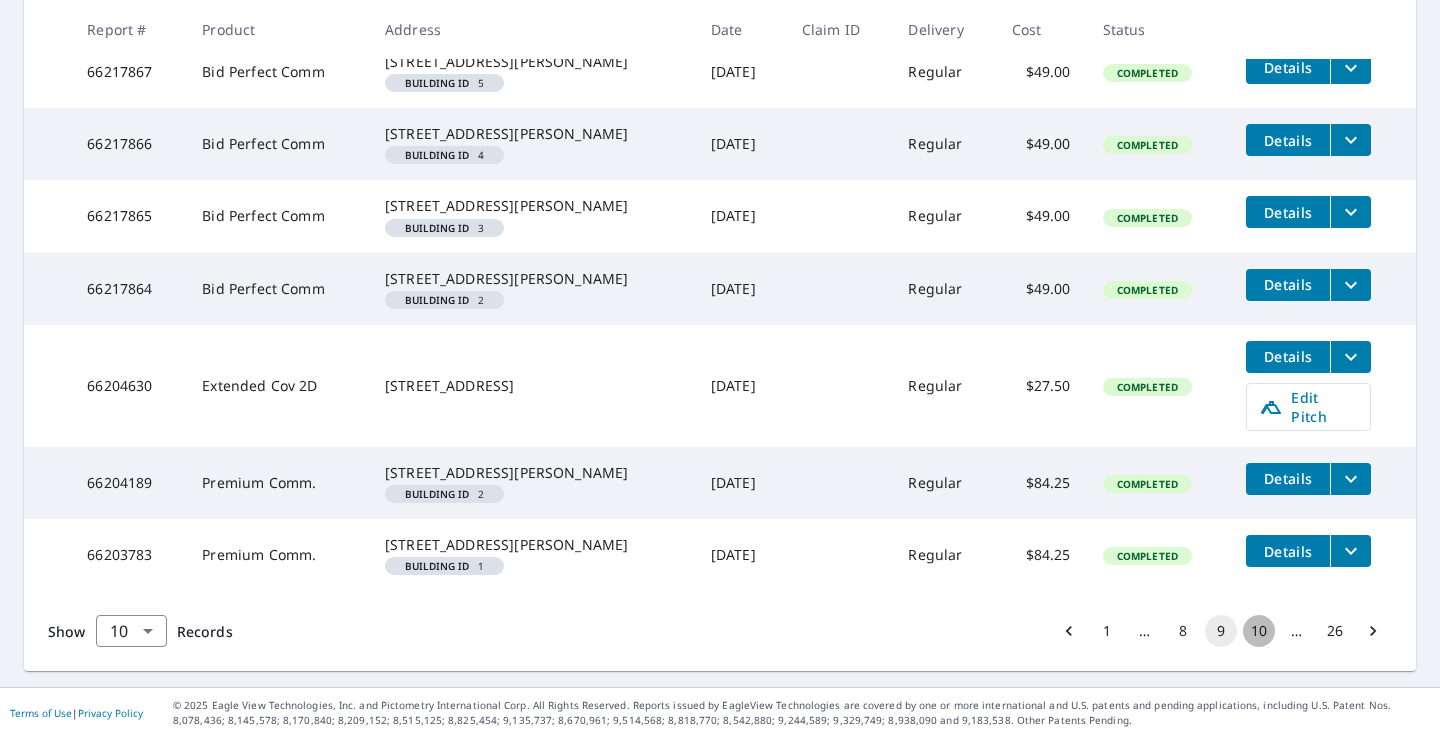 click on "10" at bounding box center (1259, 631) 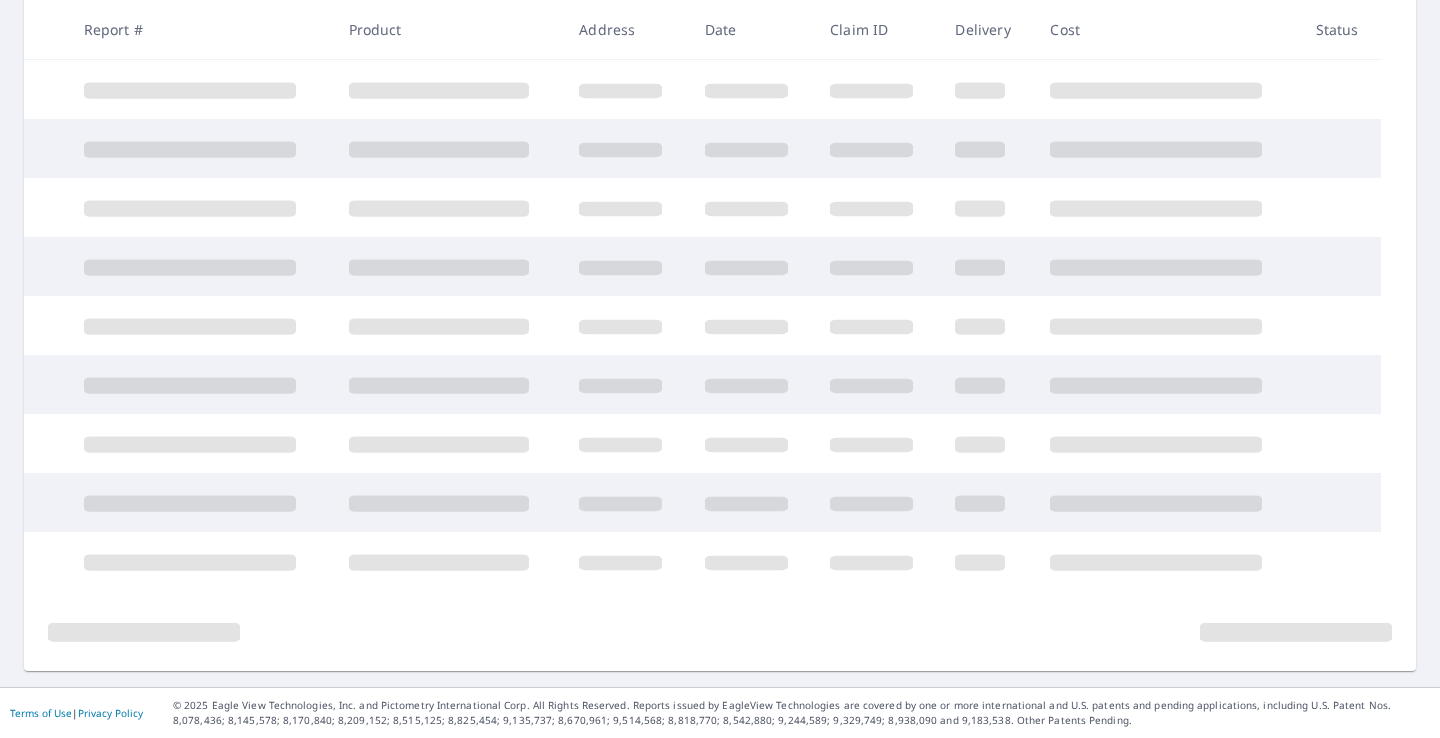 scroll, scrollTop: 420, scrollLeft: 0, axis: vertical 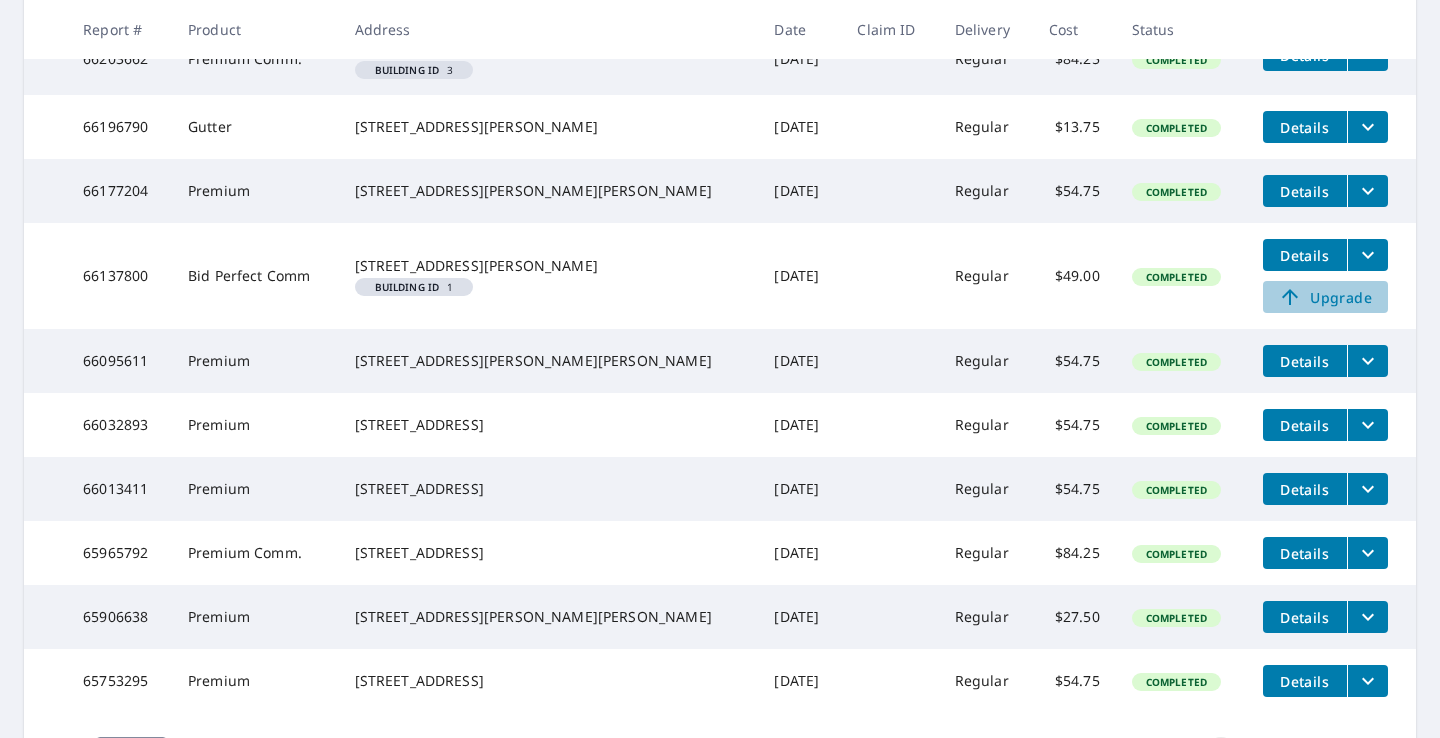 click on "Upgrade" at bounding box center [1325, 297] 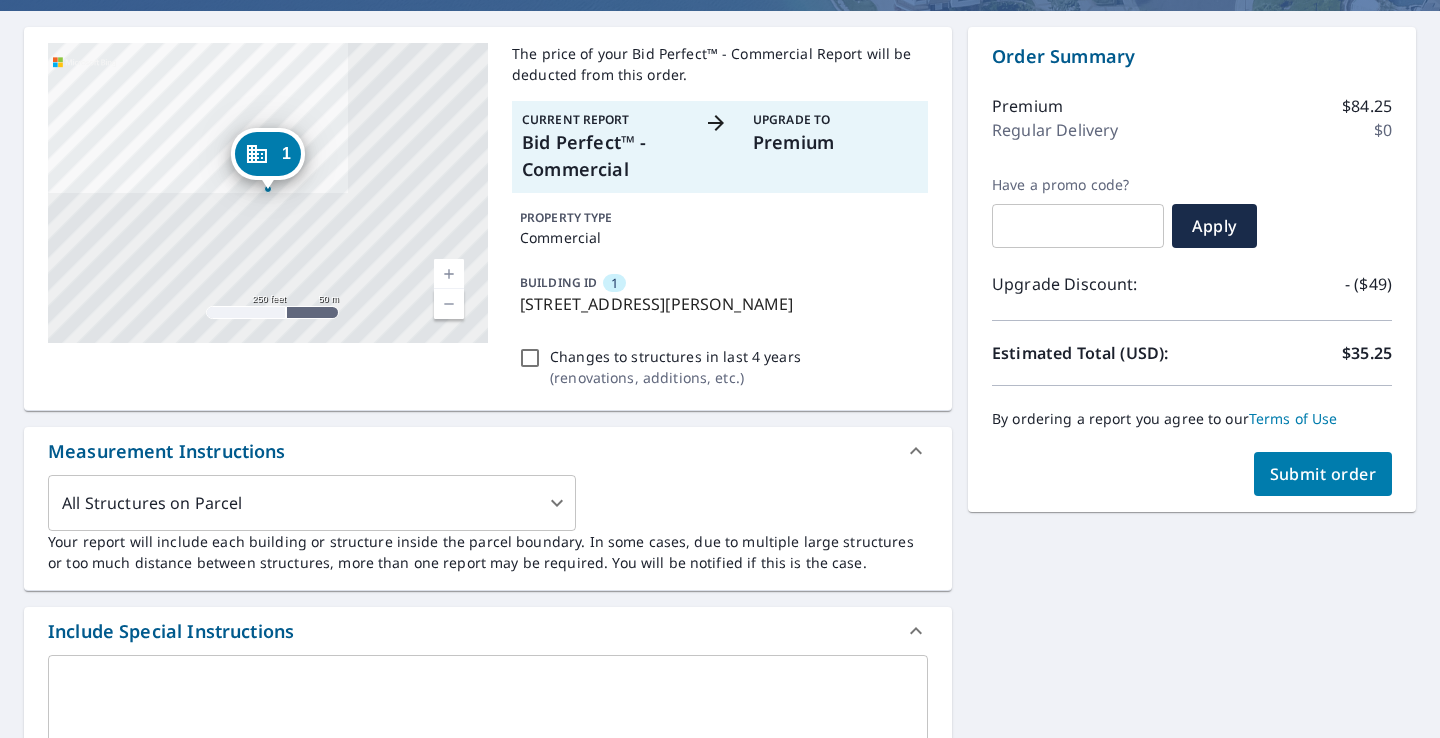 scroll, scrollTop: 169, scrollLeft: 0, axis: vertical 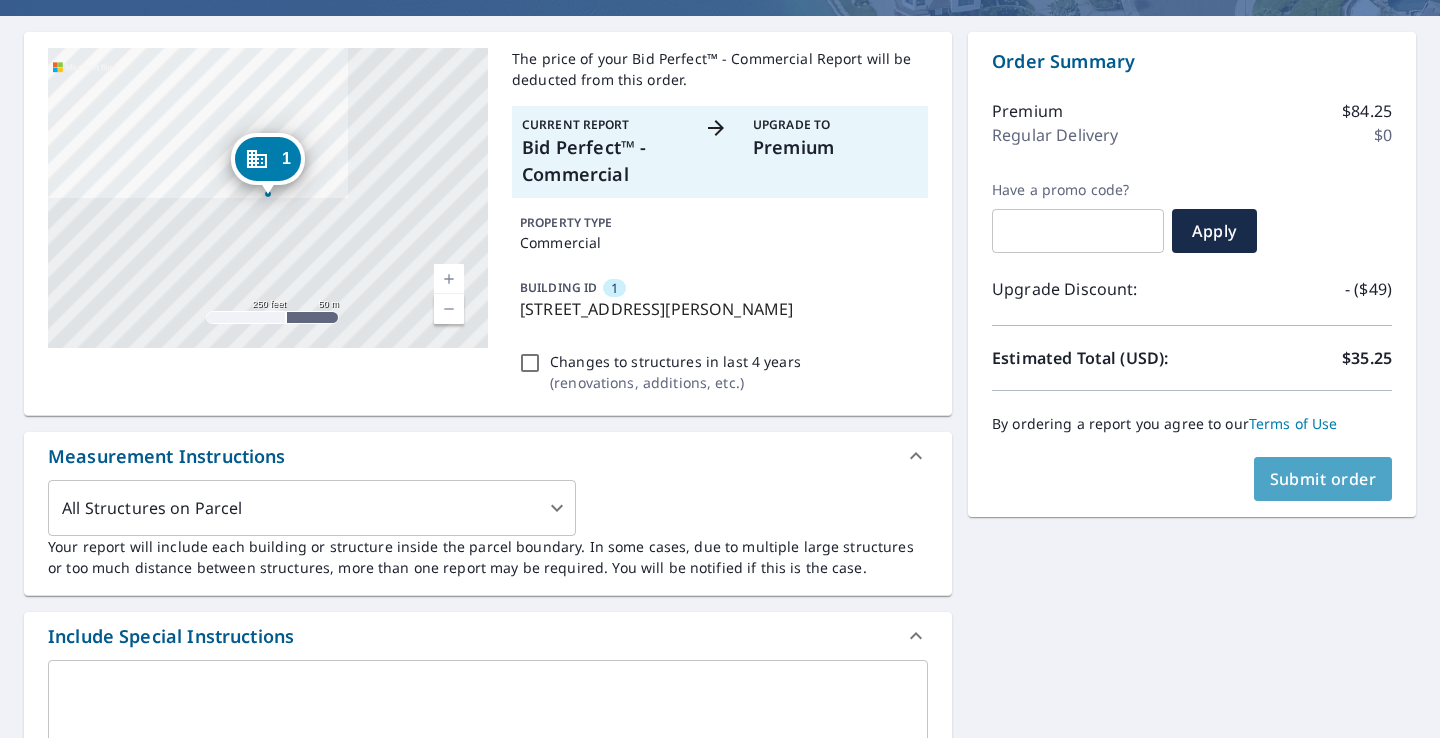 click on "Submit order" at bounding box center [1323, 479] 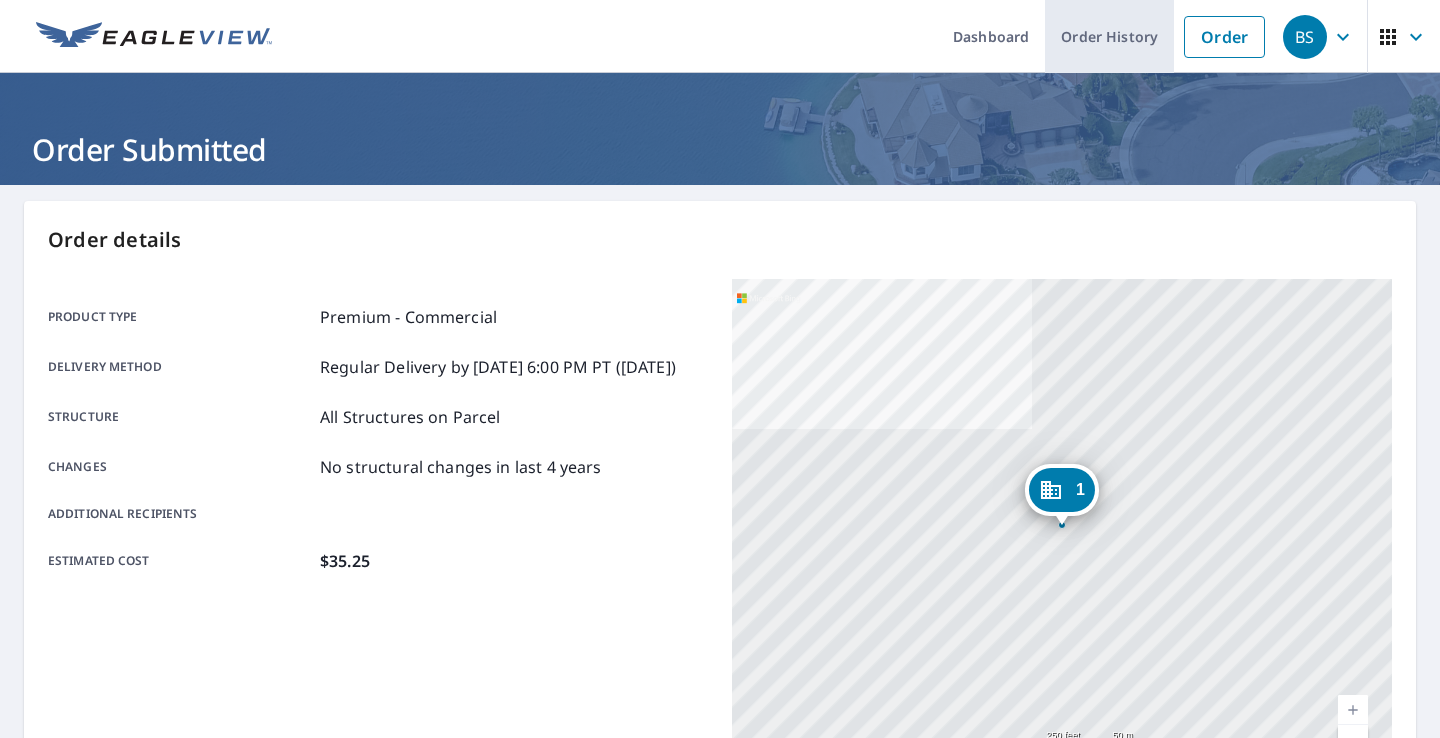 scroll, scrollTop: 0, scrollLeft: 0, axis: both 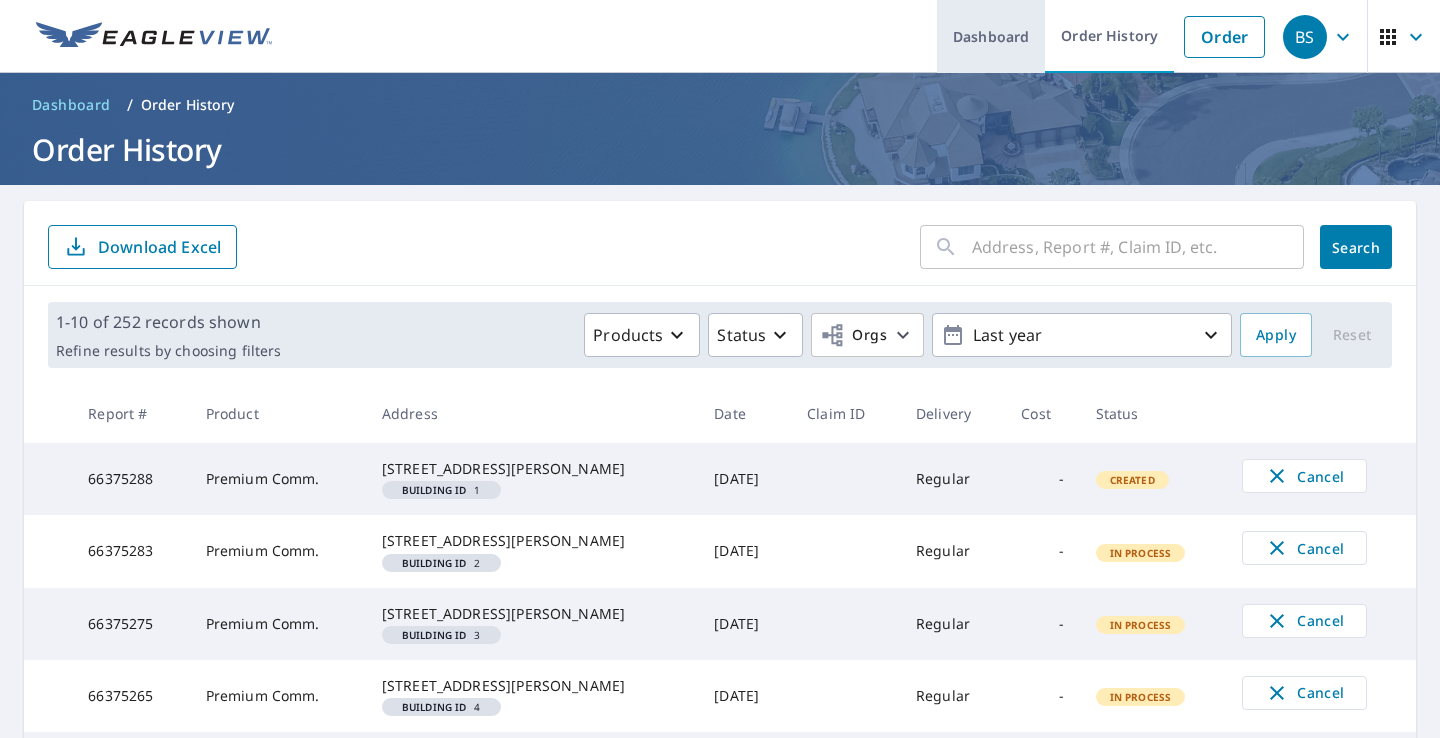 click on "Dashboard" at bounding box center [991, 36] 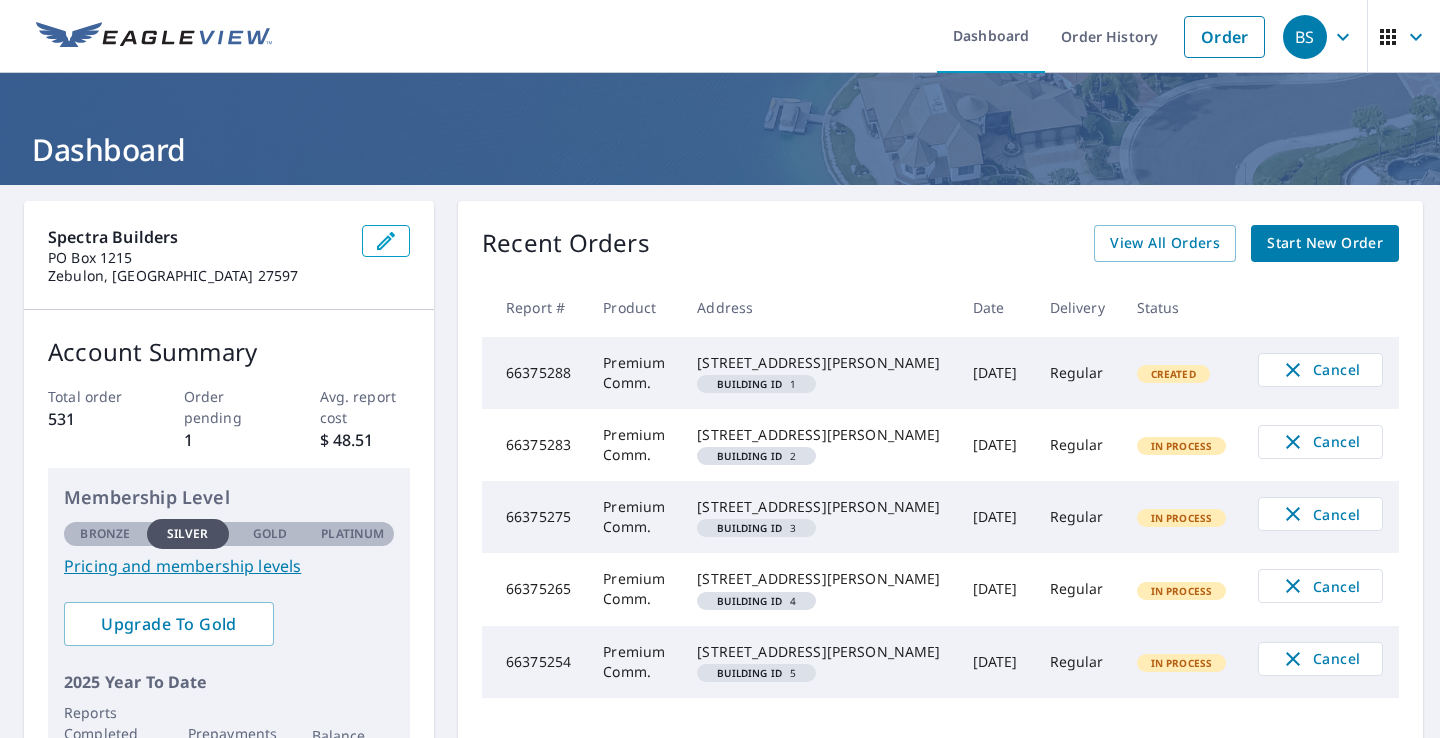 scroll, scrollTop: 0, scrollLeft: 0, axis: both 